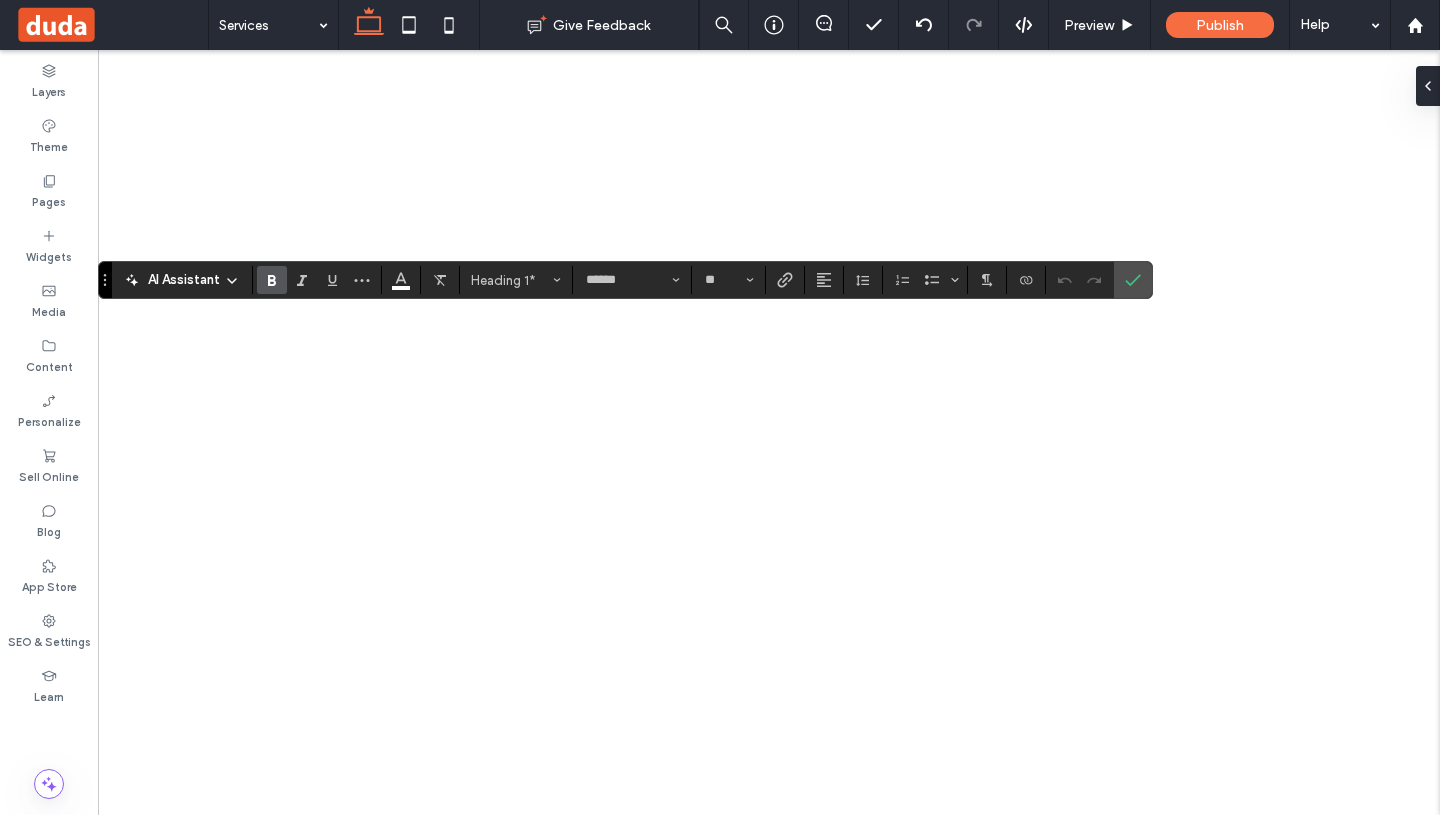 scroll, scrollTop: 0, scrollLeft: 0, axis: both 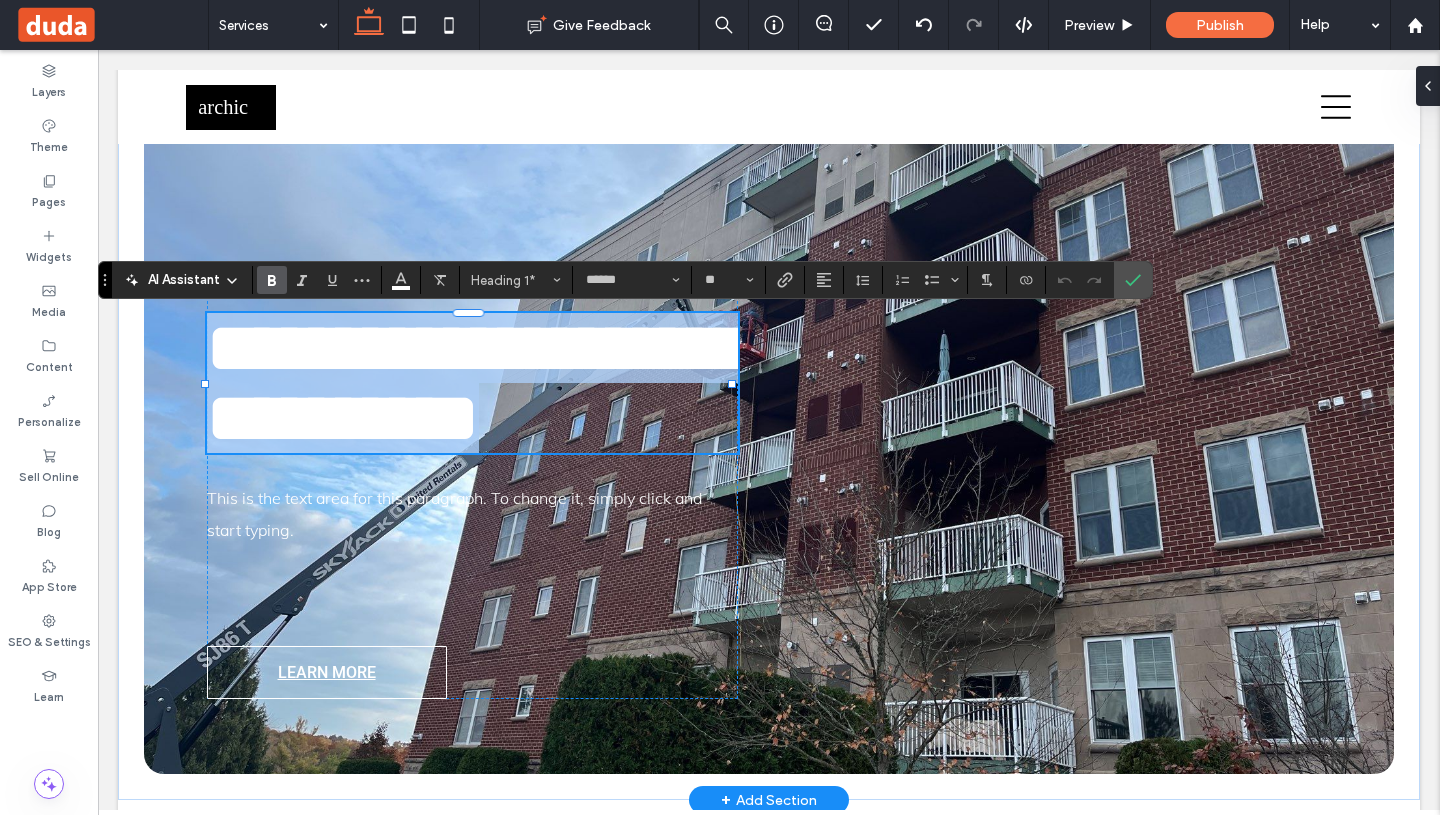 click on "**********" at bounding box center (477, 383) 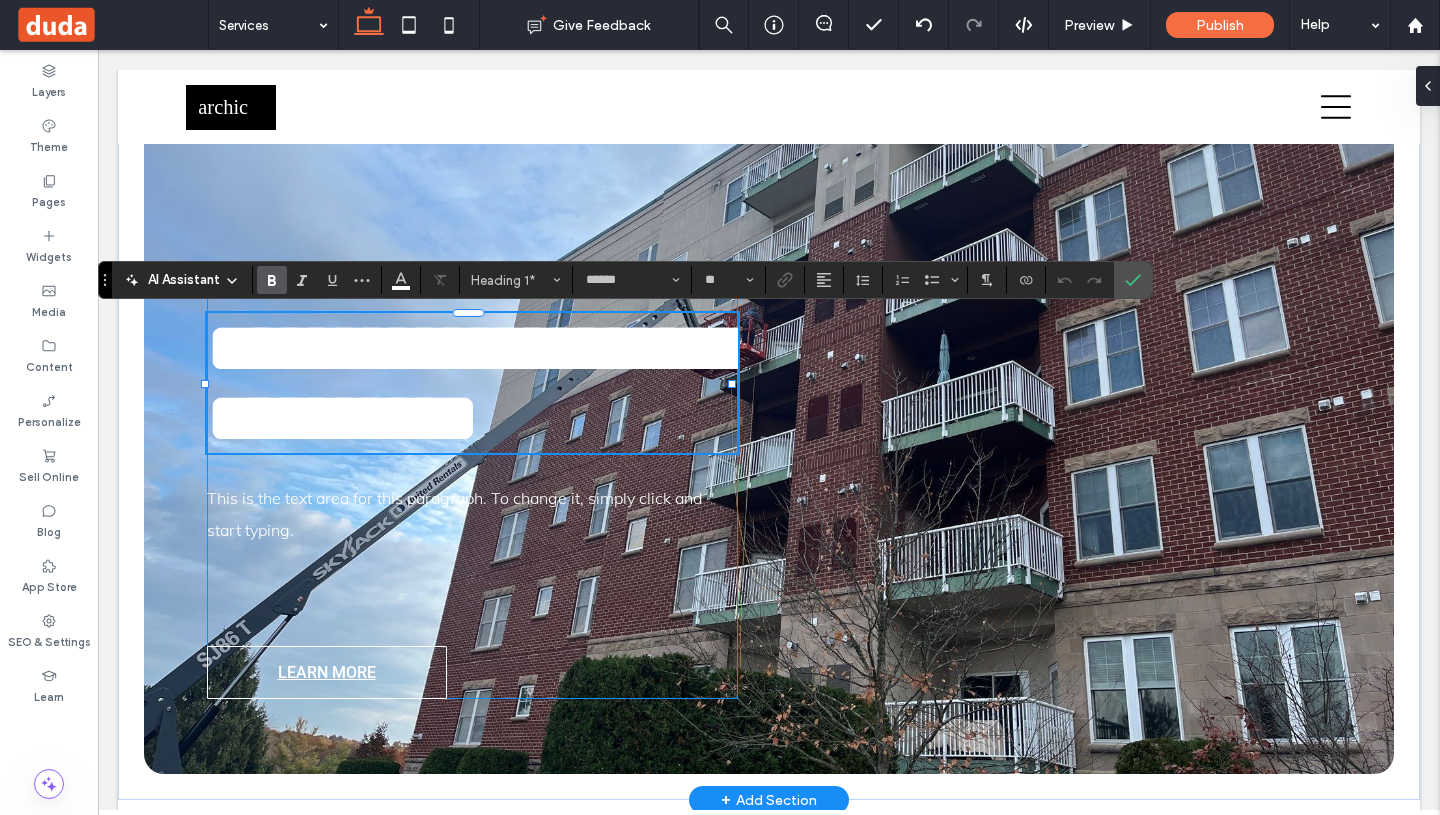click on "**********" at bounding box center (477, 383) 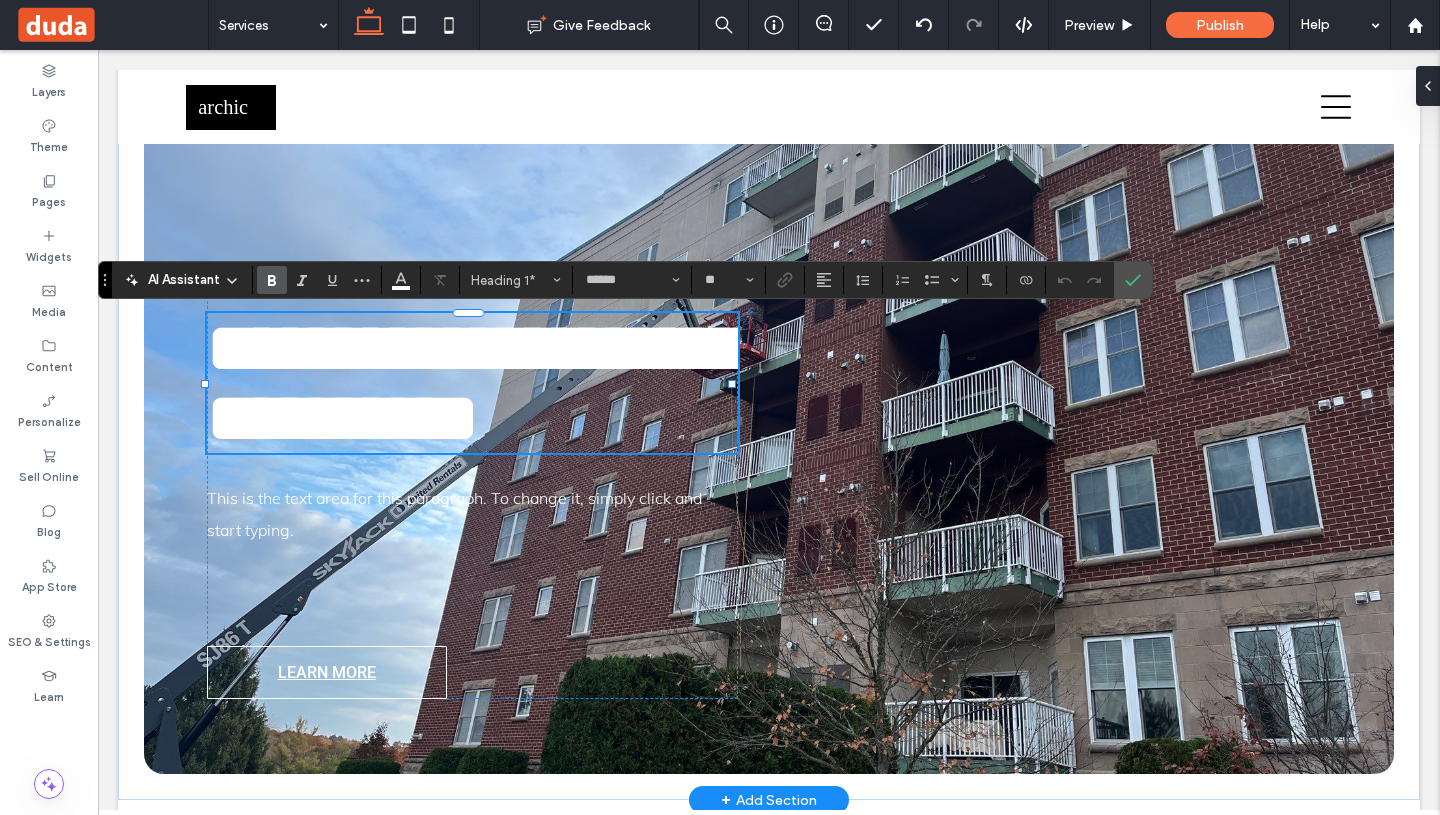 scroll, scrollTop: 6, scrollLeft: 0, axis: vertical 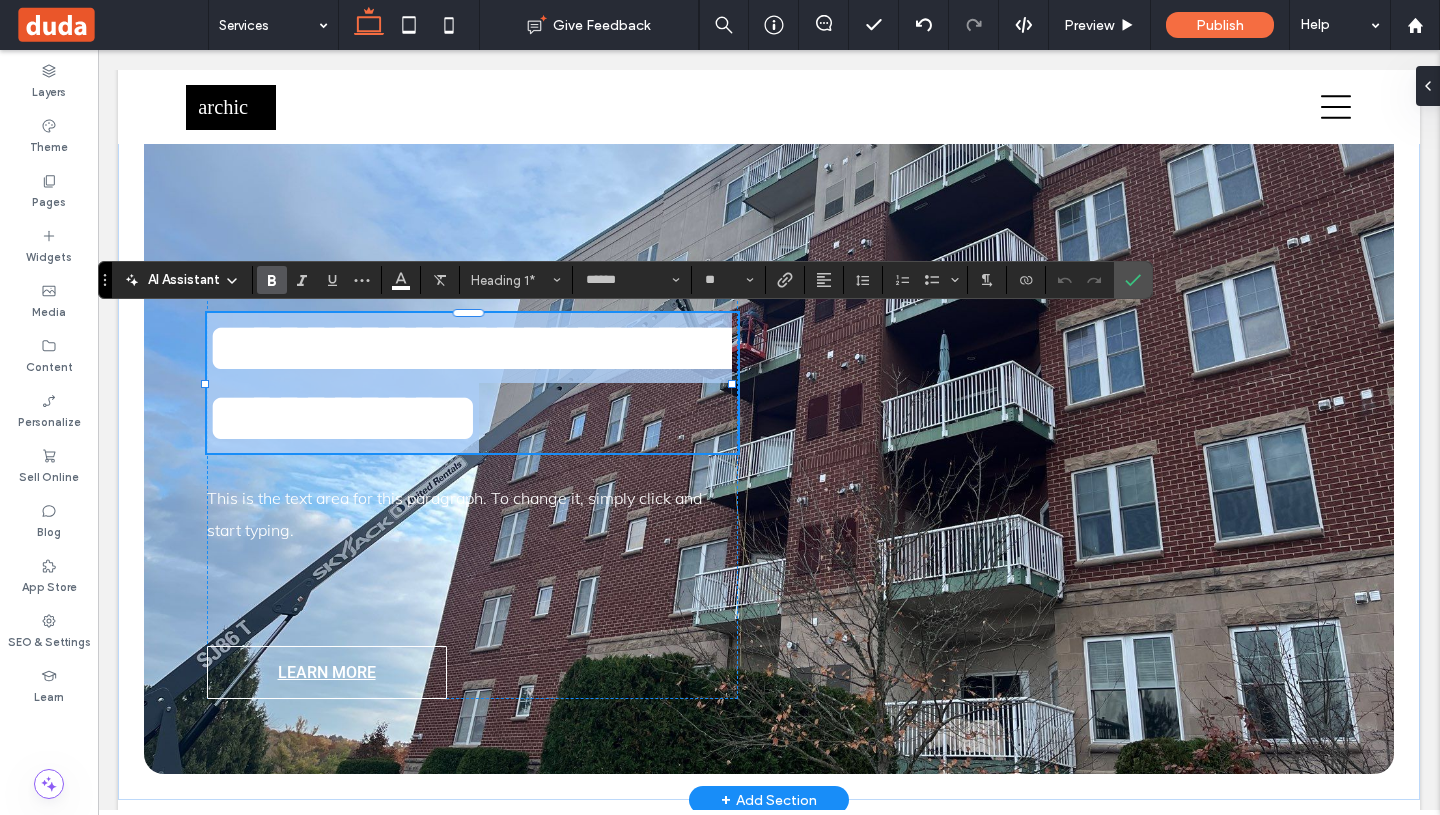 drag, startPoint x: 648, startPoint y: 416, endPoint x: 210, endPoint y: 358, distance: 441.8235 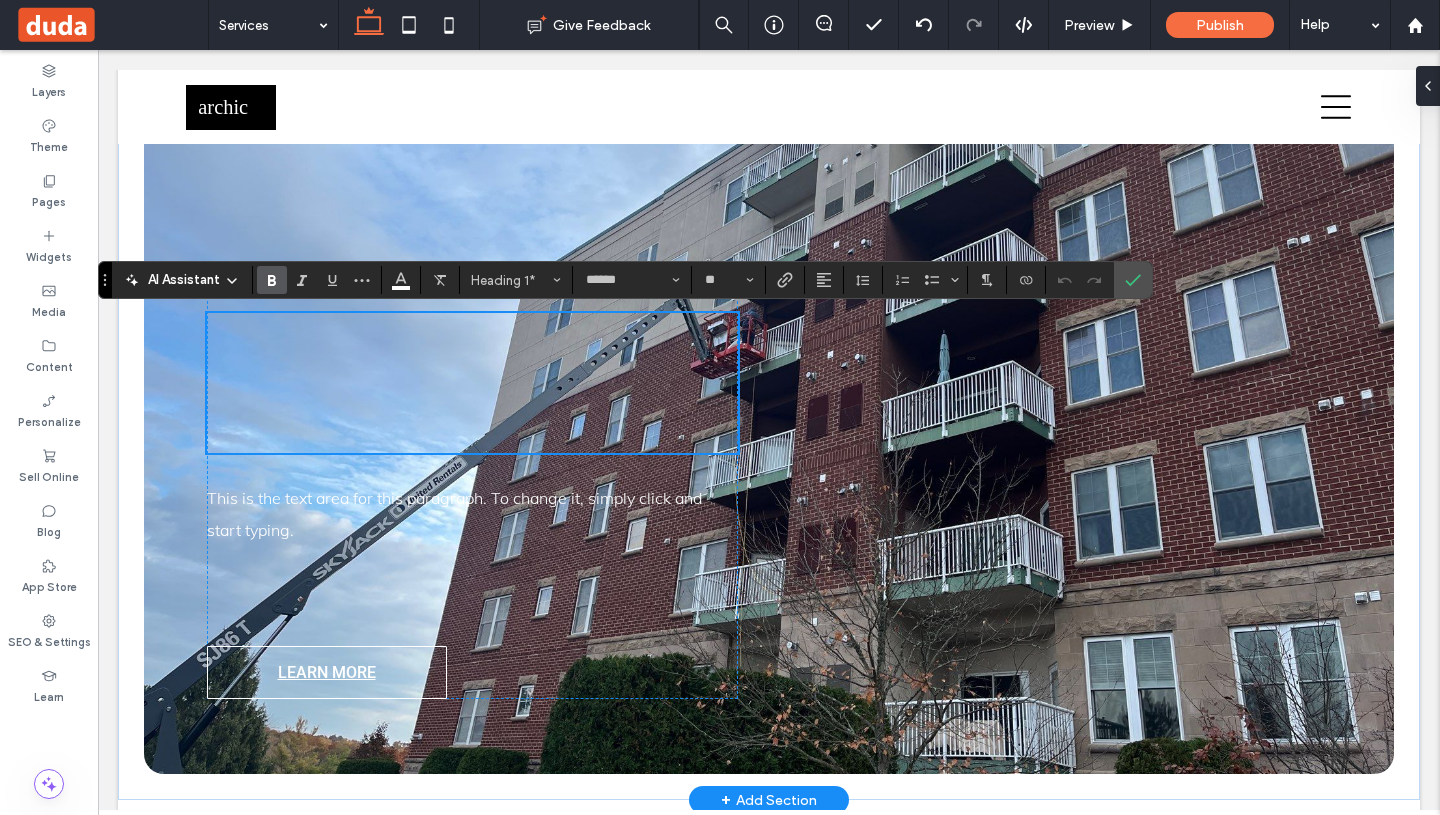 scroll, scrollTop: 280, scrollLeft: 0, axis: vertical 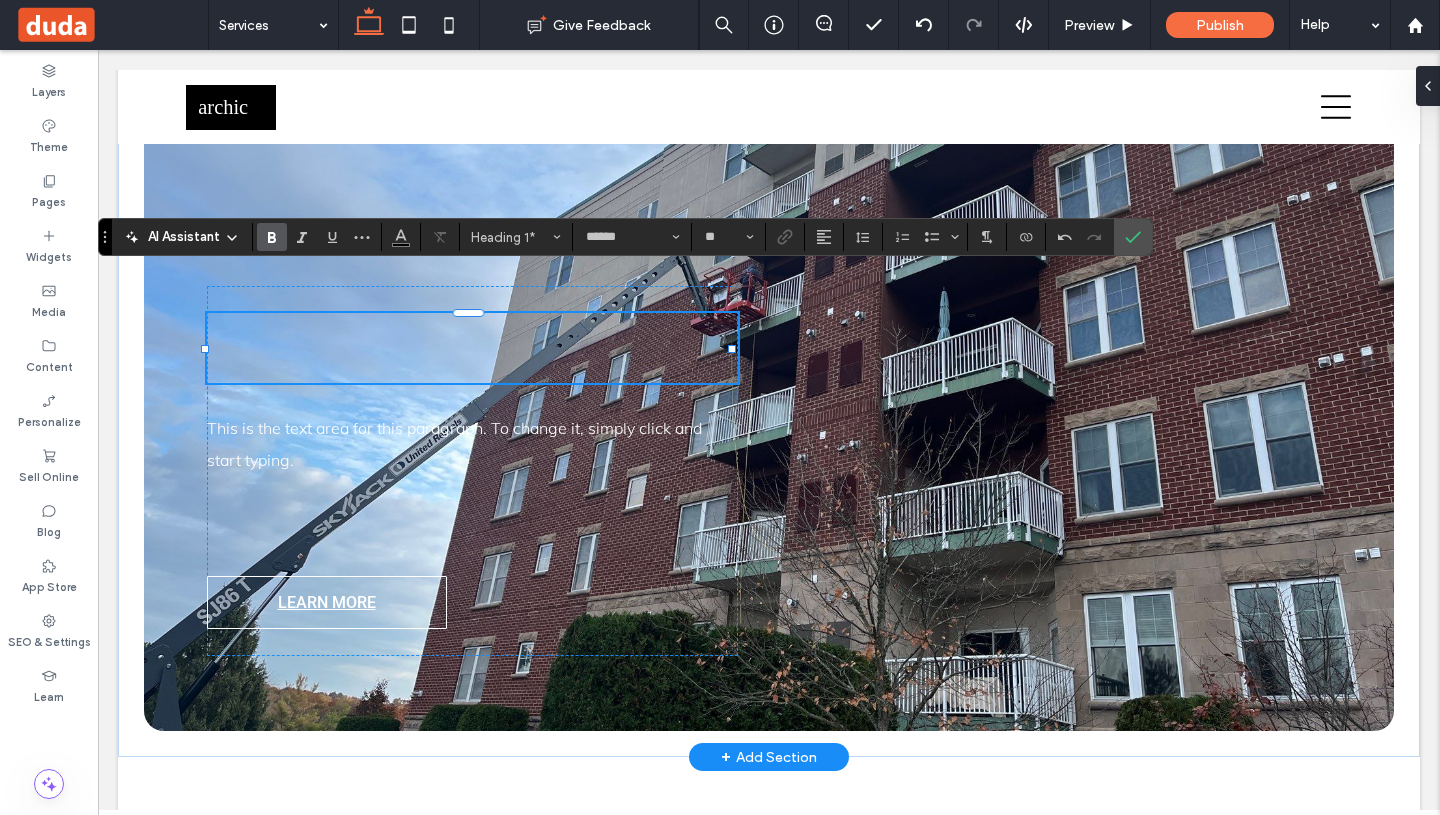 type 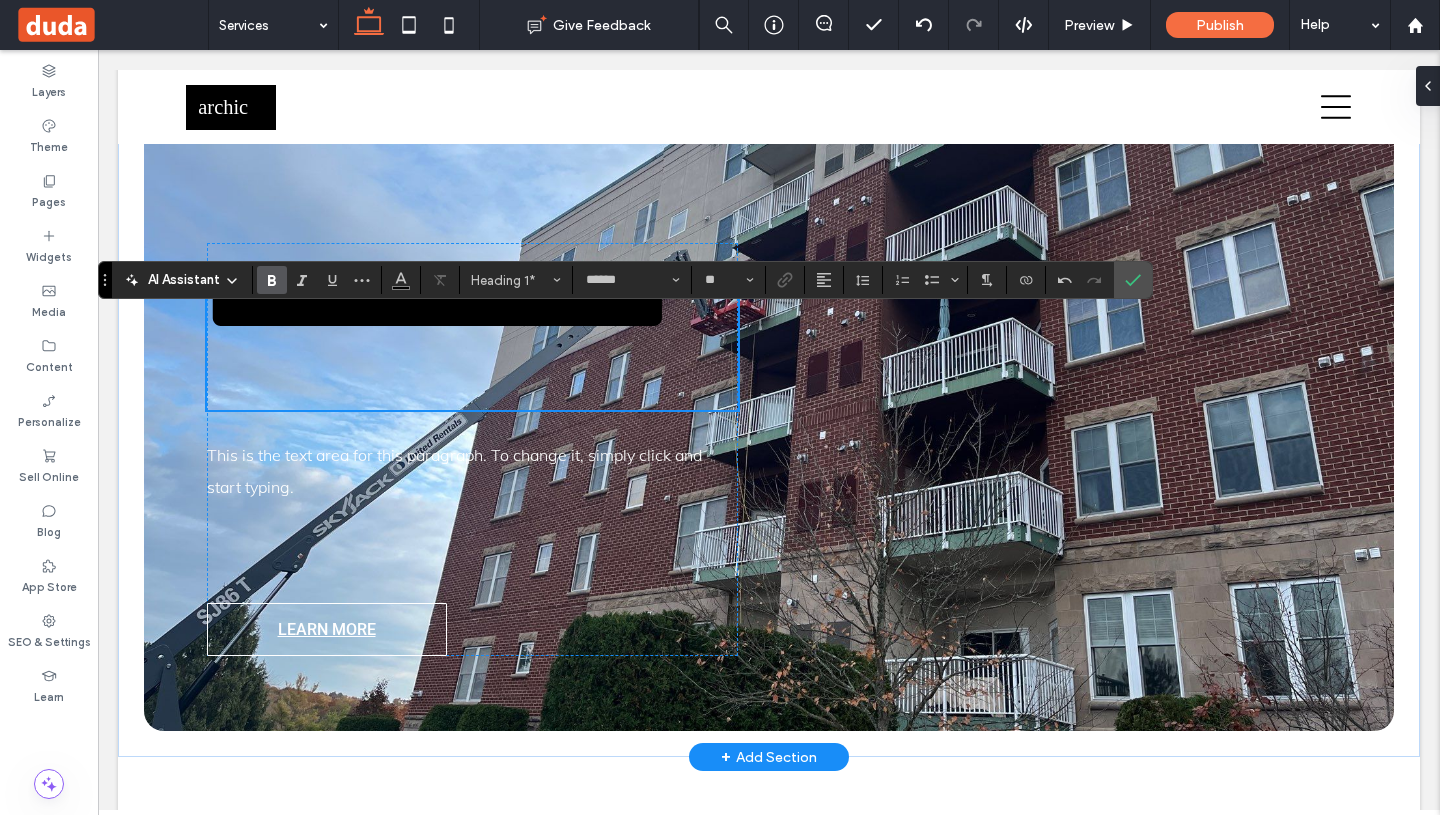 scroll, scrollTop: 6, scrollLeft: 0, axis: vertical 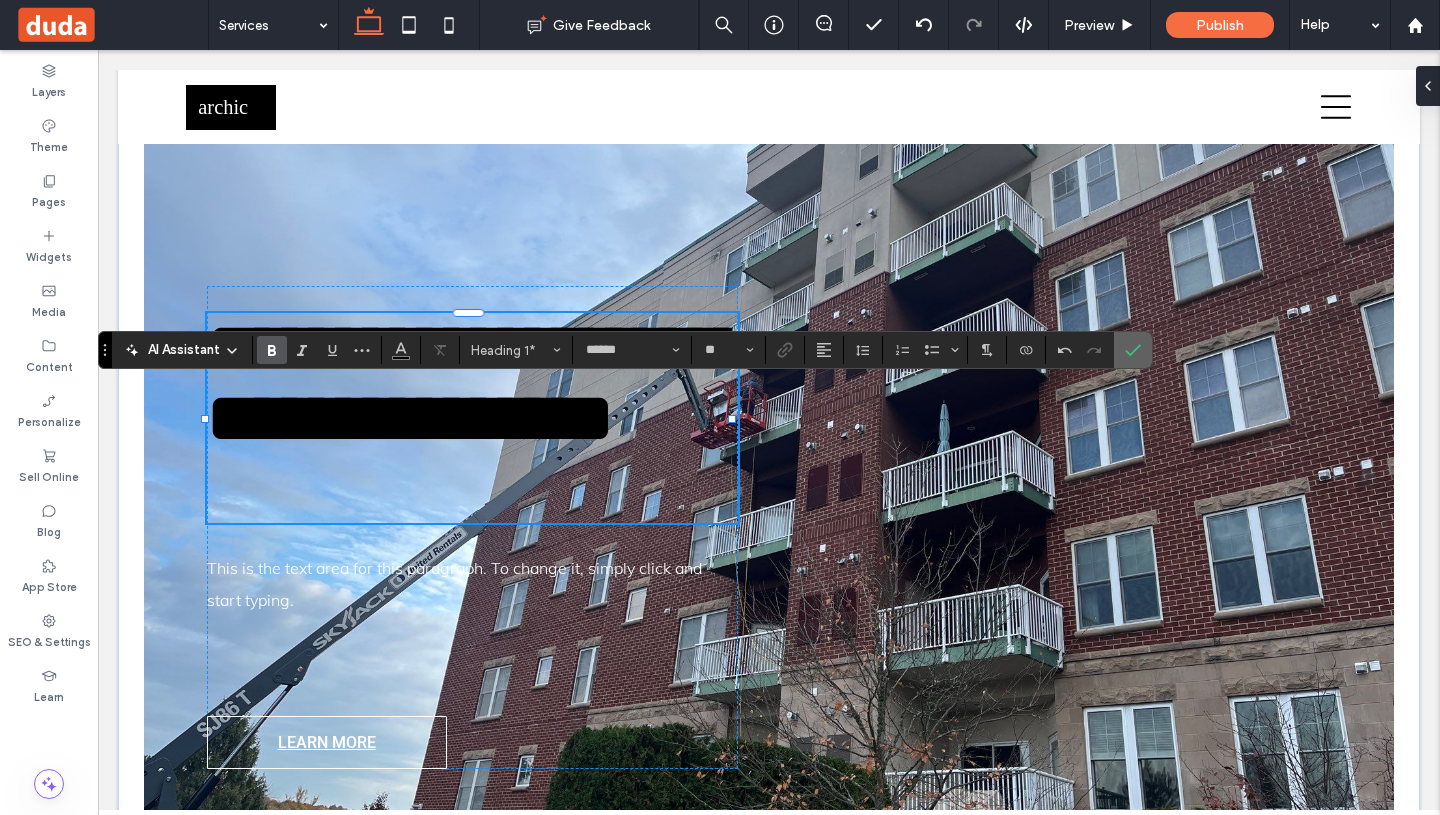 click 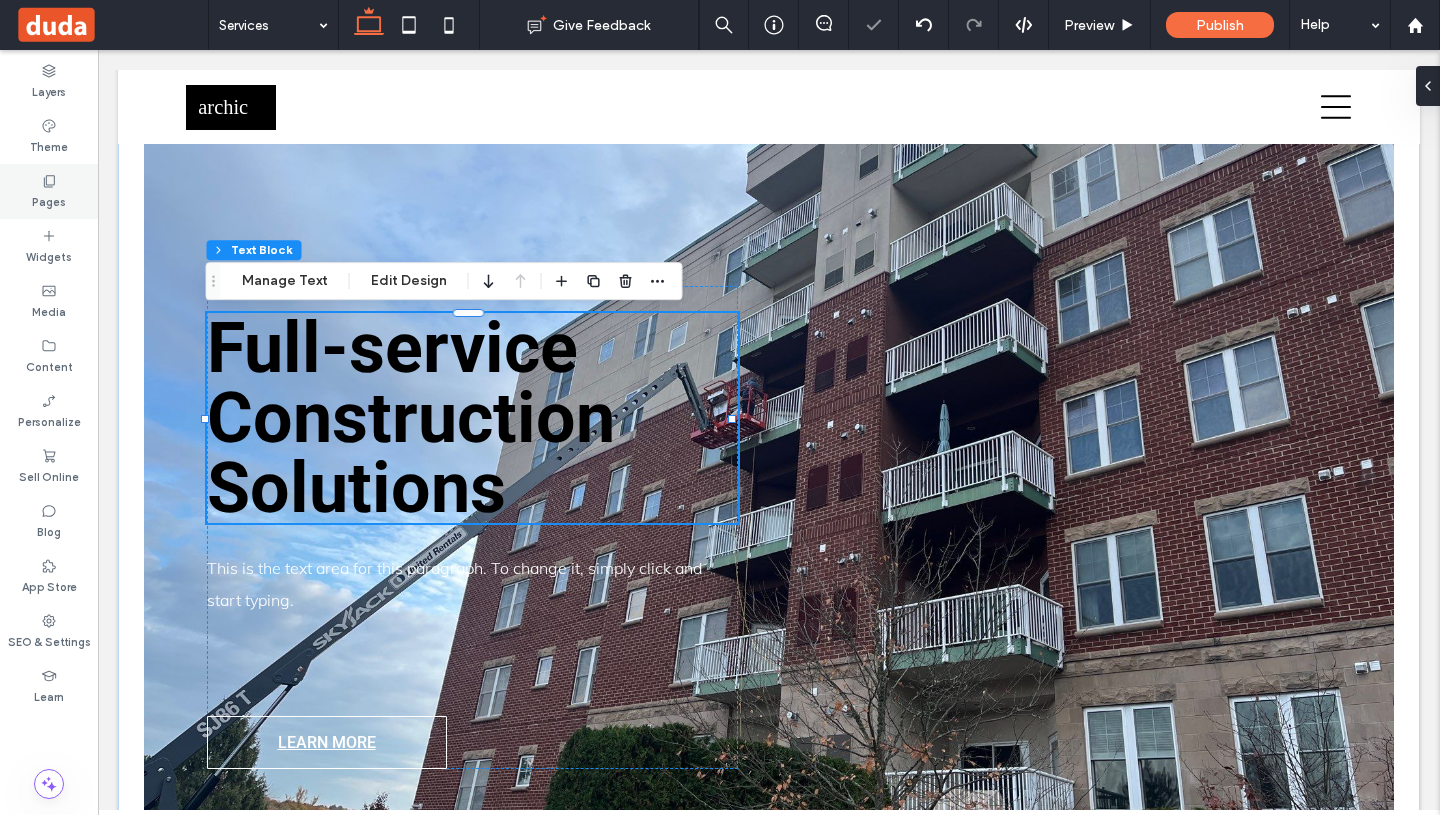 click on "Pages" at bounding box center (49, 191) 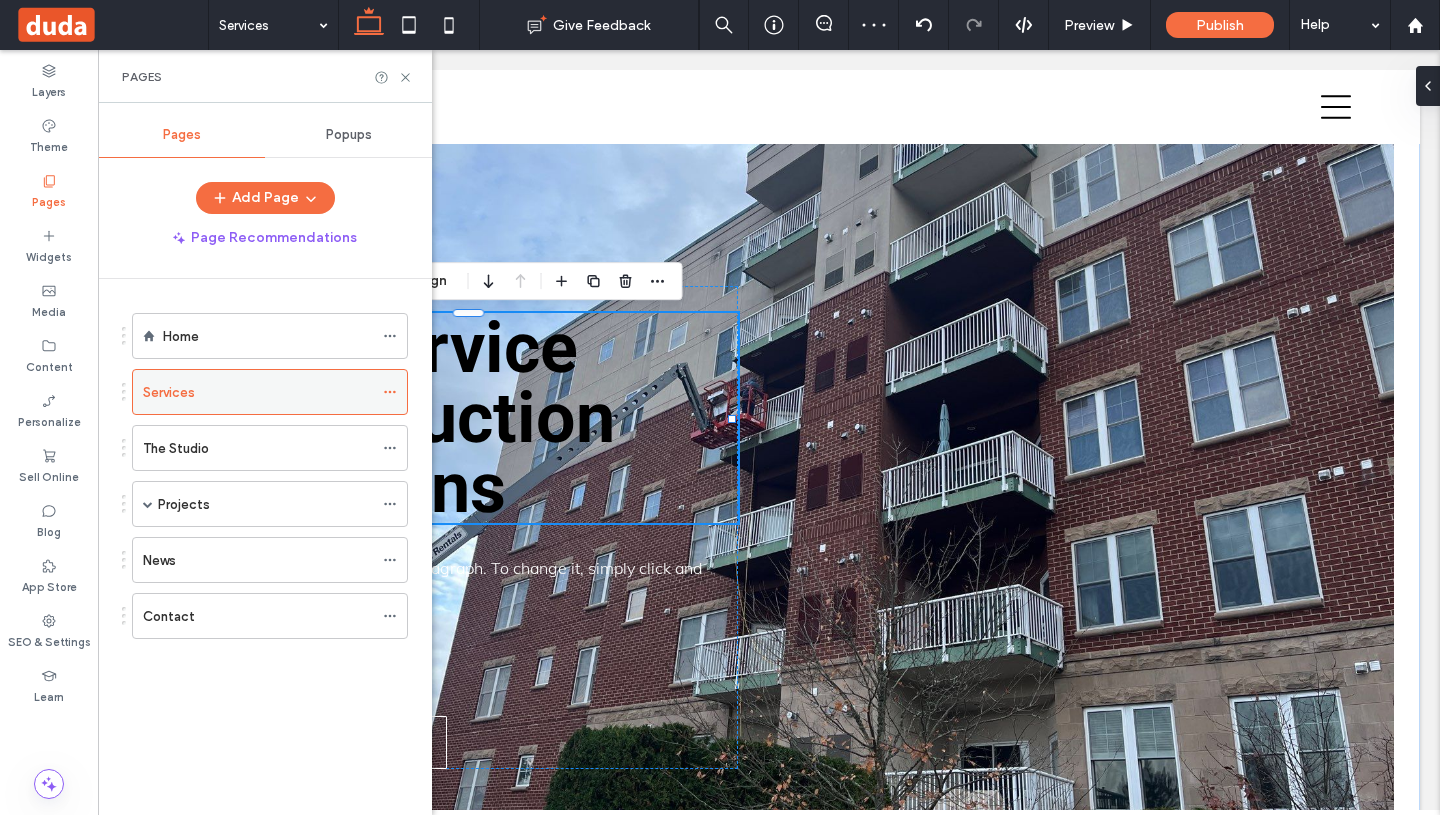 click at bounding box center [395, 392] 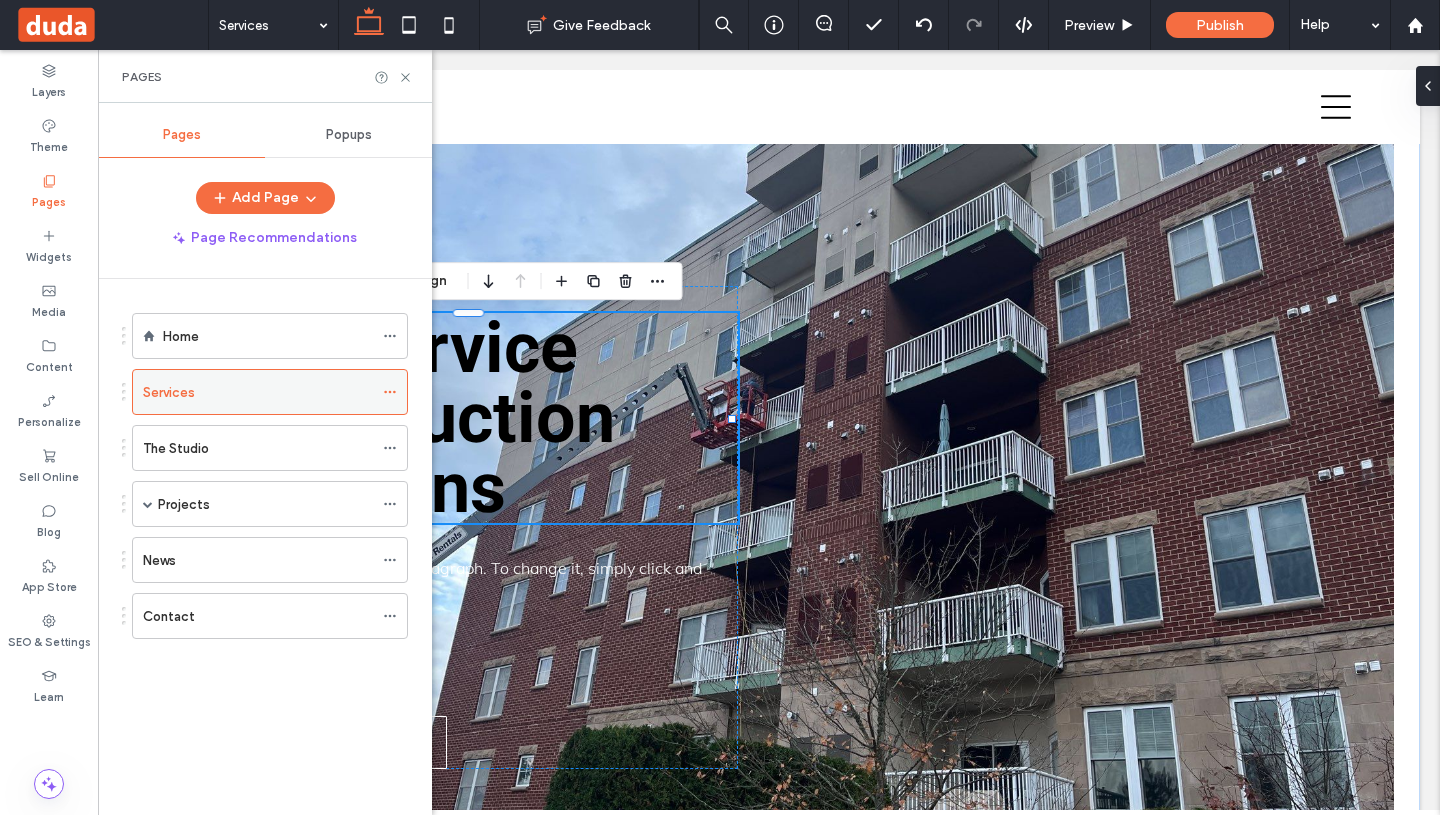 click 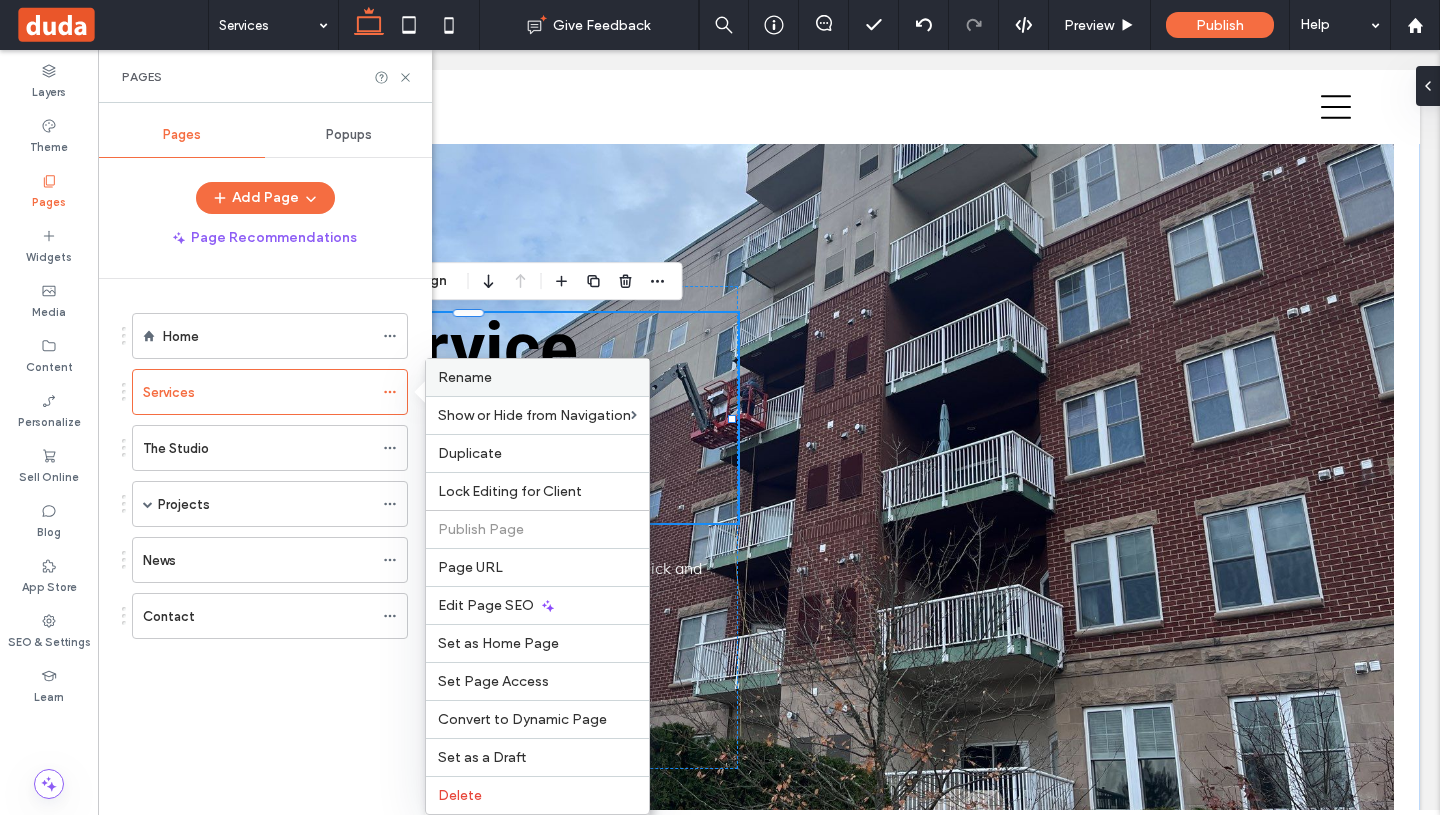 click on "Rename" at bounding box center (465, 377) 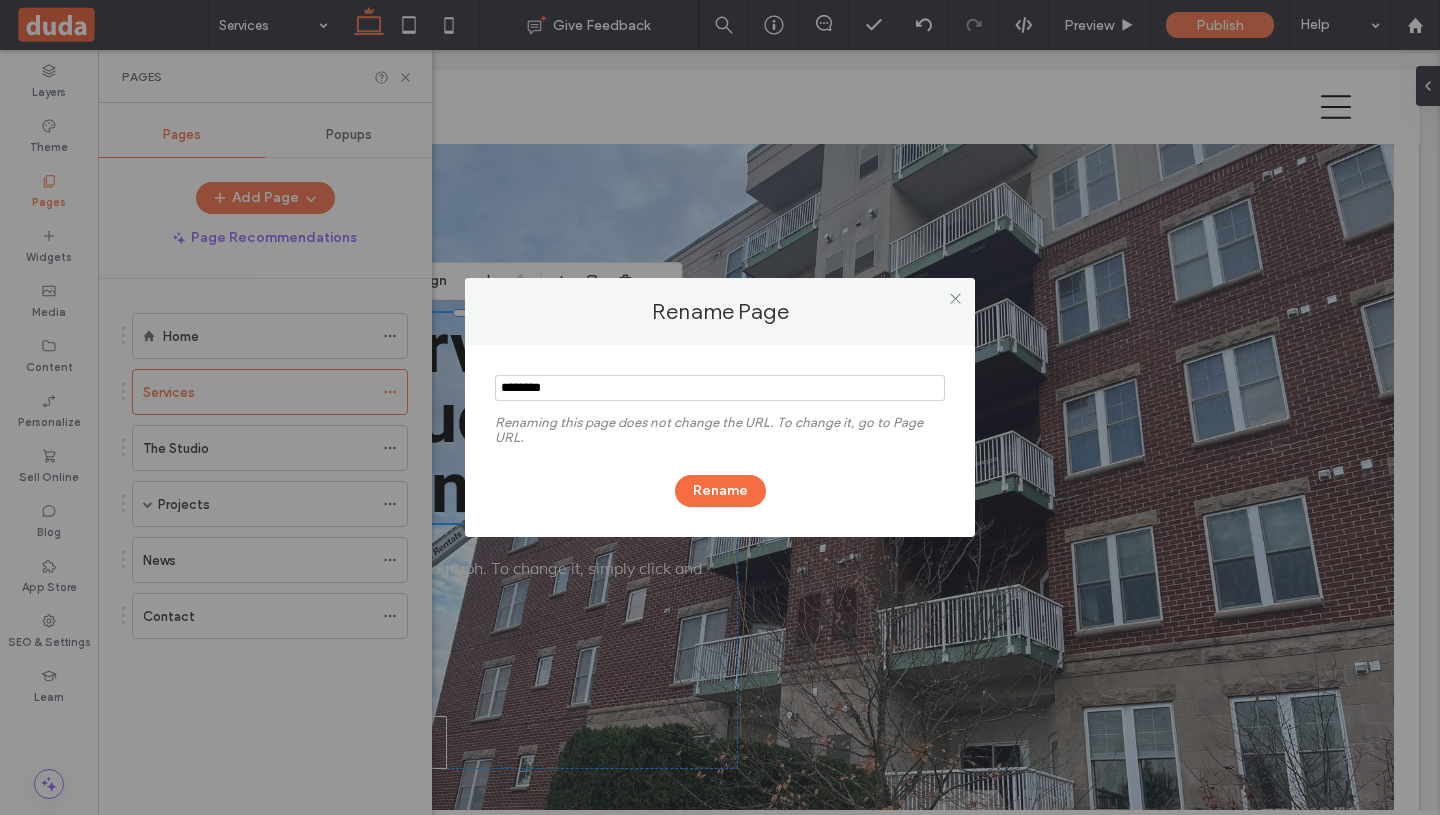 drag, startPoint x: 626, startPoint y: 389, endPoint x: 503, endPoint y: 380, distance: 123.32883 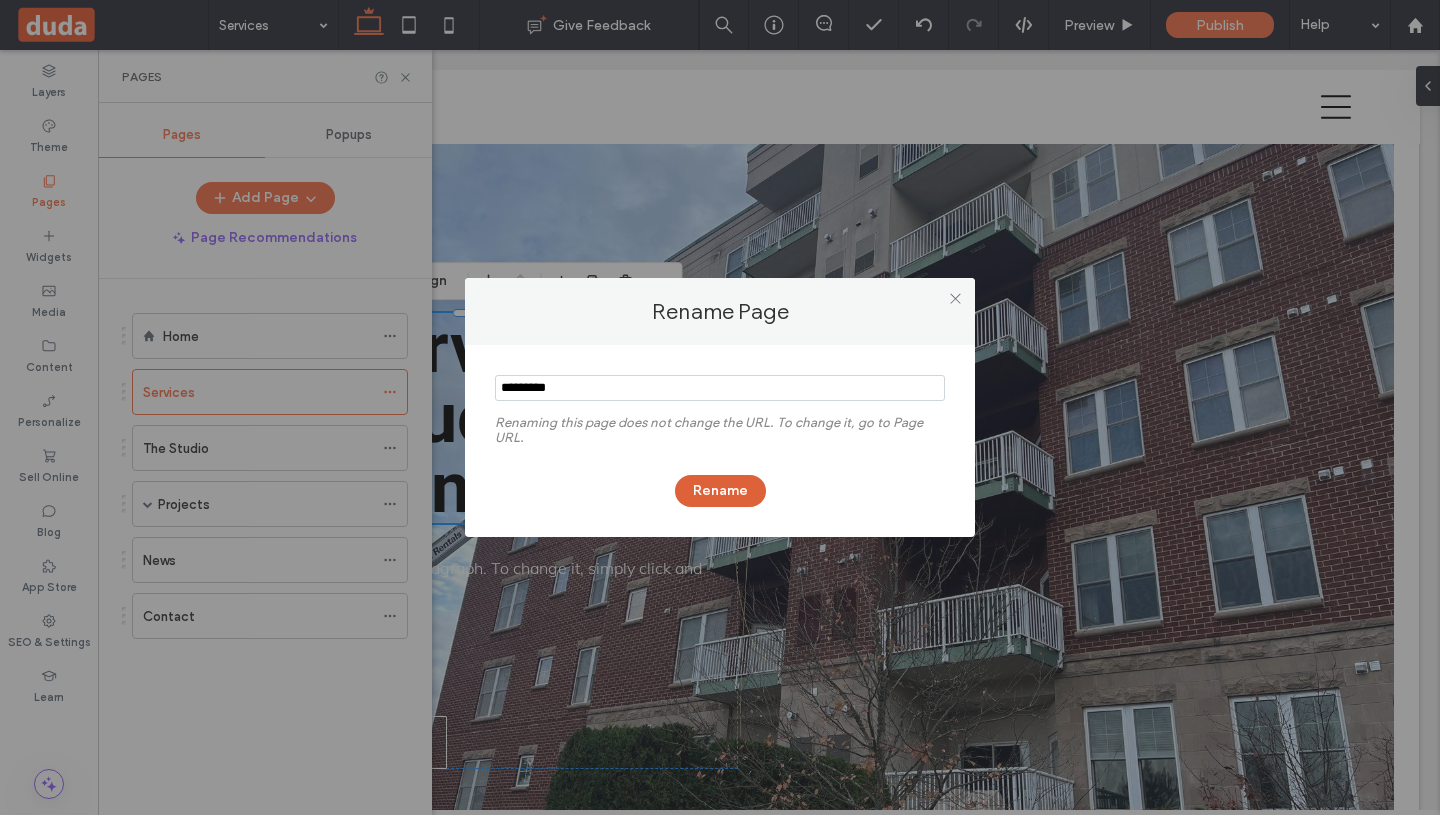type on "*********" 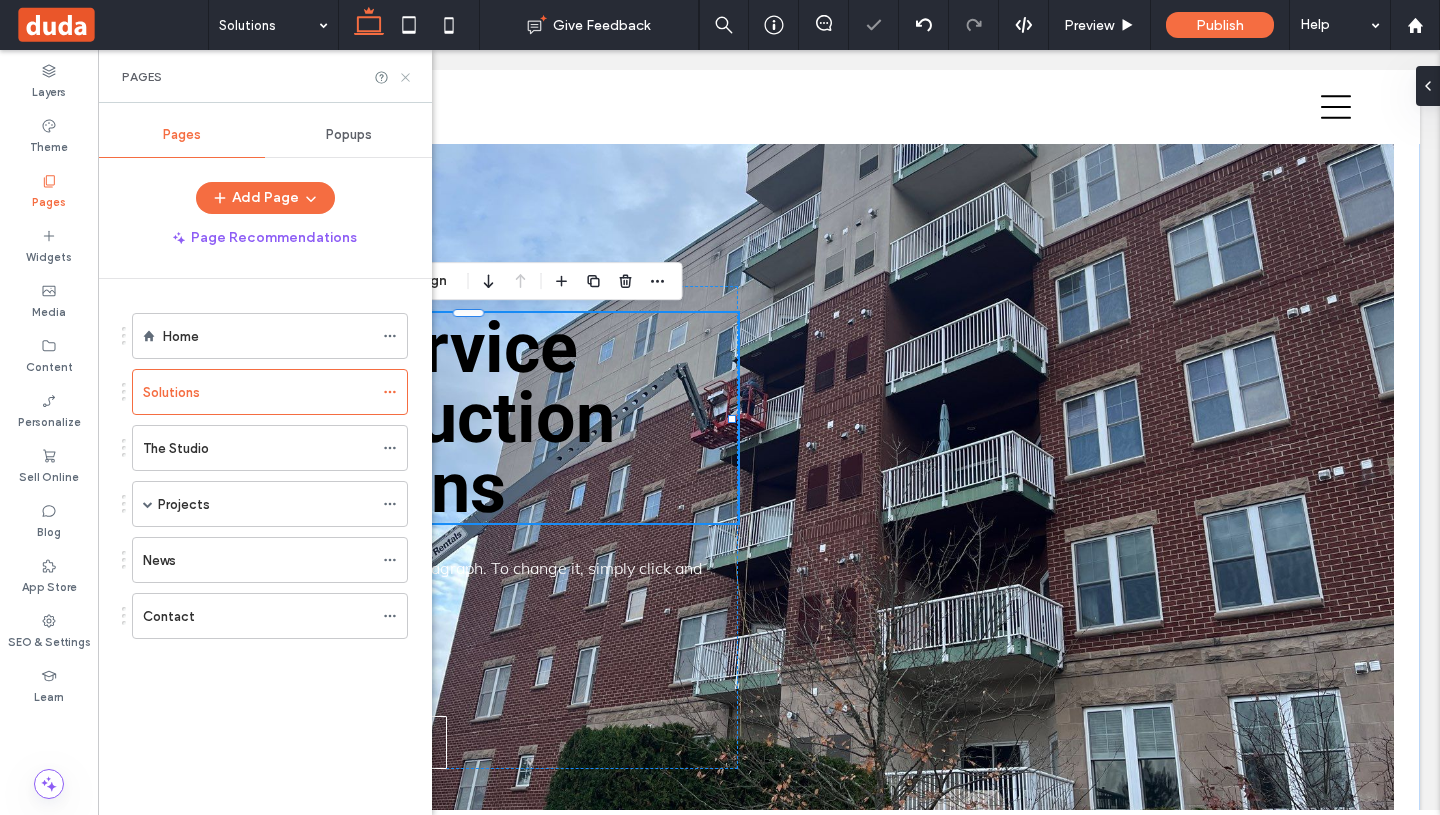 click 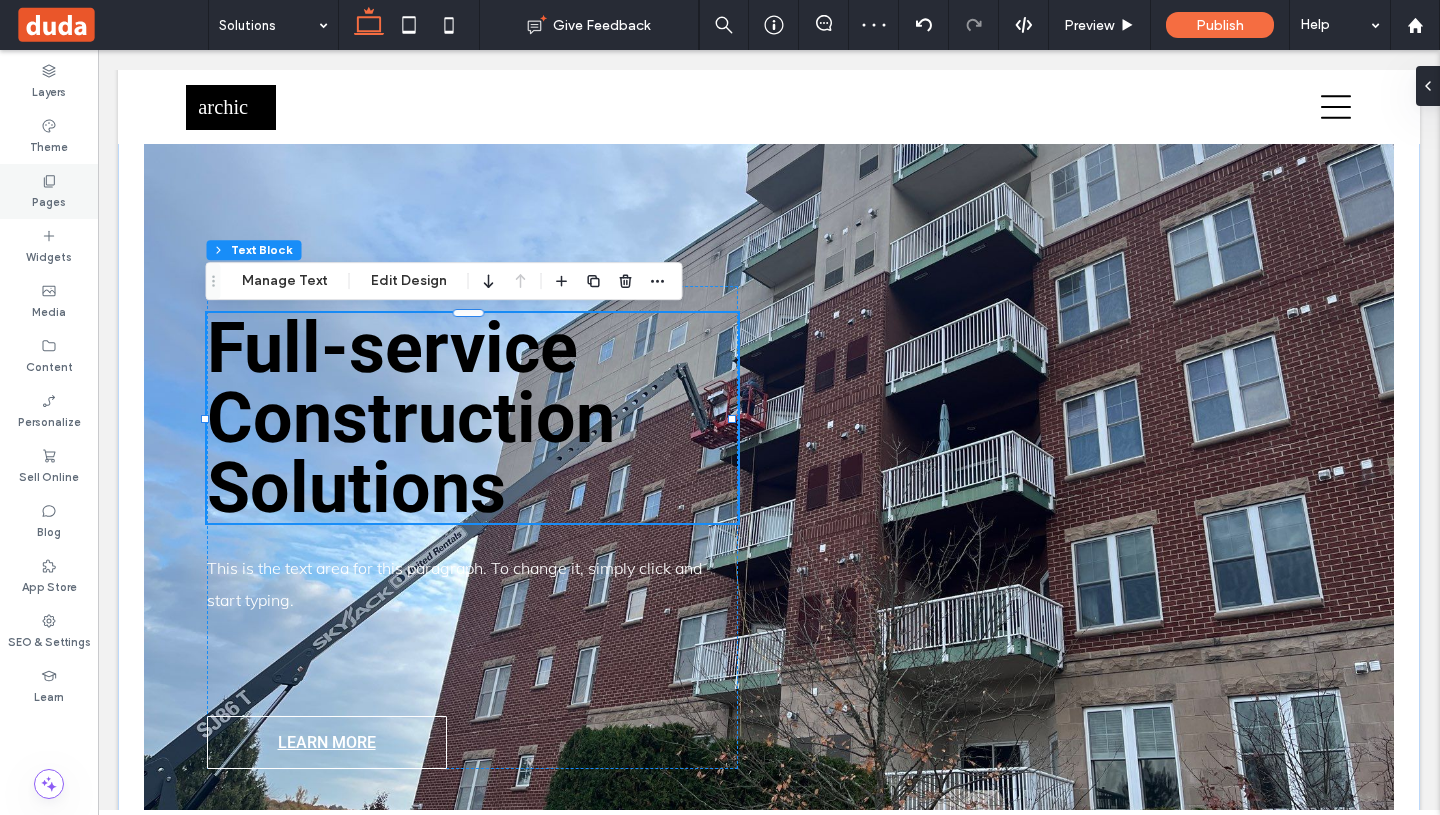 click on "Pages" at bounding box center [49, 191] 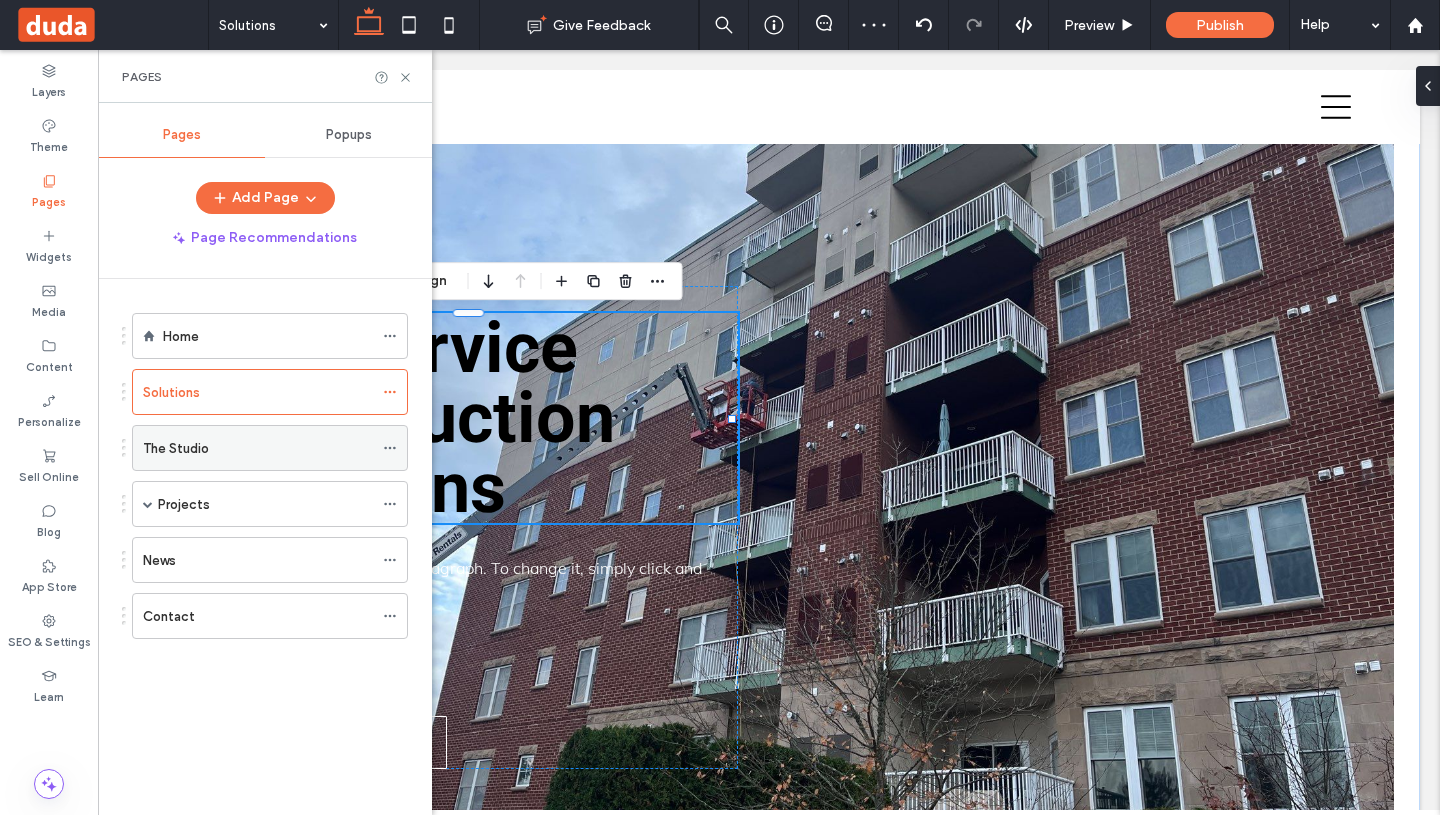 click on "The Studio" at bounding box center (176, 448) 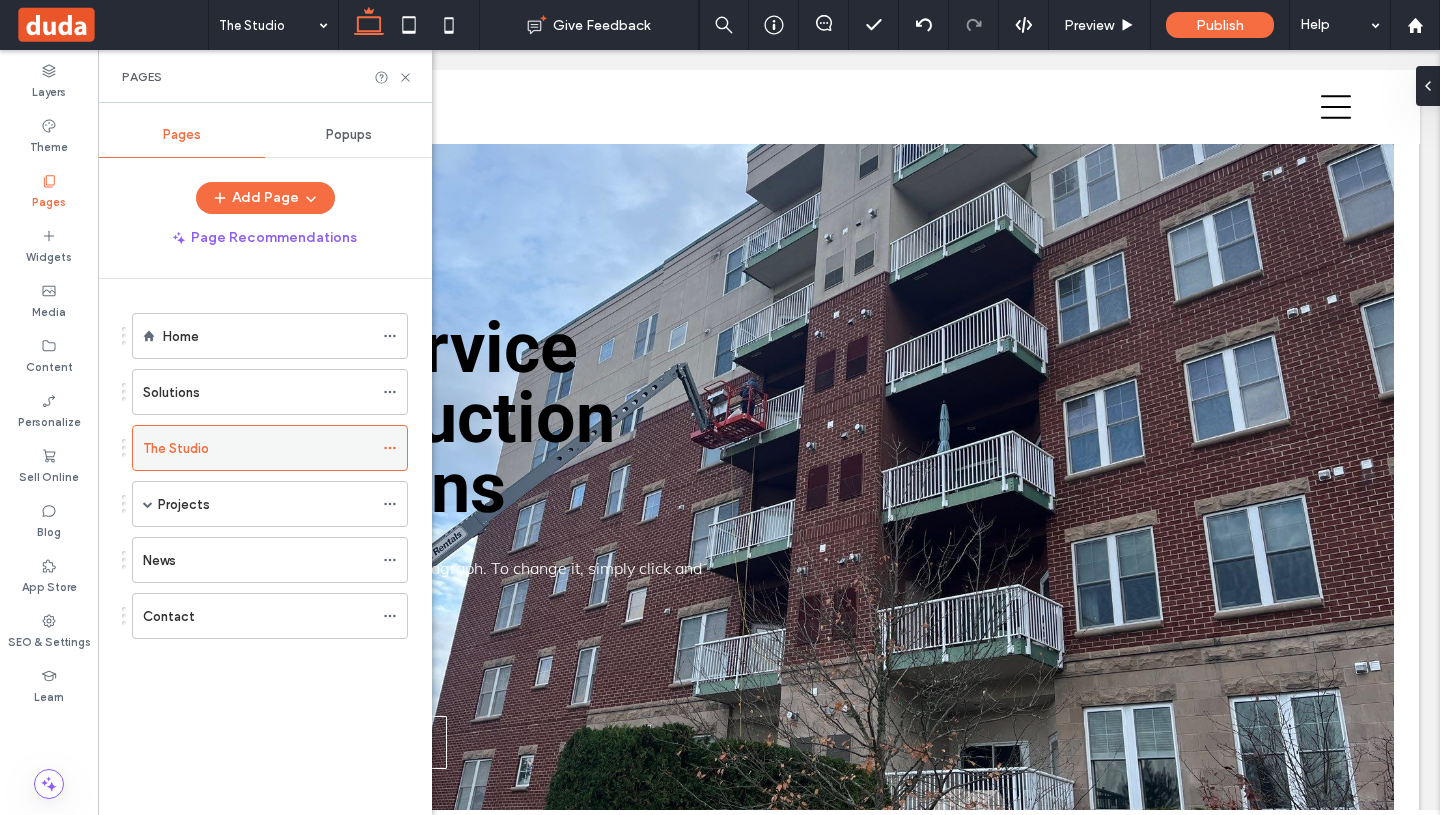 click 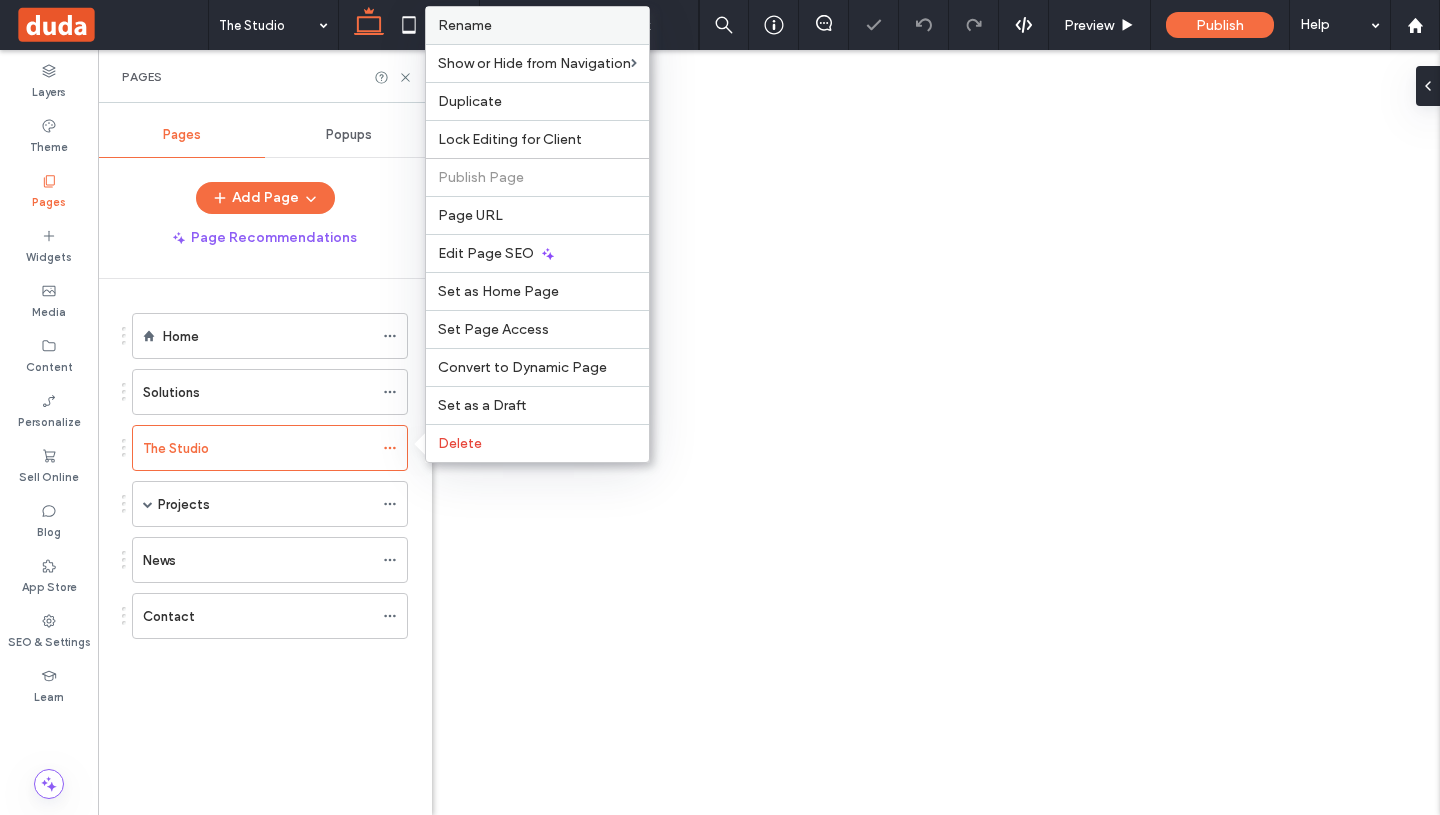 click on "Rename" at bounding box center (465, 25) 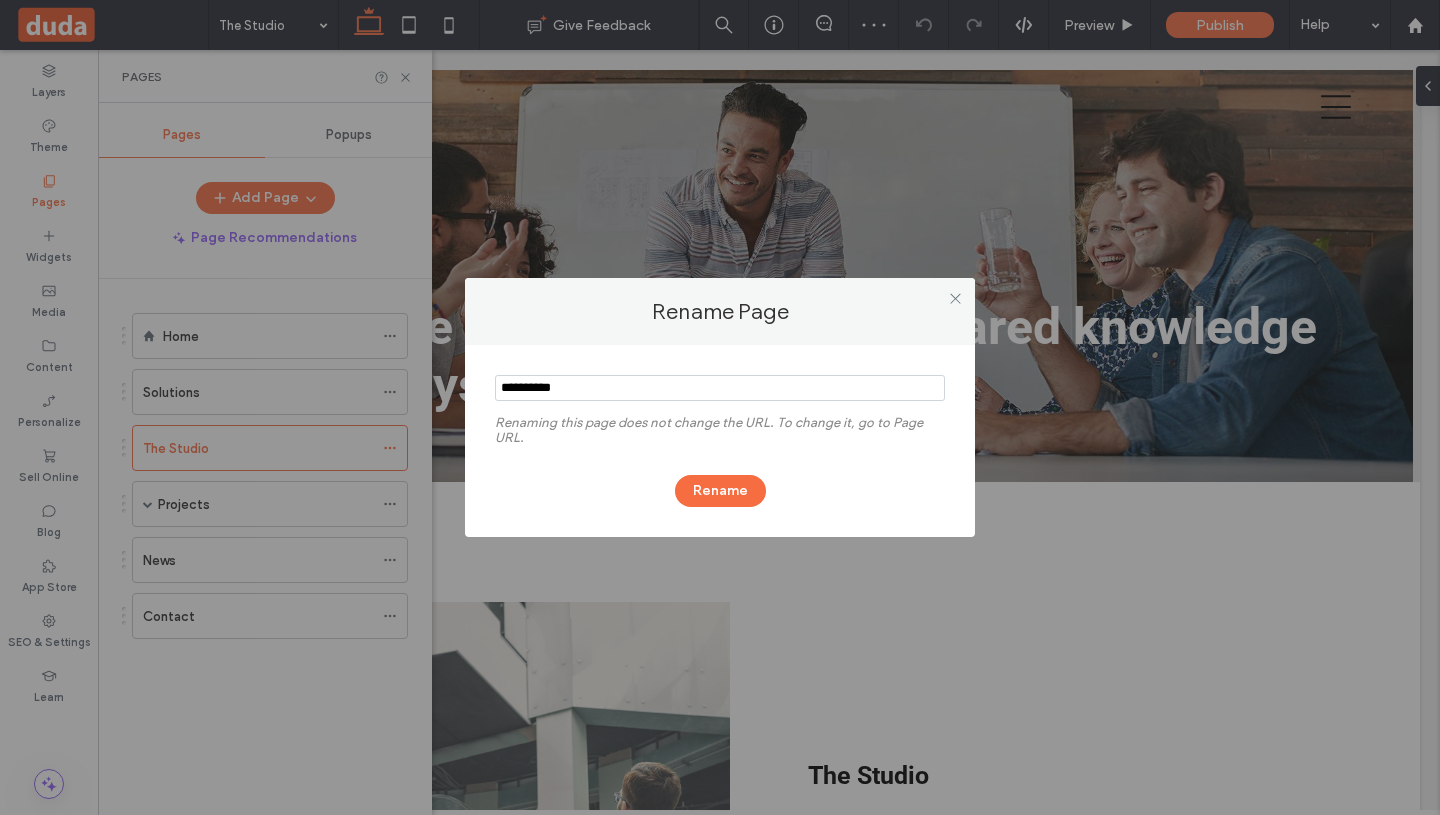 scroll, scrollTop: 0, scrollLeft: 0, axis: both 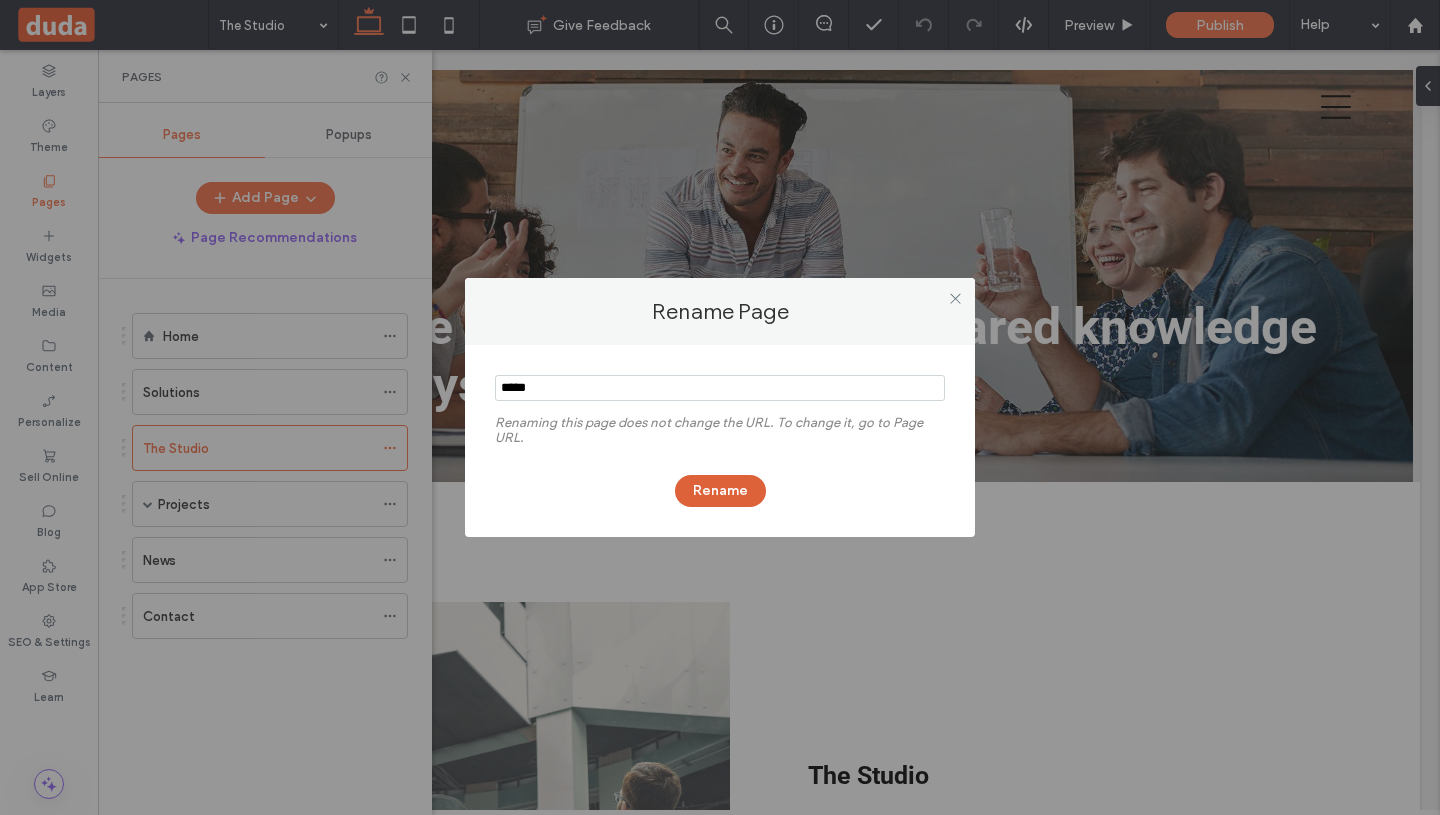 type on "*****" 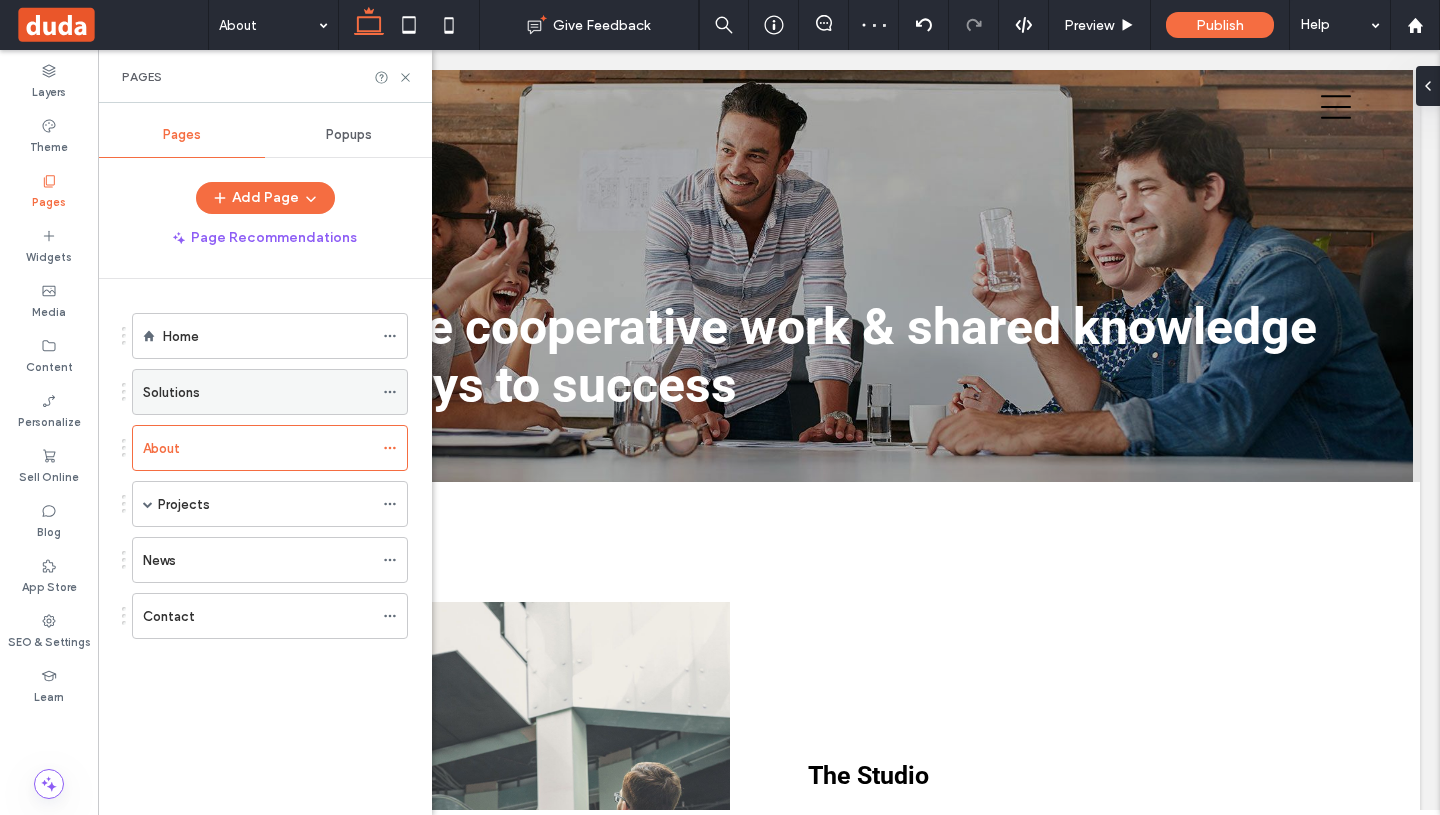 click on "Solutions" at bounding box center (258, 392) 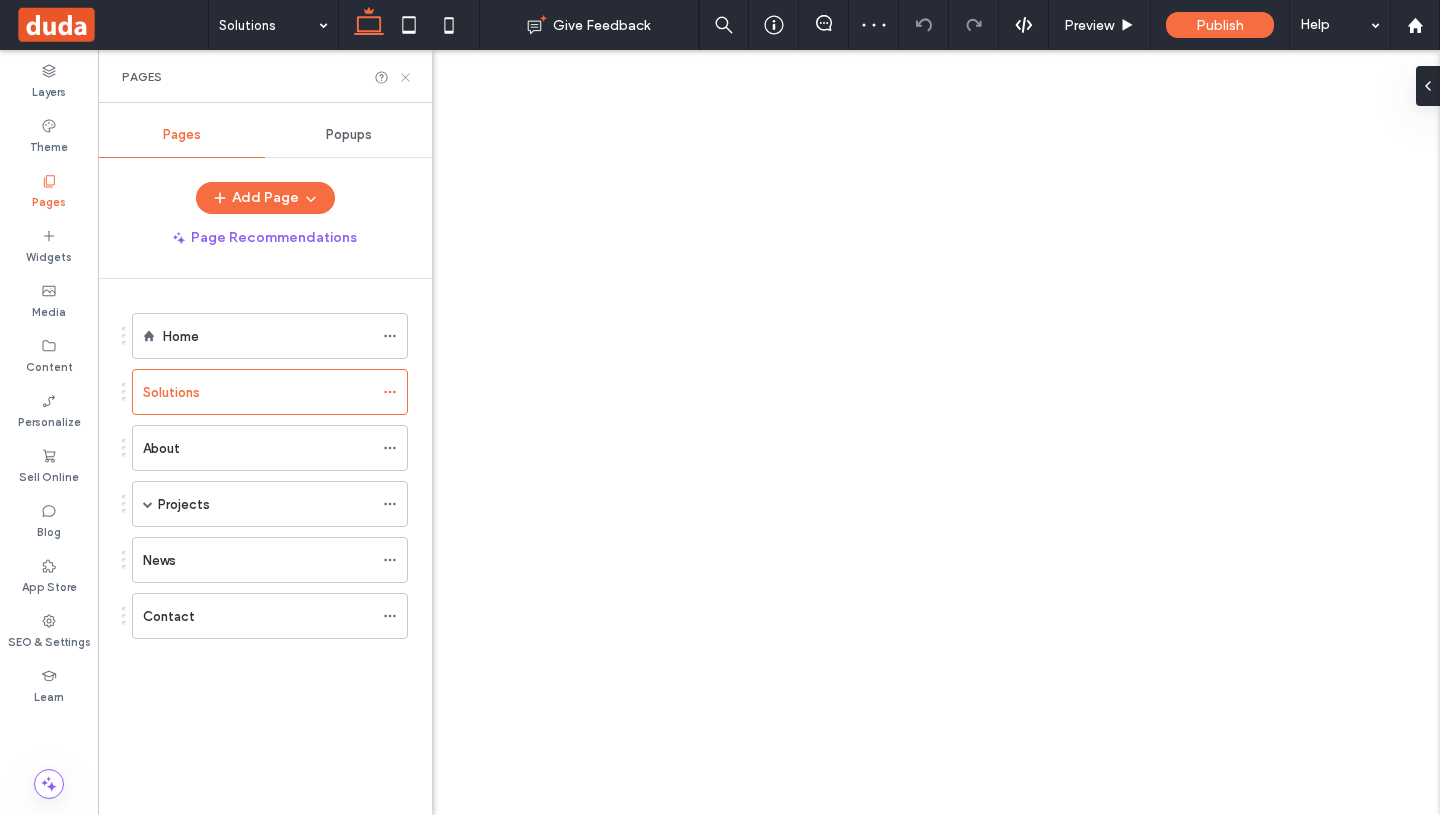 click 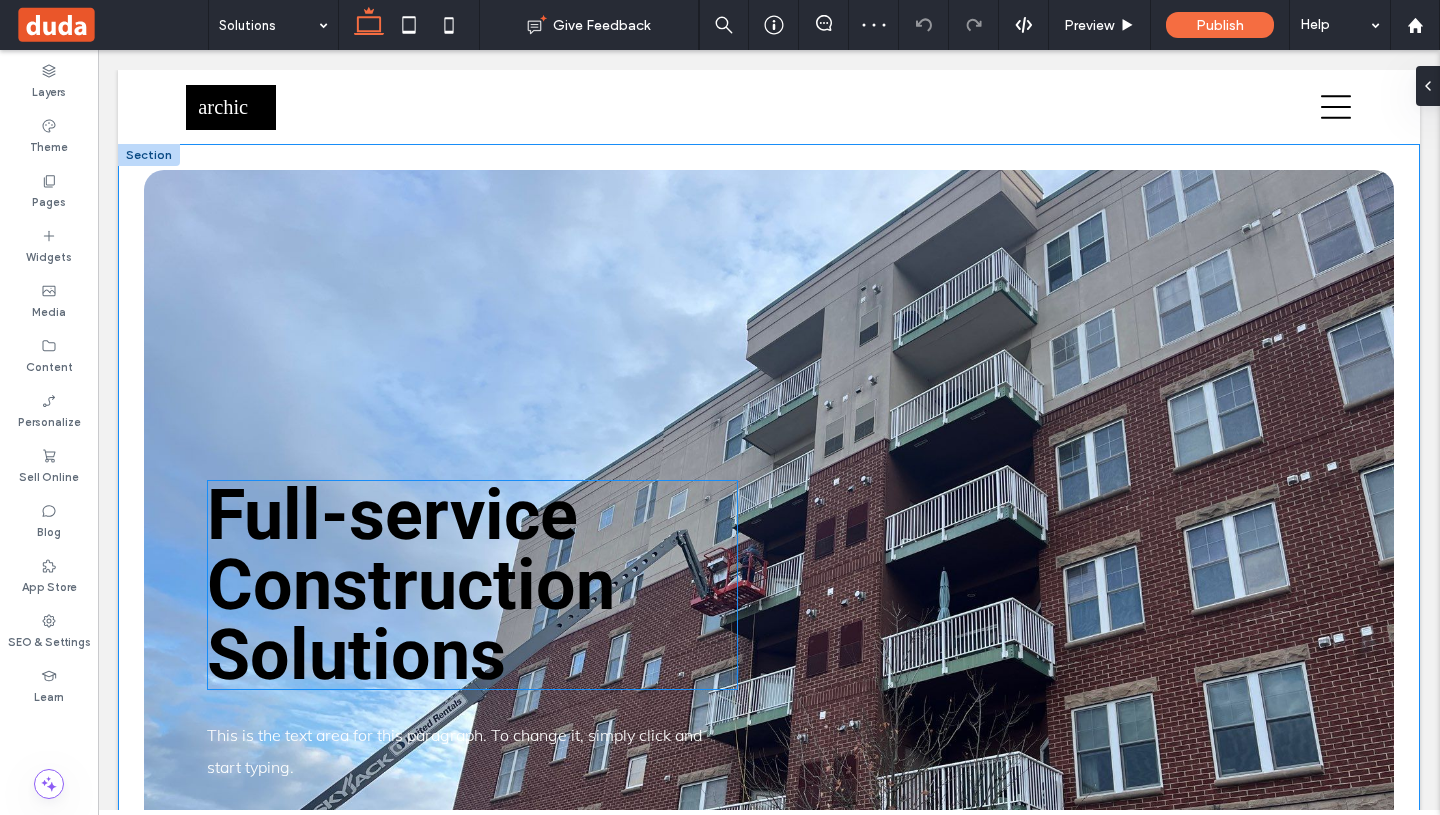 scroll, scrollTop: 0, scrollLeft: 0, axis: both 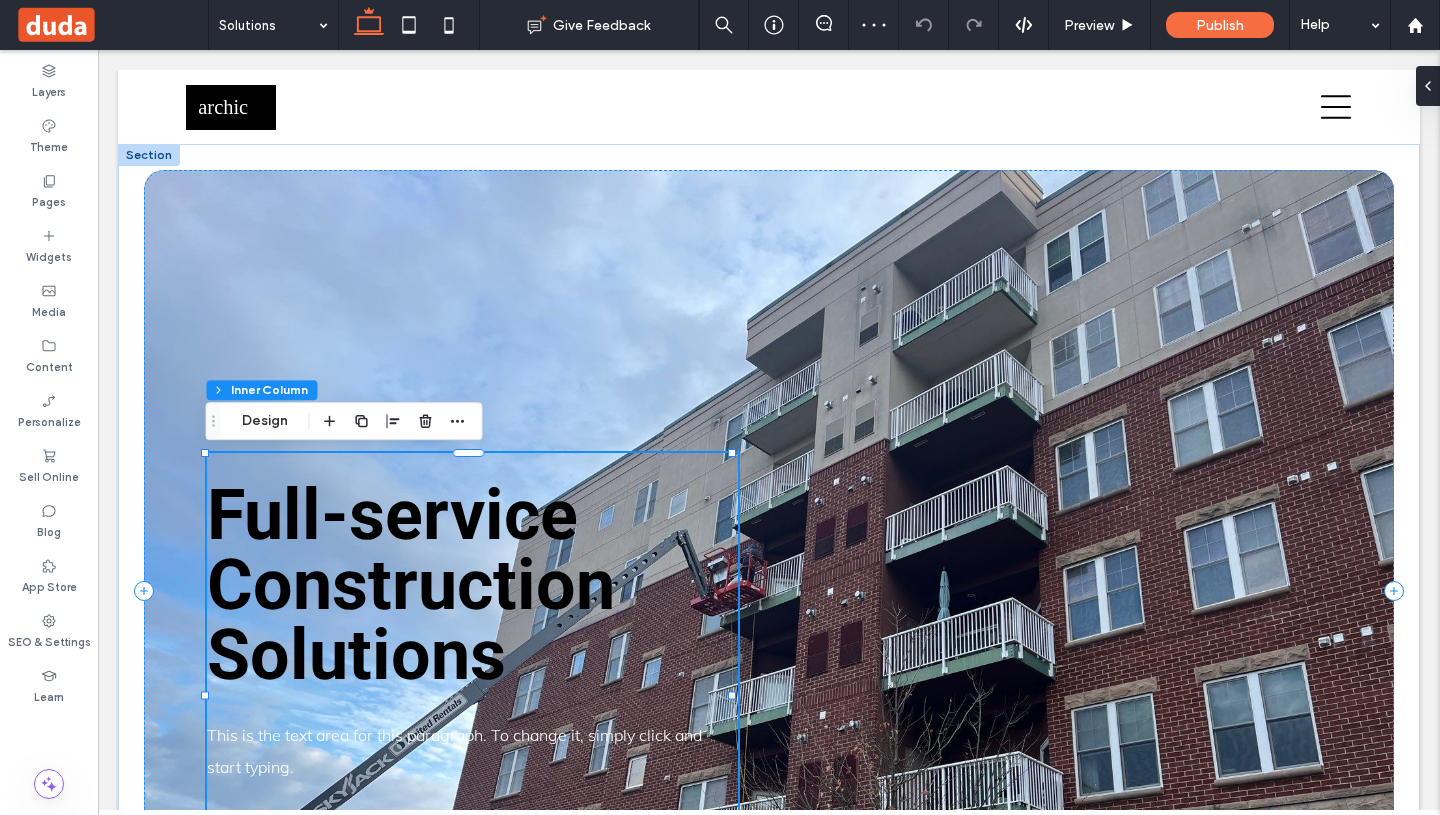 click on "Full-service Construction Solutions" at bounding box center (411, 585) 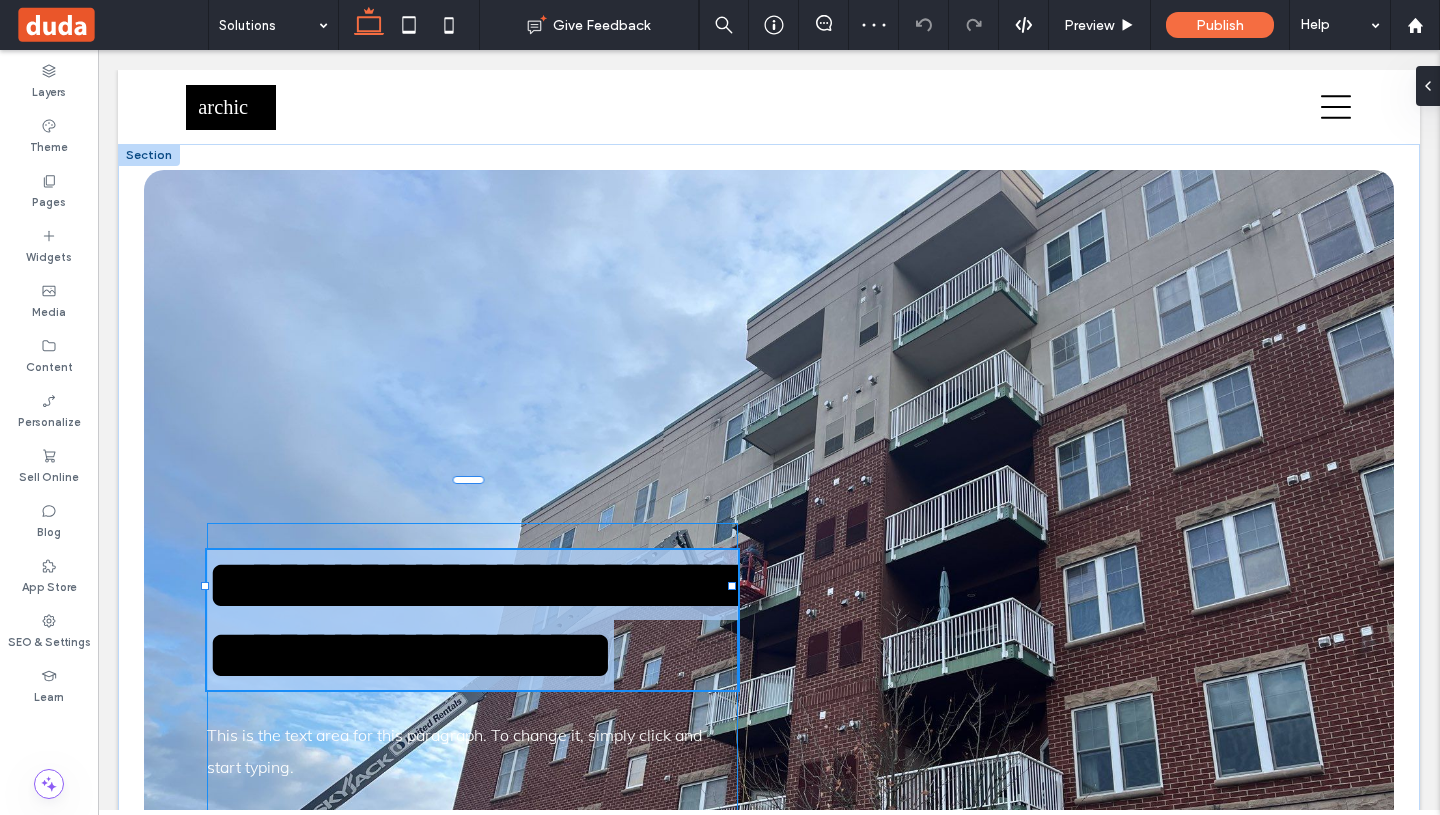type on "******" 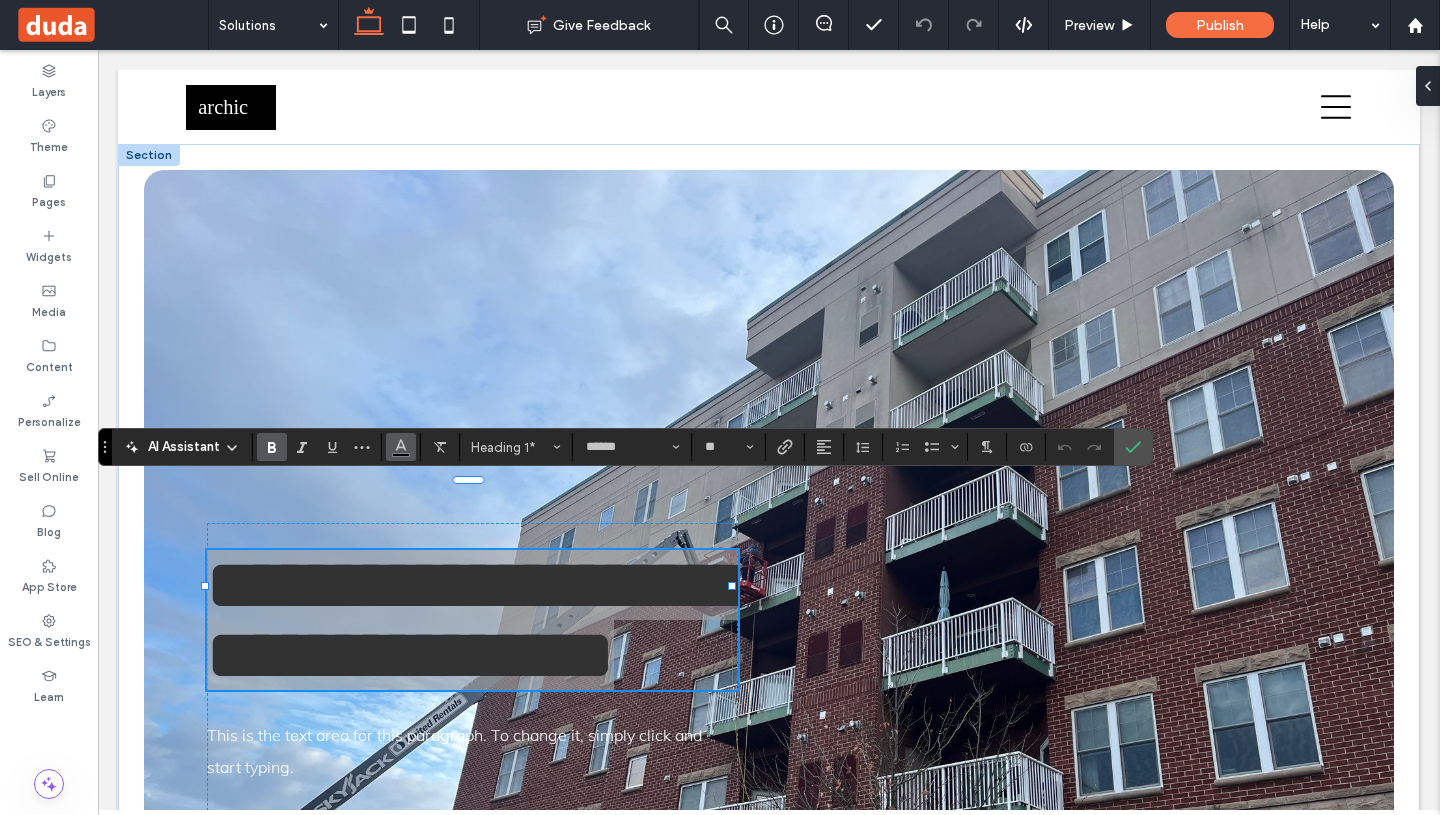 click 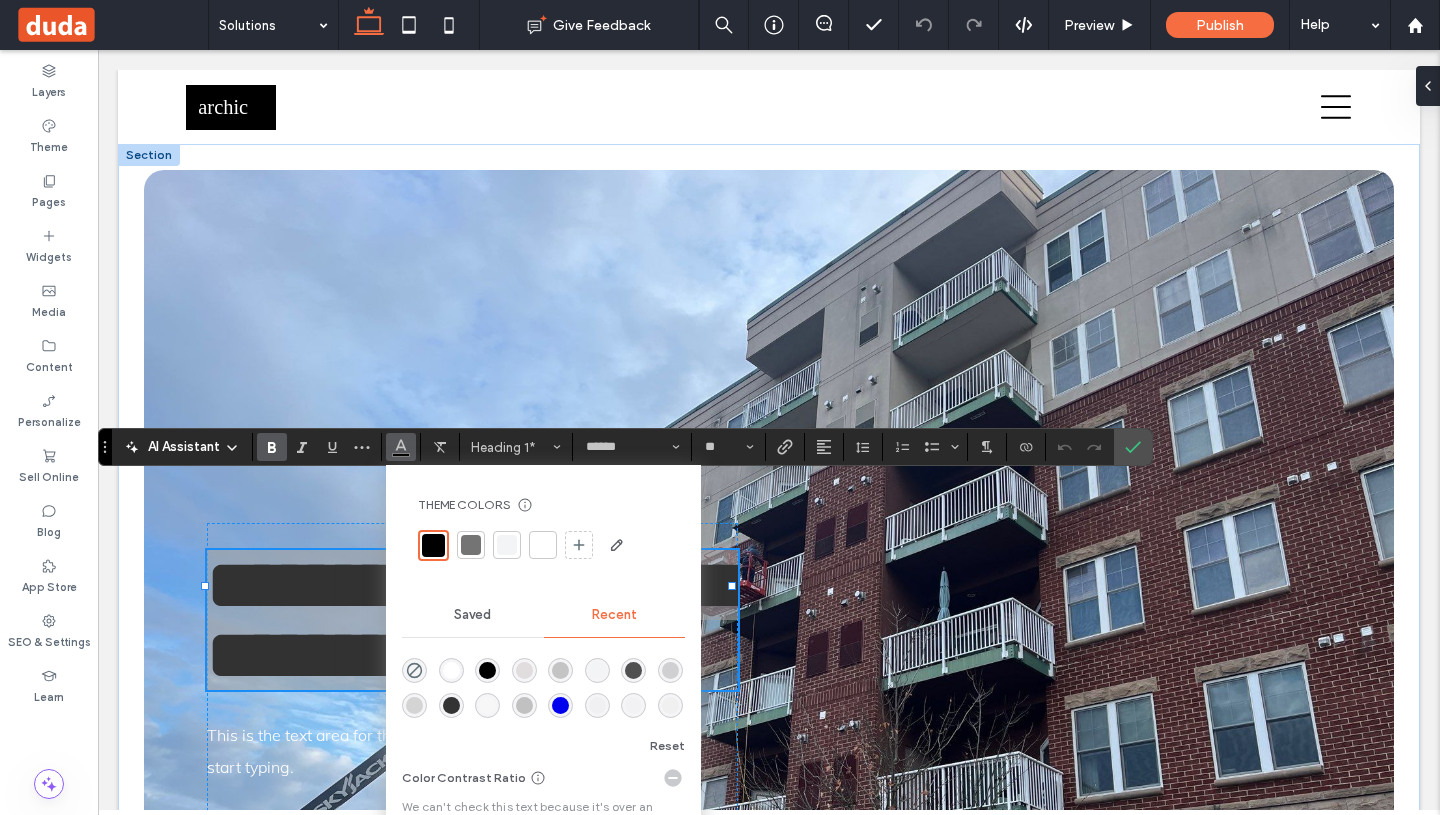 click at bounding box center [543, 545] 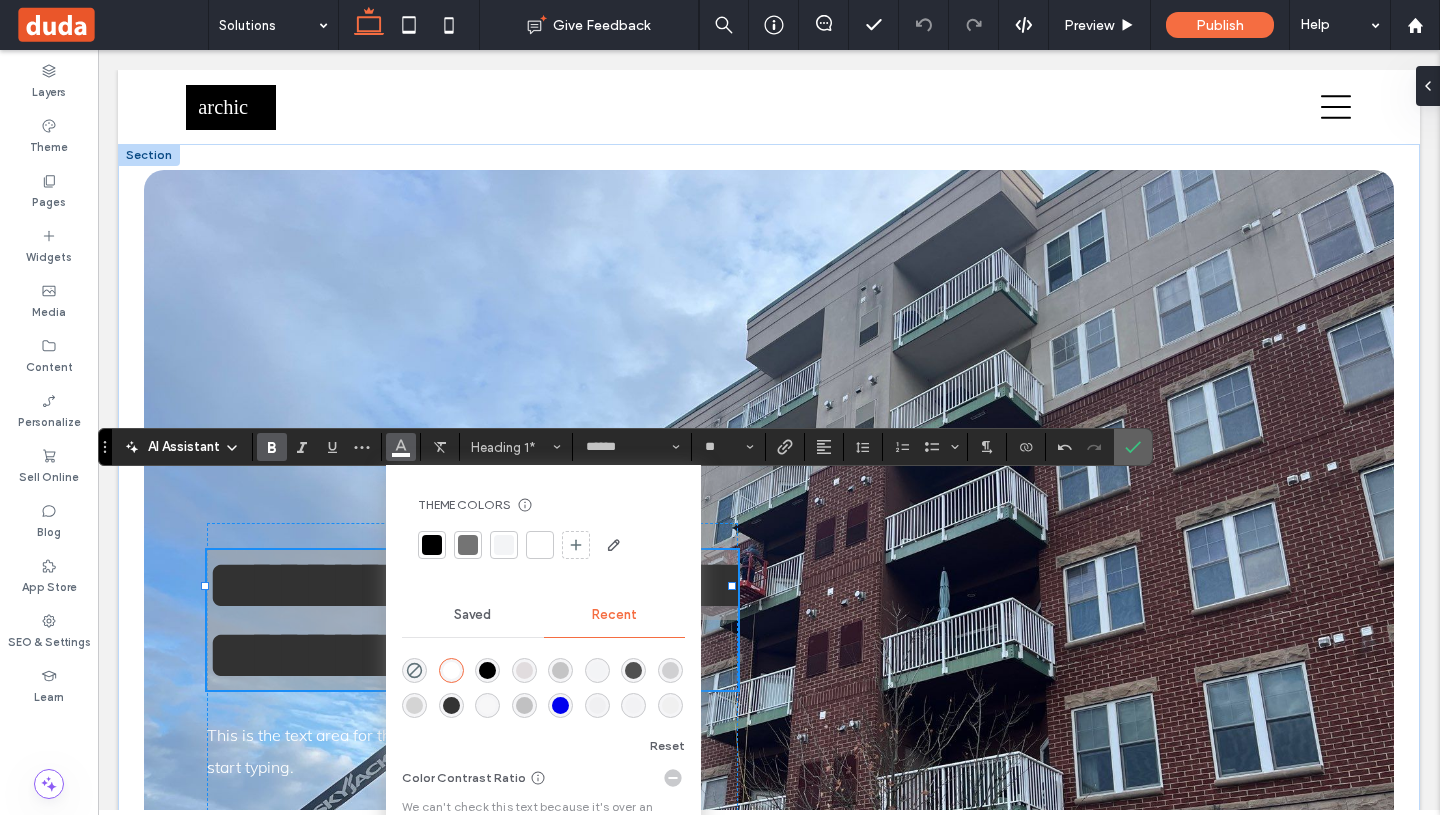 click 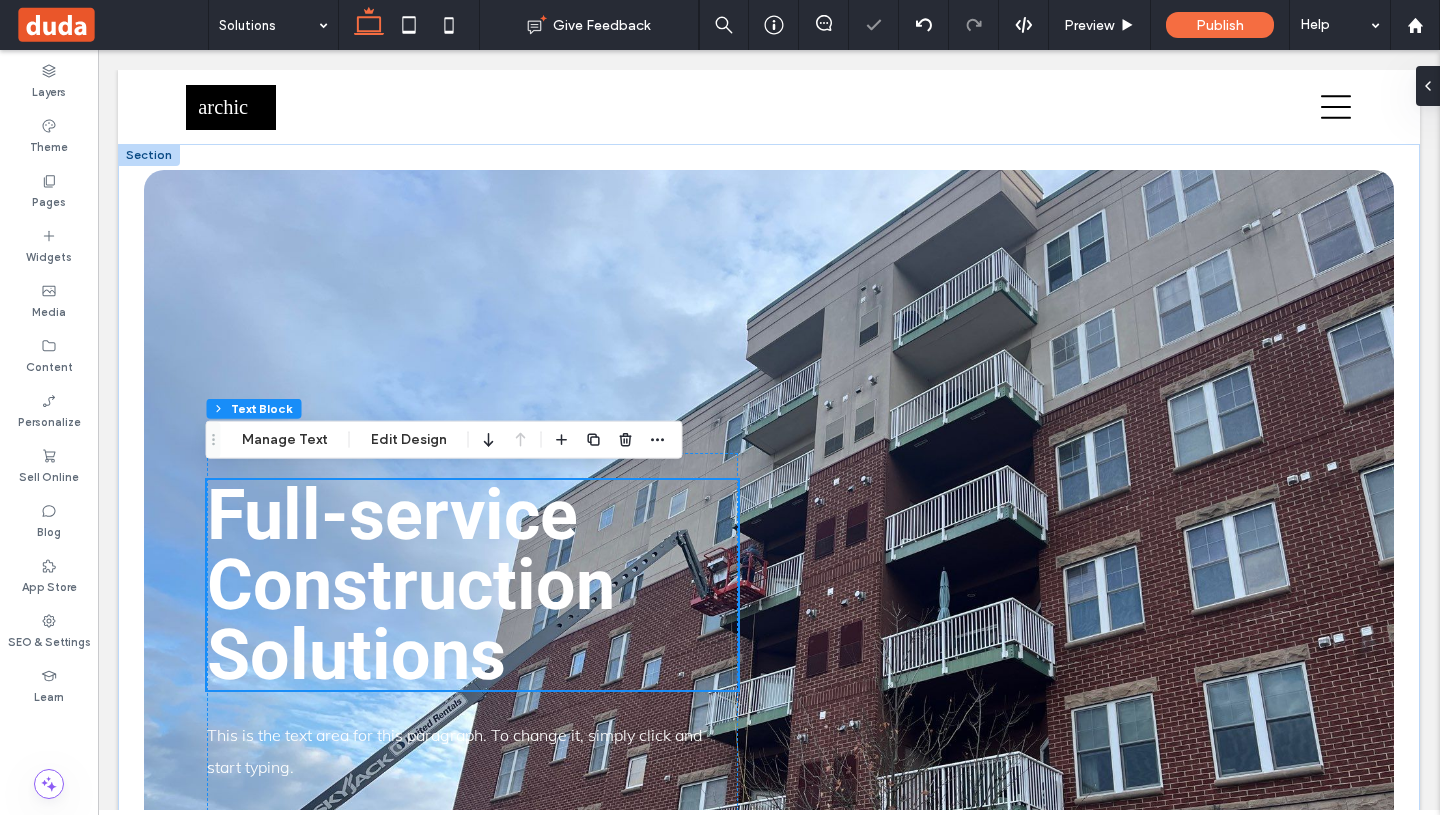 scroll, scrollTop: 194, scrollLeft: 0, axis: vertical 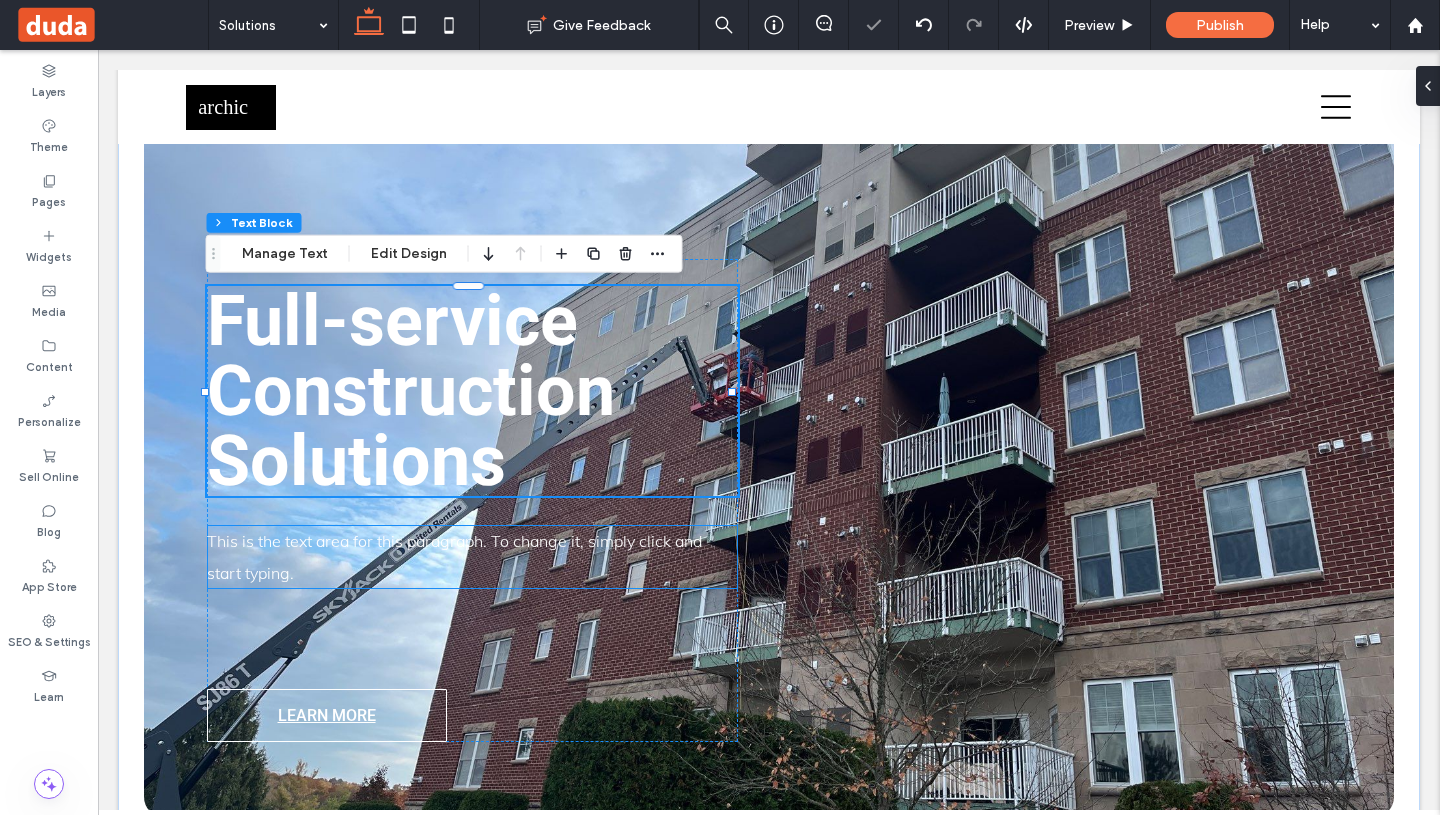 click on "This is the text area for this paragraph. To change it, simply click and start typing." at bounding box center (454, 557) 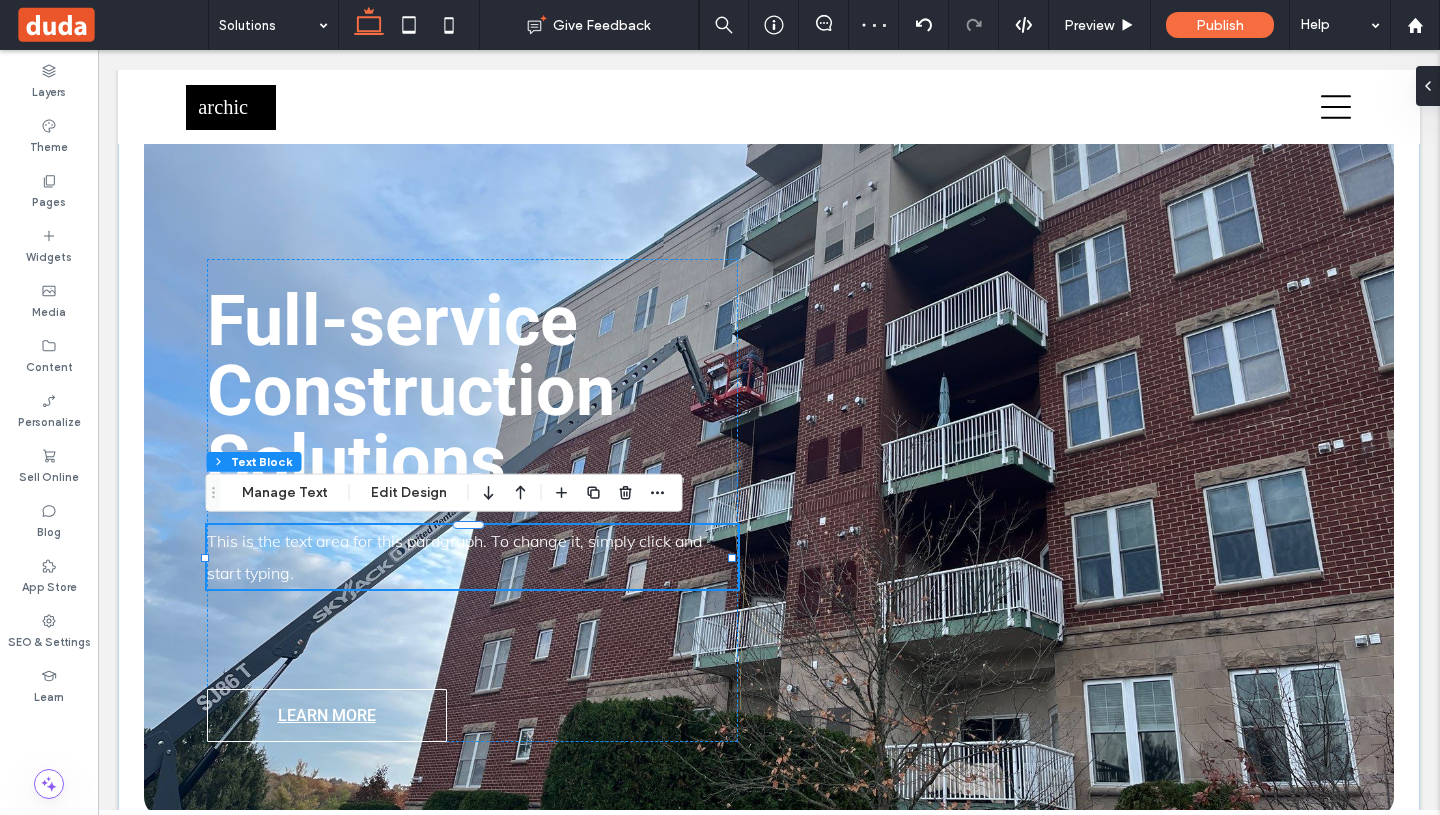click on "This is the text area for this paragraph. To change it, simply click and start typing." at bounding box center (454, 557) 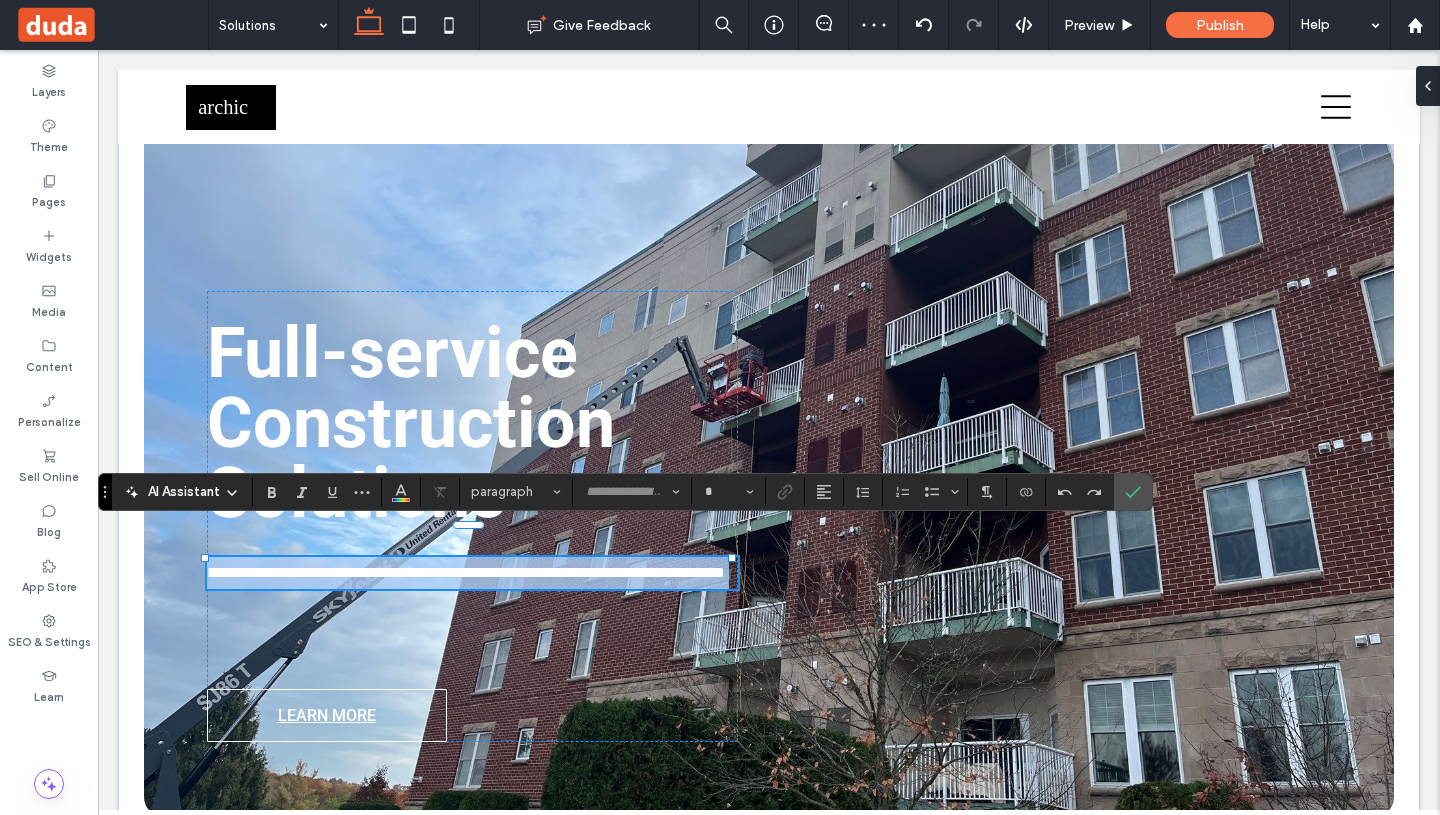 type on "****" 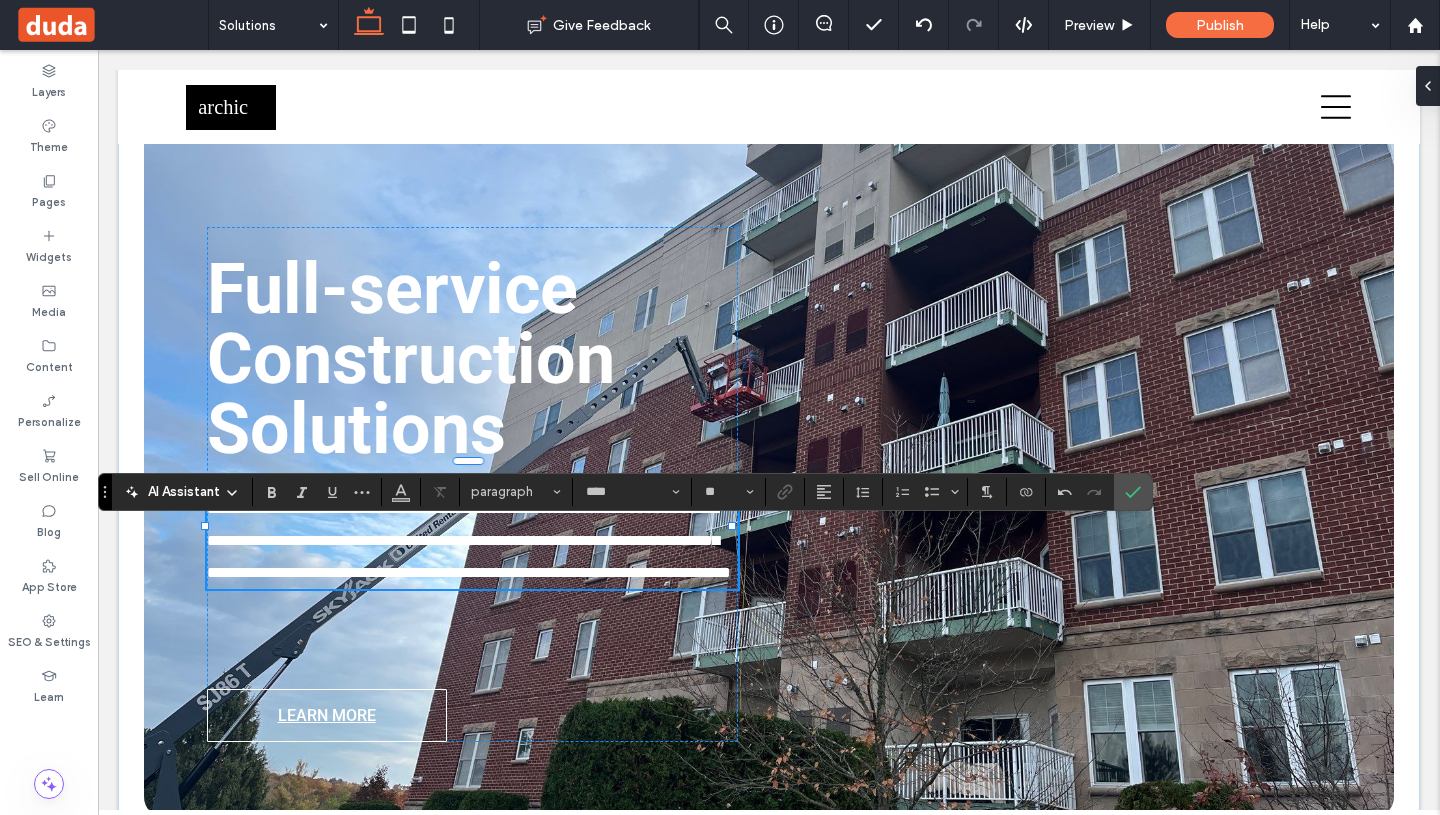 click on "**********" at bounding box center (469, 540) 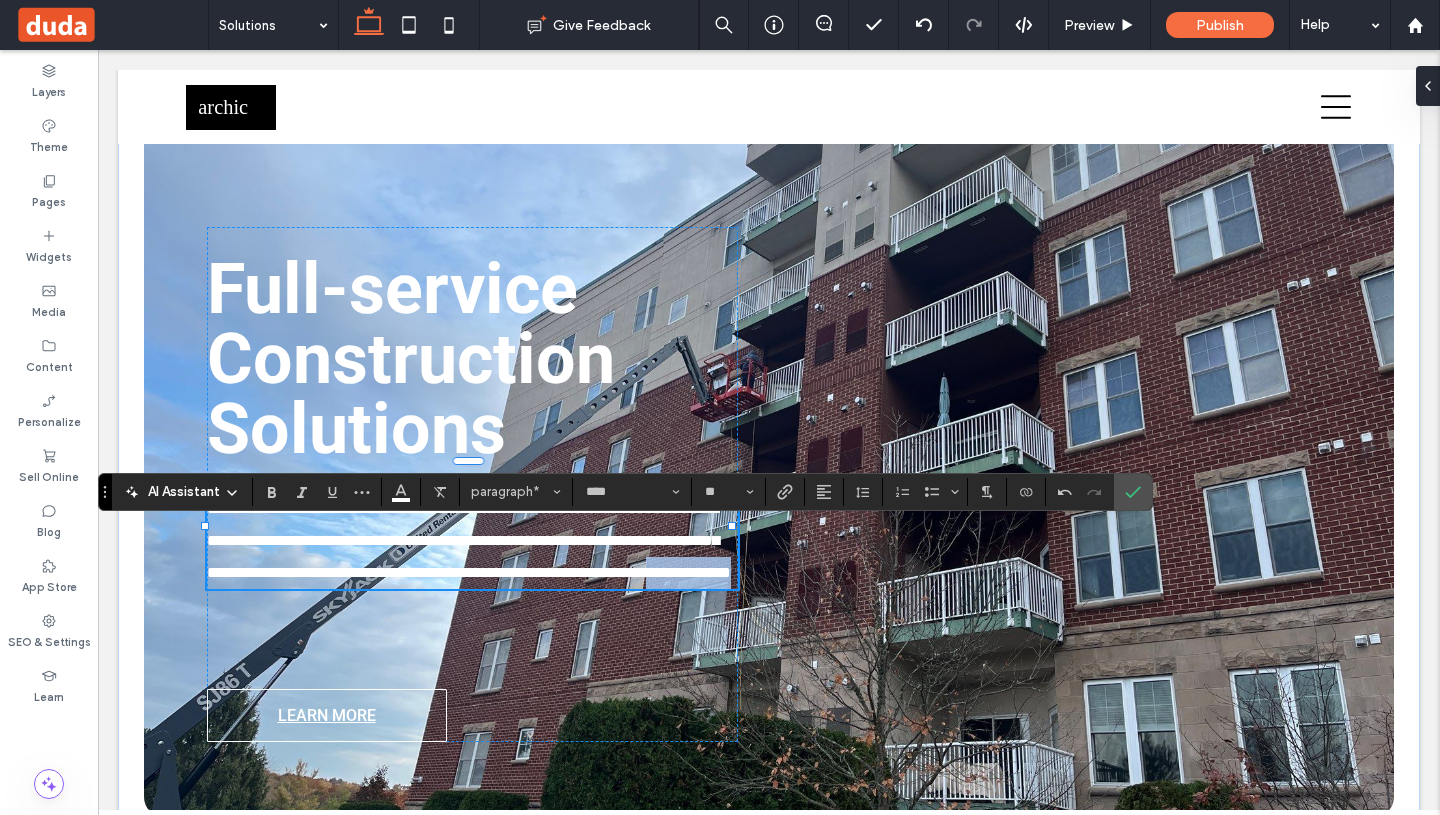 drag, startPoint x: 635, startPoint y: 585, endPoint x: 502, endPoint y: 576, distance: 133.30417 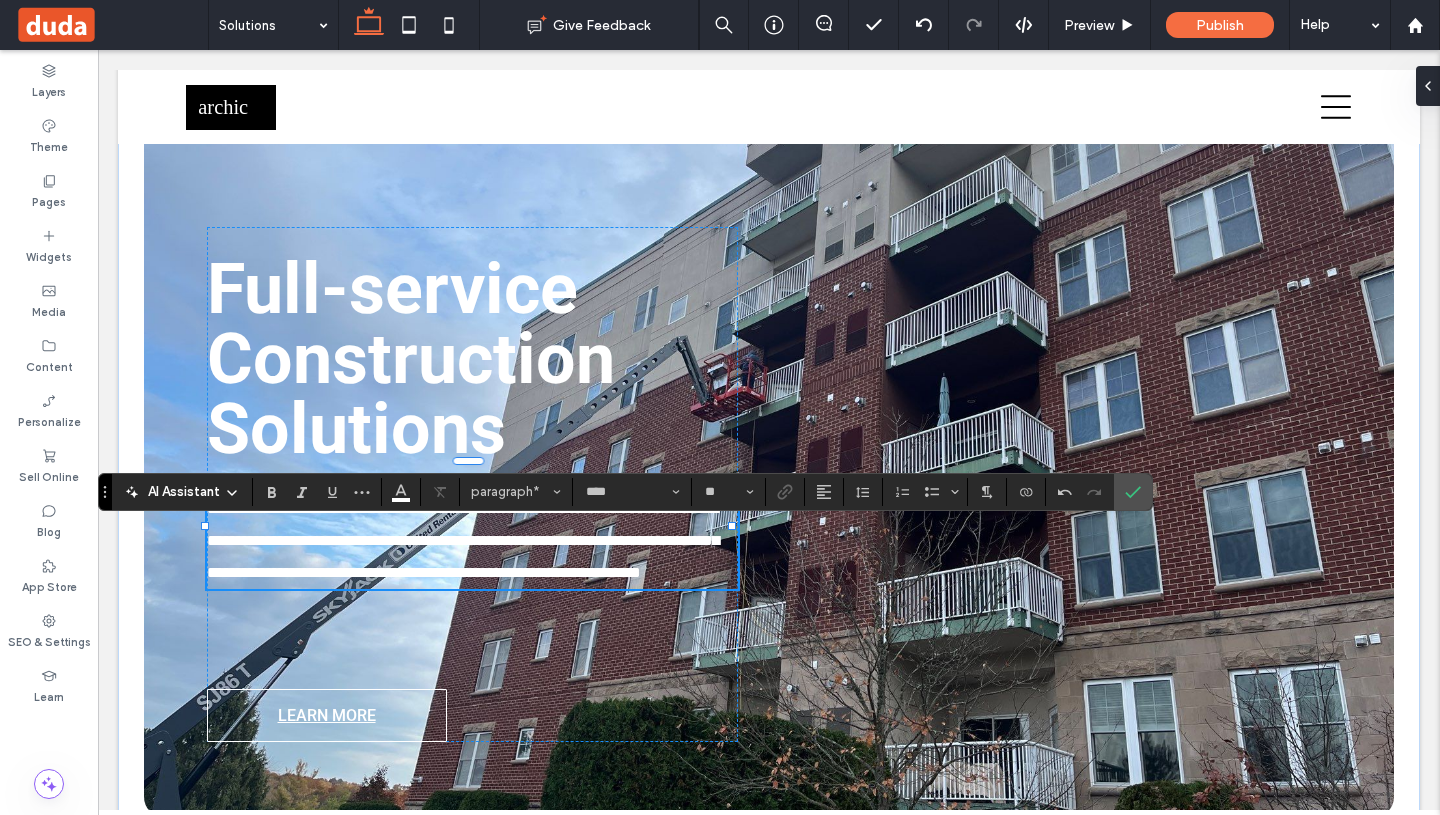 type 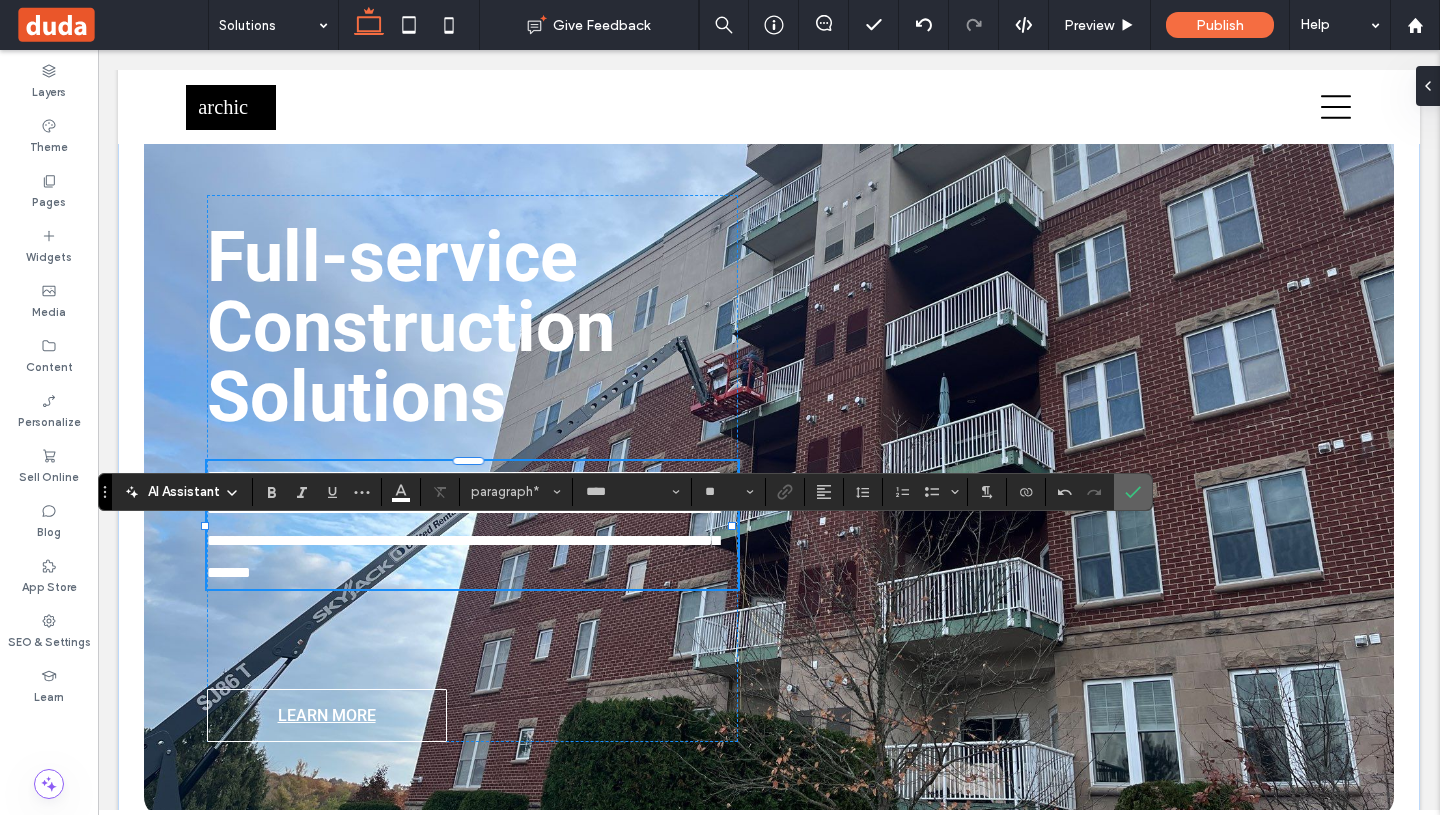 click at bounding box center [1133, 492] 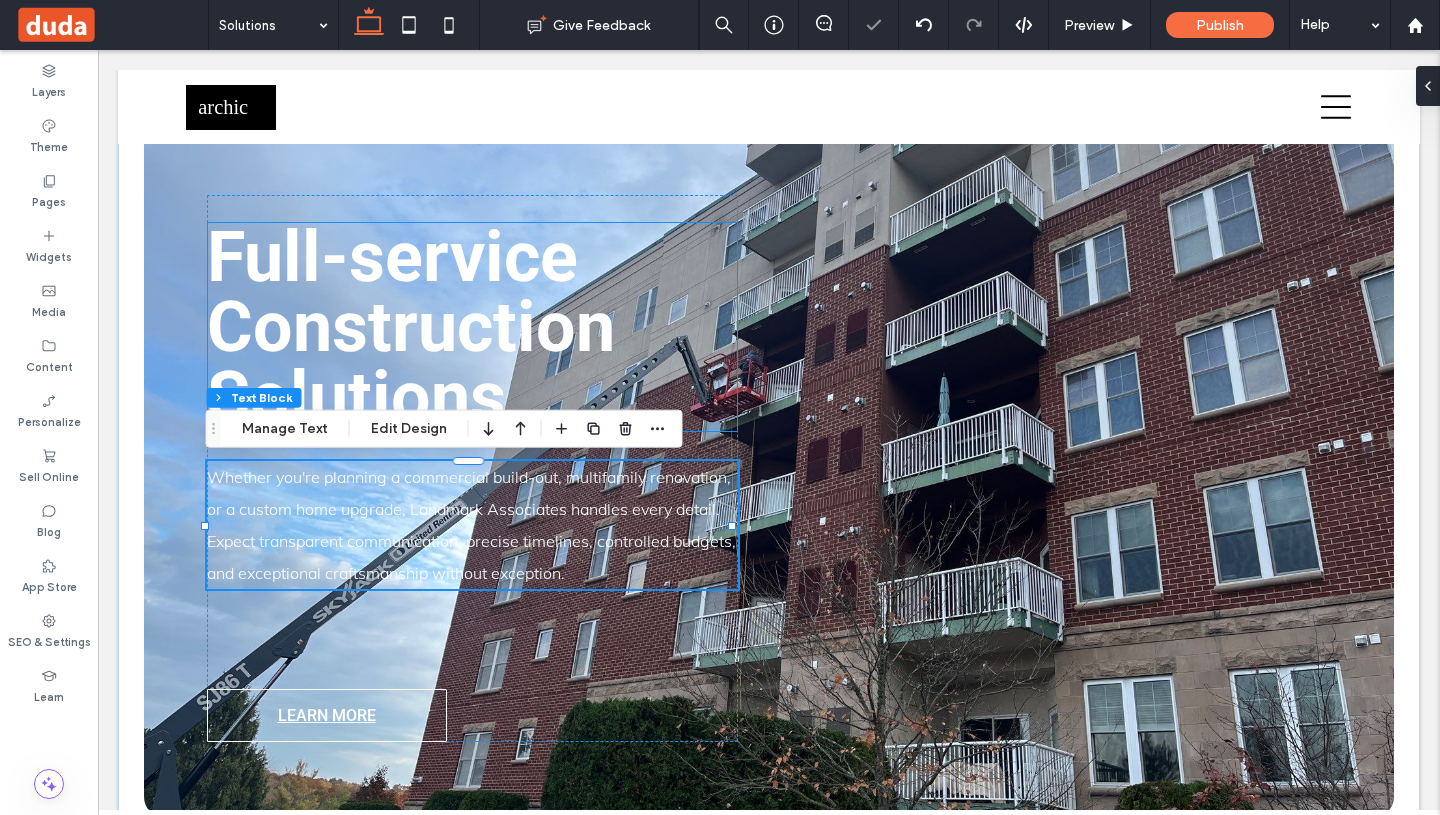 click on "Full-service Construction Solutions" at bounding box center (472, 327) 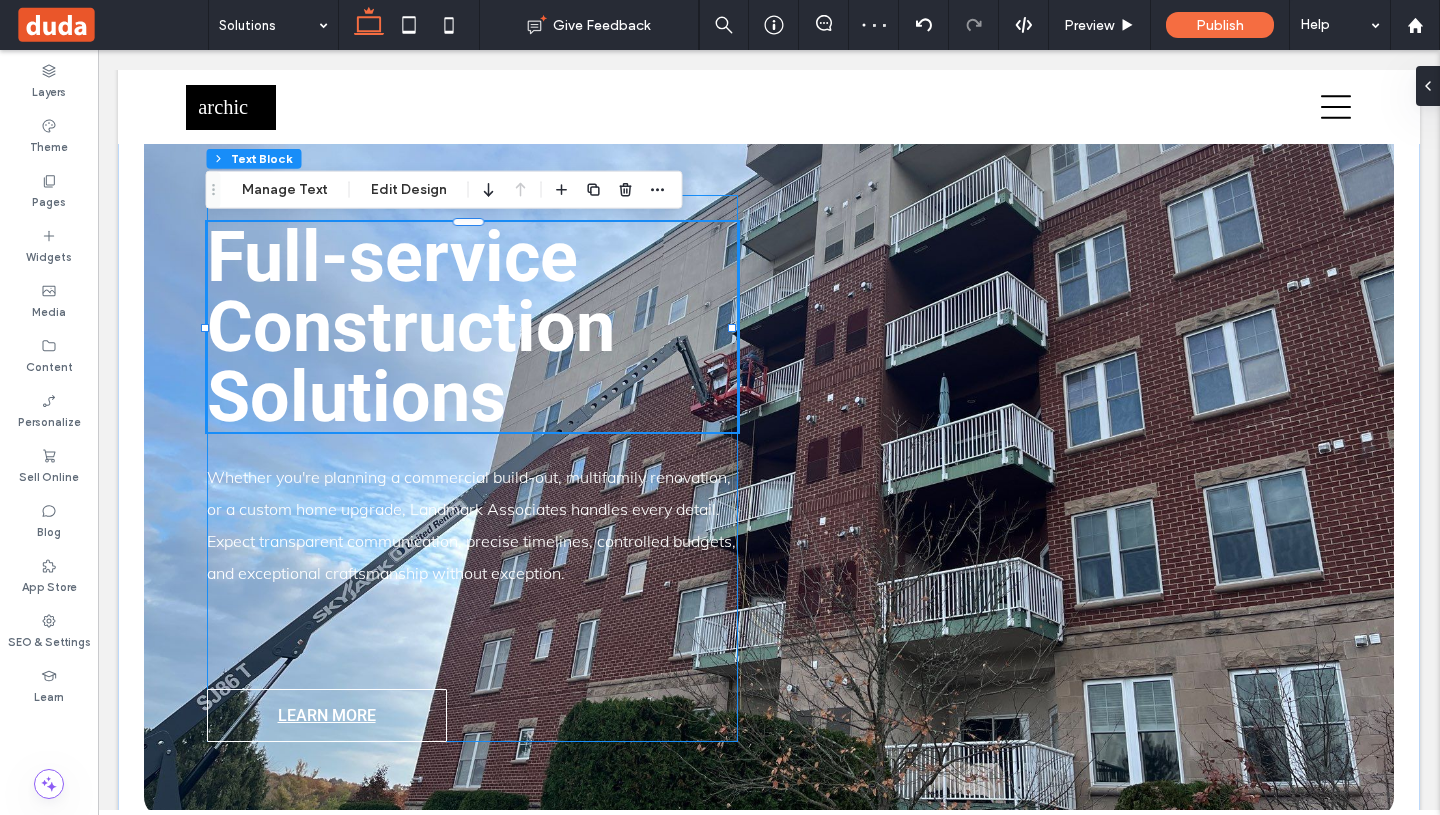 click on "Full-service Construction Solutions
Whether you're planning a commercial build-out, multifamily renovation, or a custom home upgrade, Landmark Associates handles every detail. Expect transparent communication, precise timelines, controlled budgets, and exceptional craftsmanship without exception.
LEARN MORE" at bounding box center [472, 468] 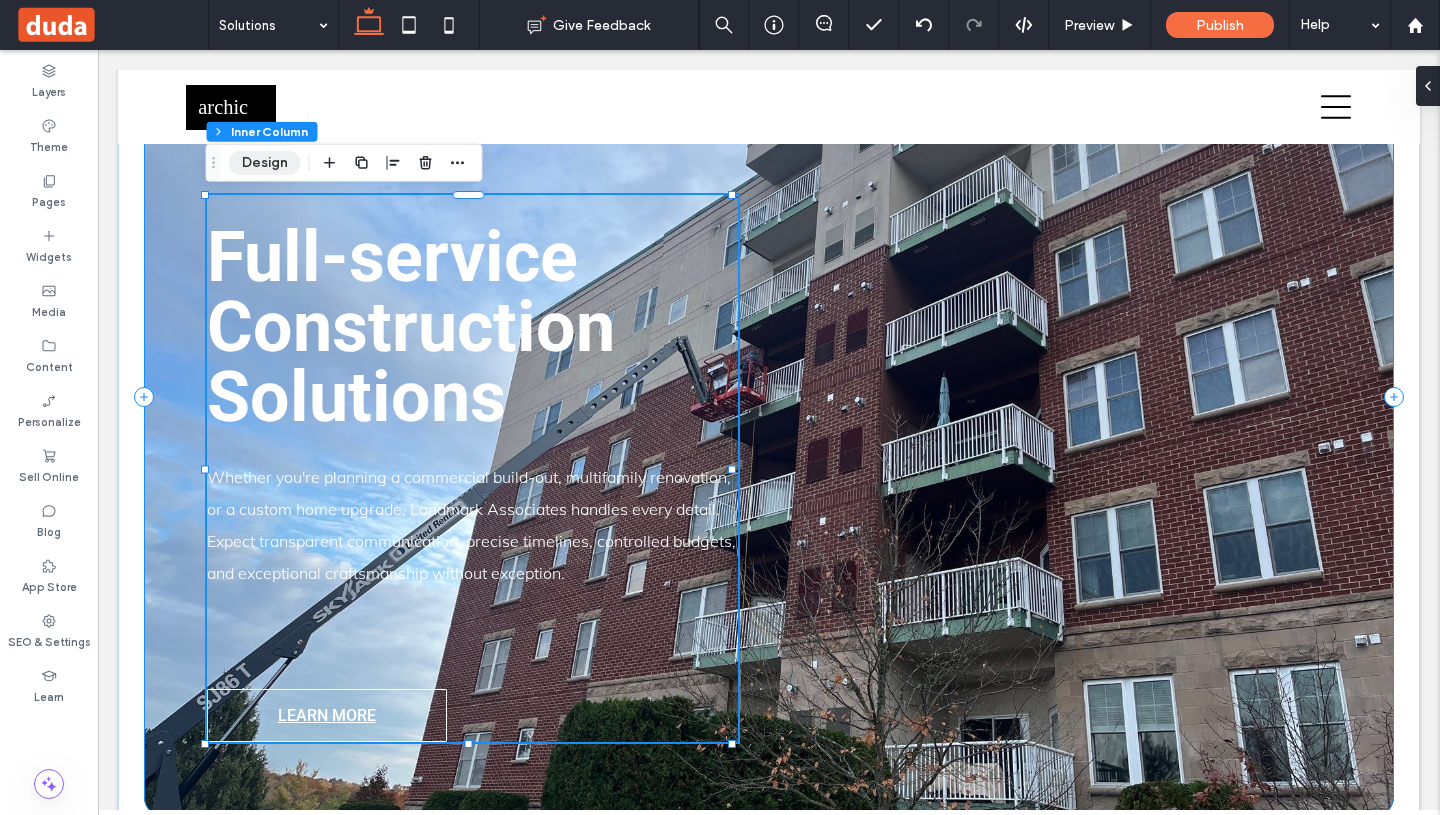click on "Design" at bounding box center (265, 163) 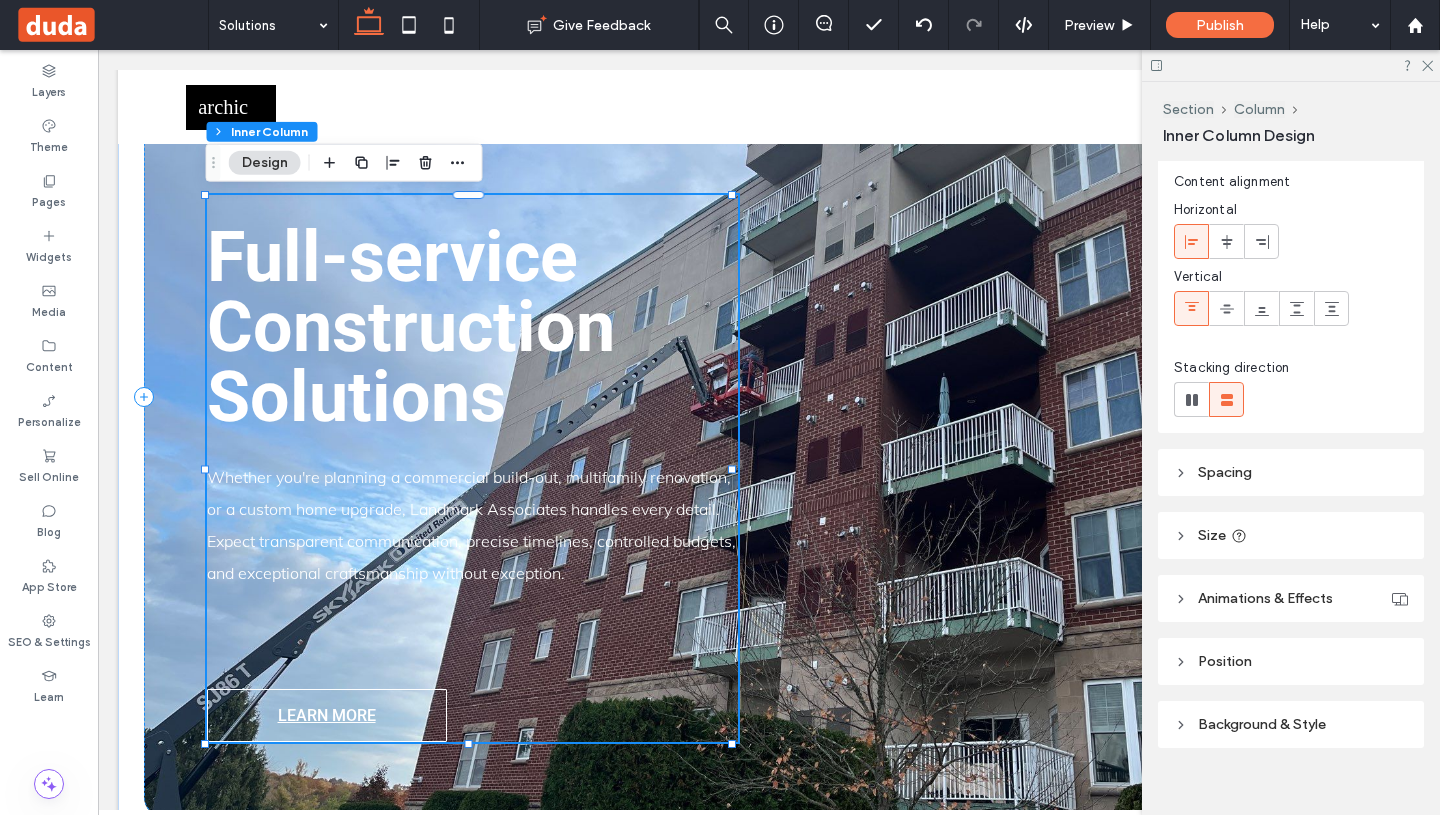 scroll, scrollTop: 128, scrollLeft: 0, axis: vertical 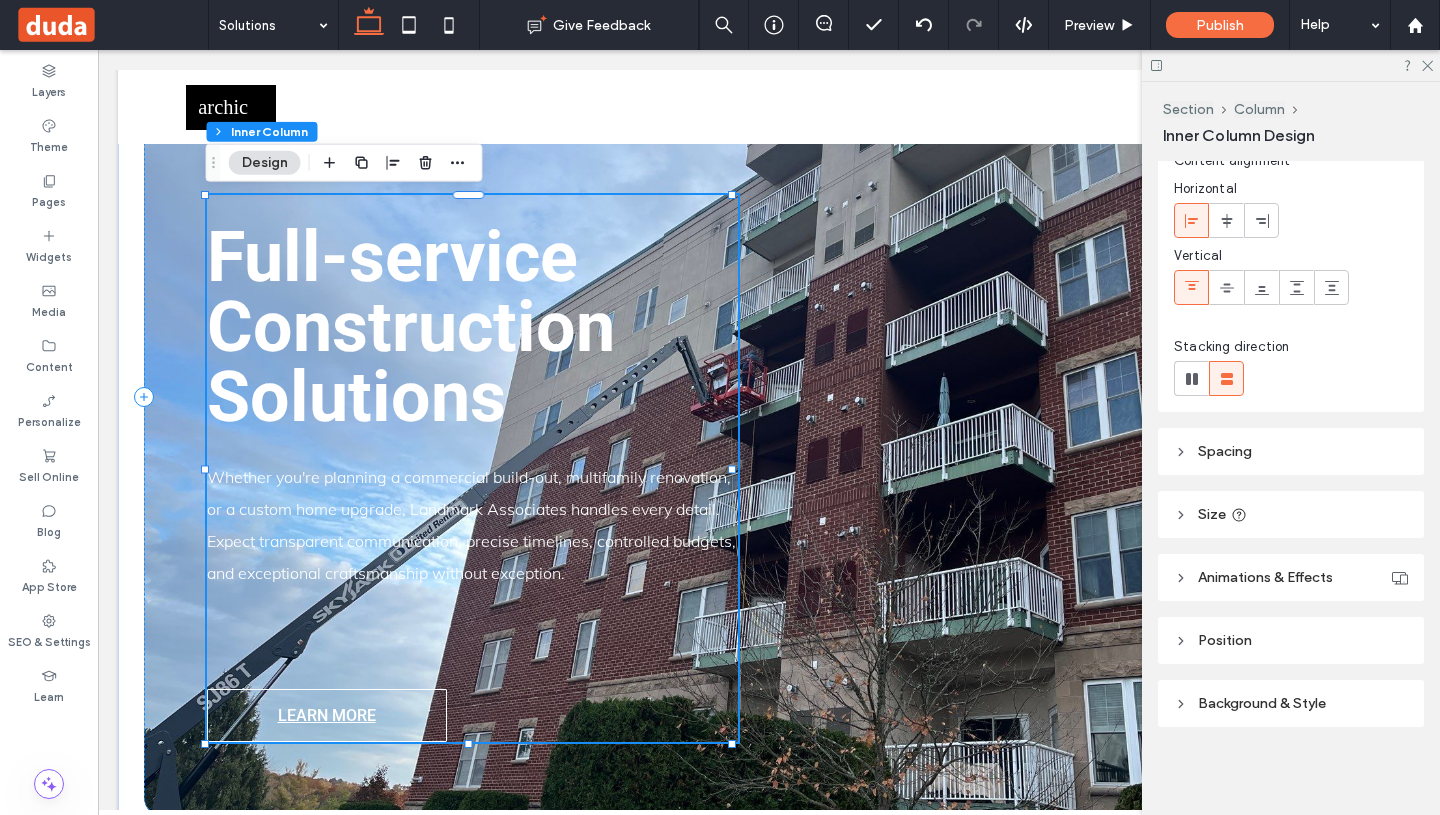 click on "Background & Style" at bounding box center (1262, 703) 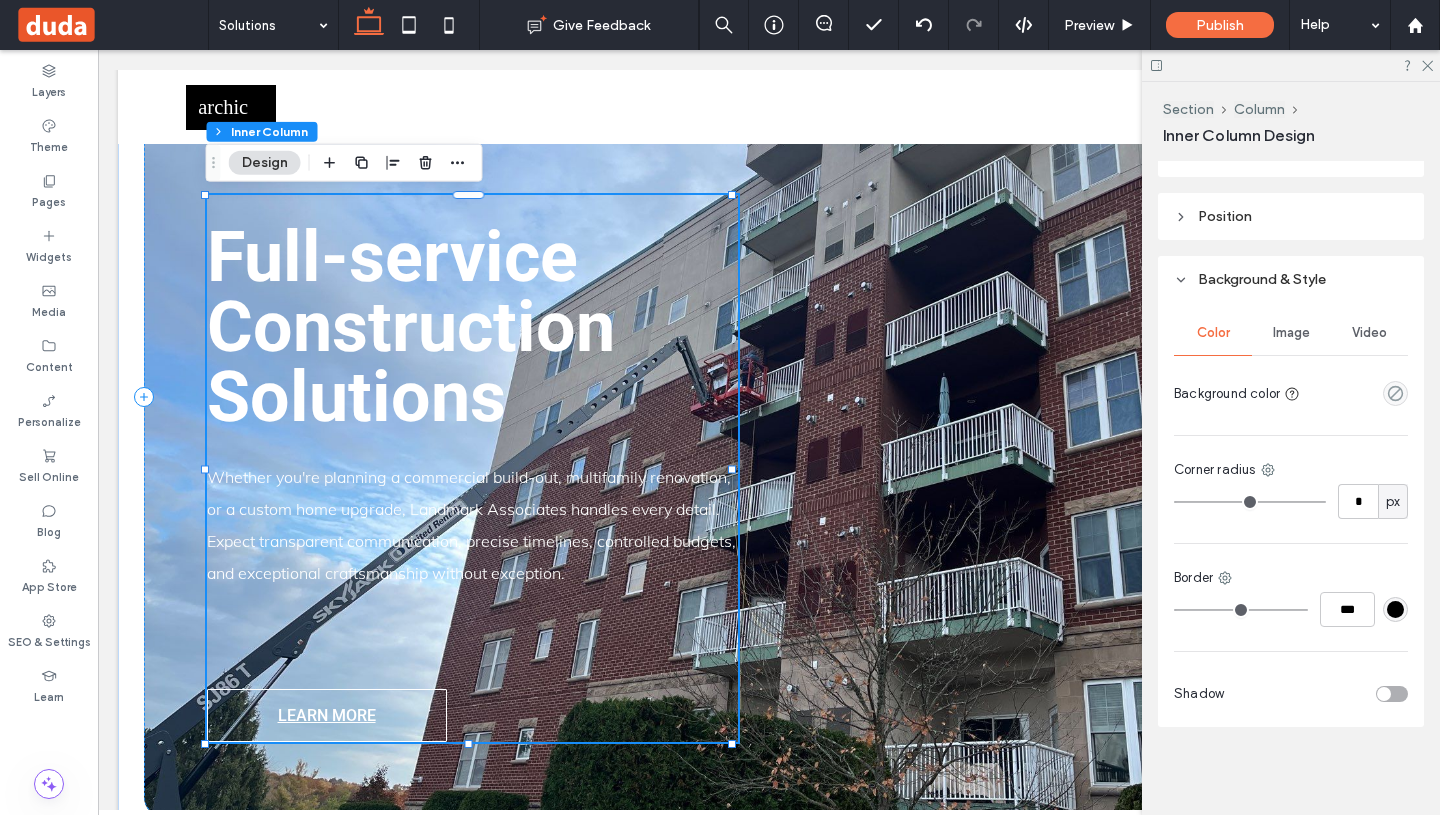 scroll, scrollTop: 447, scrollLeft: 0, axis: vertical 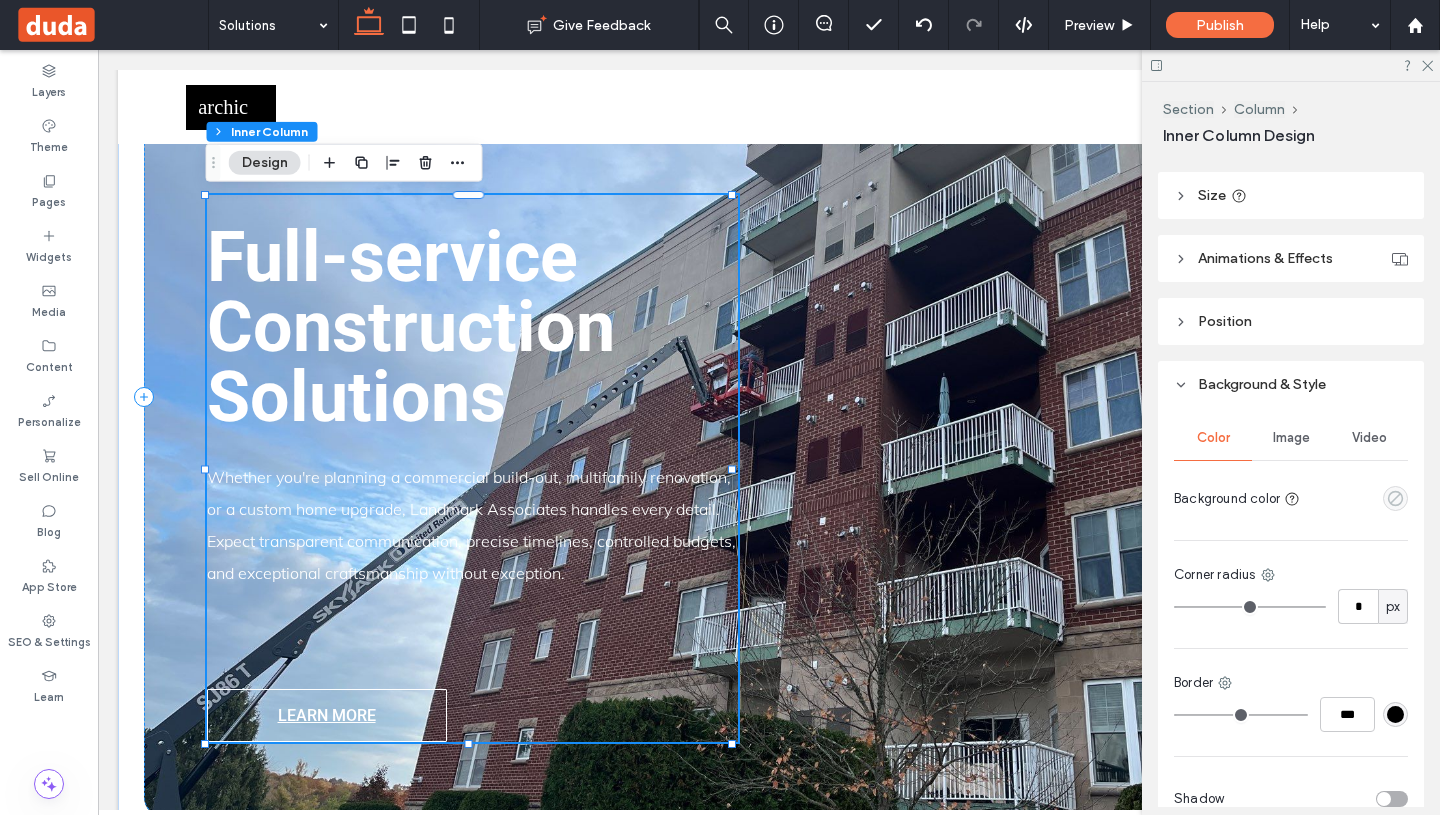 click 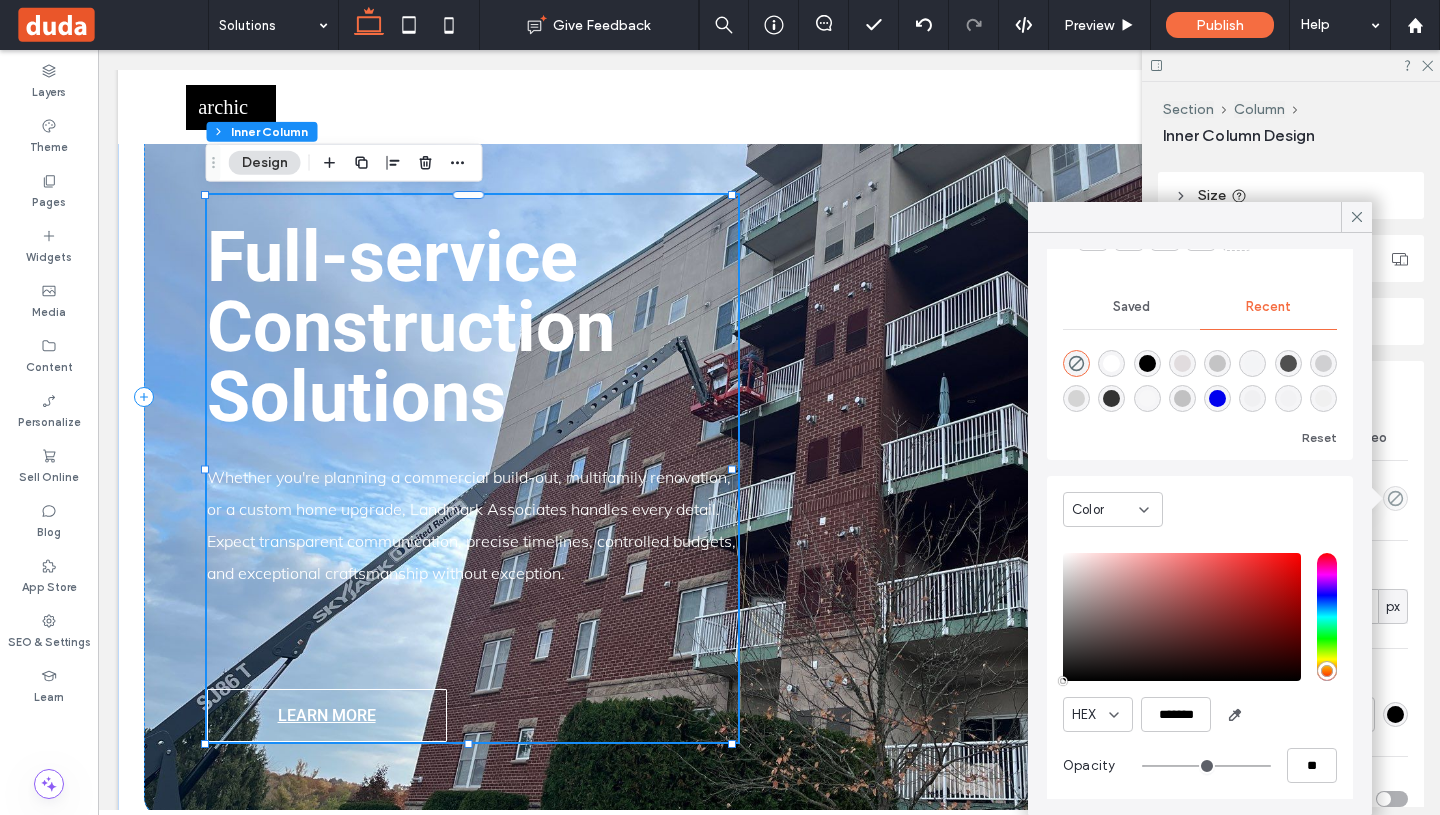 scroll, scrollTop: 117, scrollLeft: 0, axis: vertical 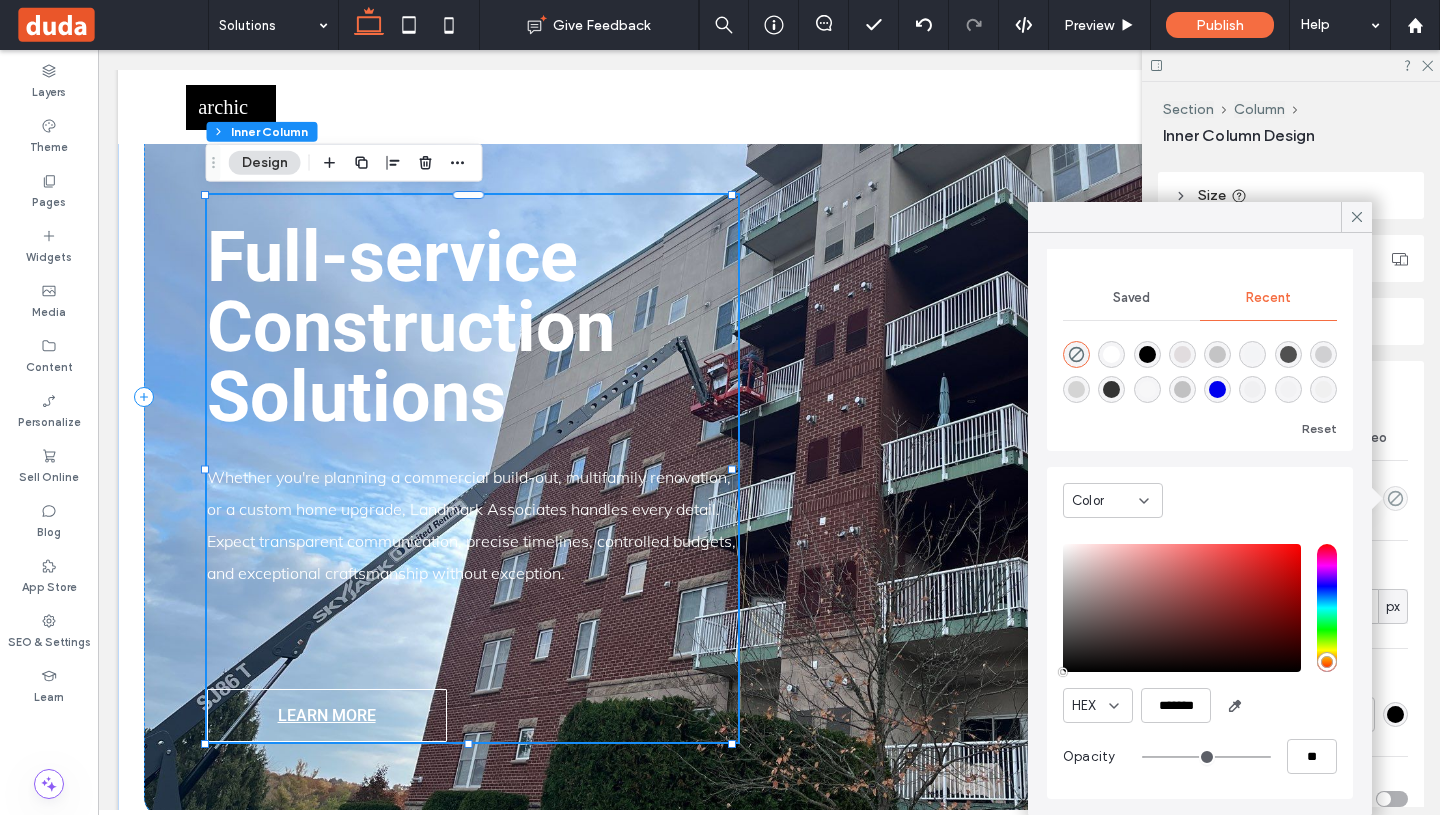 click at bounding box center (1111, 354) 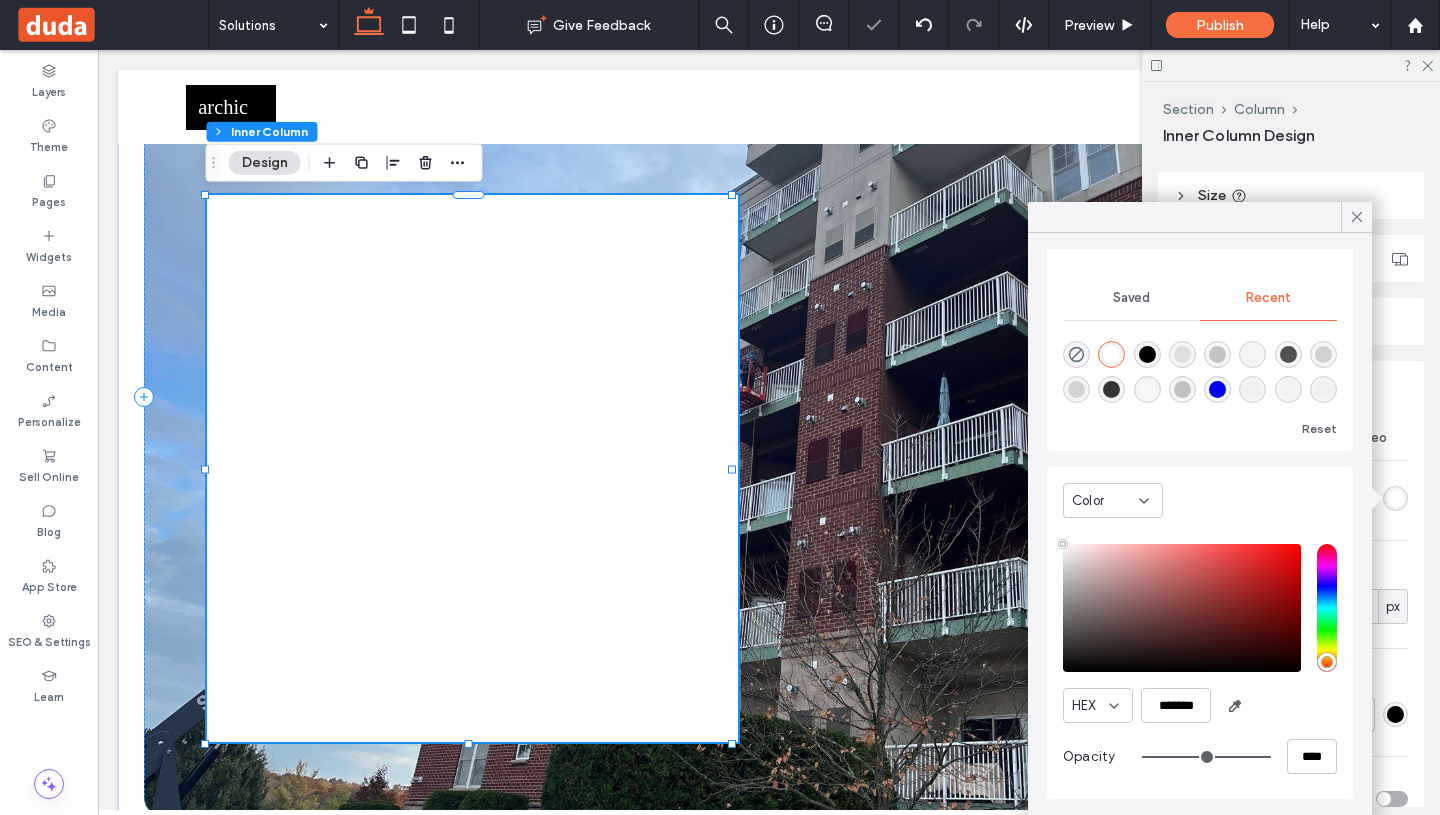 type on "**" 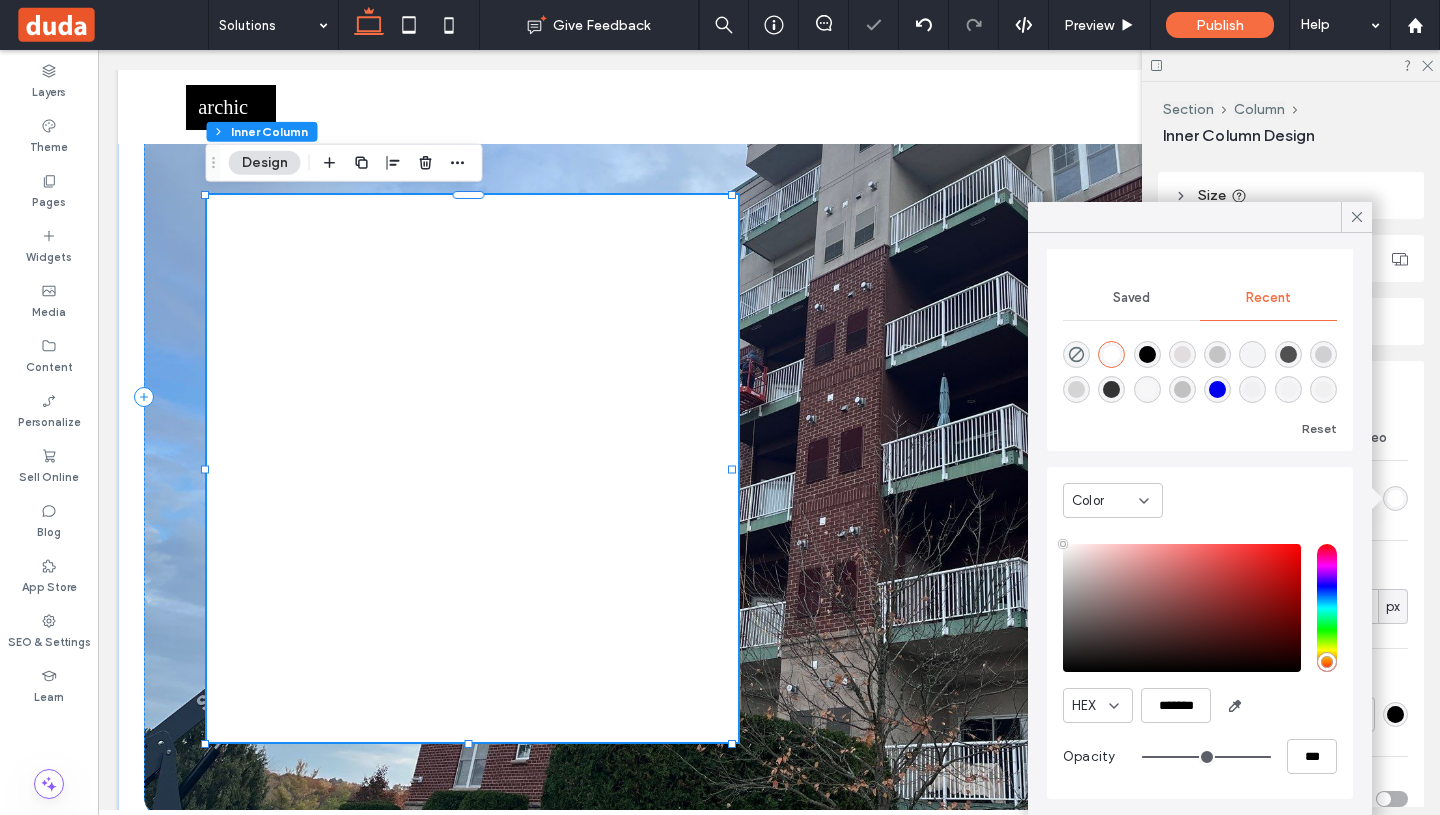 type on "**" 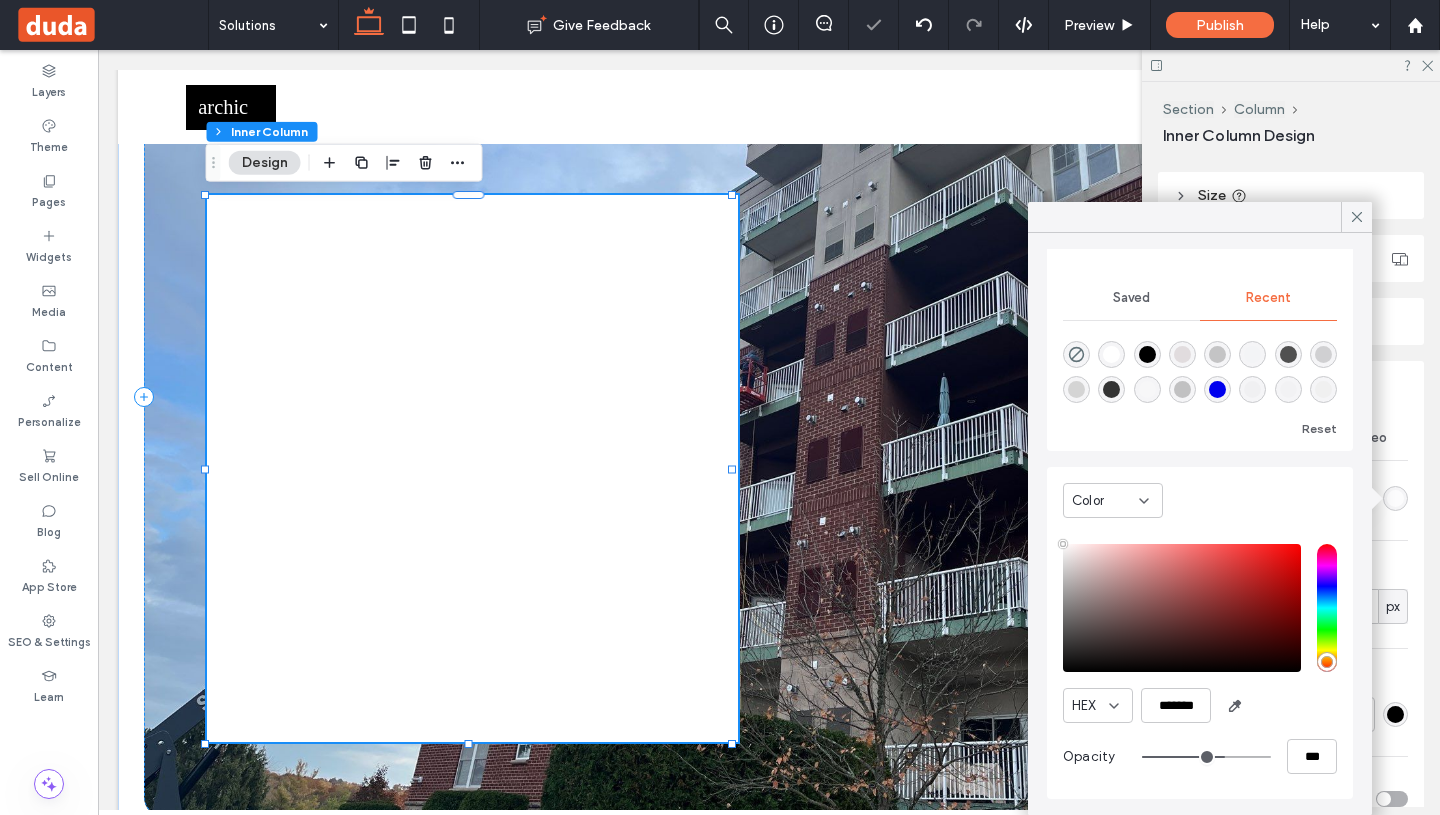 type on "**" 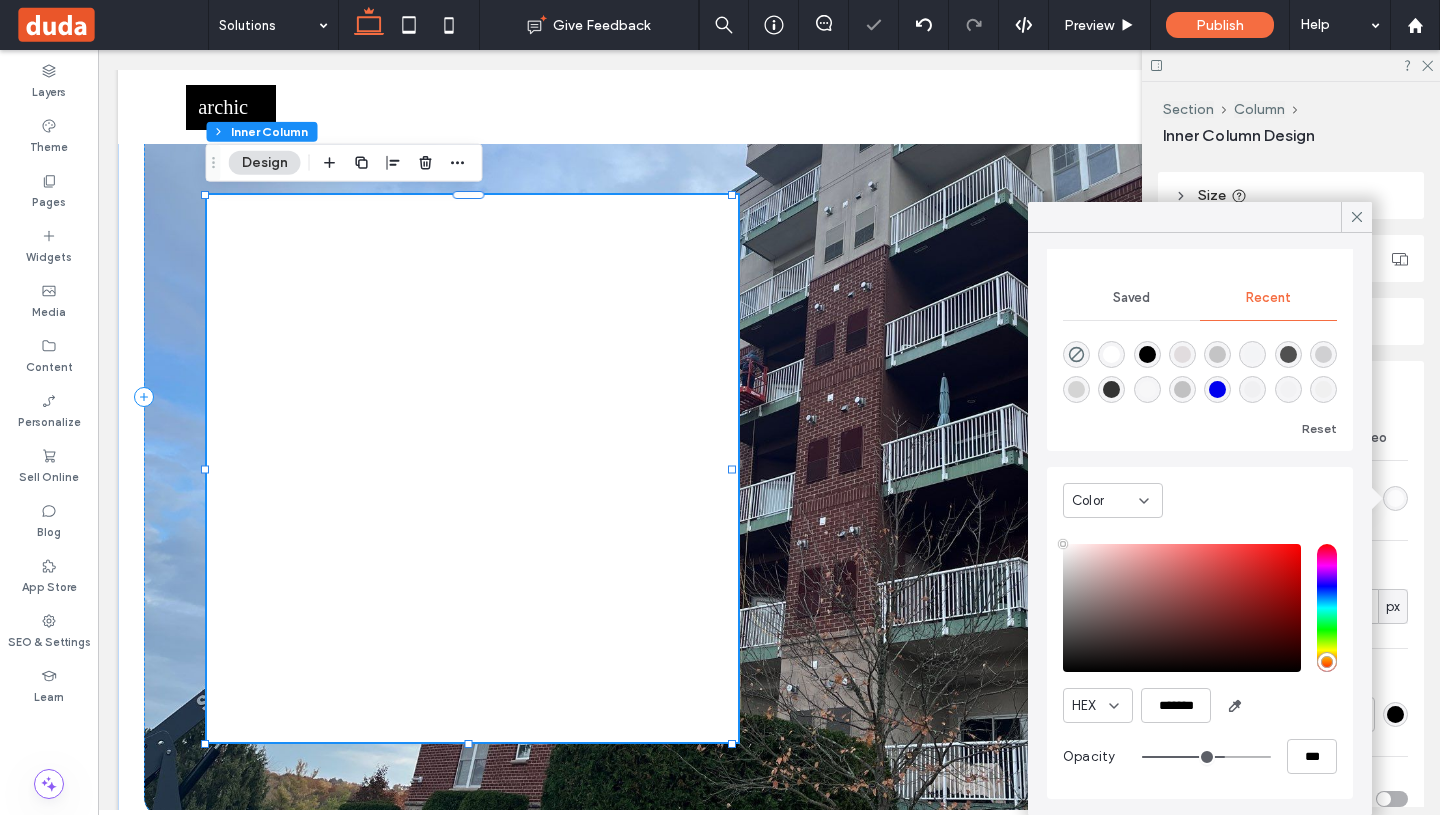 type on "**" 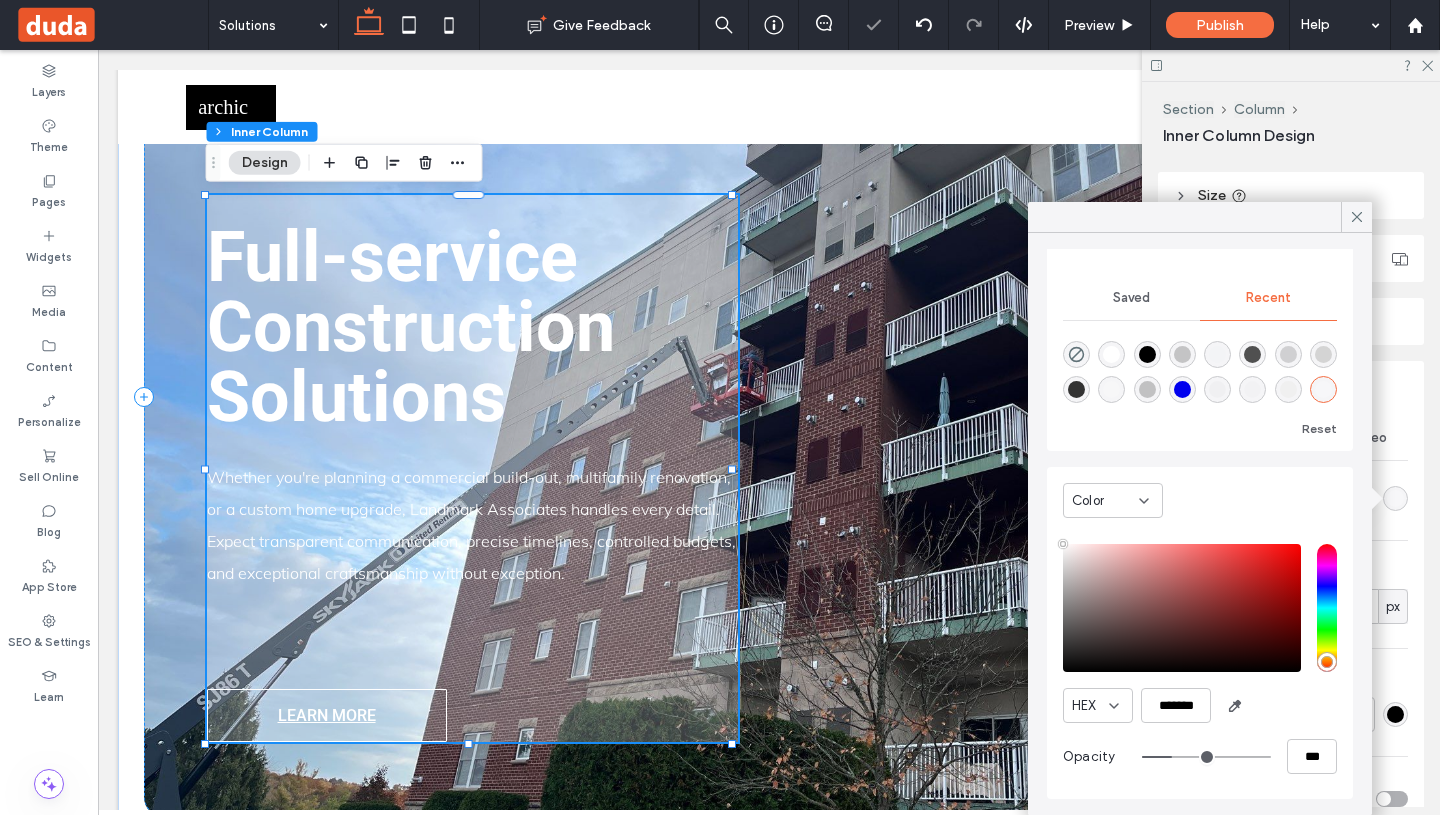 click at bounding box center [1147, 354] 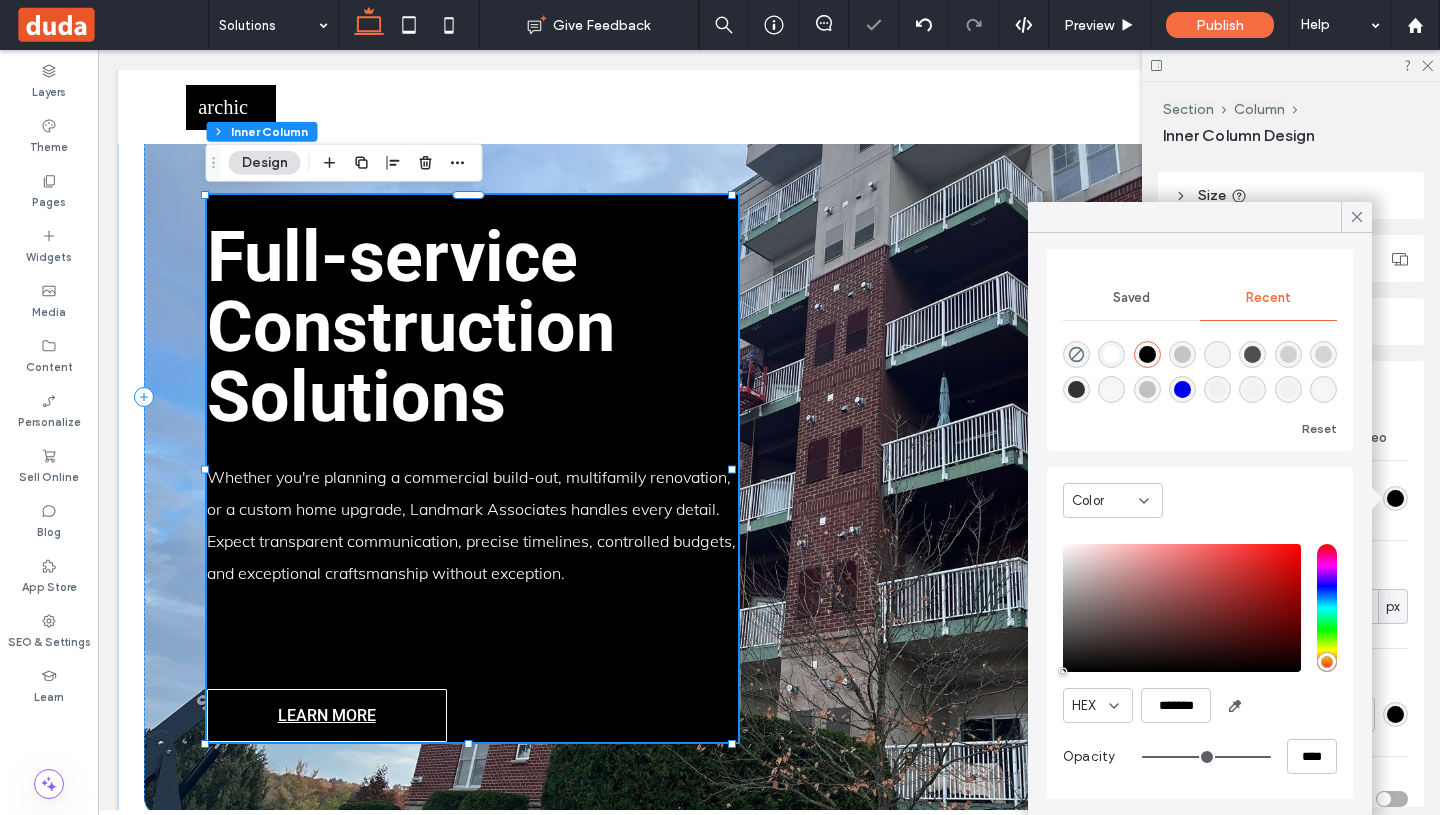 type on "**" 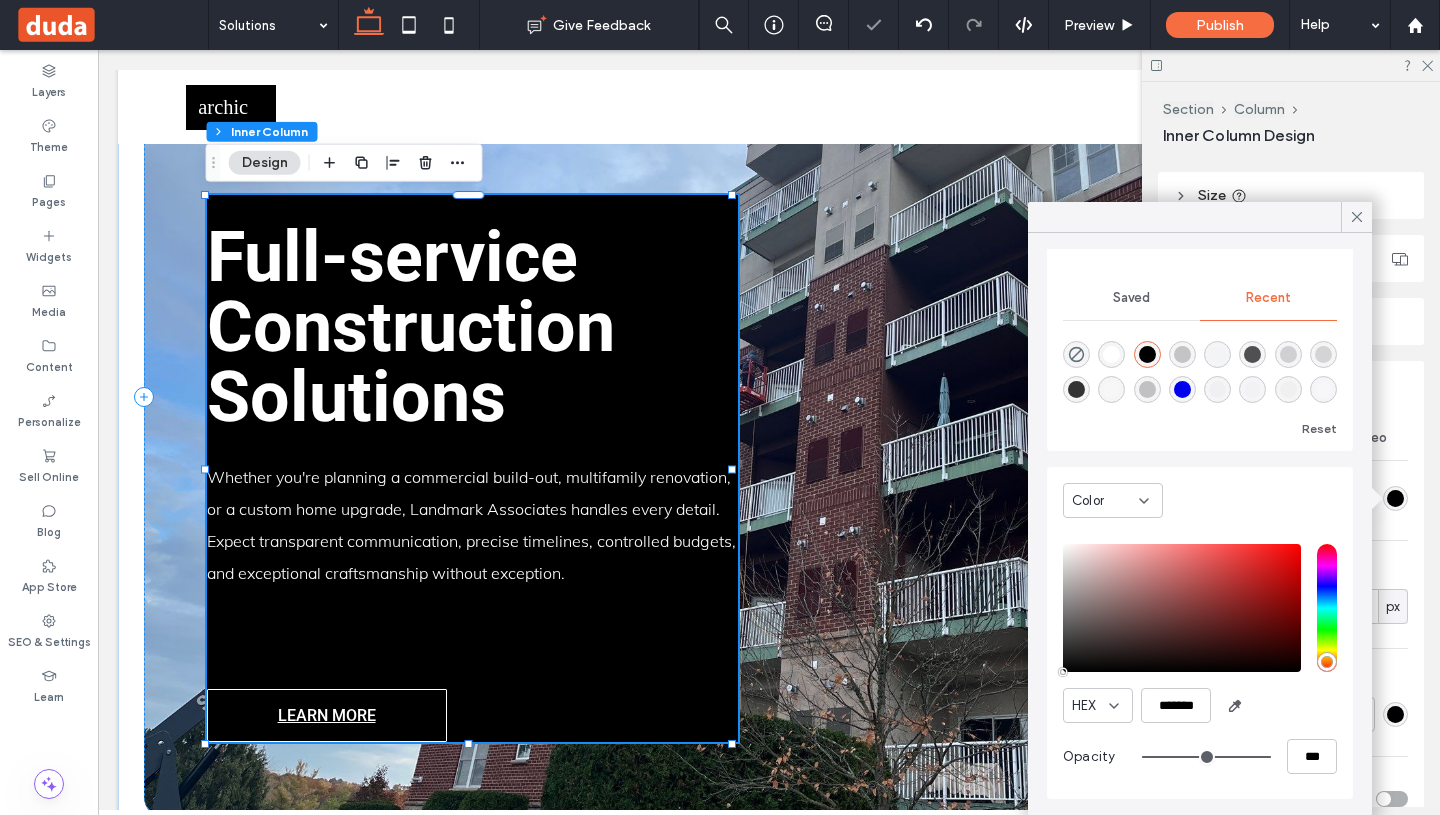 type on "**" 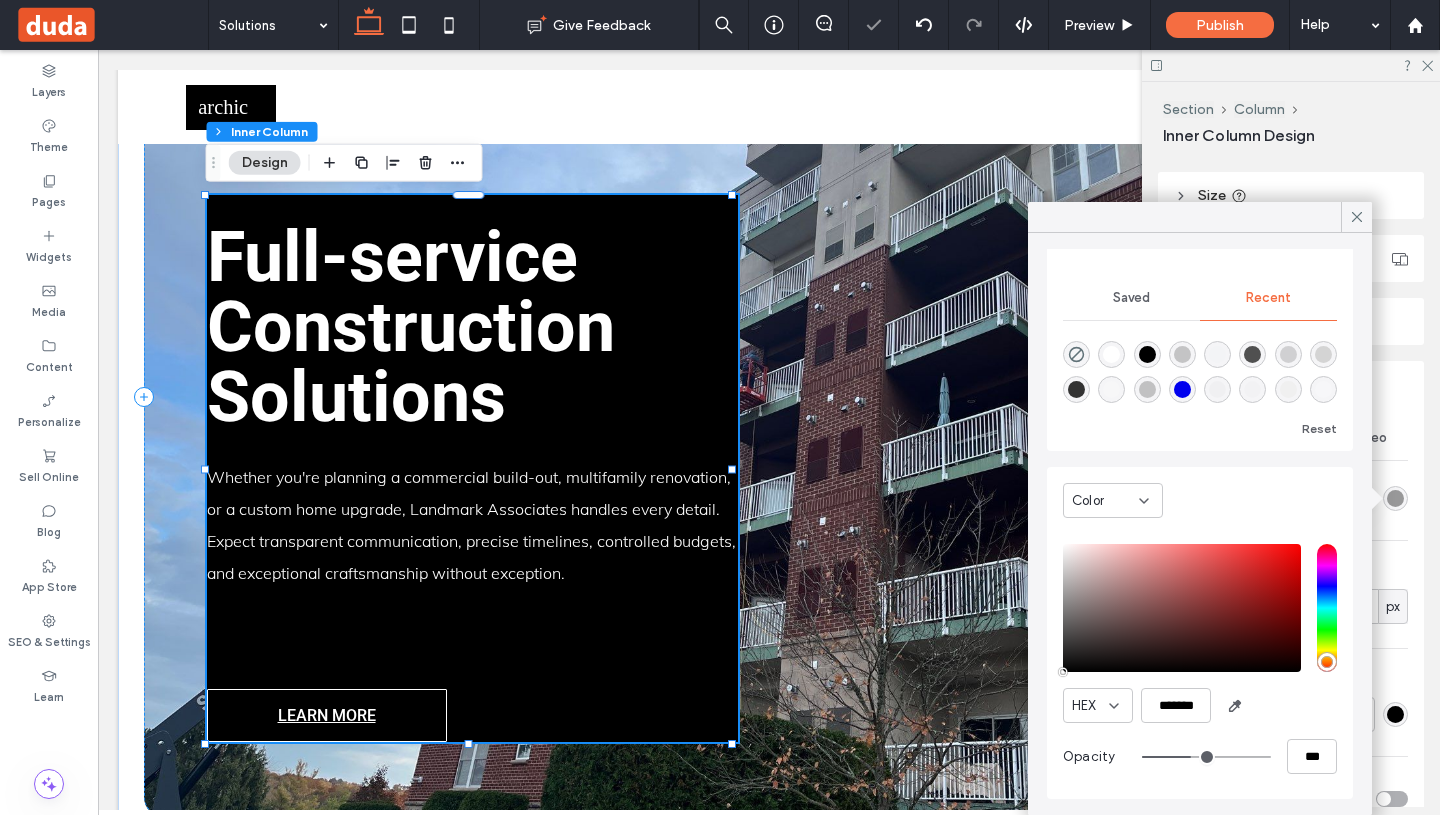 type on "**" 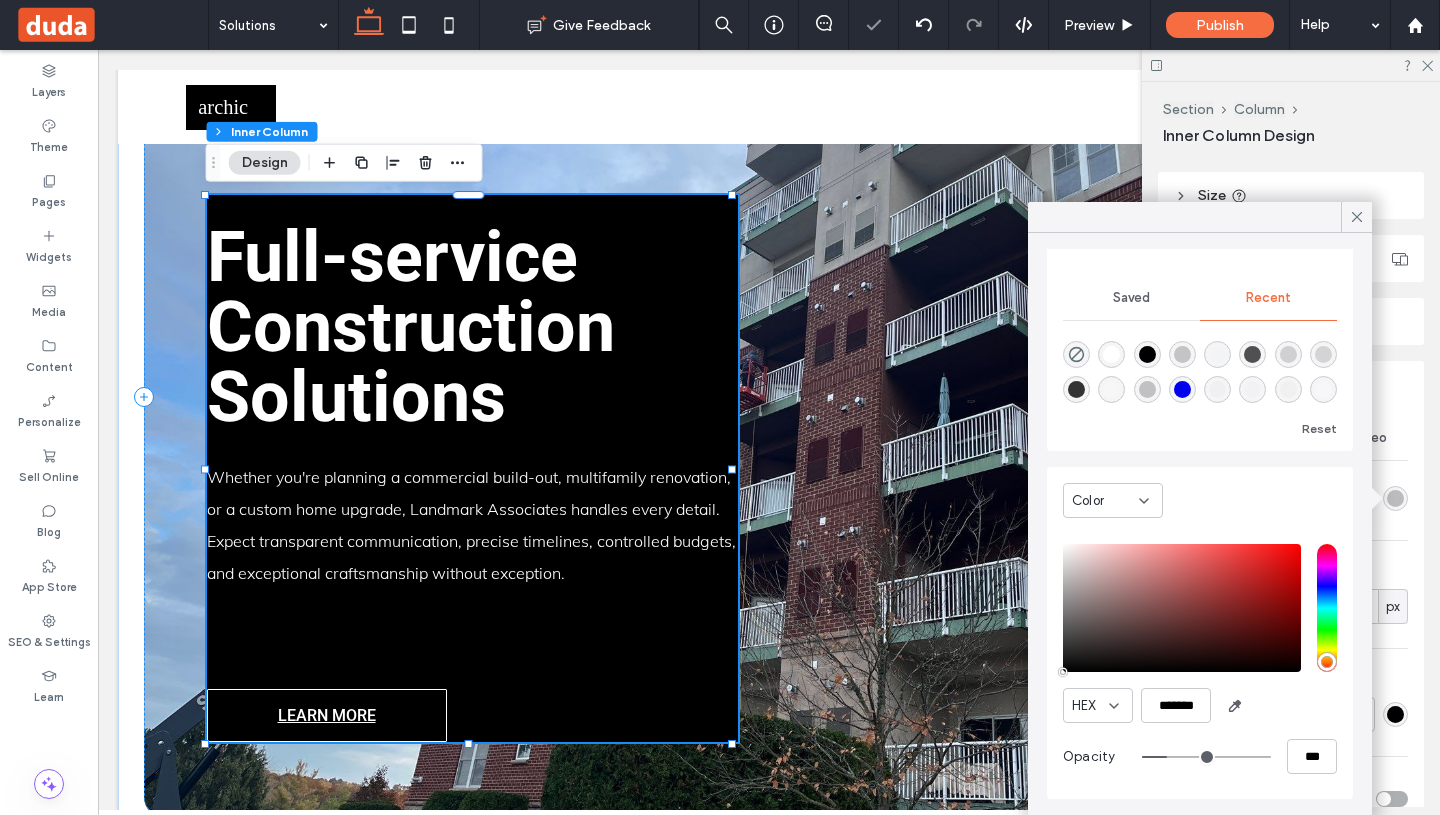 drag, startPoint x: 1252, startPoint y: 758, endPoint x: 1155, endPoint y: 758, distance: 97 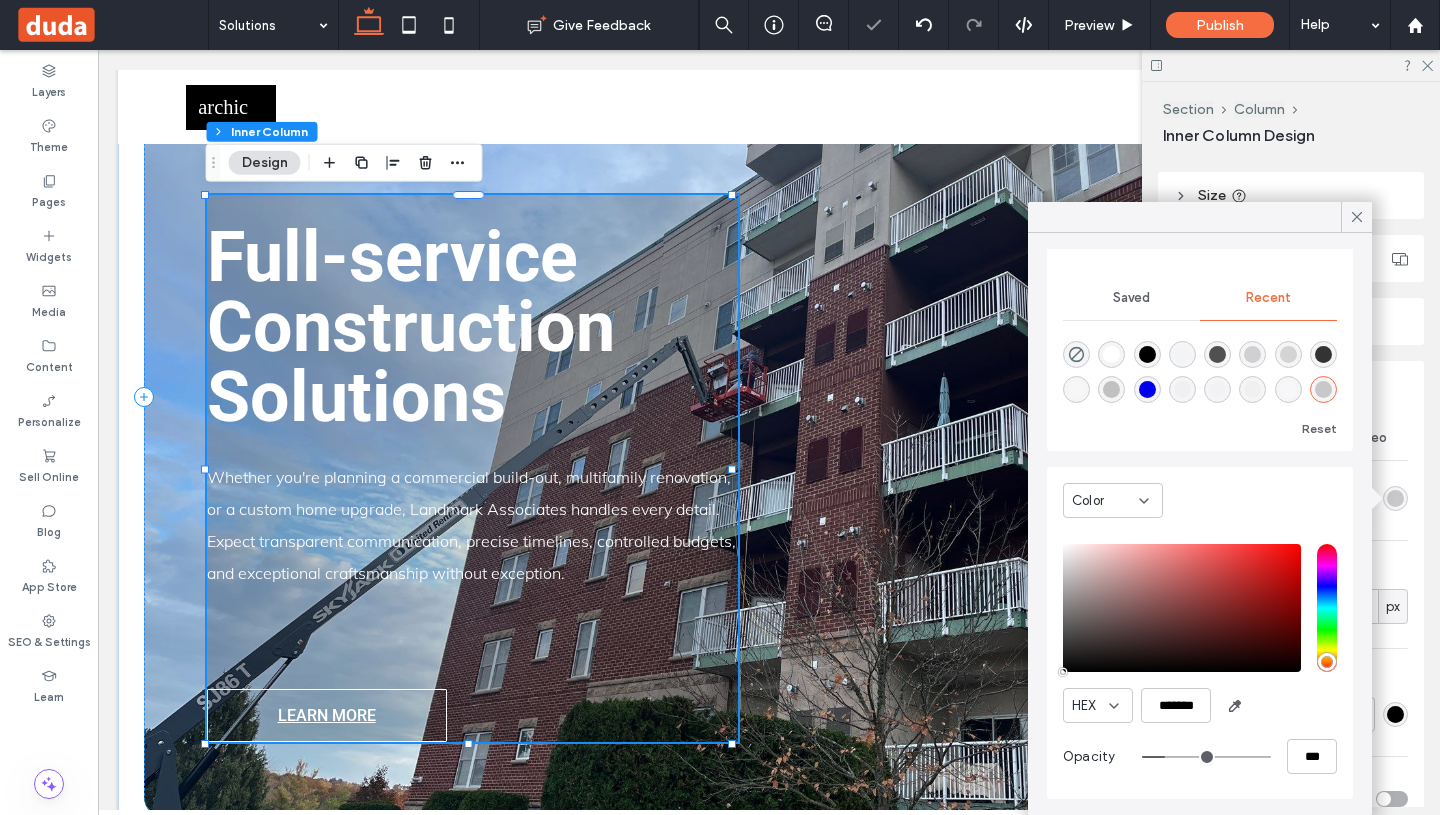 type on "**" 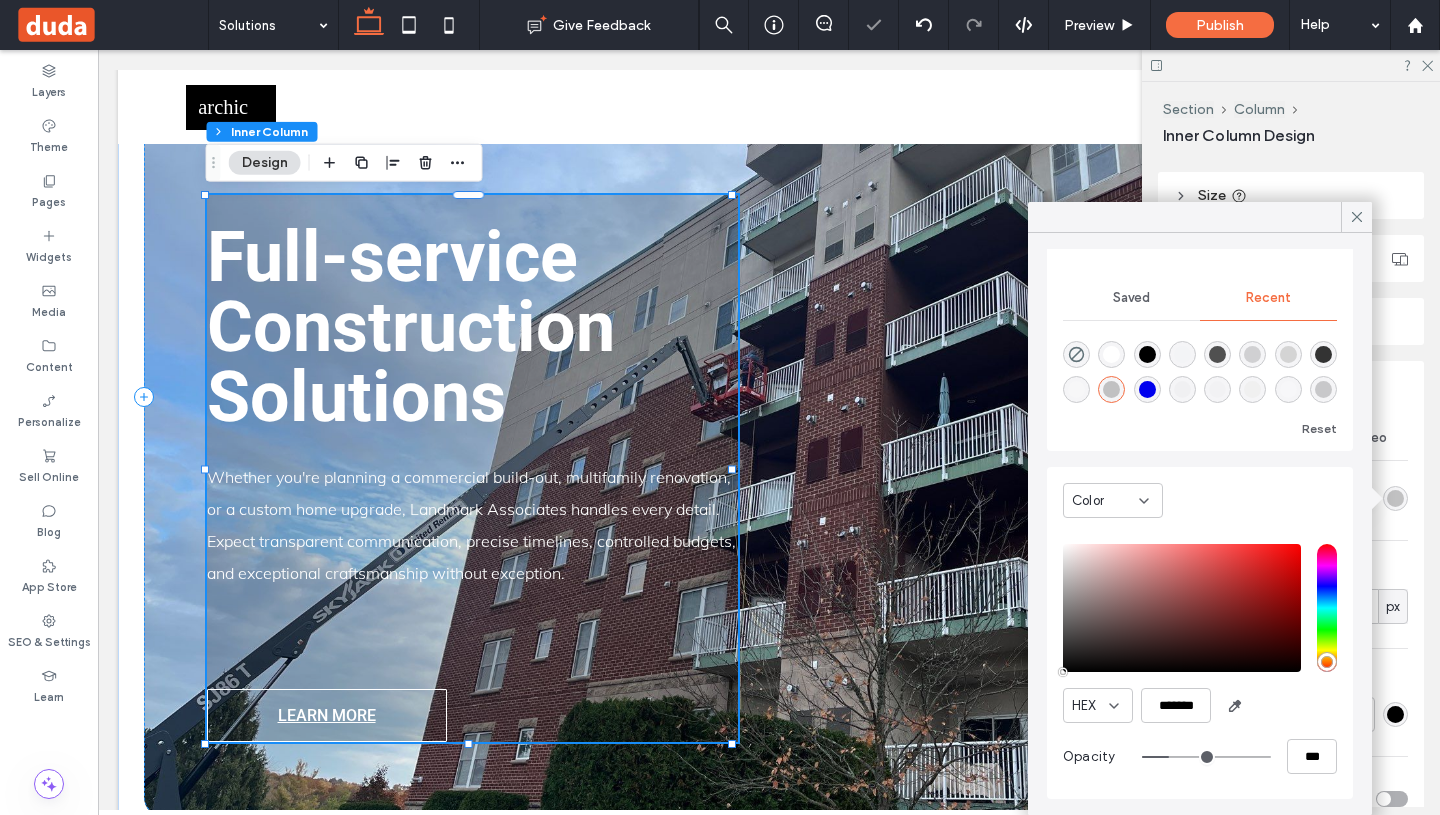 type on "**" 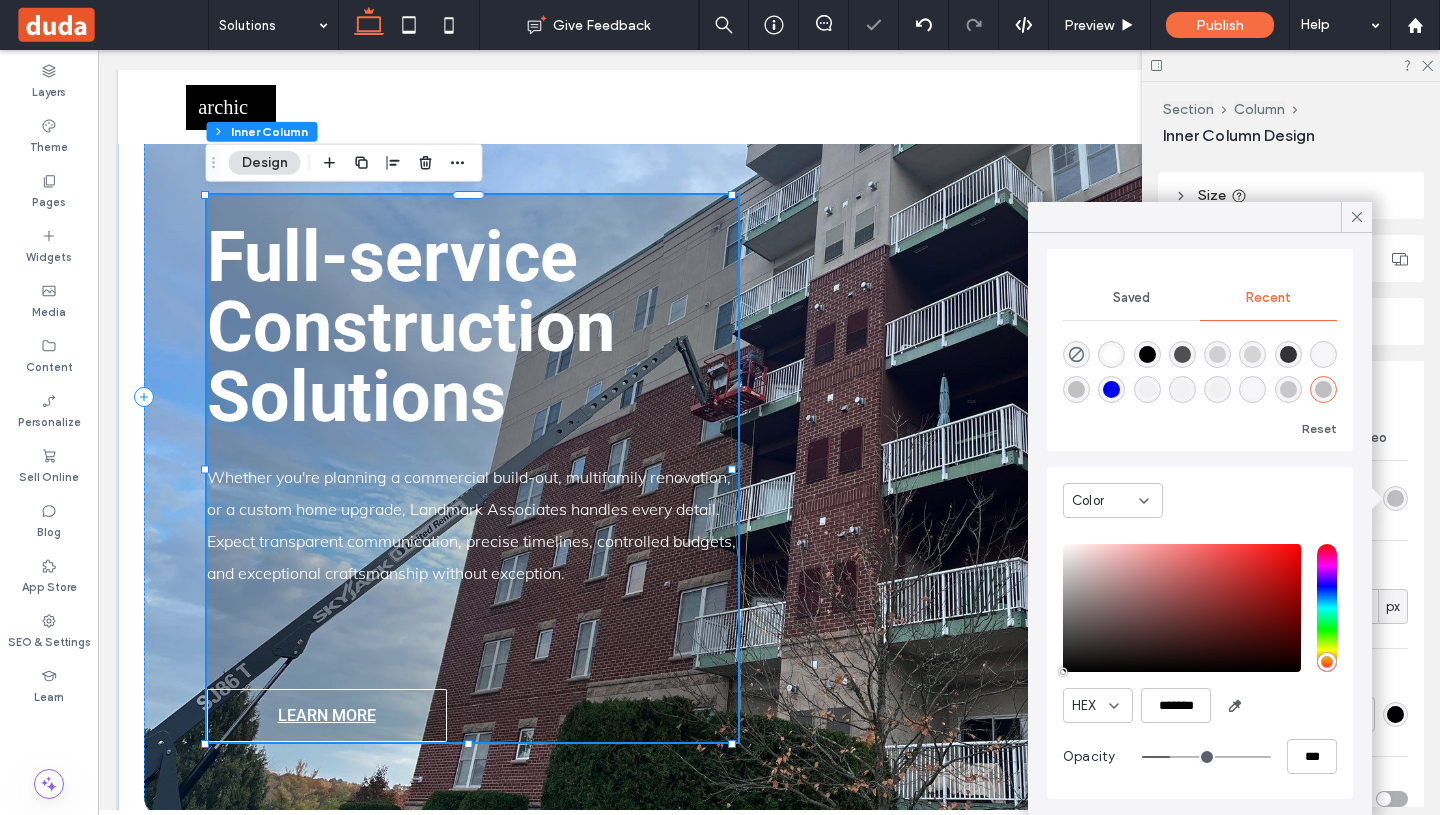 type on "**" 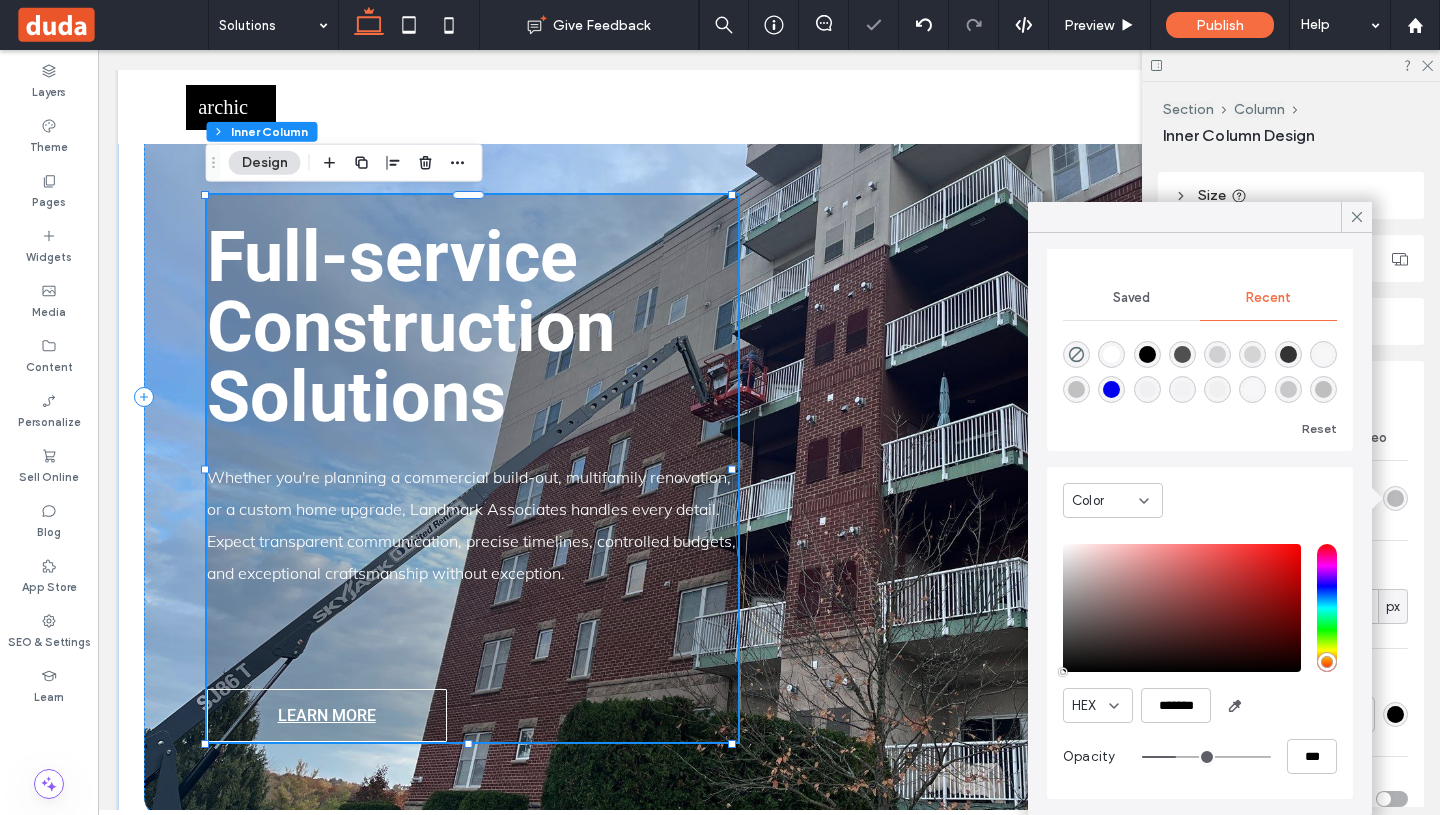type on "**" 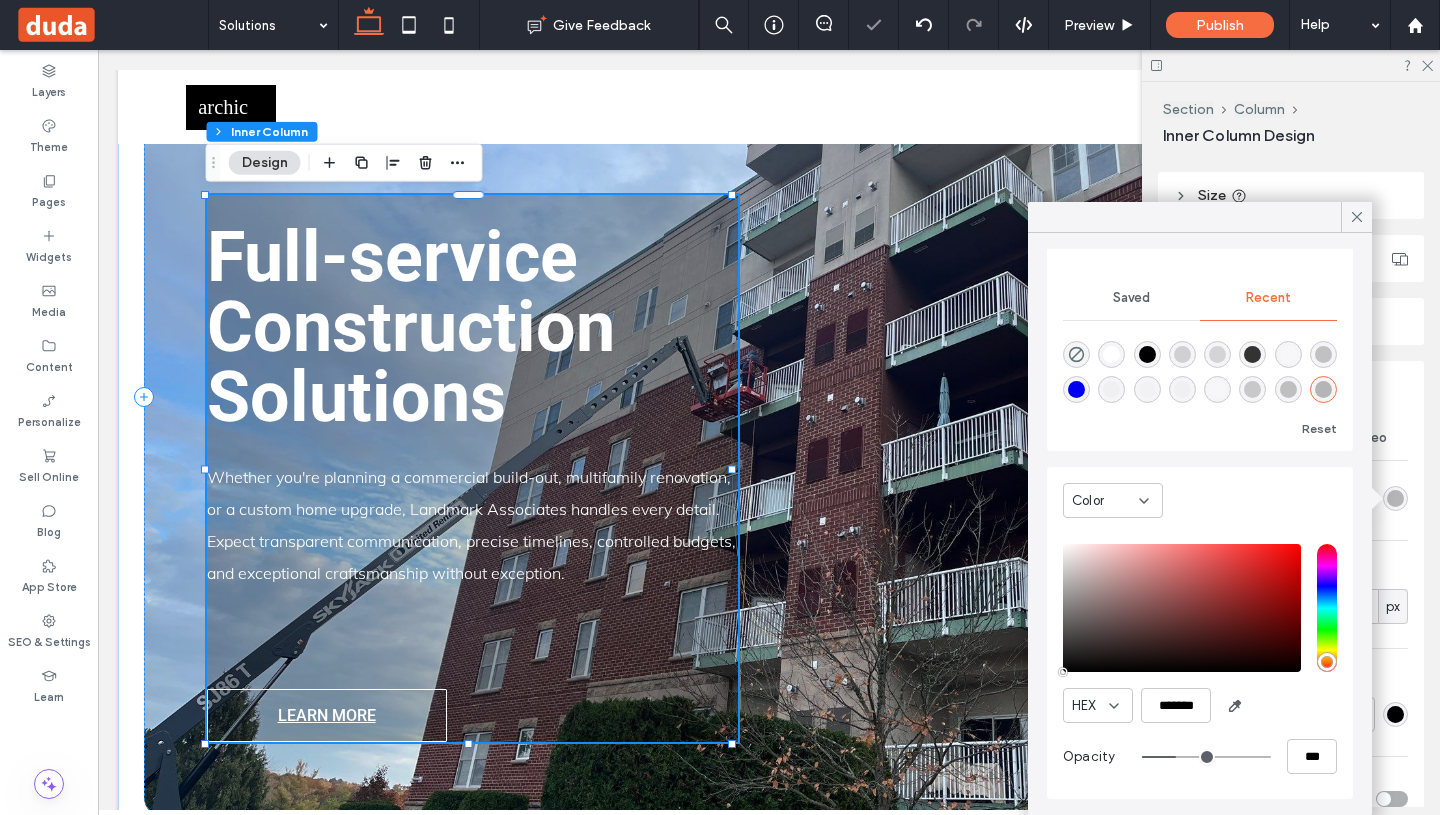 type on "**" 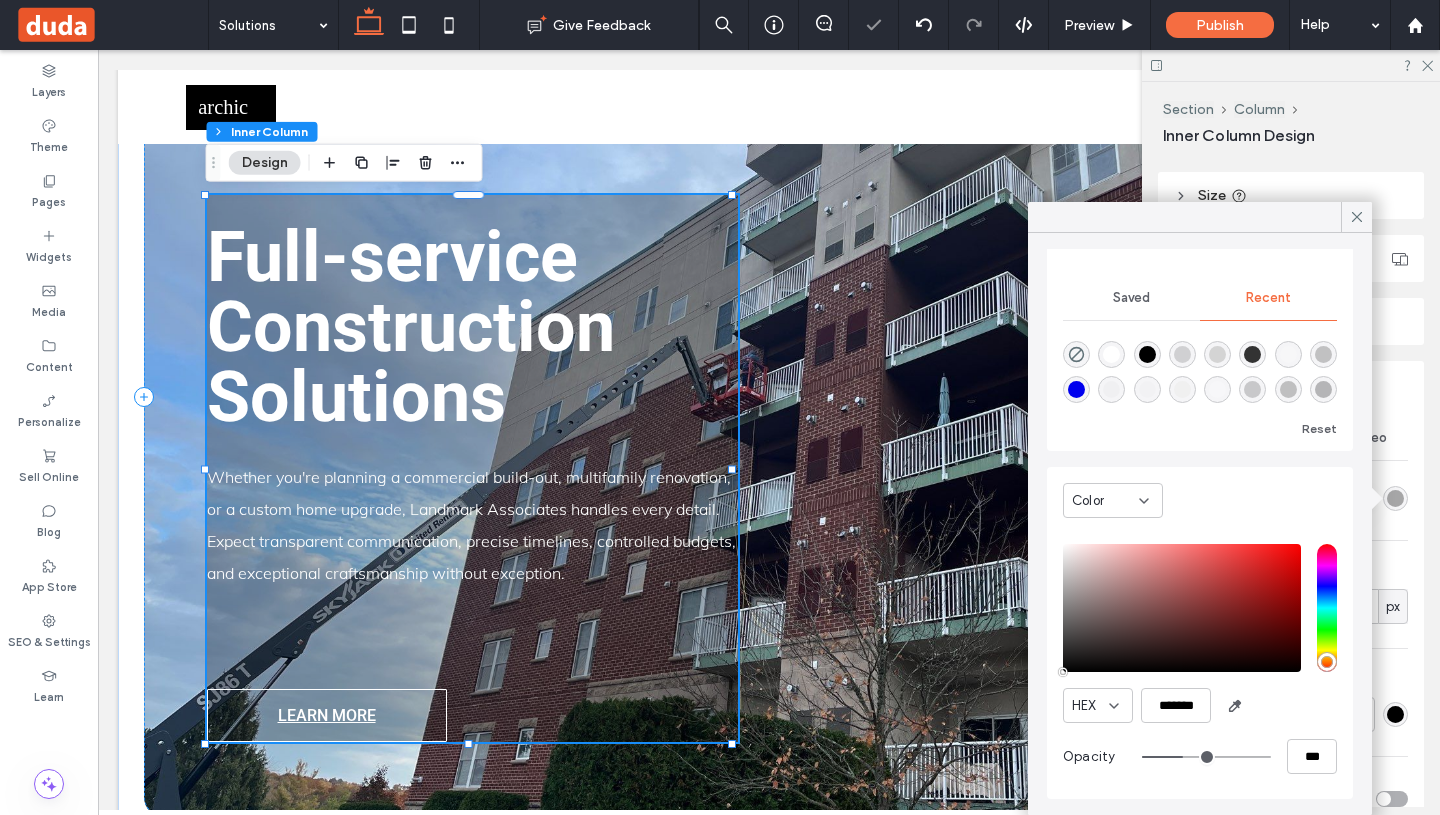 type on "**" 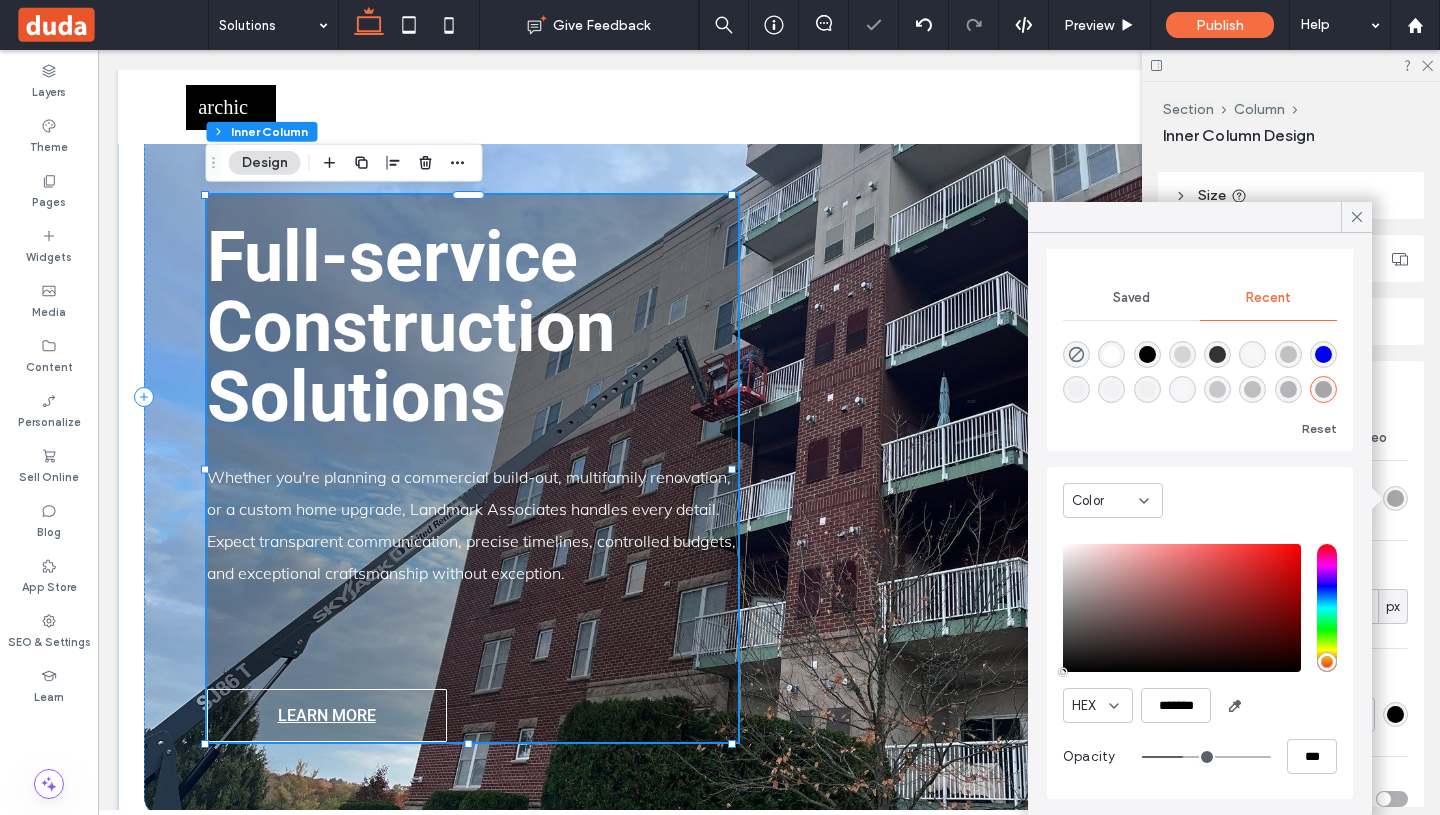 type on "**" 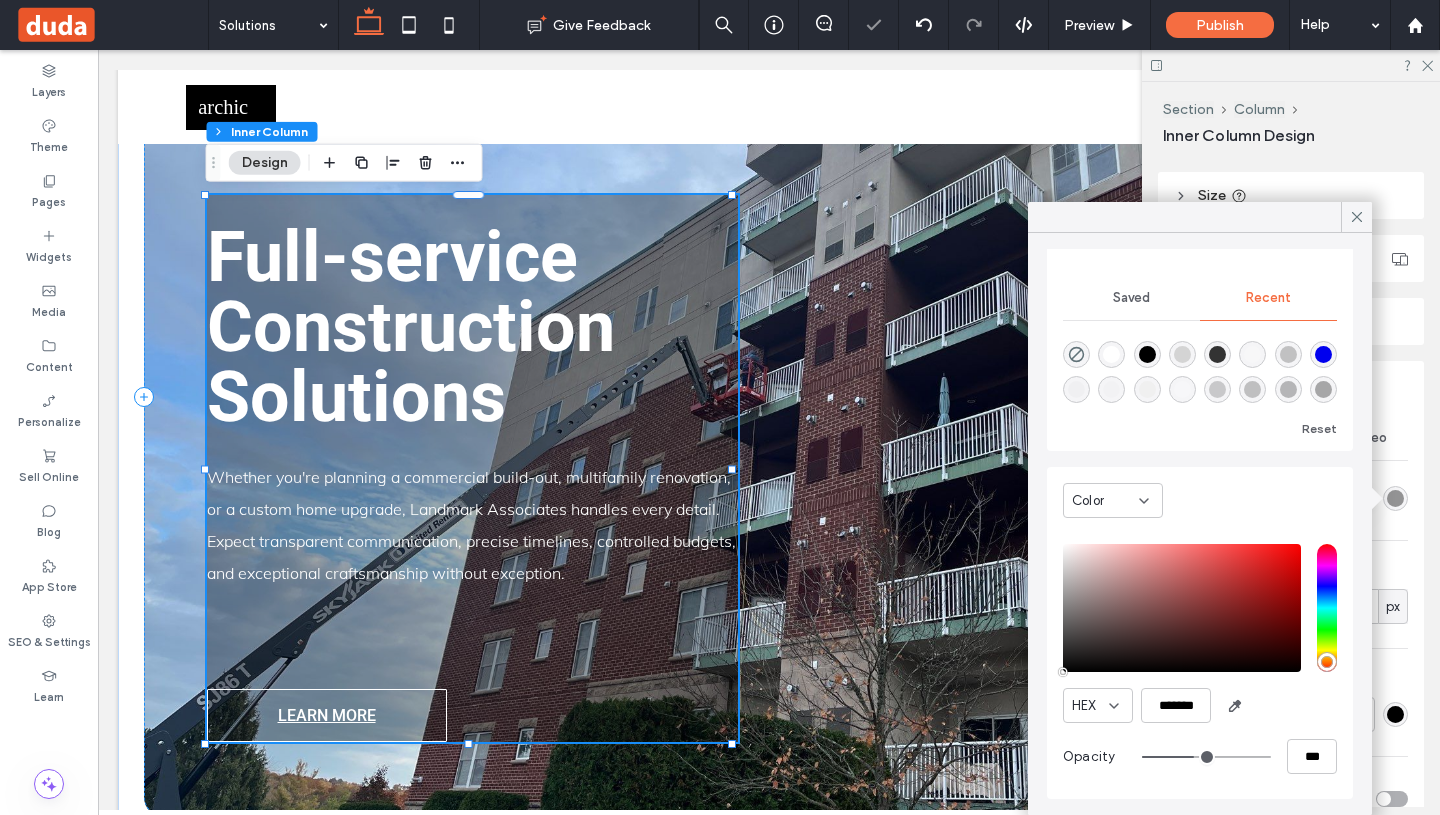 type on "**" 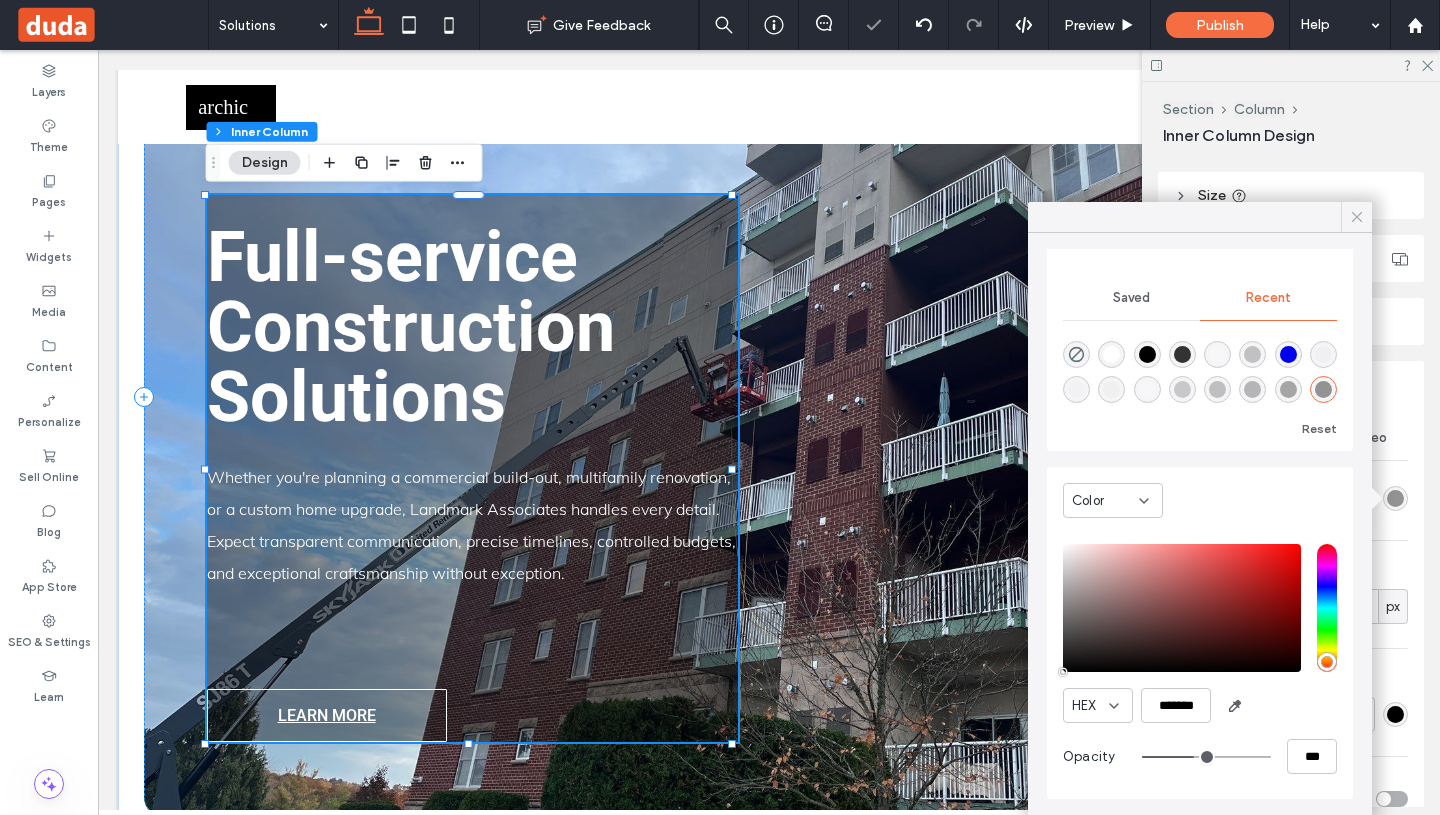 click 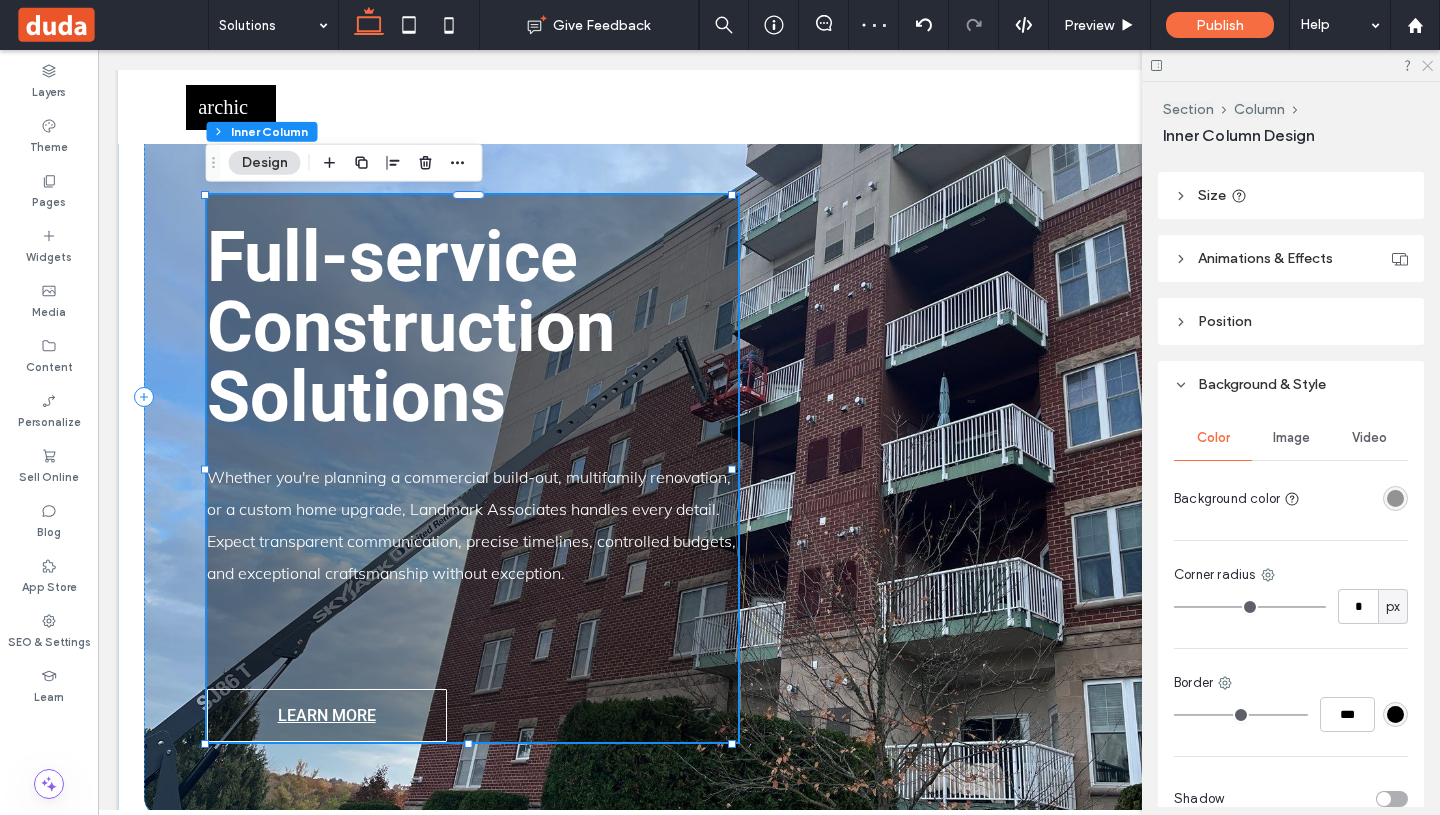 click 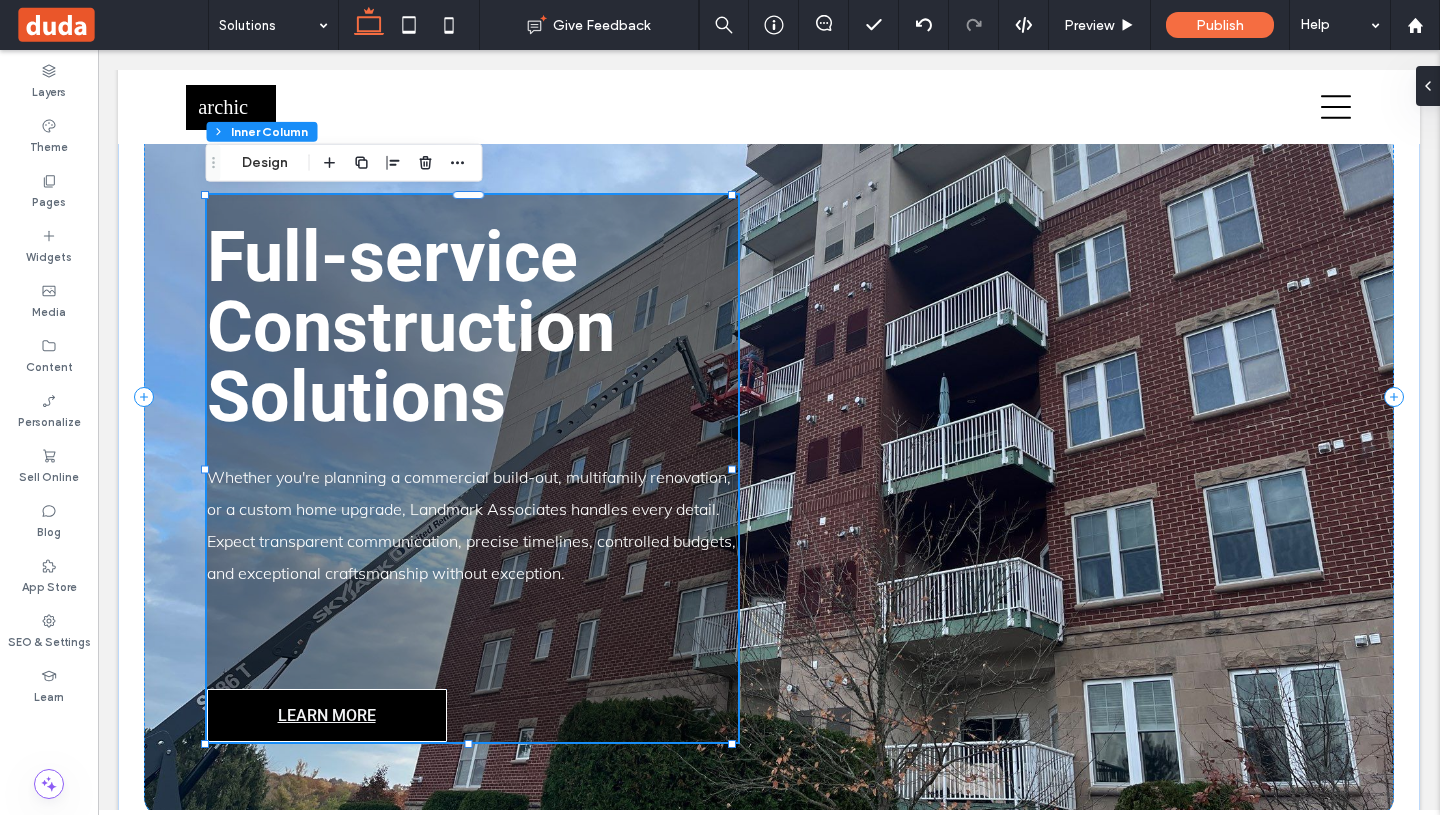 click on "LEARN MORE" at bounding box center (327, 715) 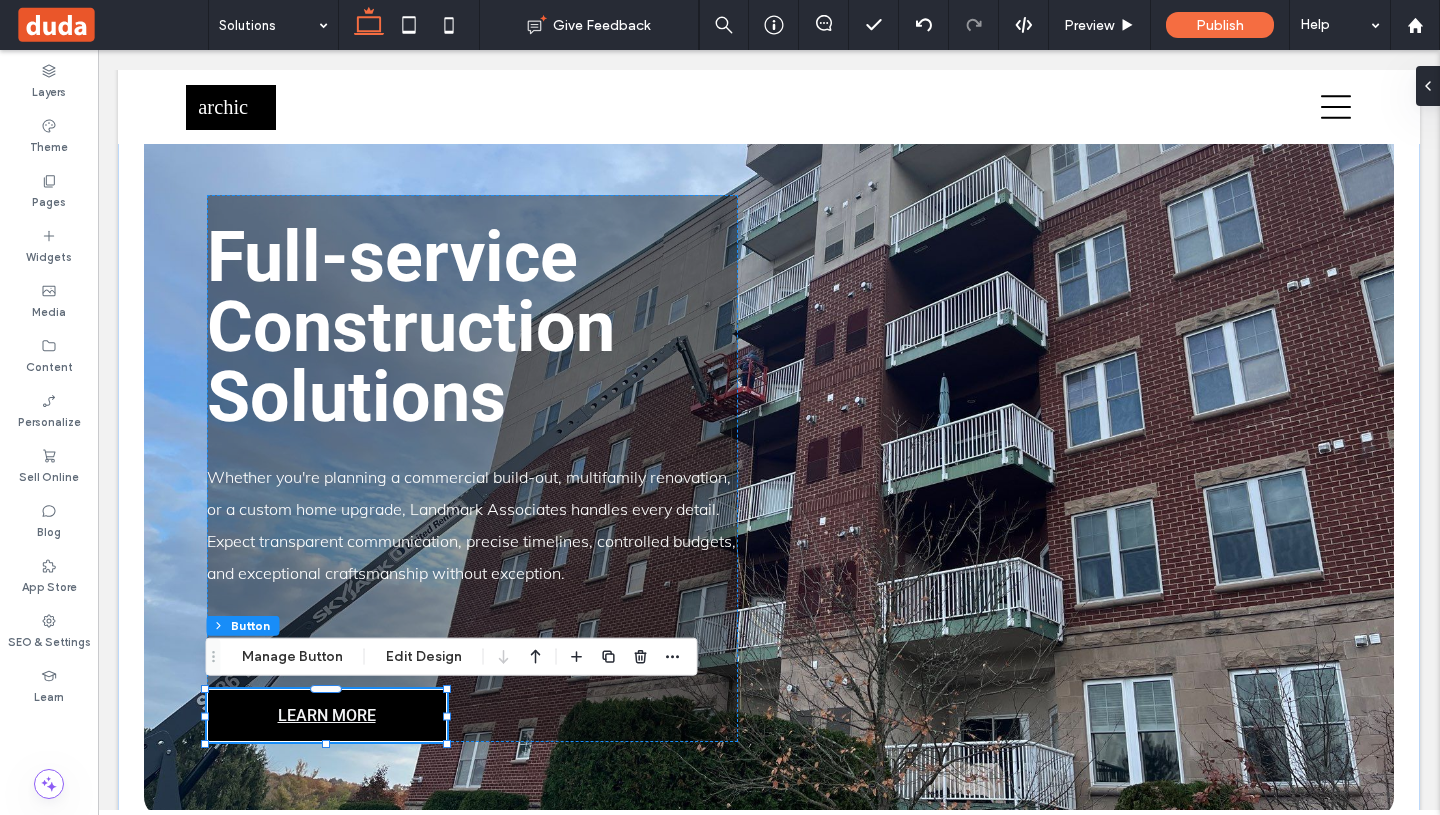 type on "**" 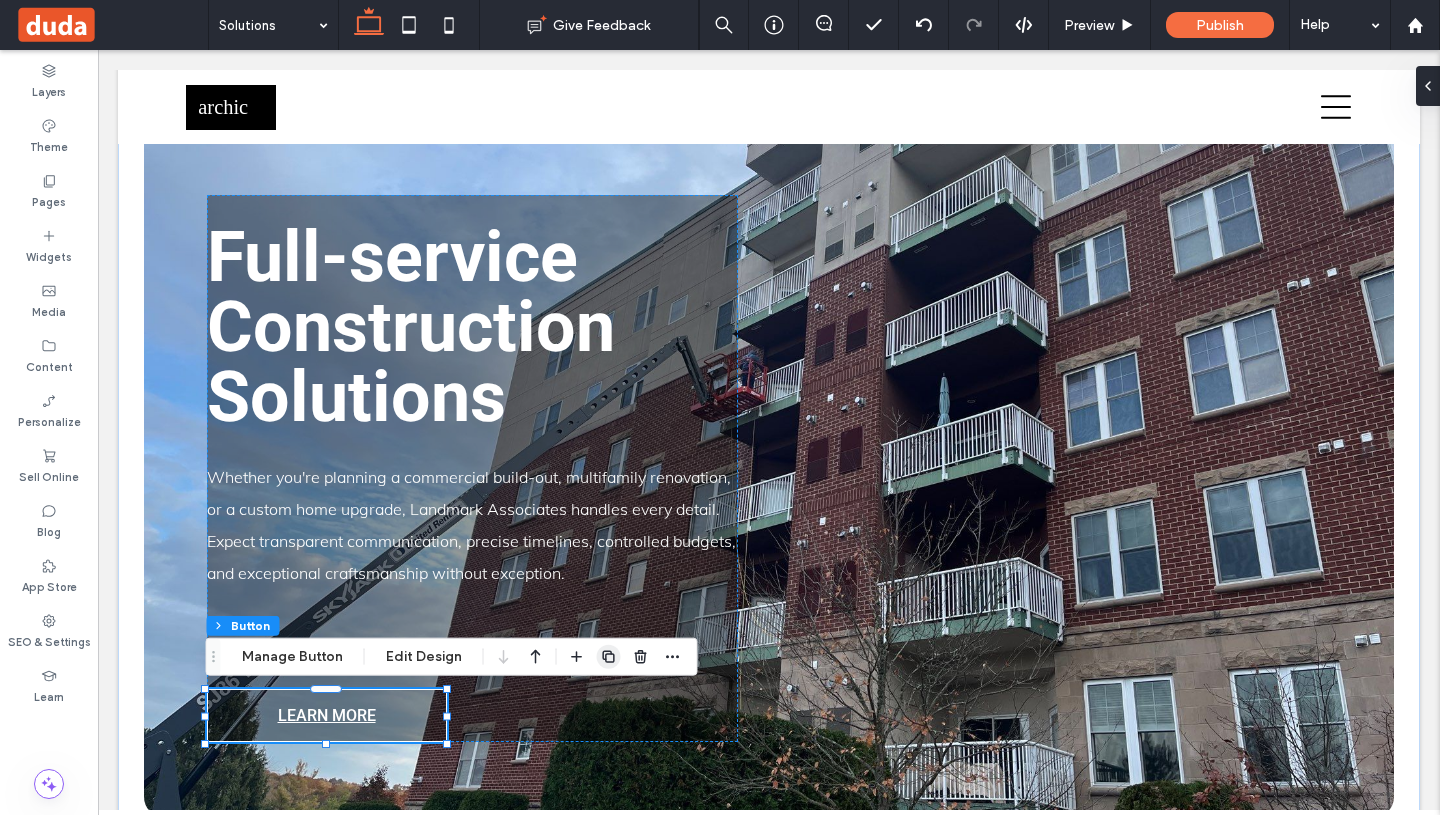click 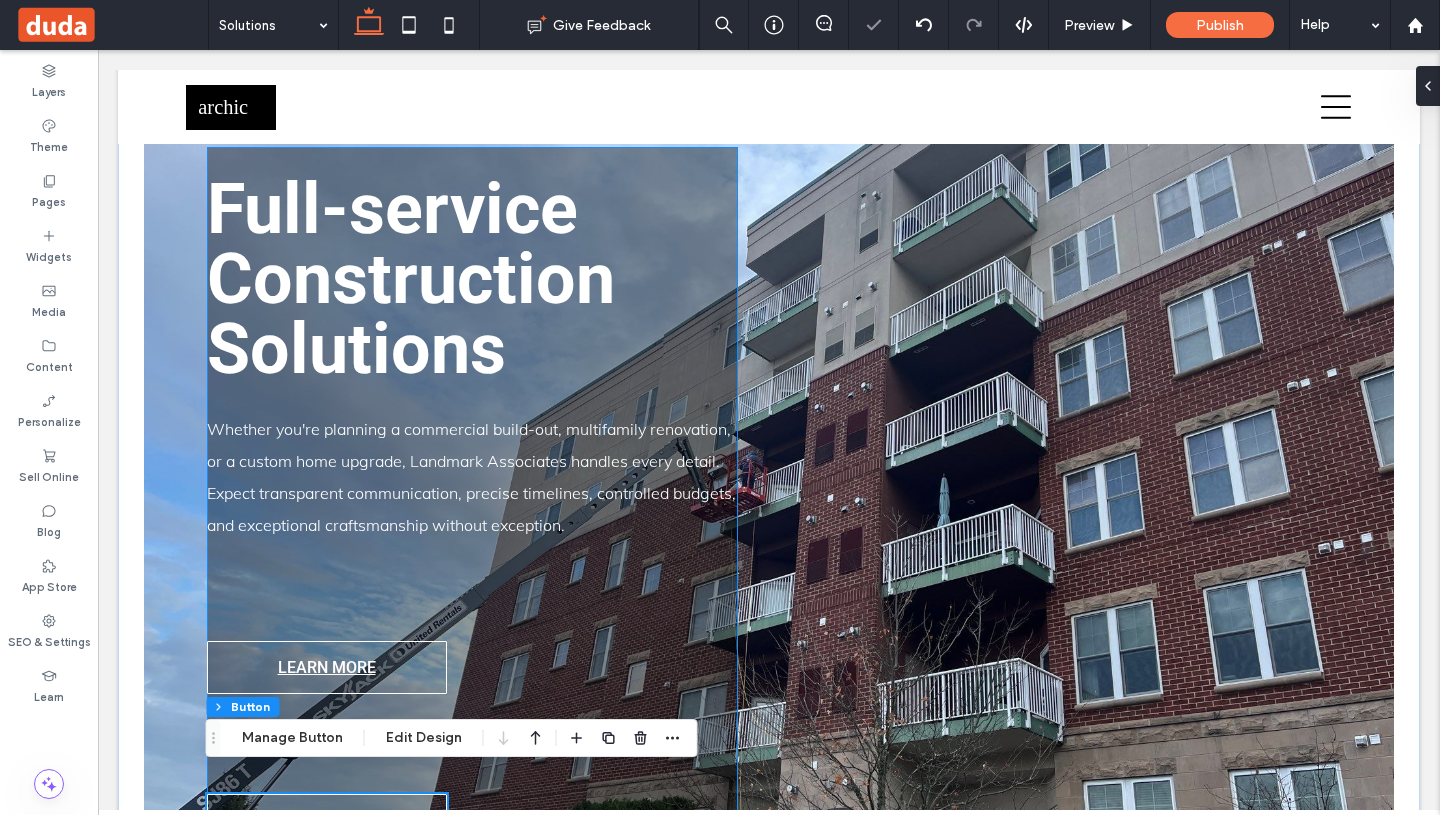 type on "**" 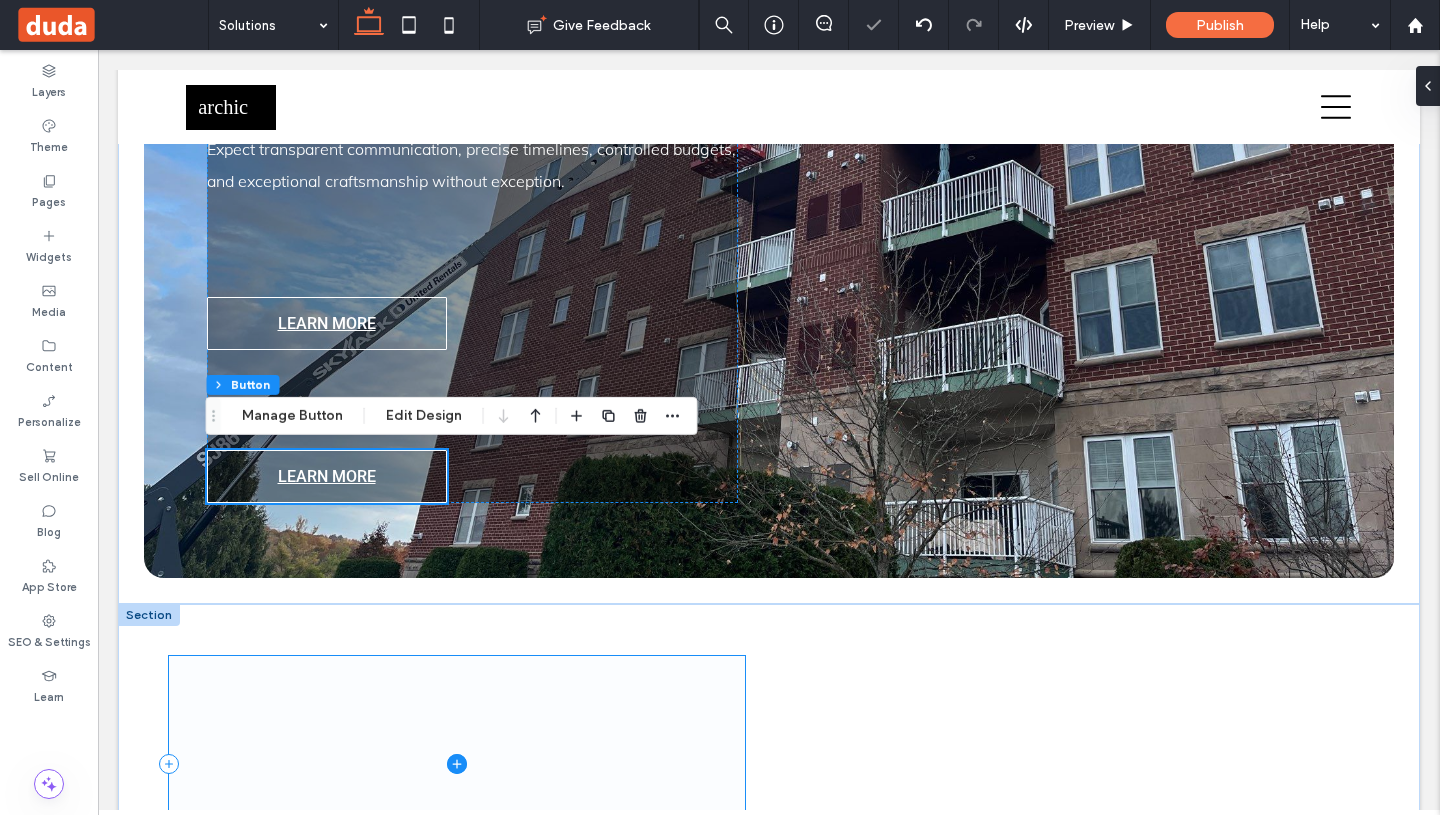 scroll, scrollTop: 487, scrollLeft: 0, axis: vertical 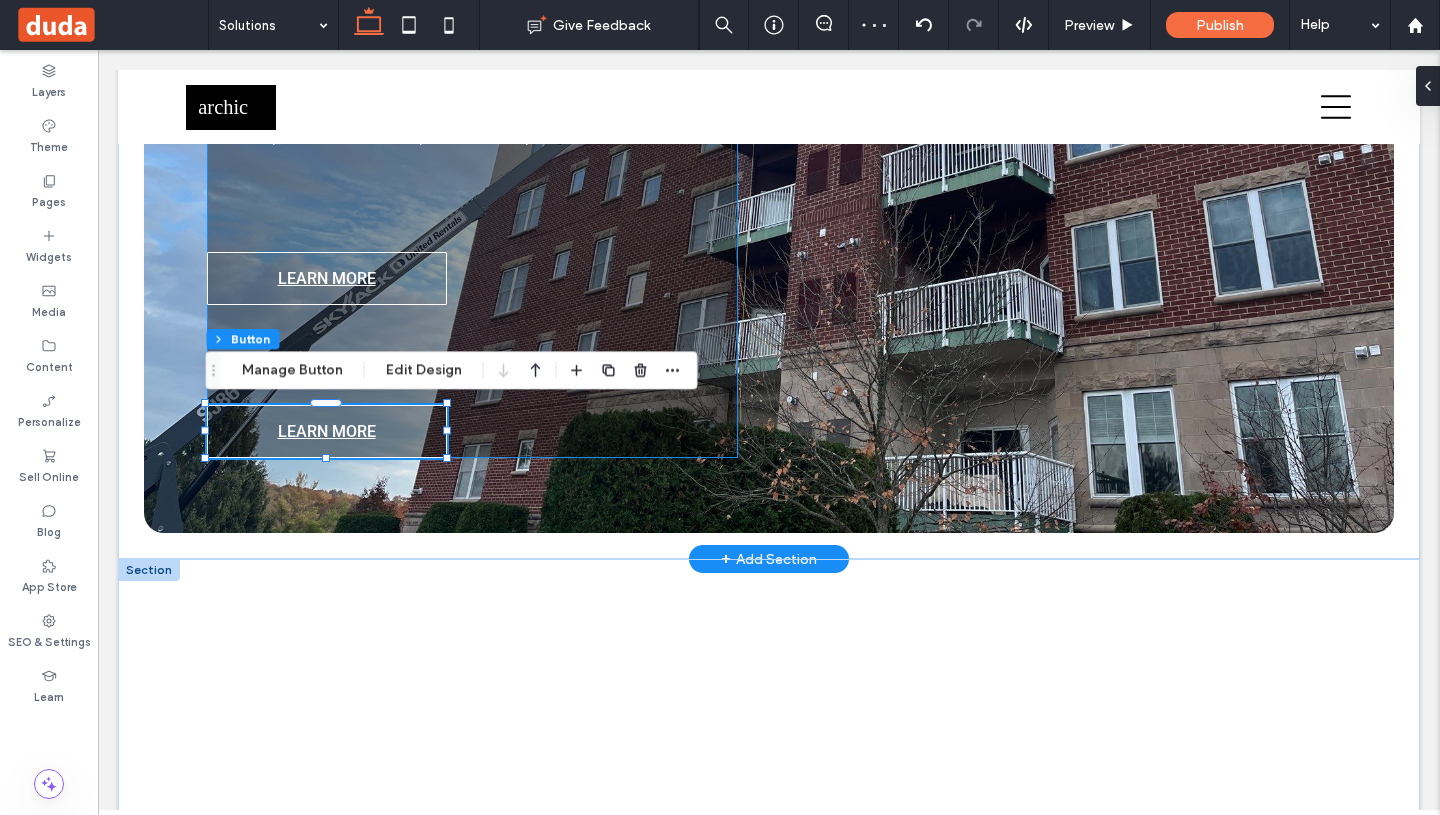 click on "Full-service Construction Solutions
Whether you're planning a commercial build-out, multifamily renovation, or a custom home upgrade, Landmark Associates handles every detail. Expect transparent communication, precise timelines, controlled budgets, and exceptional craftsmanship without exception.
LEARN MORE
LEARN MORE" at bounding box center [472, 108] 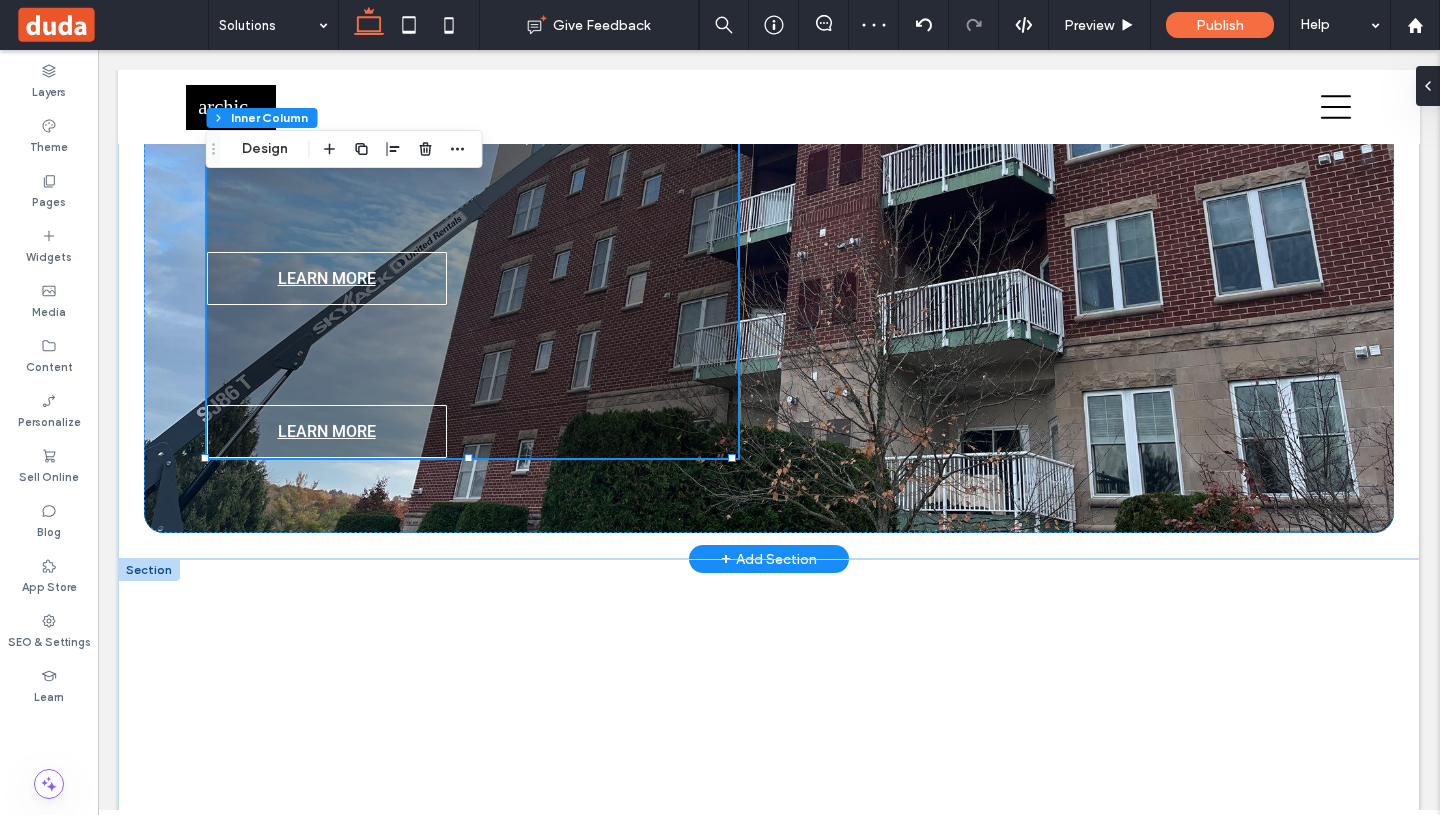 type on "**" 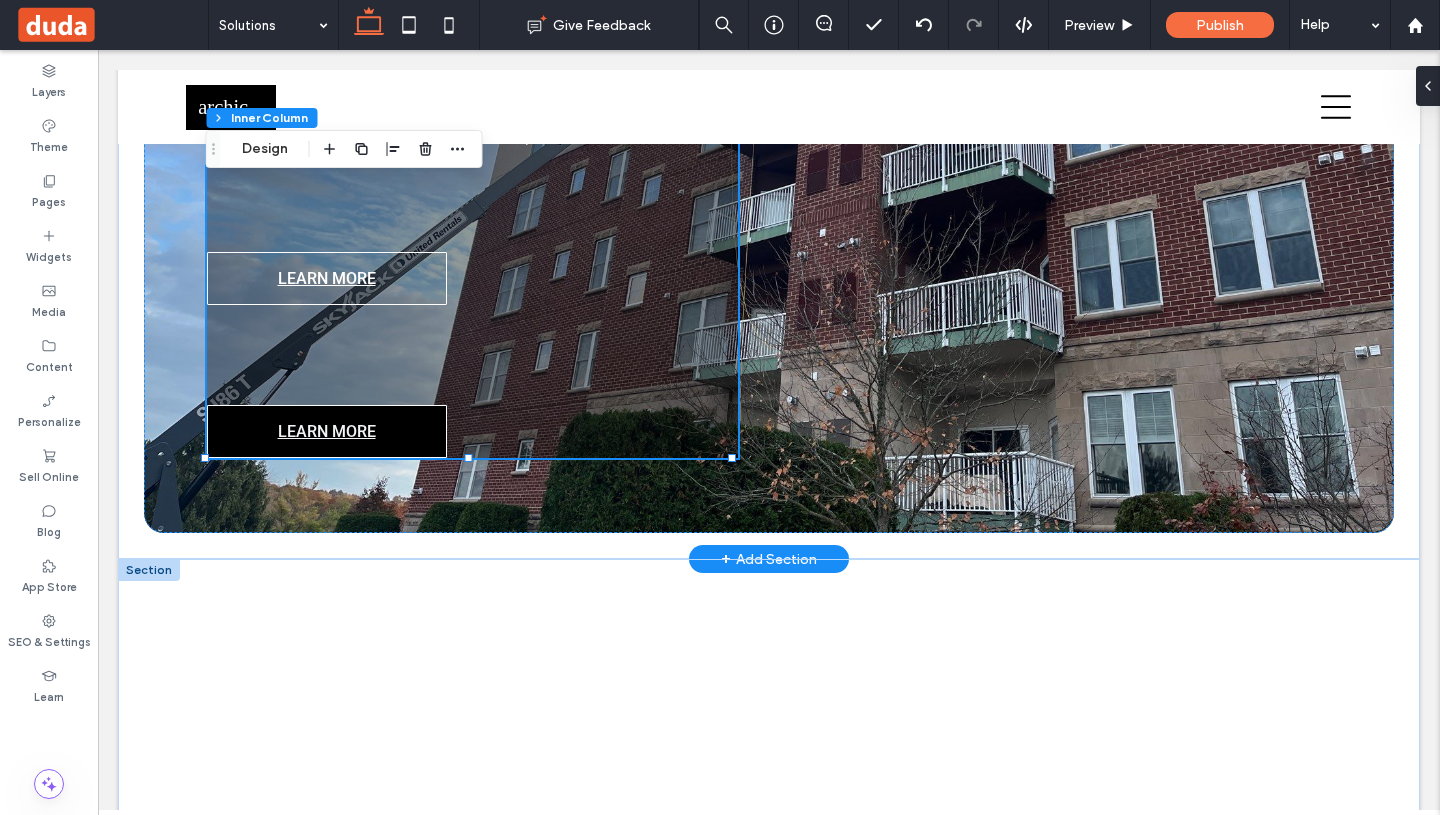 click on "LEARN MORE" at bounding box center [327, 431] 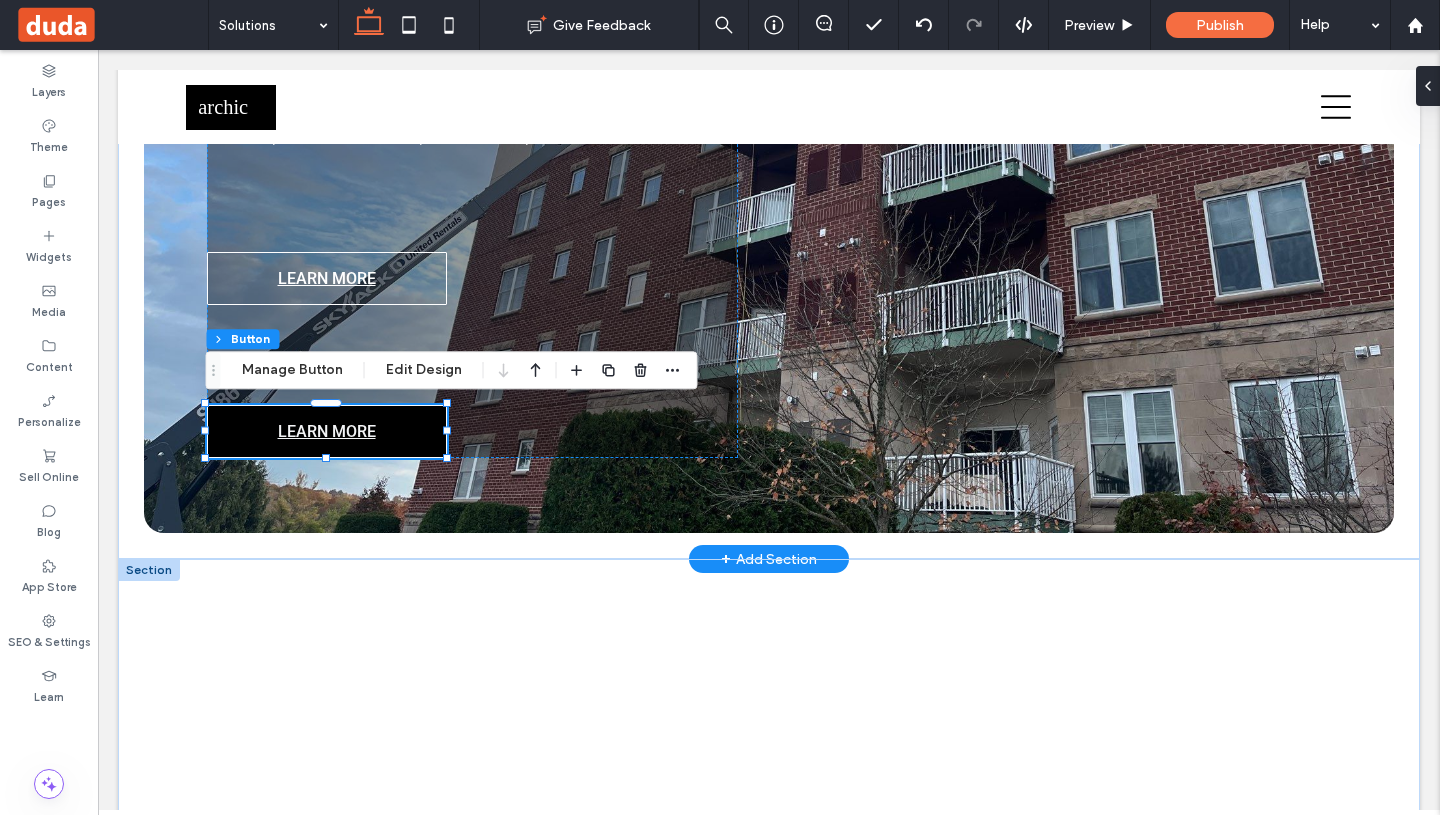 type on "**" 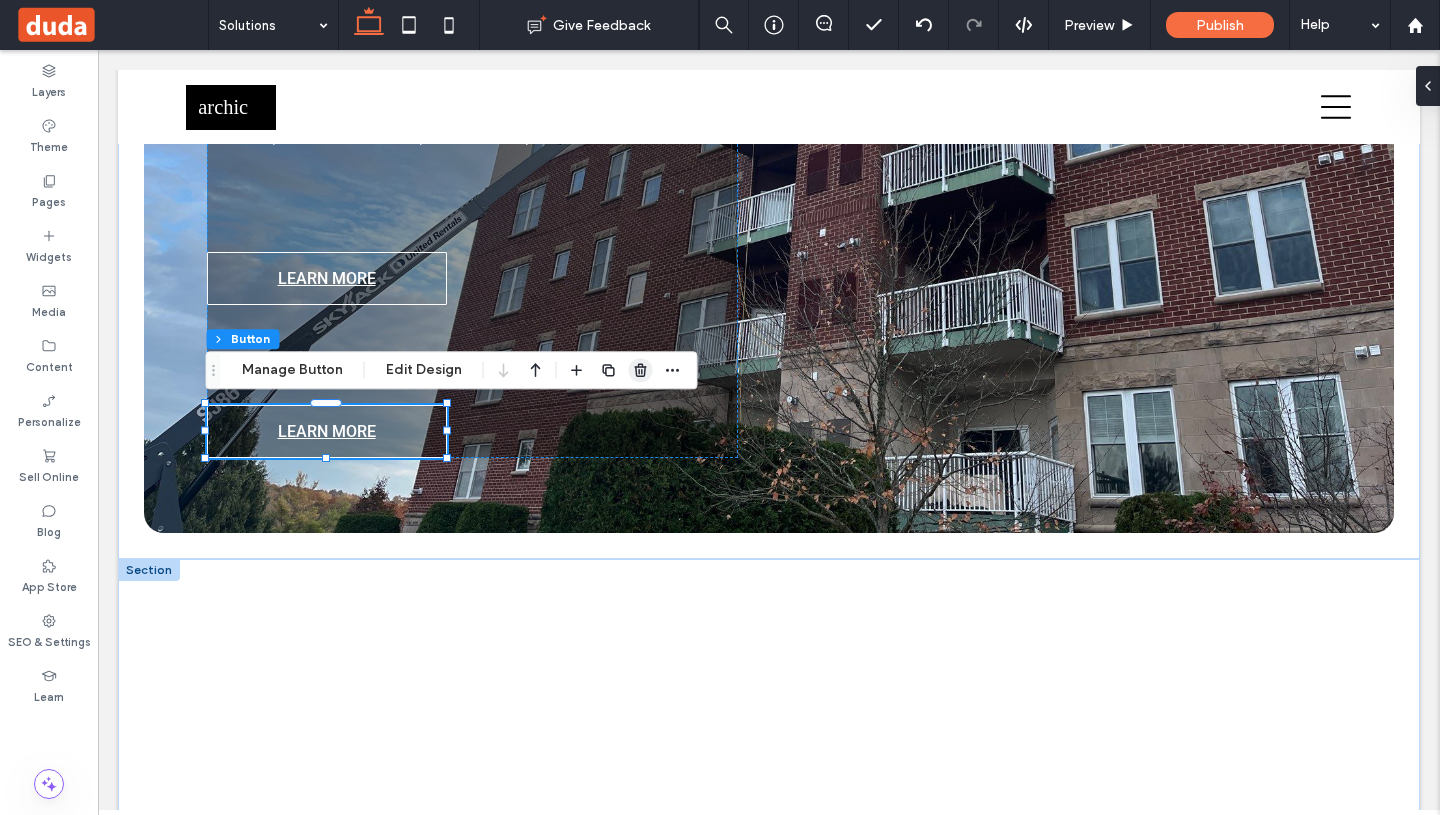 click 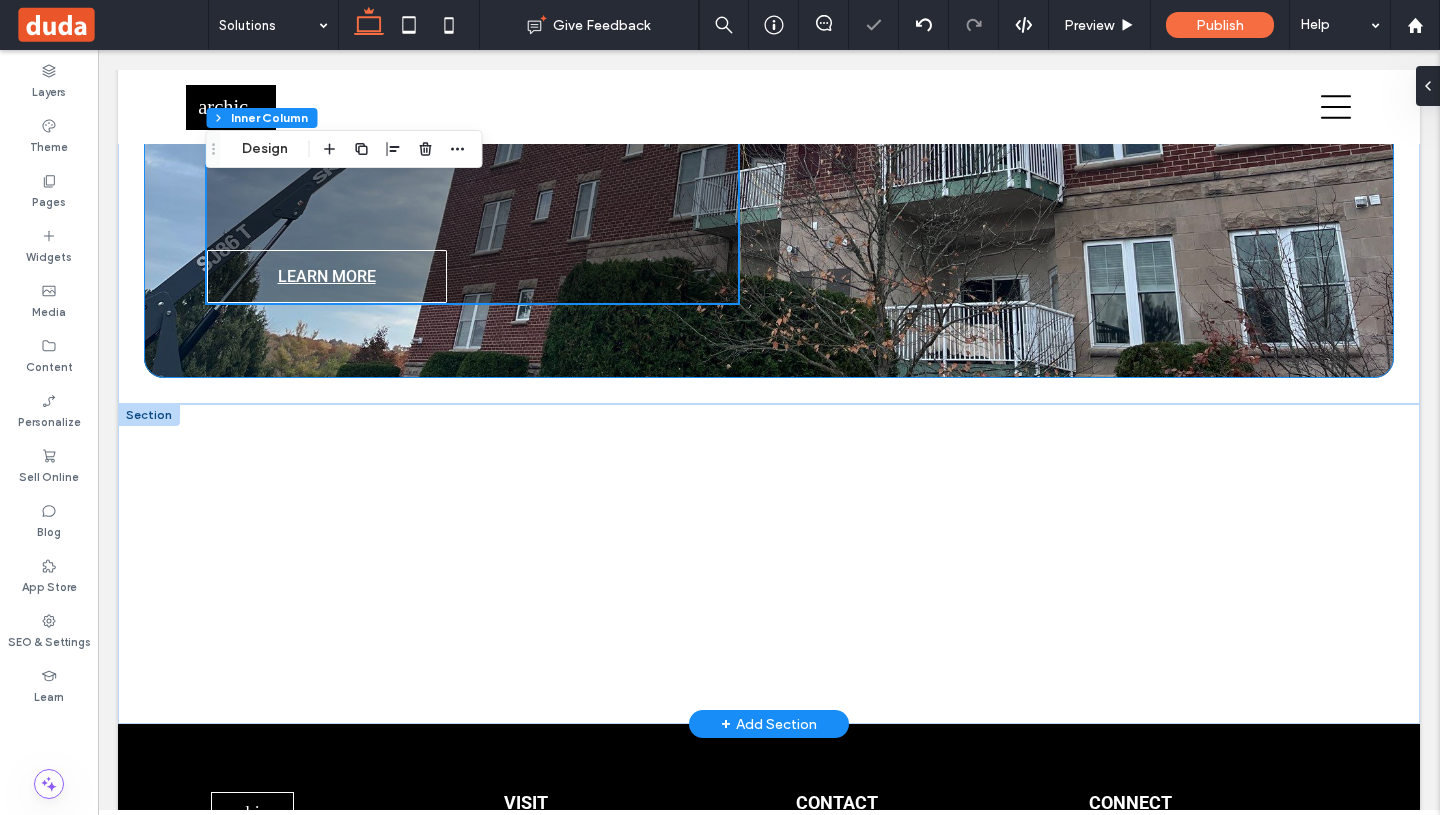 type on "**" 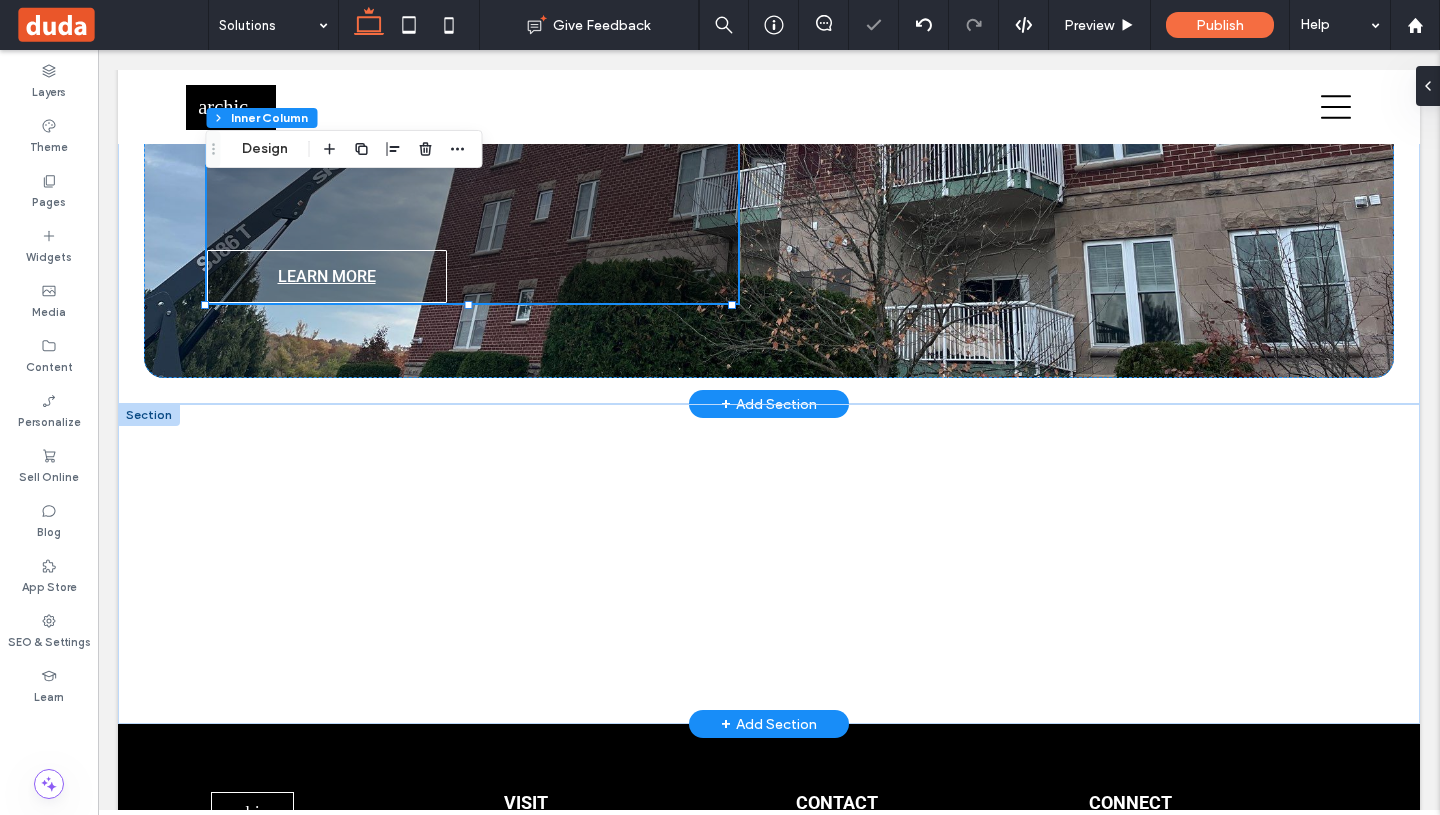 click on "Full-service Construction Solutions
Whether you're planning a commercial build-out, multifamily renovation, or a custom home upgrade, Landmark Associates handles every detail. Expect transparent communication, precise timelines, controlled budgets, and exceptional craftsmanship without exception.
LEARN MORE" at bounding box center [472, 29] 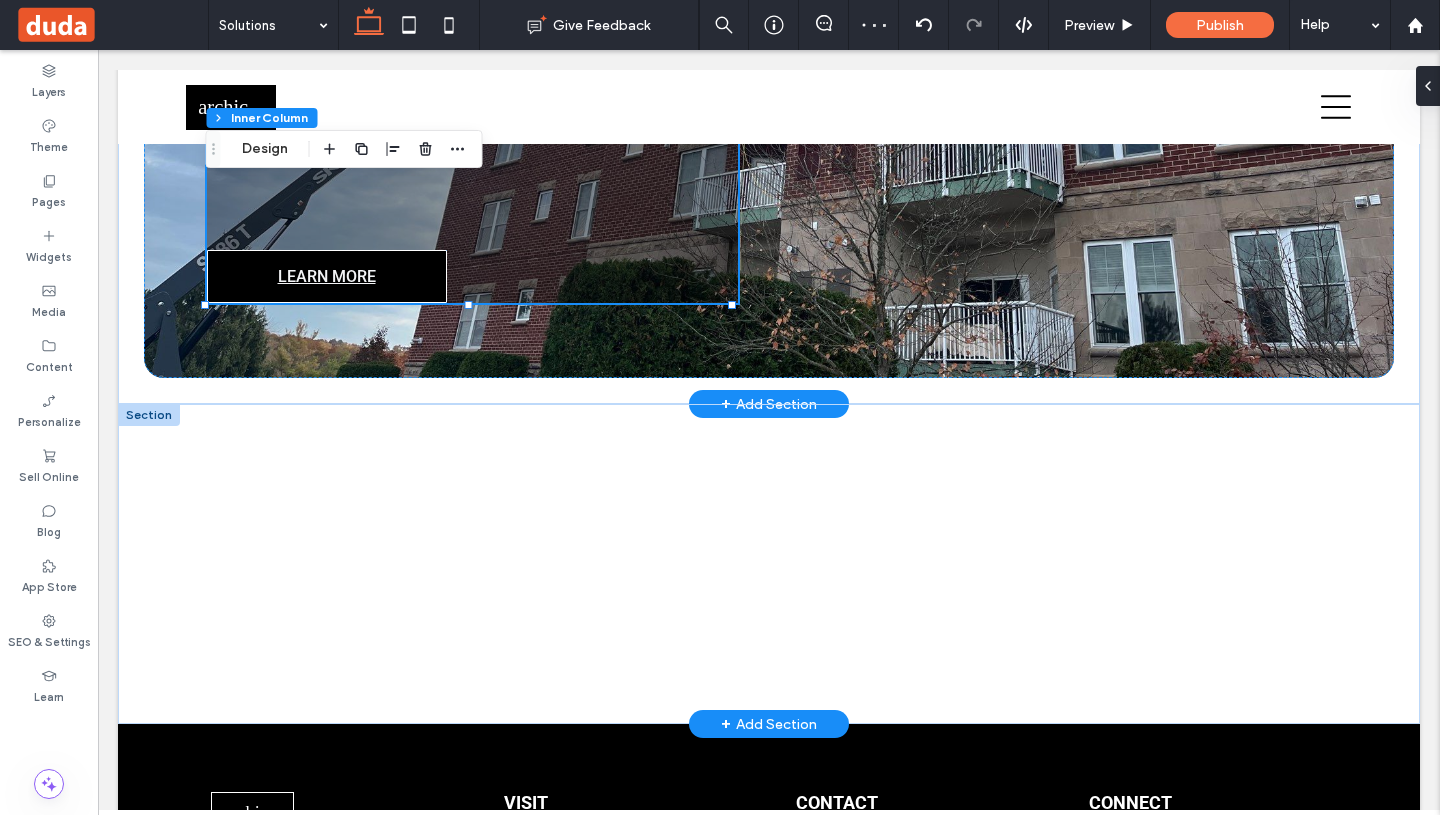 click on "LEARN MORE" at bounding box center (327, 276) 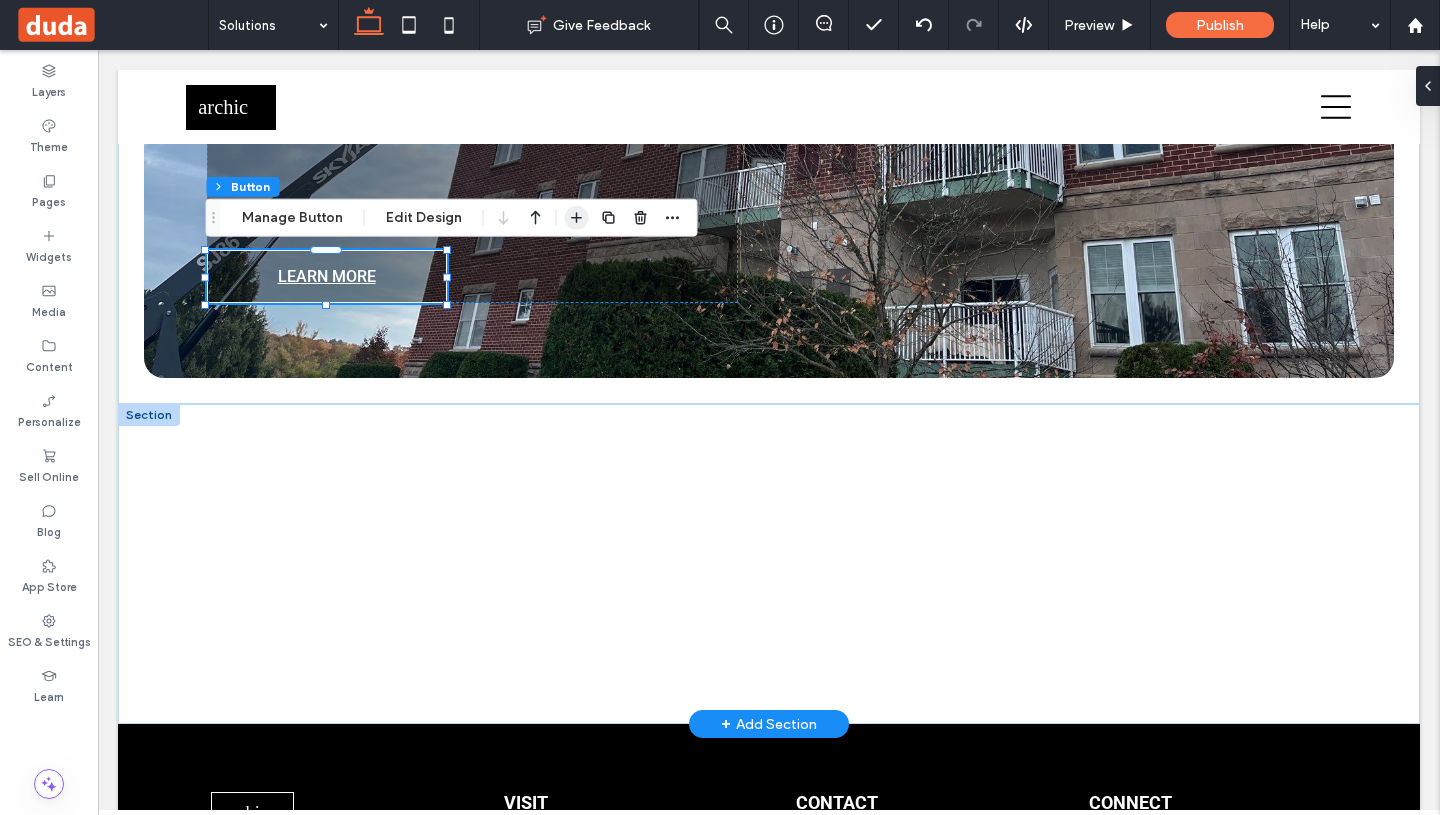 click 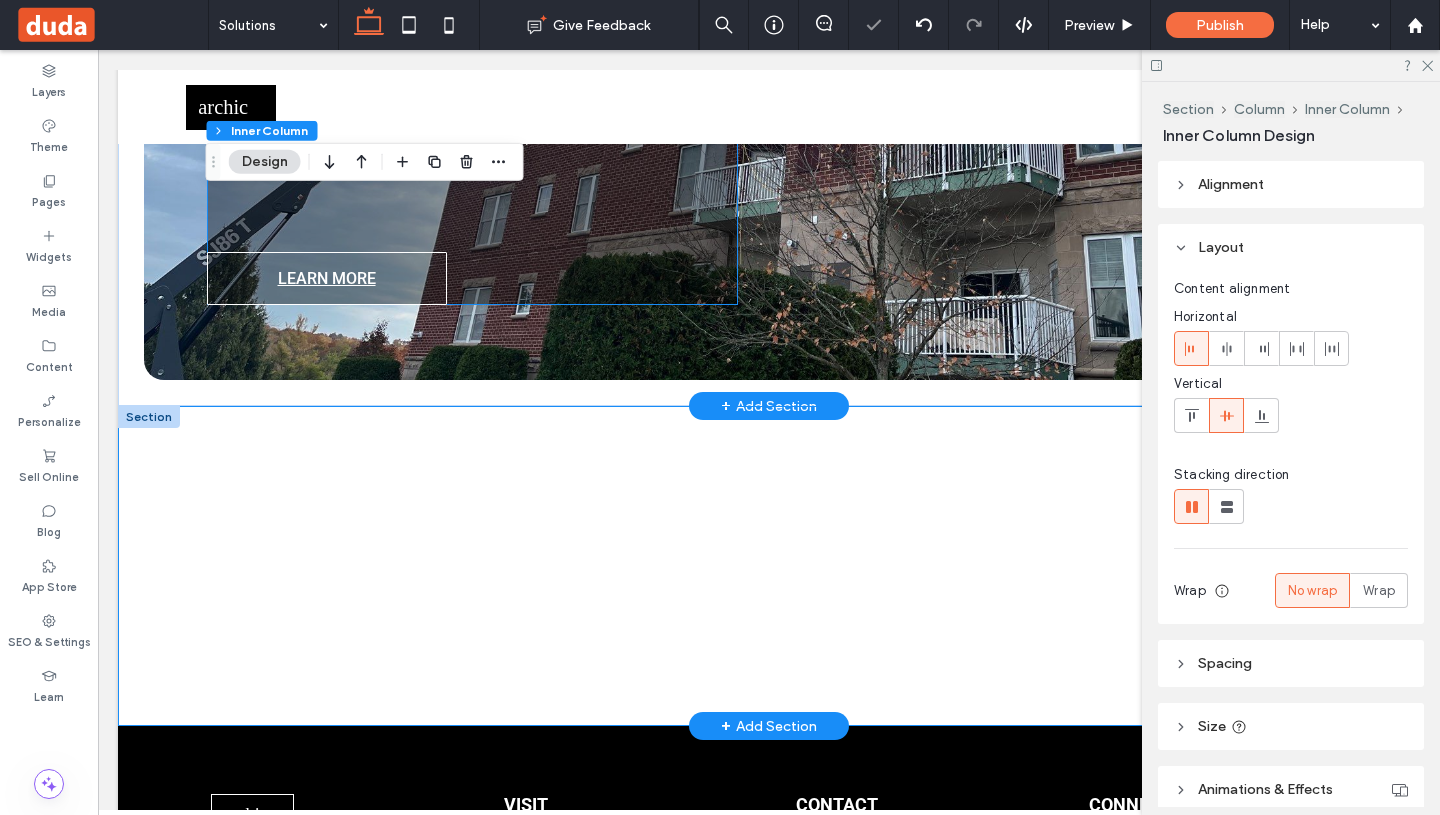 scroll, scrollTop: 138, scrollLeft: 0, axis: vertical 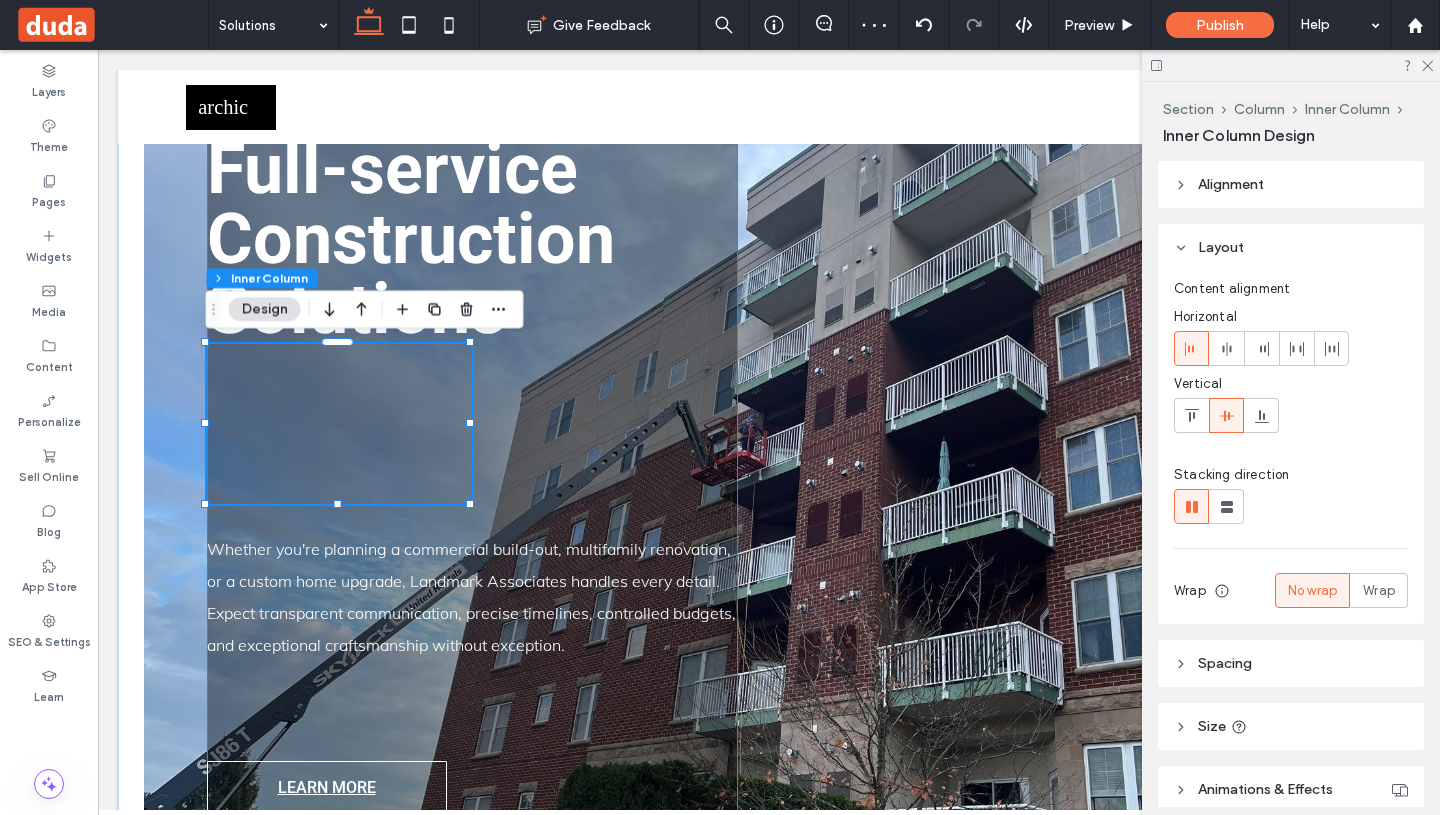 click on "Full-service Construction Solutions
Whether you're planning a commercial build-out, multifamily renovation, or a custom home upgrade, Landmark Associates handles every detail. Expect transparent communication, precise timelines, controlled budgets, and exceptional craftsmanship without exception.
LEARN MORE" at bounding box center [472, 460] 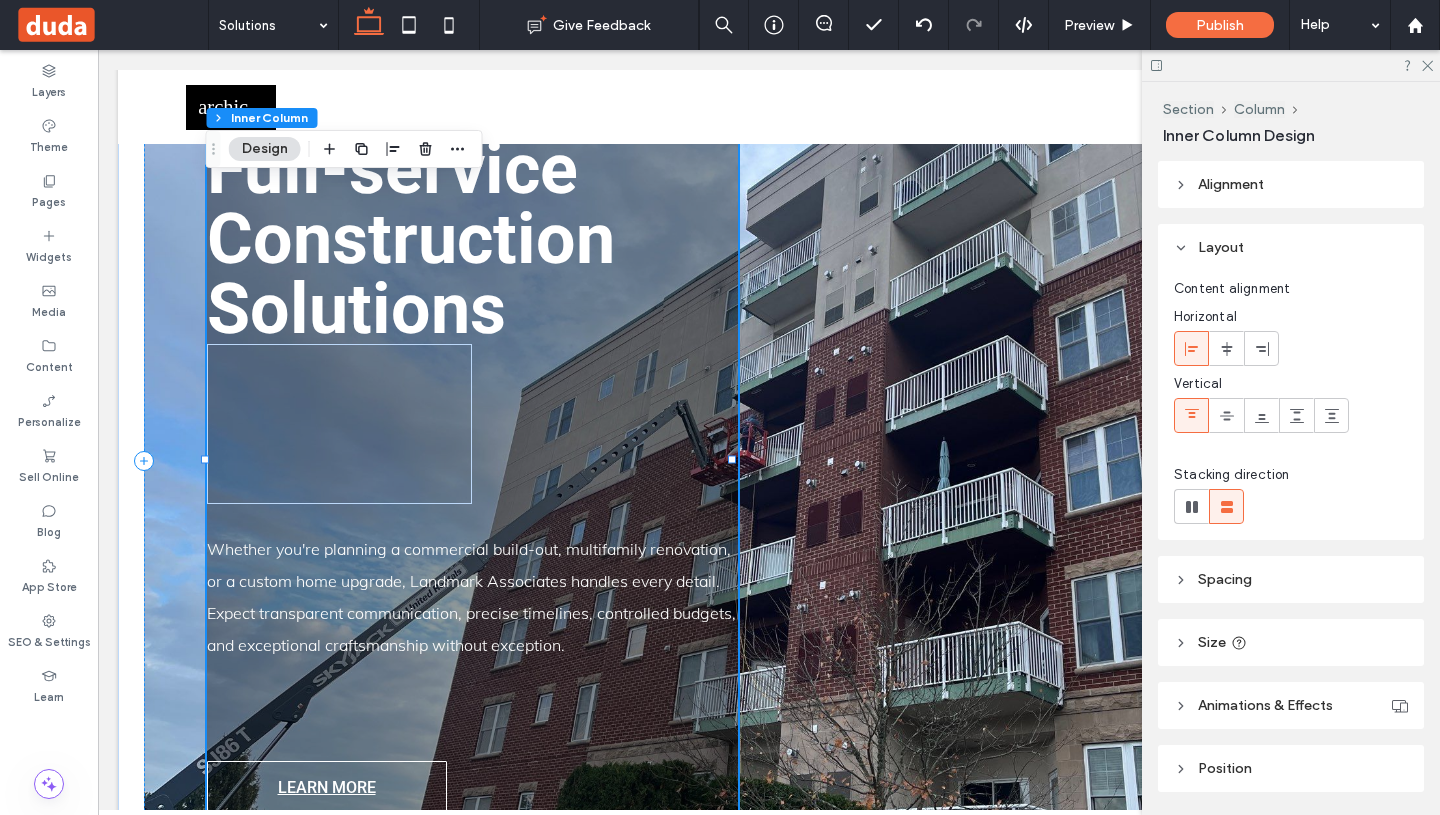 click on "Full-service Construction Solutions
Whether you're planning a commercial build-out, multifamily renovation, or a custom home upgrade, Landmark Associates handles every detail. Expect transparent communication, precise timelines, controlled budgets, and exceptional craftsmanship without exception.
LEARN MORE" at bounding box center [472, 460] 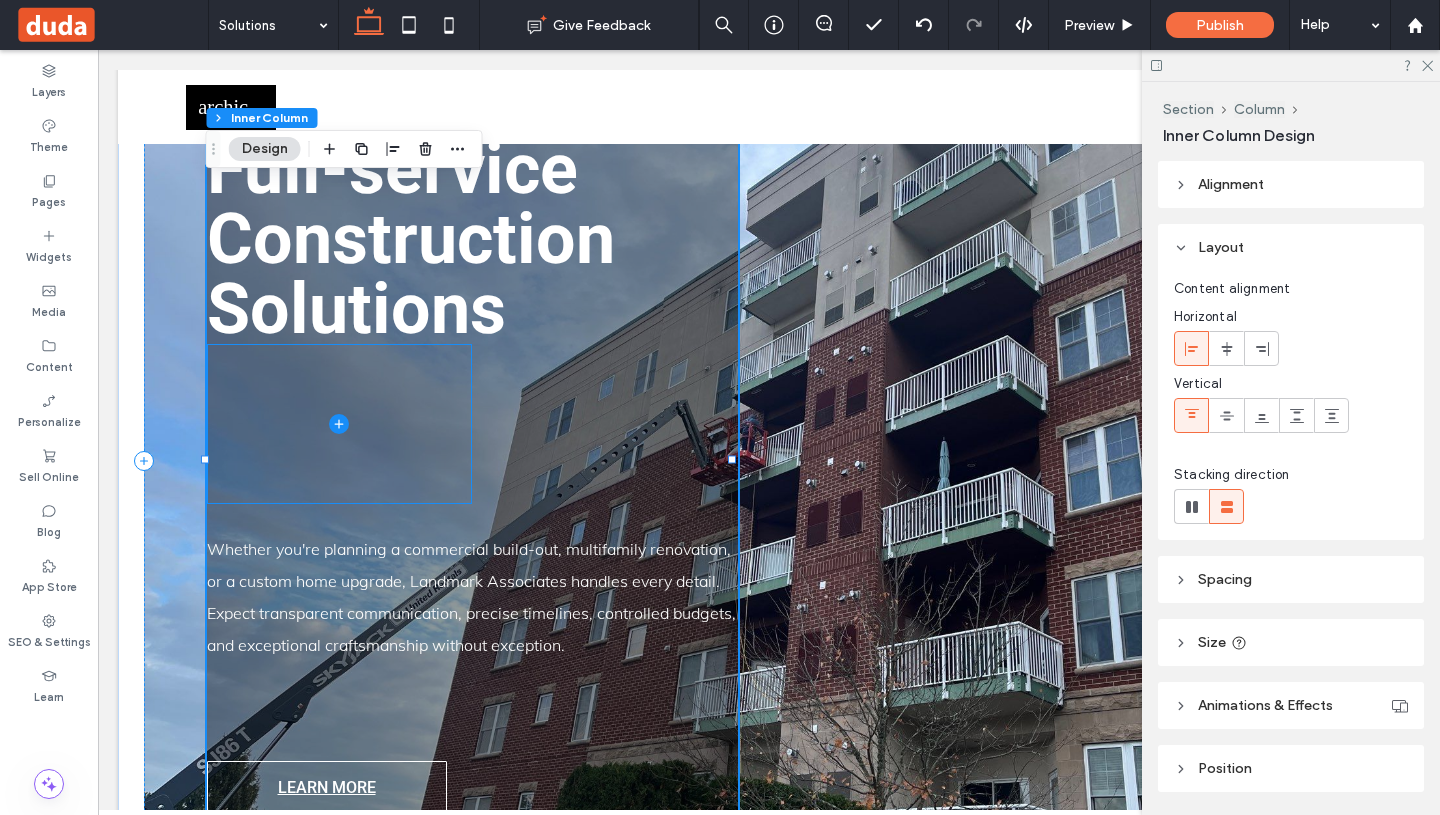 click at bounding box center [340, 424] 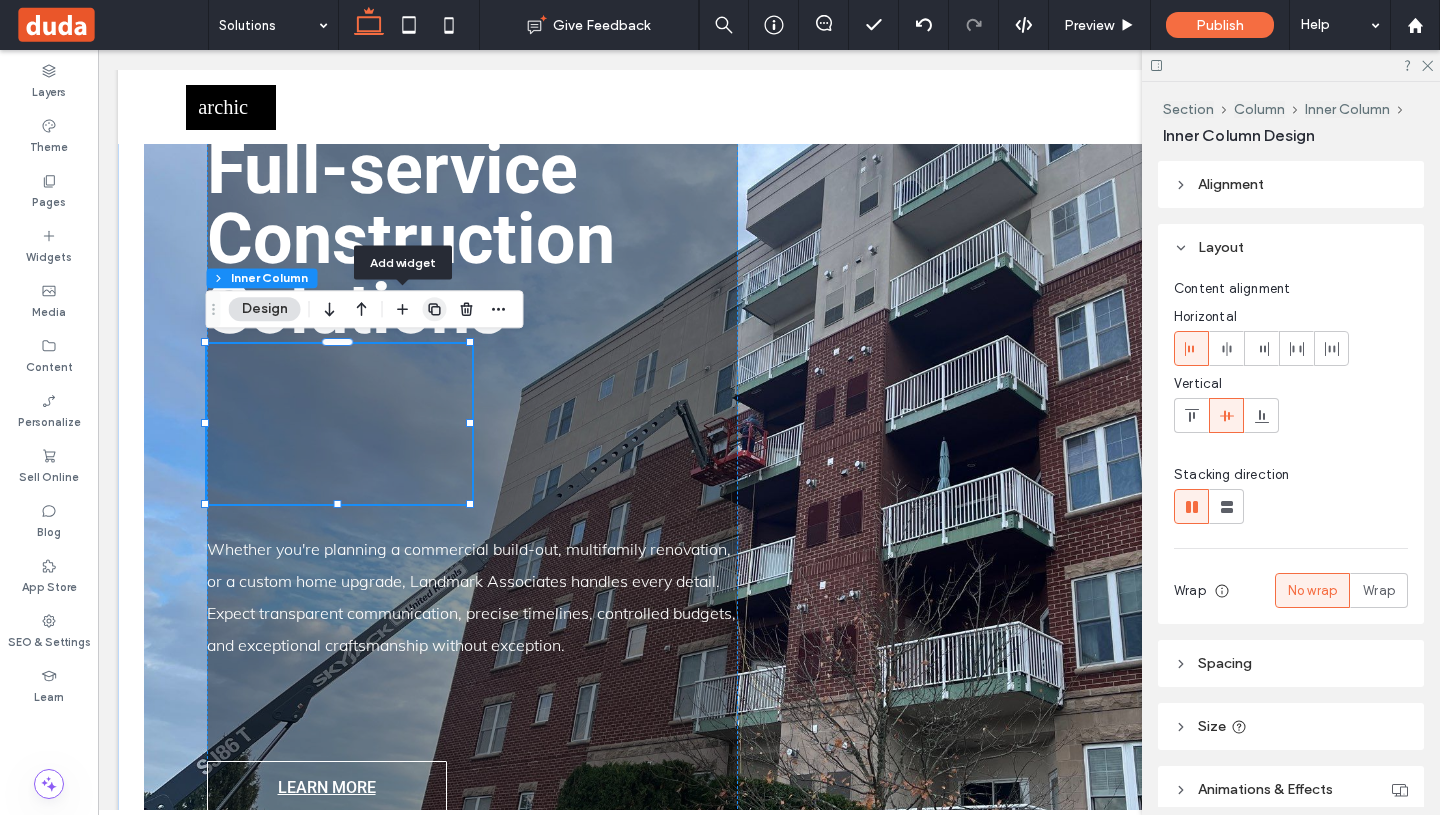 click at bounding box center [435, 309] 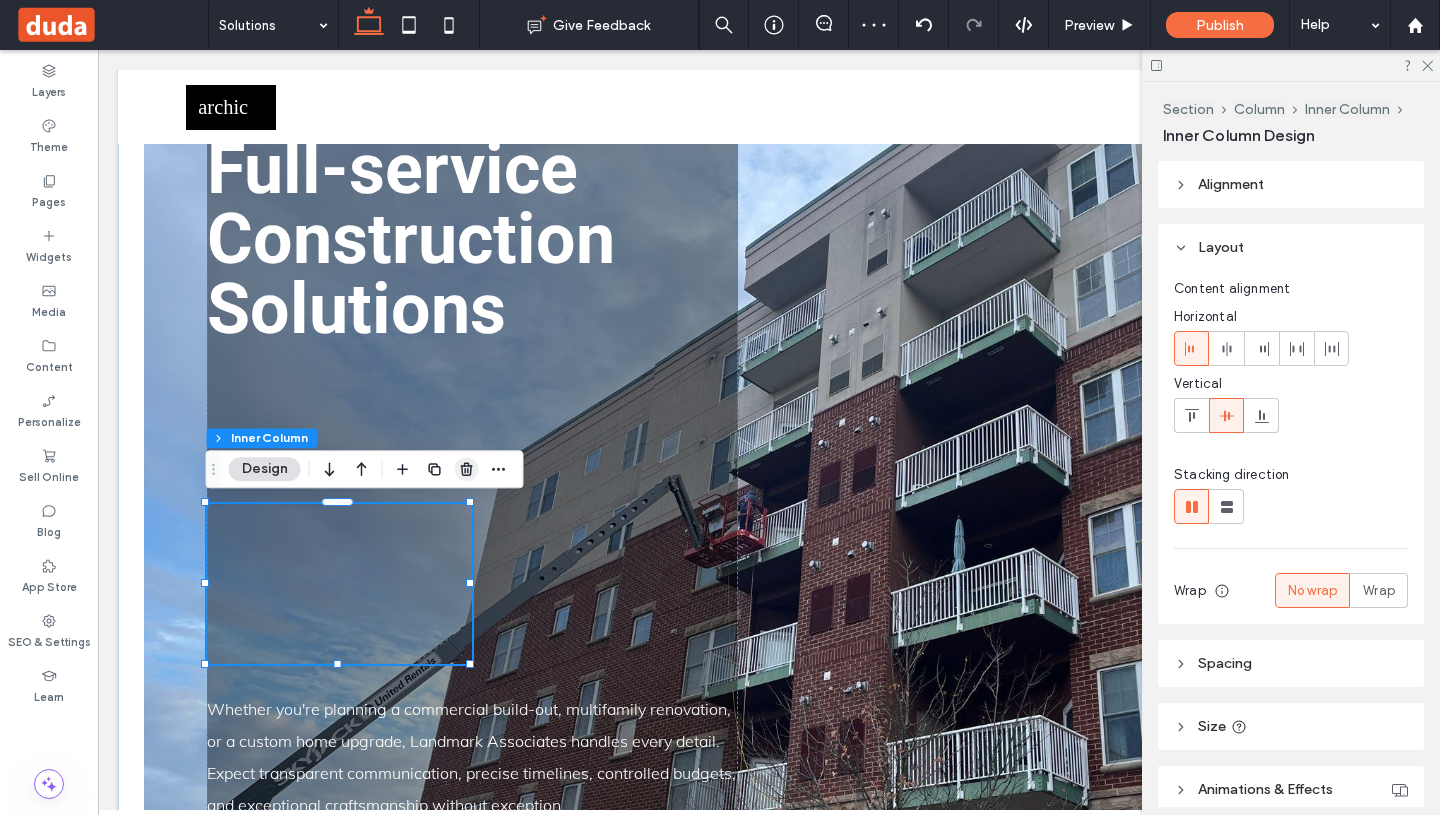click 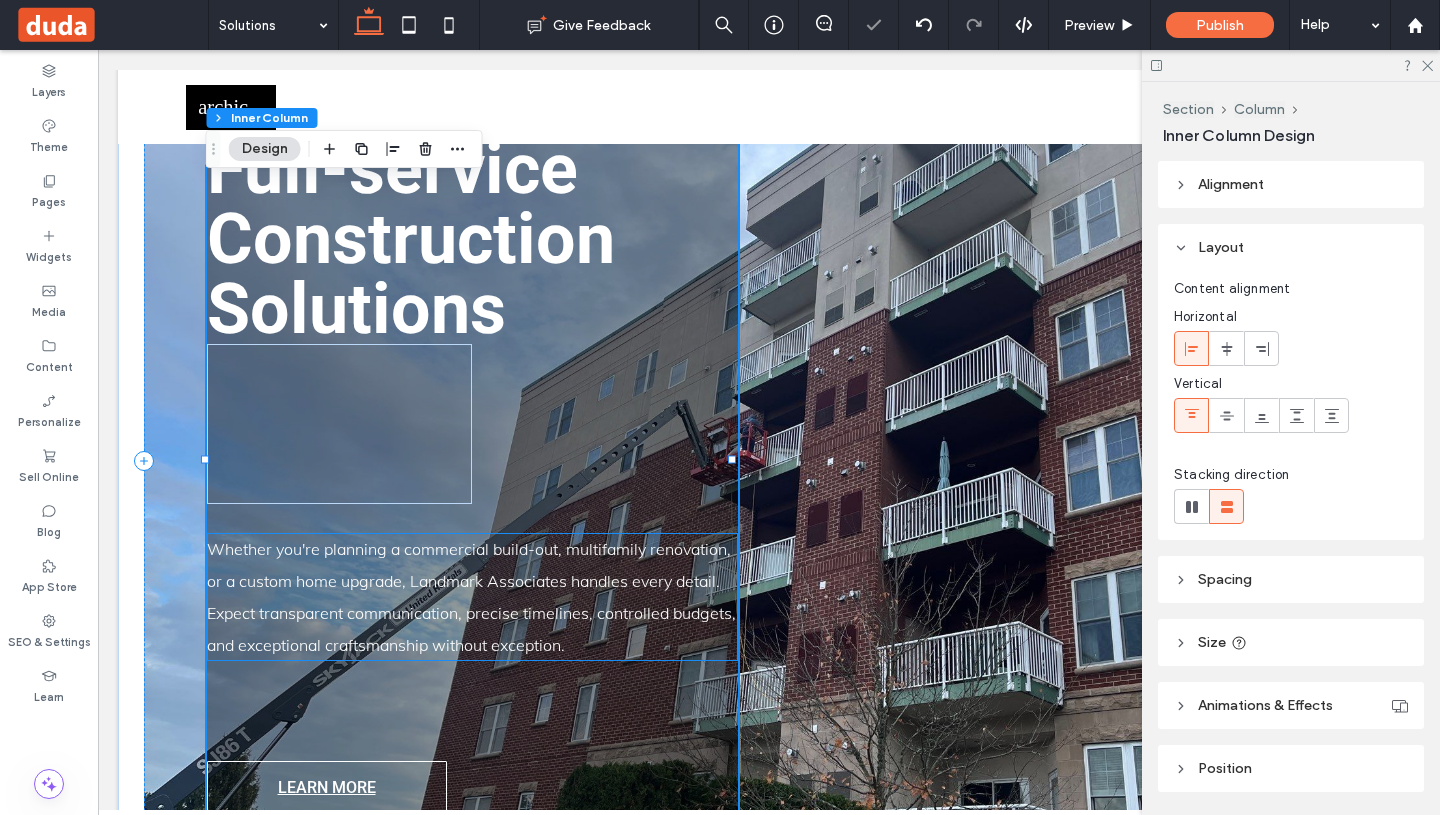 type on "**" 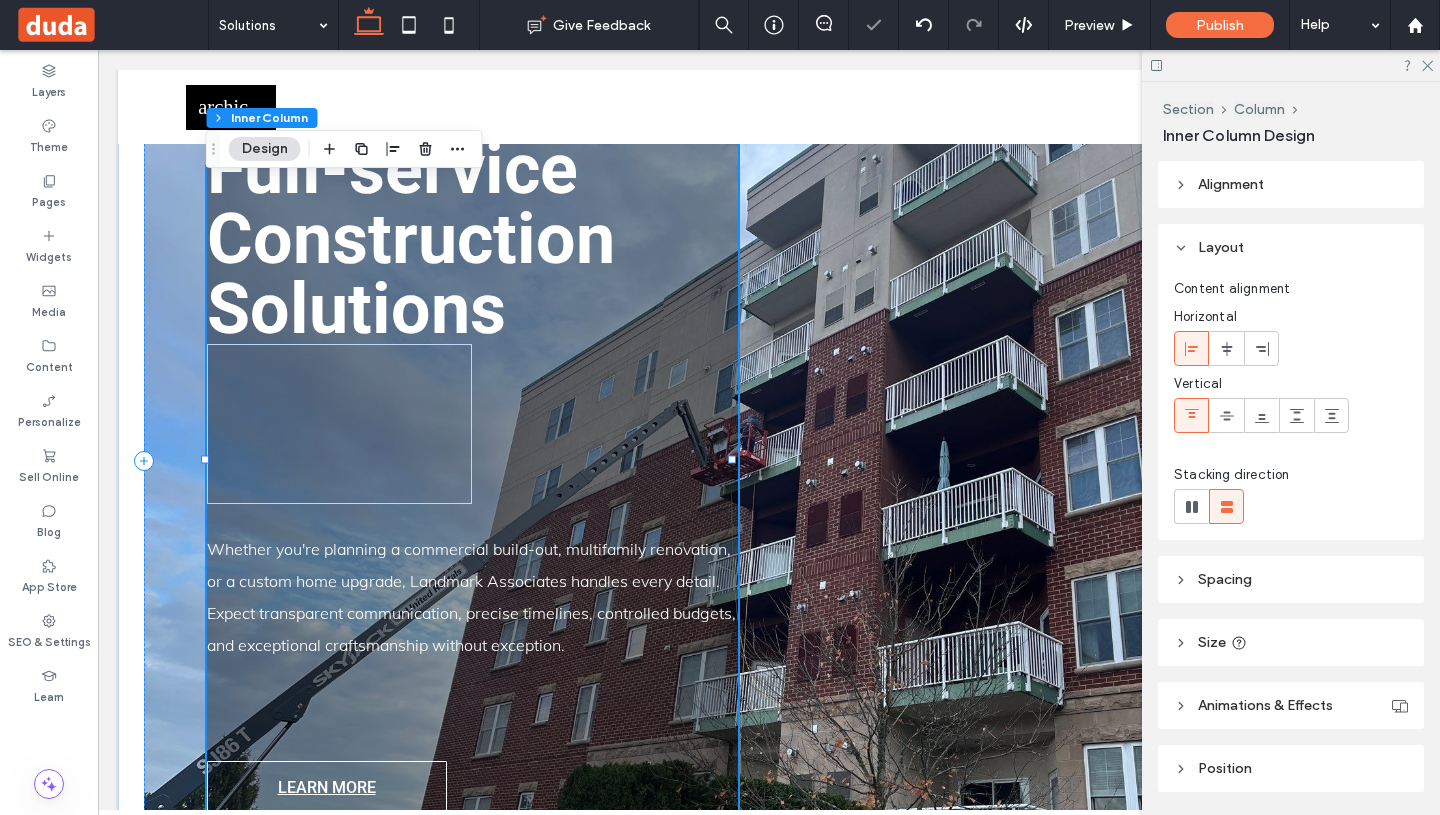 click on "Full-service Construction Solutions
Whether you're planning a commercial build-out, multifamily renovation, or a custom home upgrade, Landmark Associates handles every detail. Expect transparent communication, precise timelines, controlled budgets, and exceptional craftsmanship without exception.
LEARN MORE" at bounding box center (472, 460) 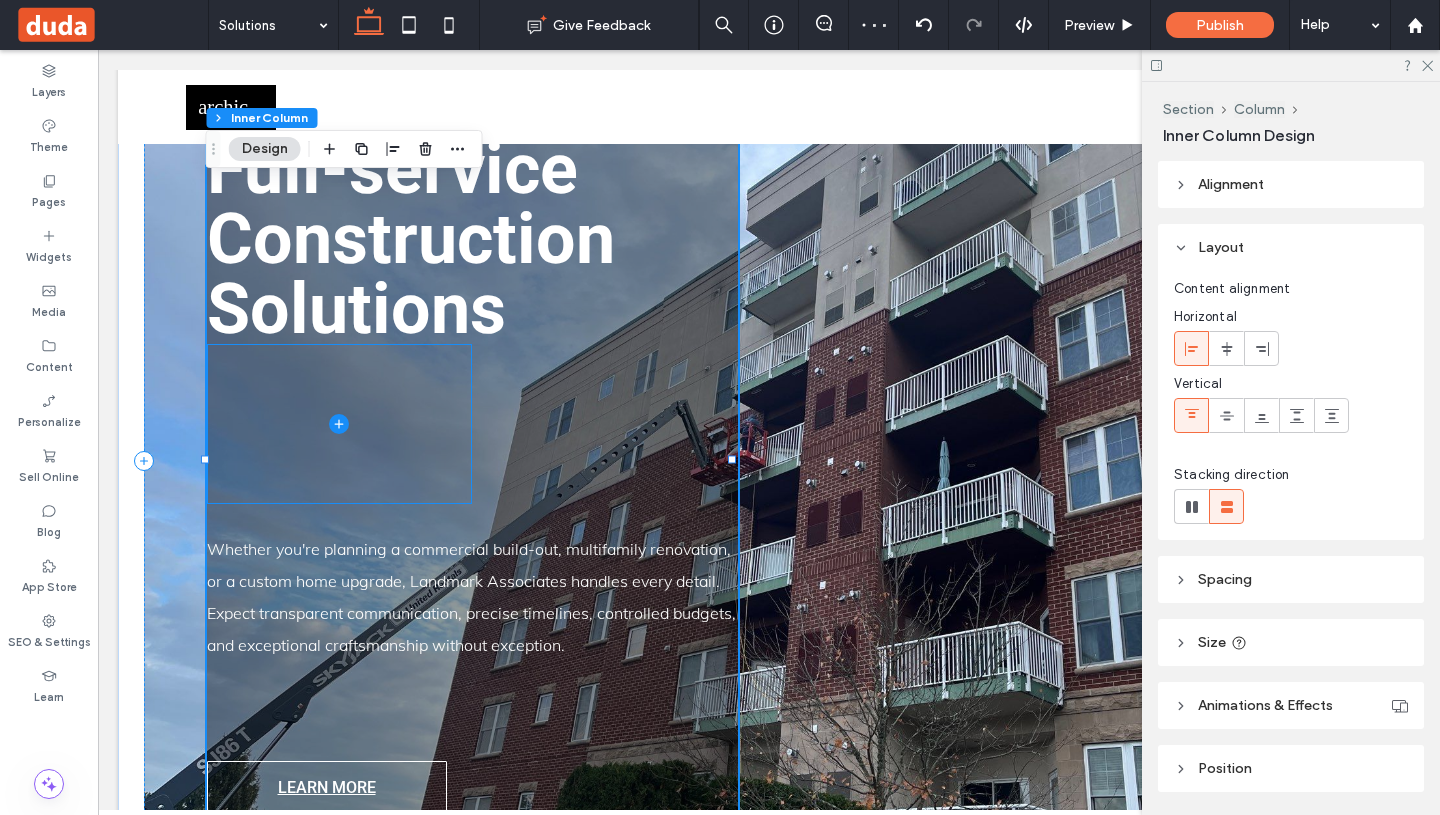 click at bounding box center [340, 424] 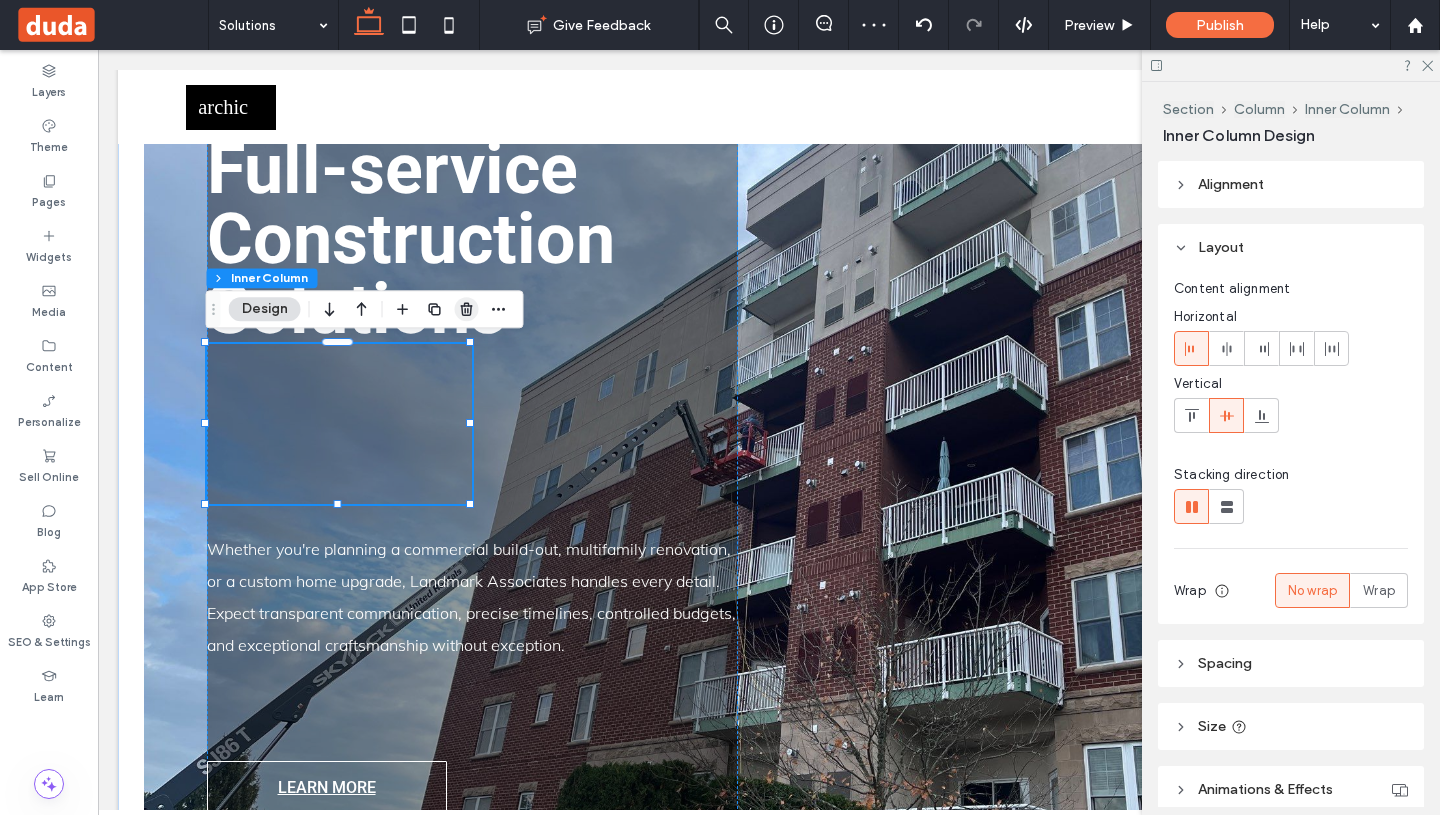 click 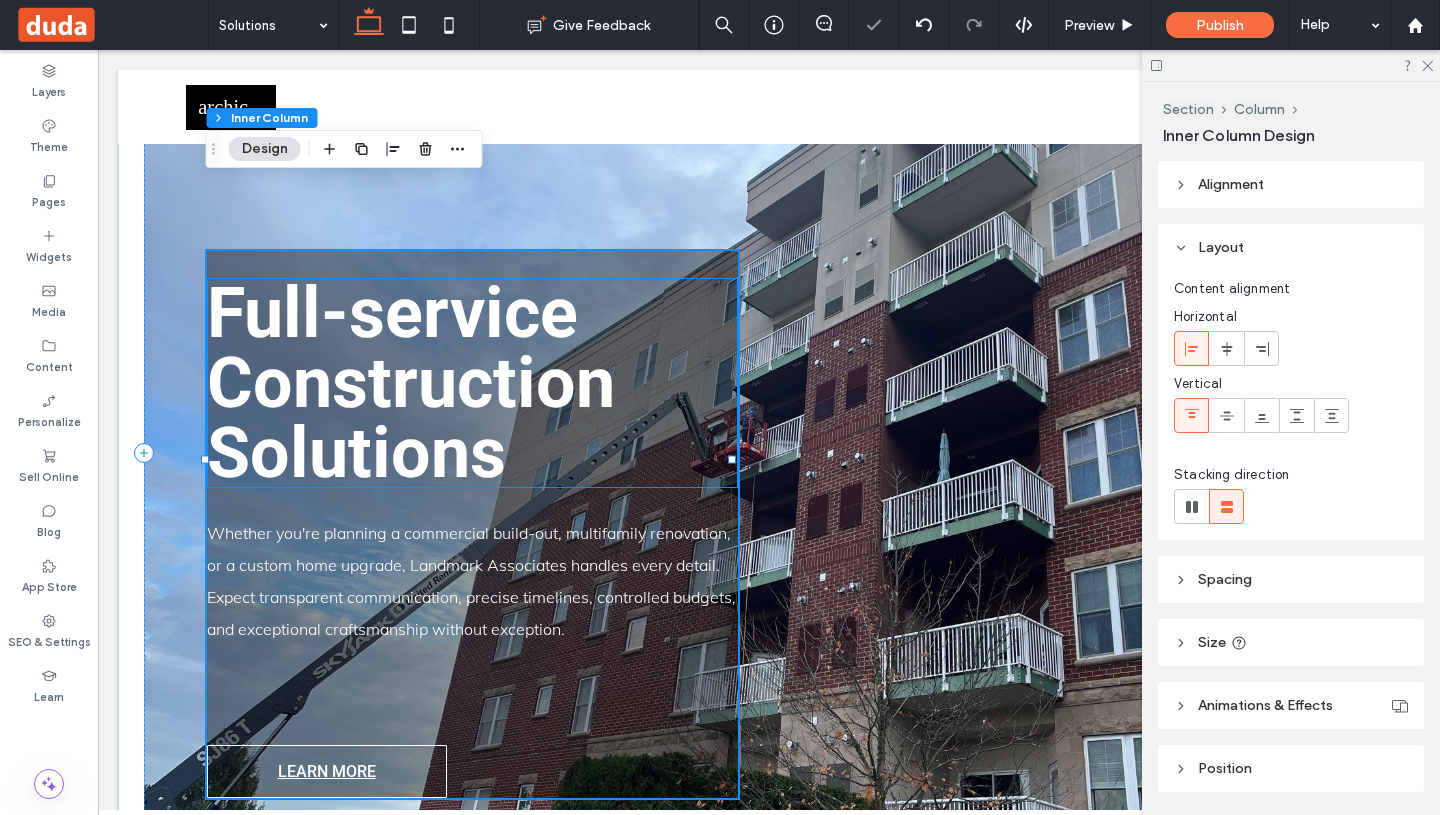 type on "**" 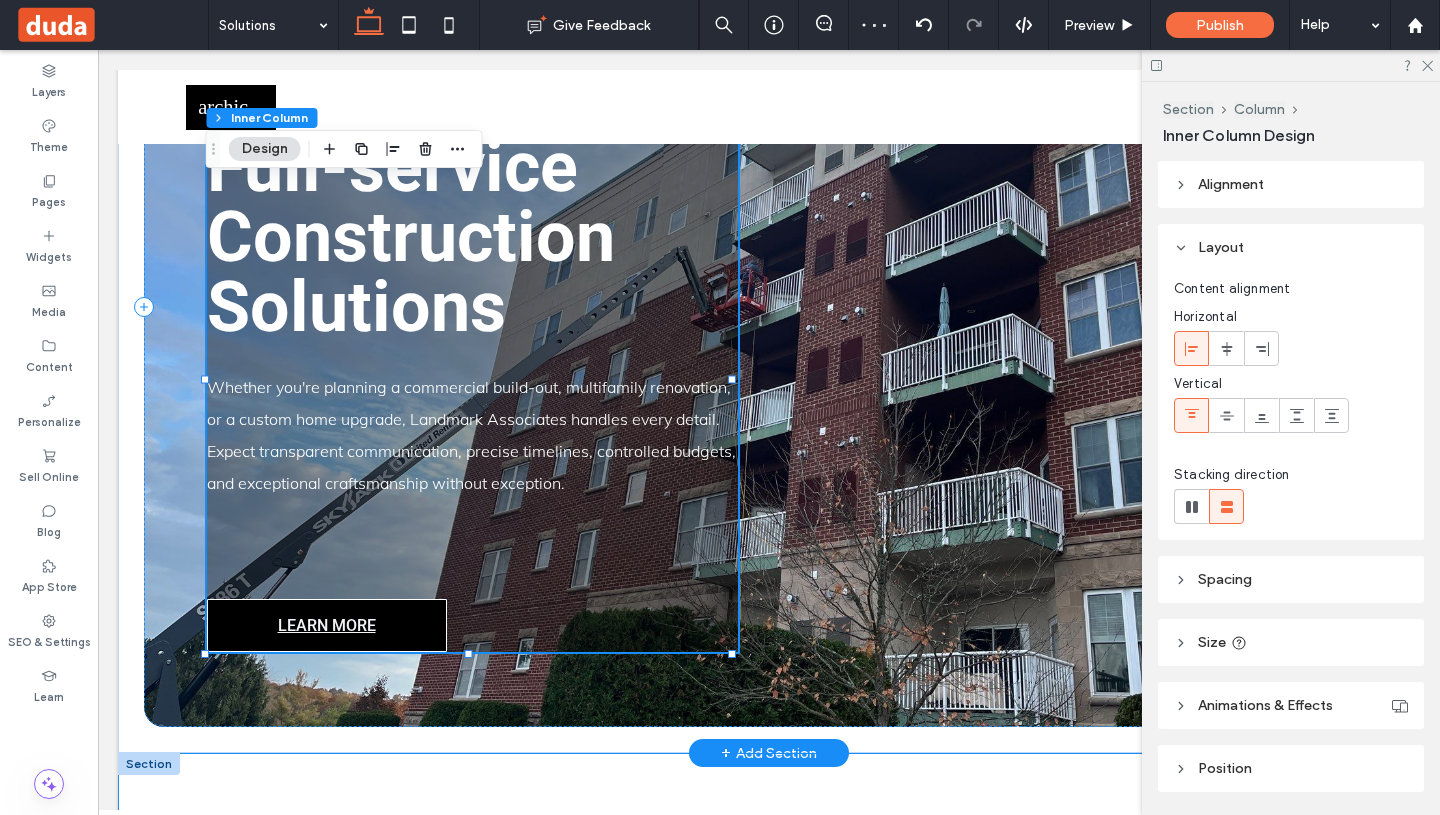 click on "LEARN MORE" at bounding box center [327, 625] 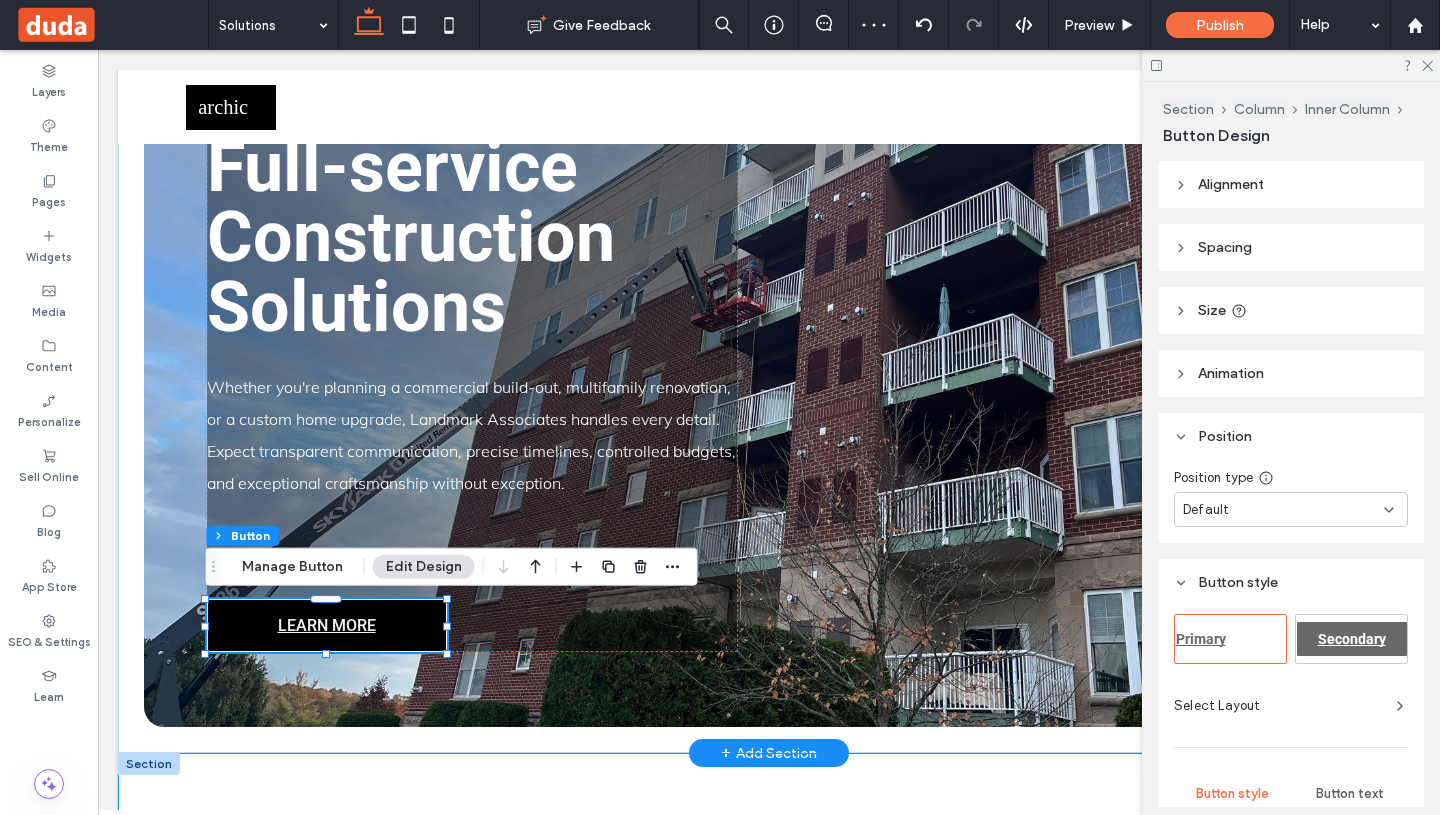 type on "**" 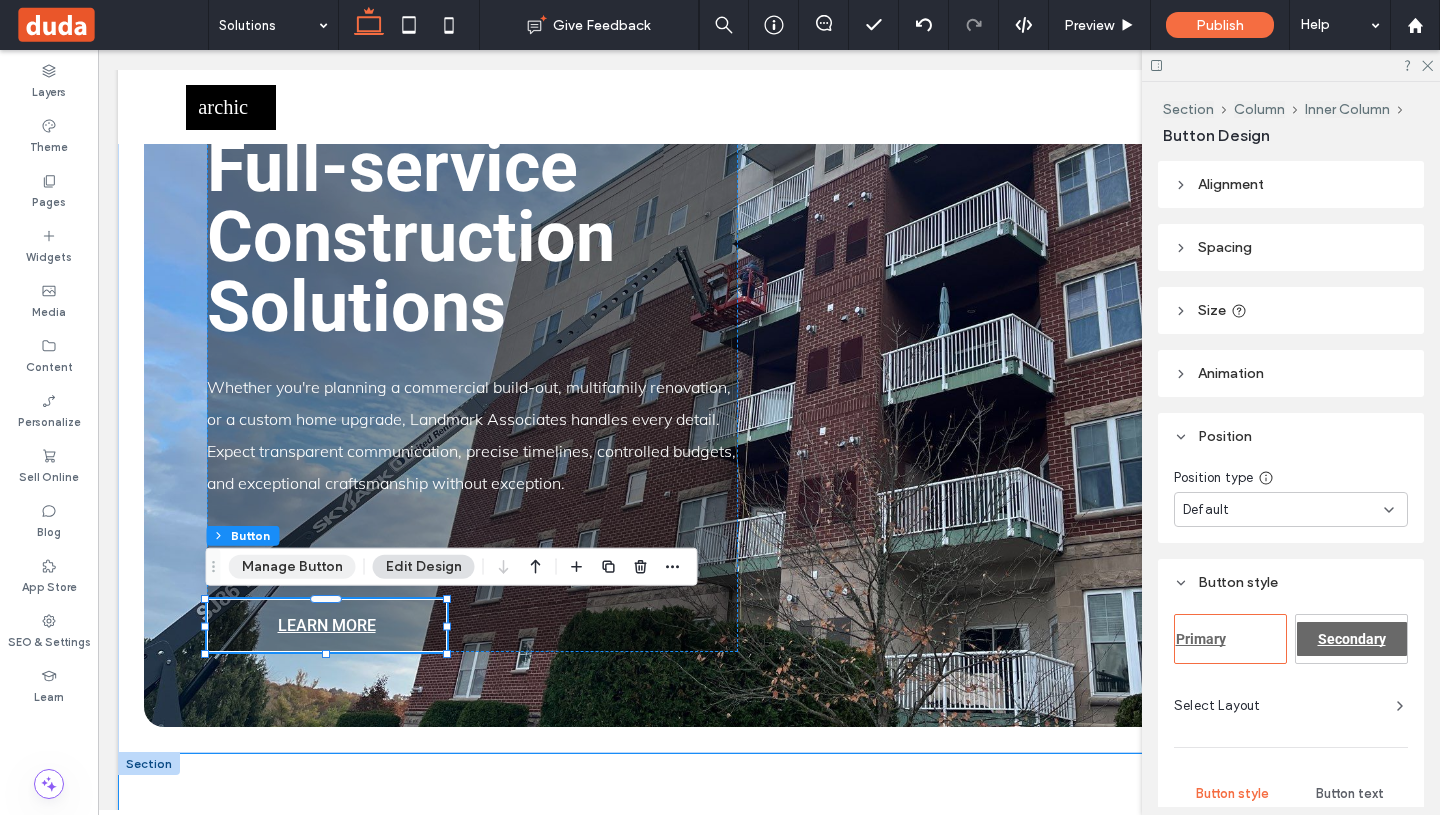 click on "Manage Button" at bounding box center (292, 567) 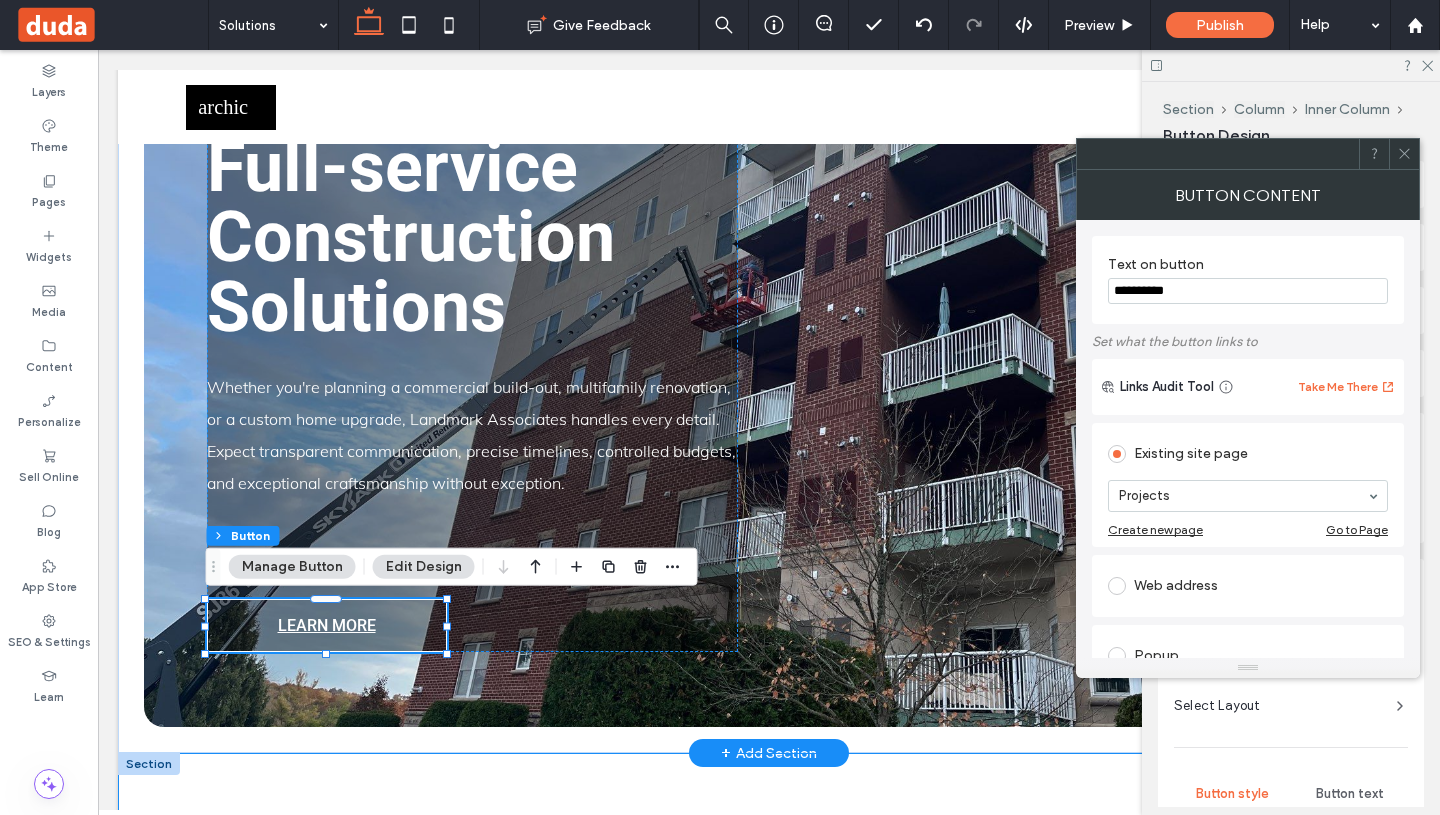 drag, startPoint x: 1326, startPoint y: 348, endPoint x: 1021, endPoint y: 270, distance: 314.81583 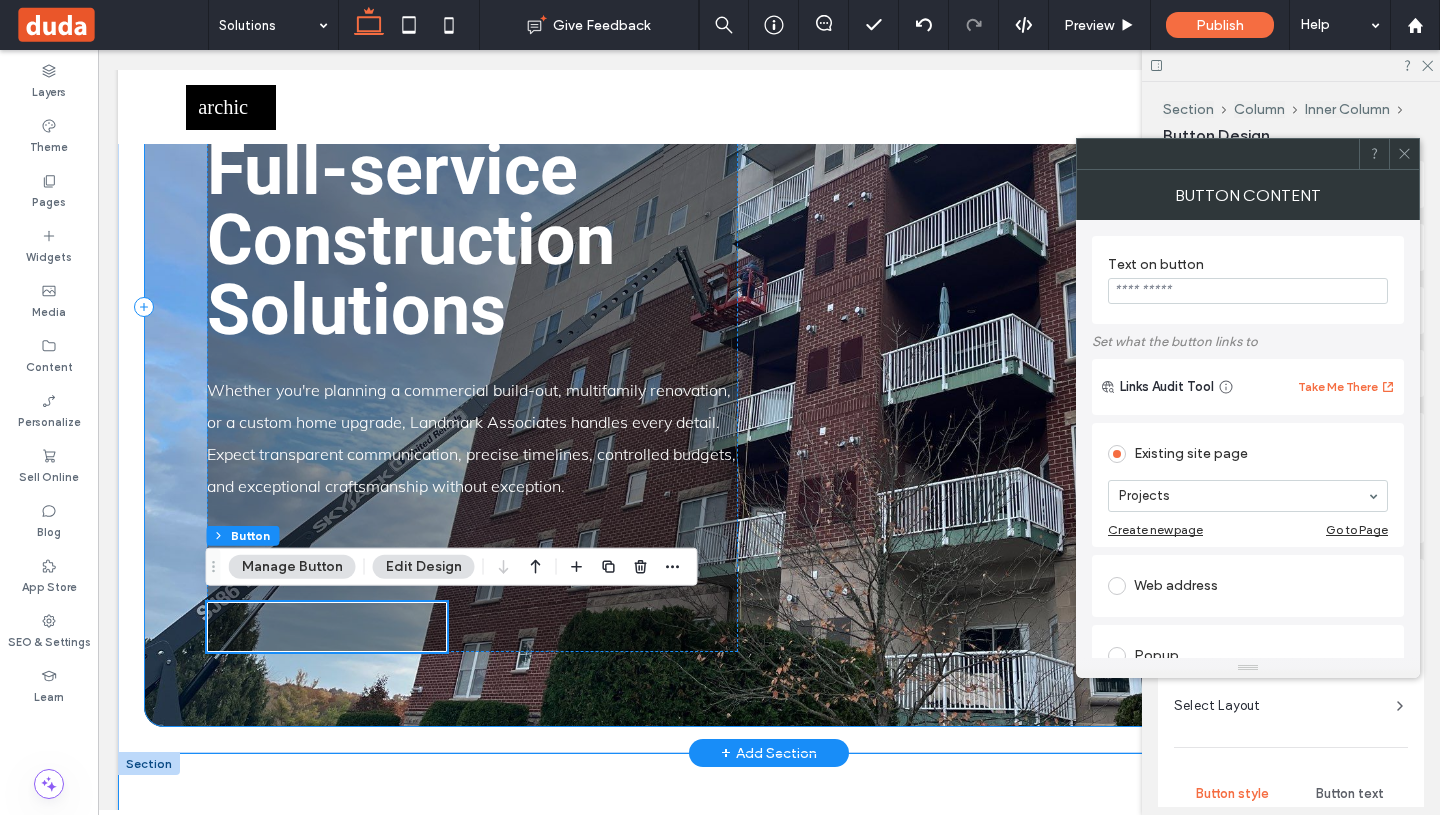 scroll, scrollTop: 287, scrollLeft: 0, axis: vertical 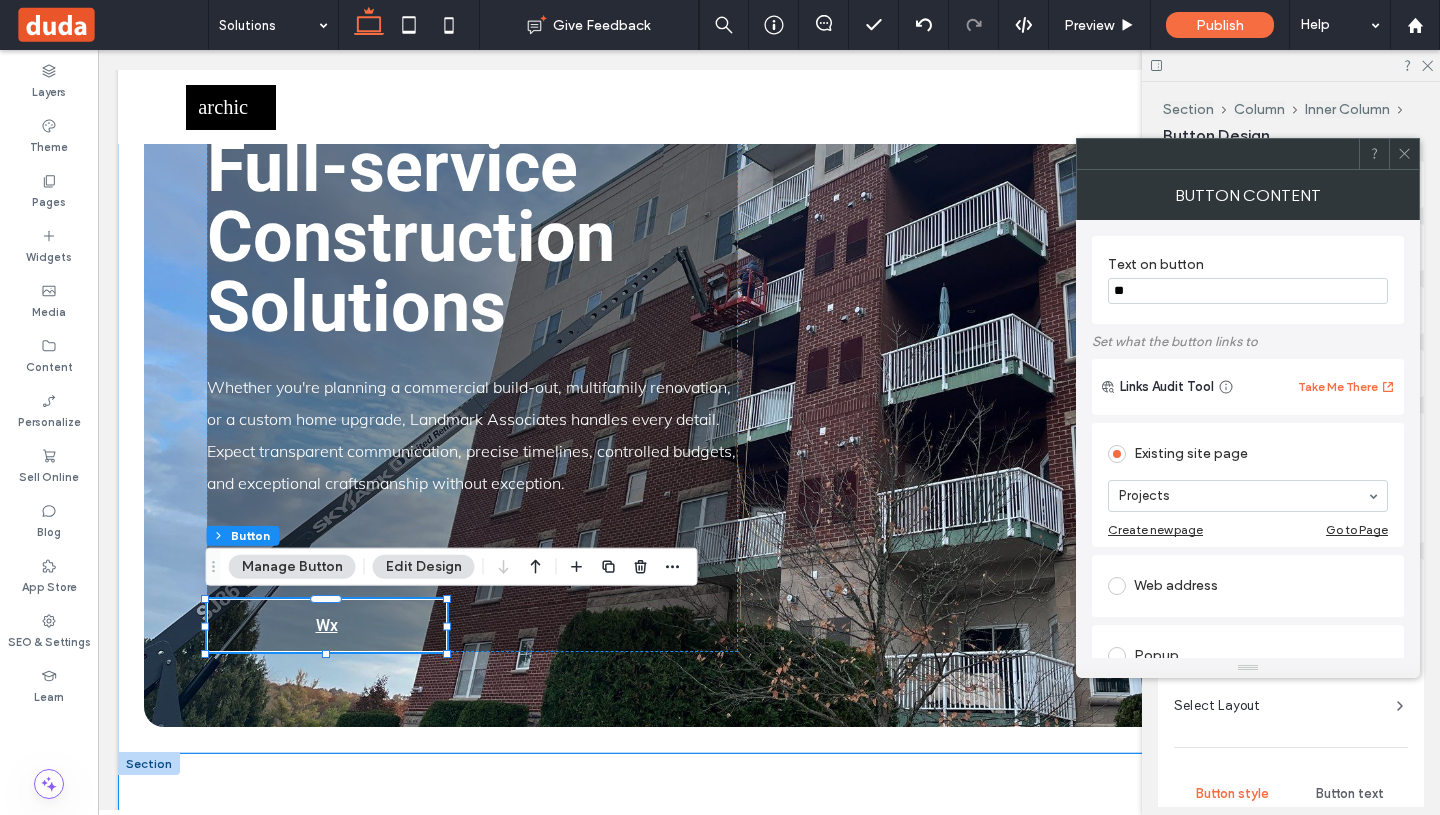 type on "*" 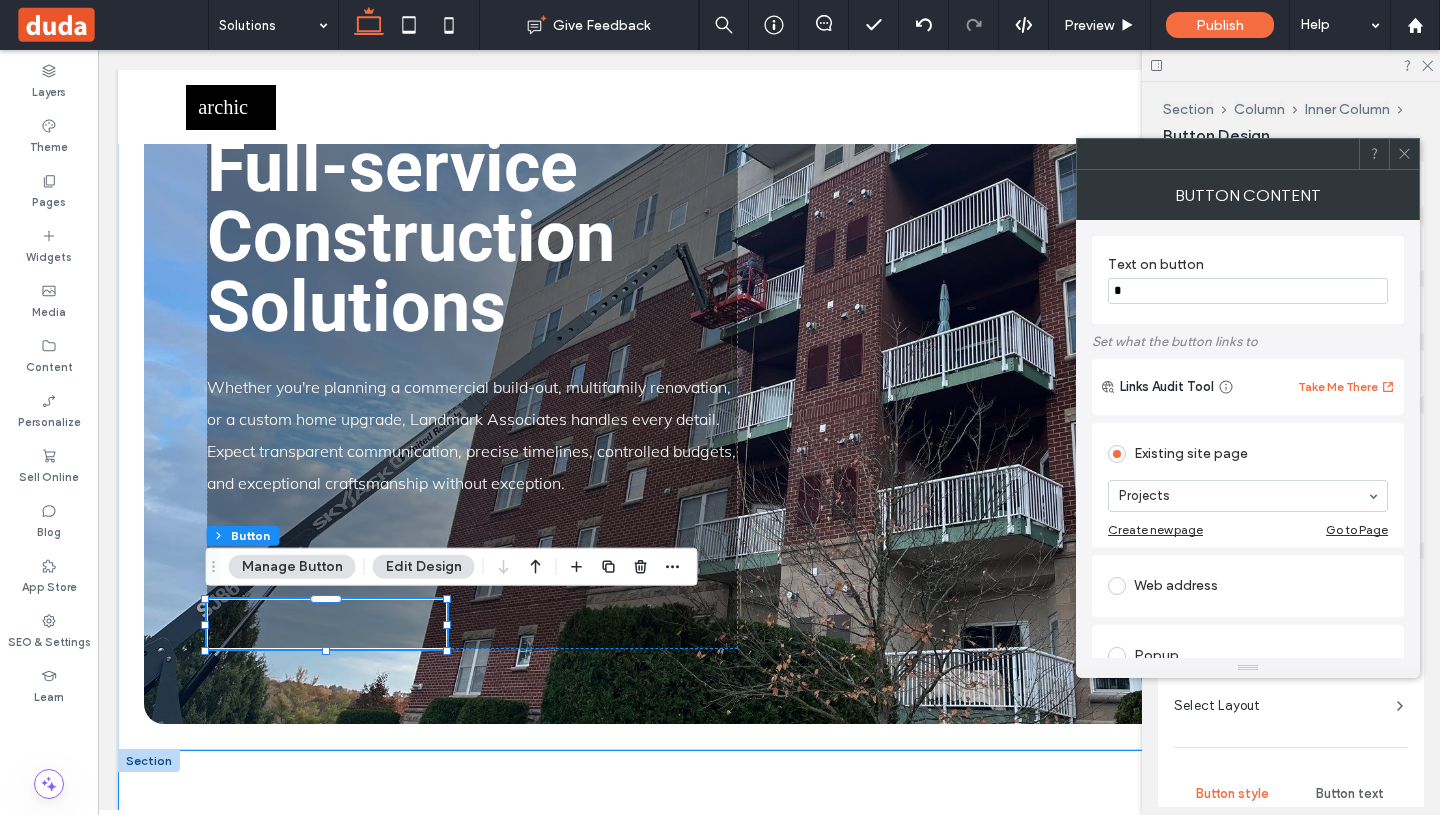 scroll, scrollTop: 284, scrollLeft: 0, axis: vertical 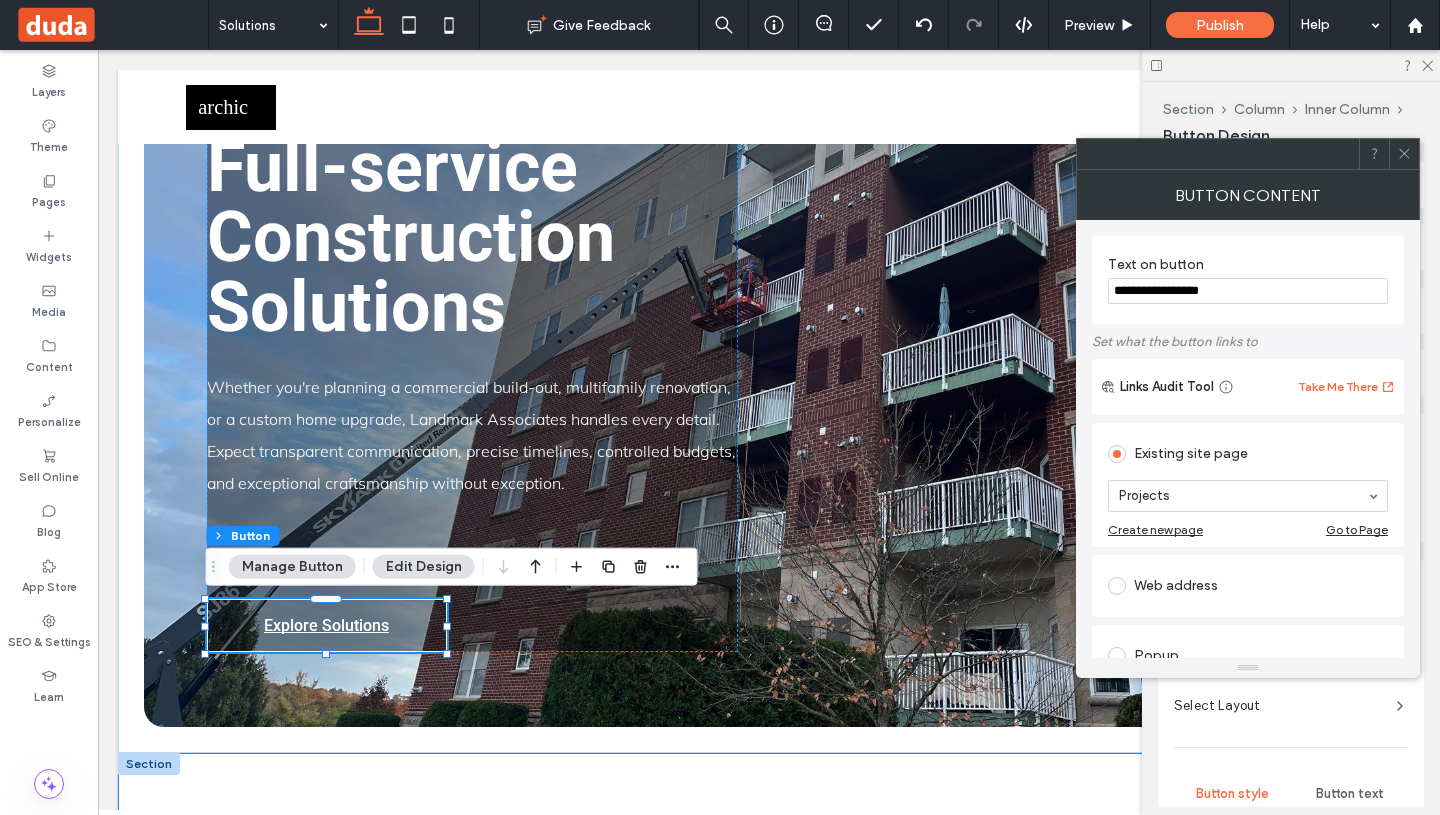 click on "**********" at bounding box center [1248, 291] 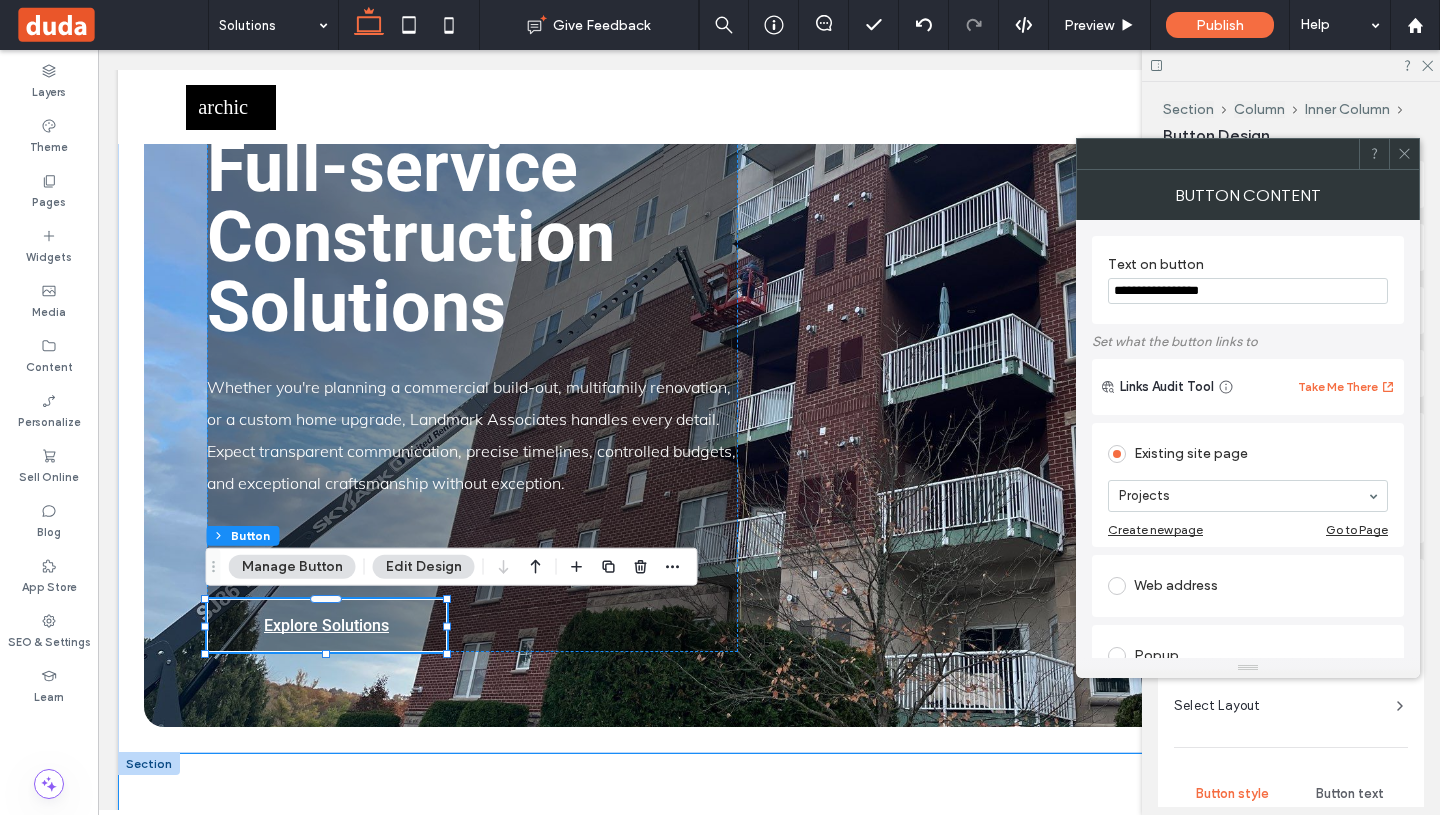 drag, startPoint x: 1214, startPoint y: 296, endPoint x: 1160, endPoint y: 293, distance: 54.08327 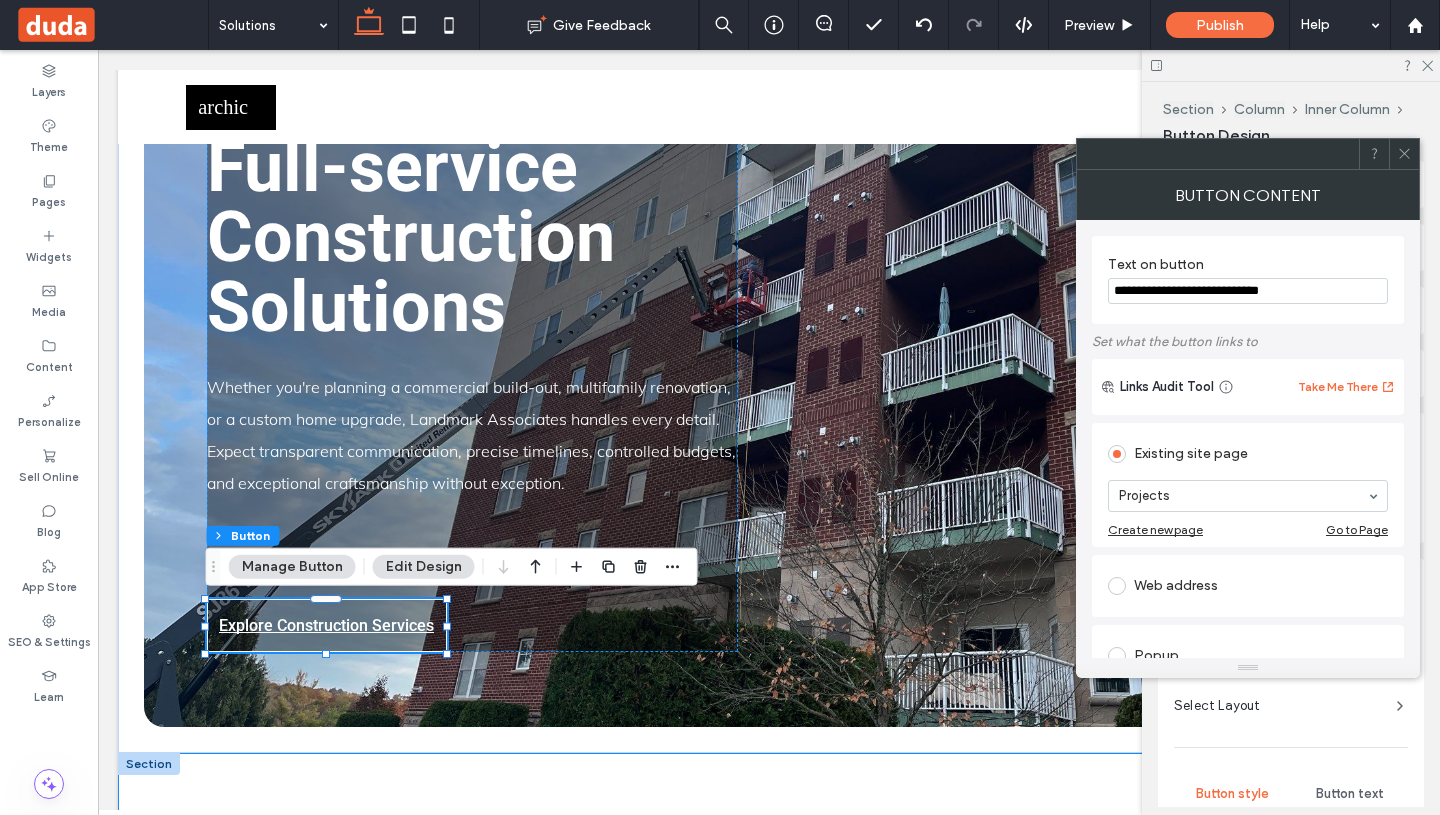 type on "**********" 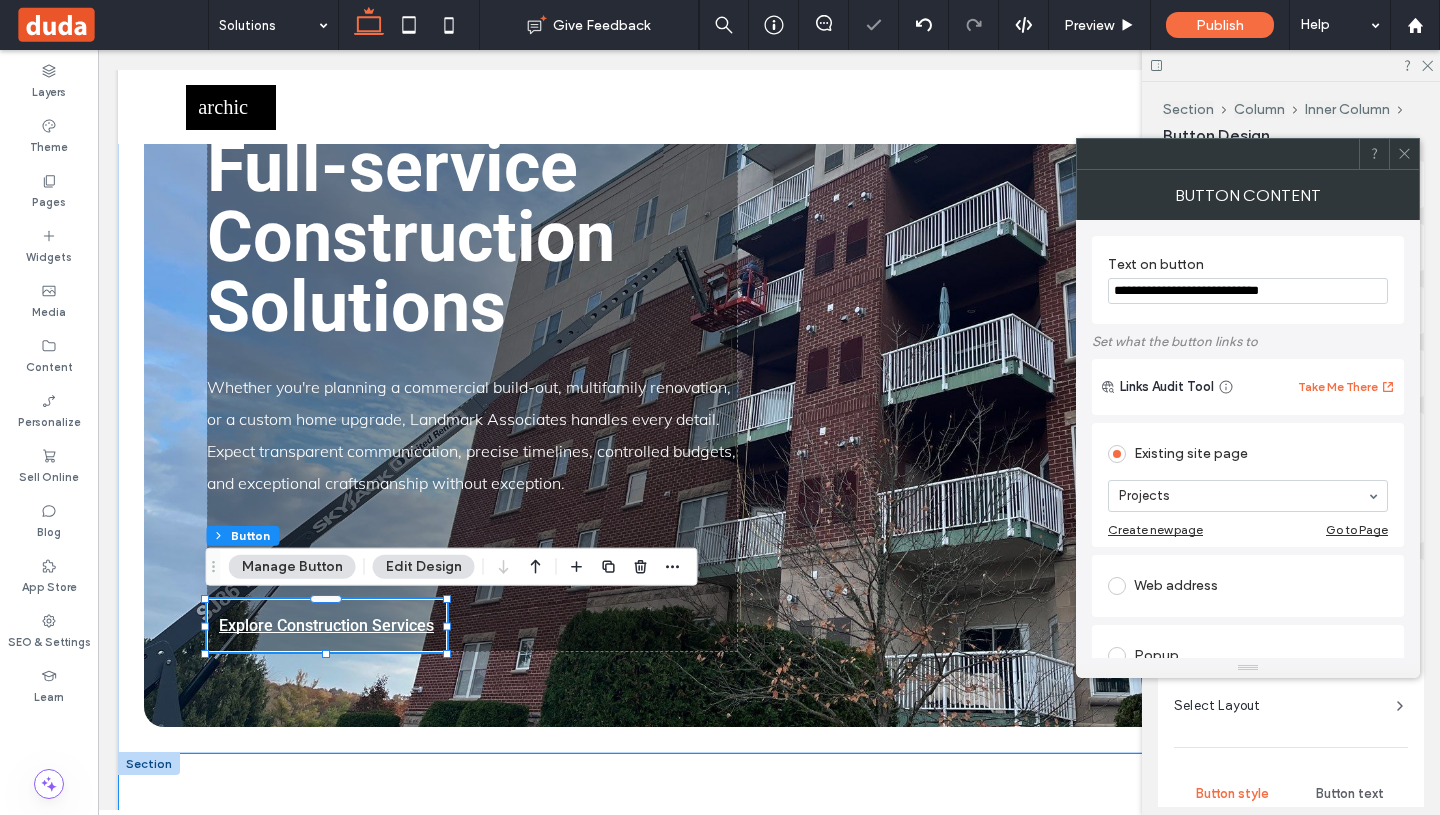 click 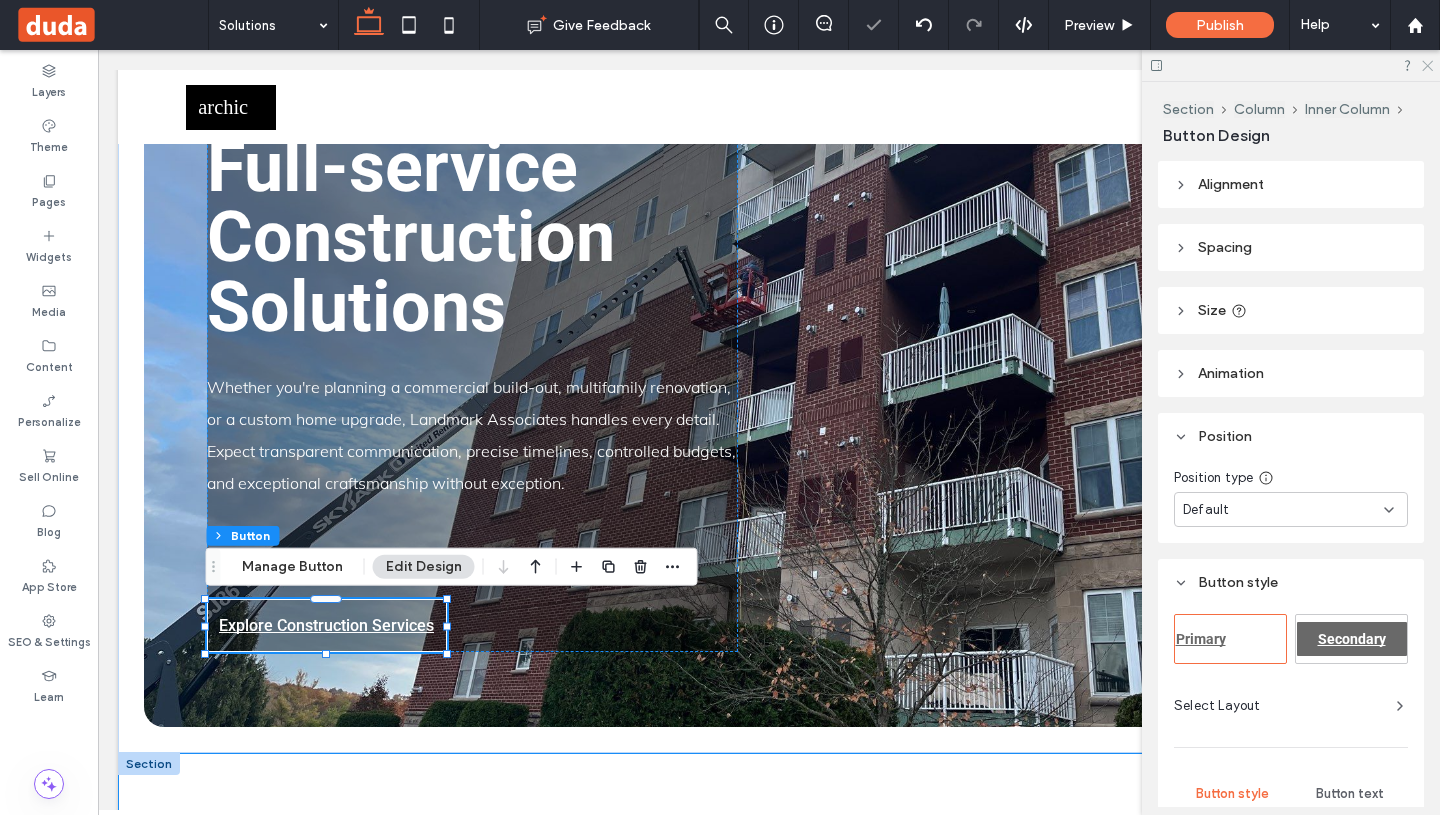 click 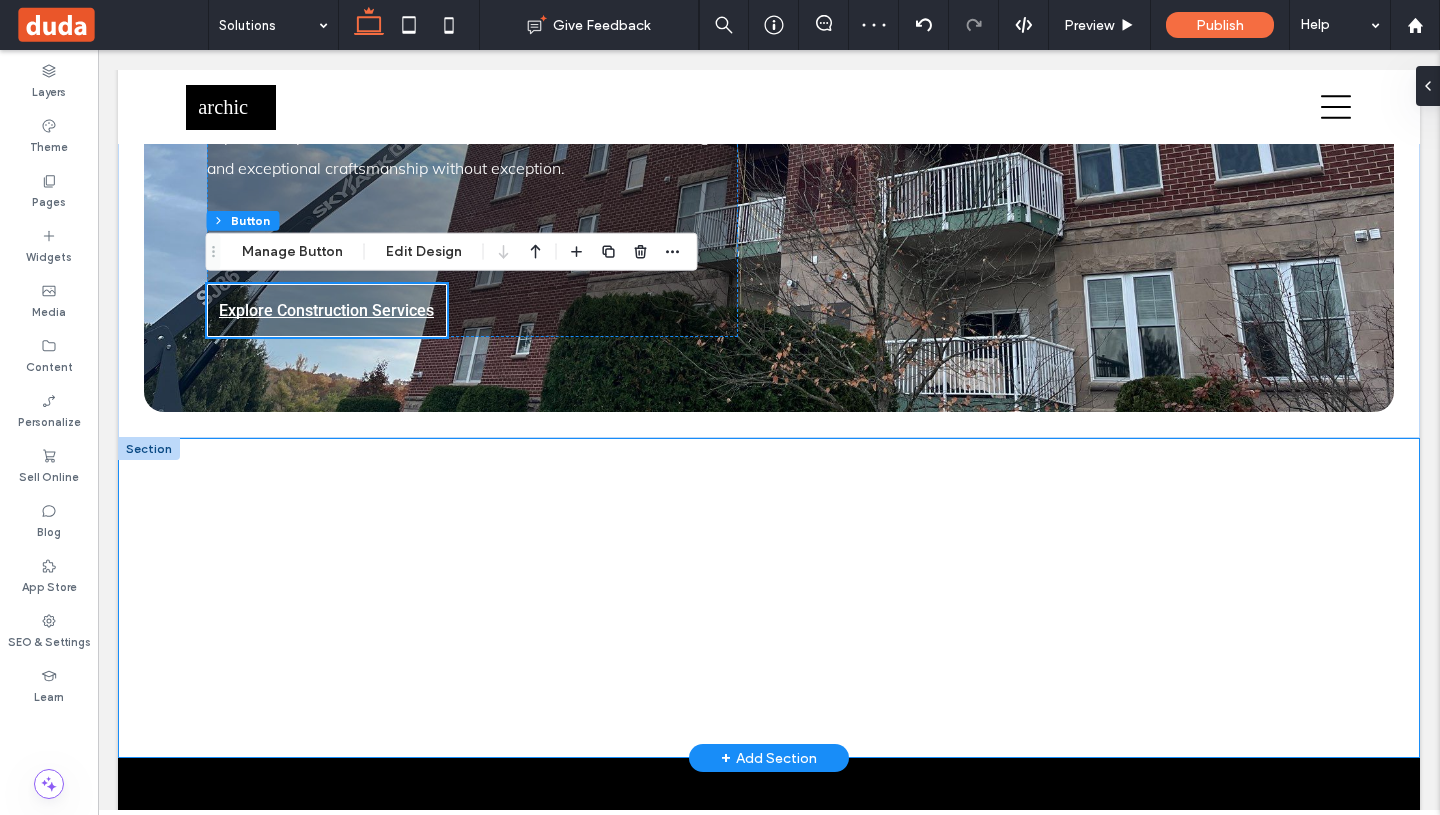 scroll, scrollTop: 602, scrollLeft: 0, axis: vertical 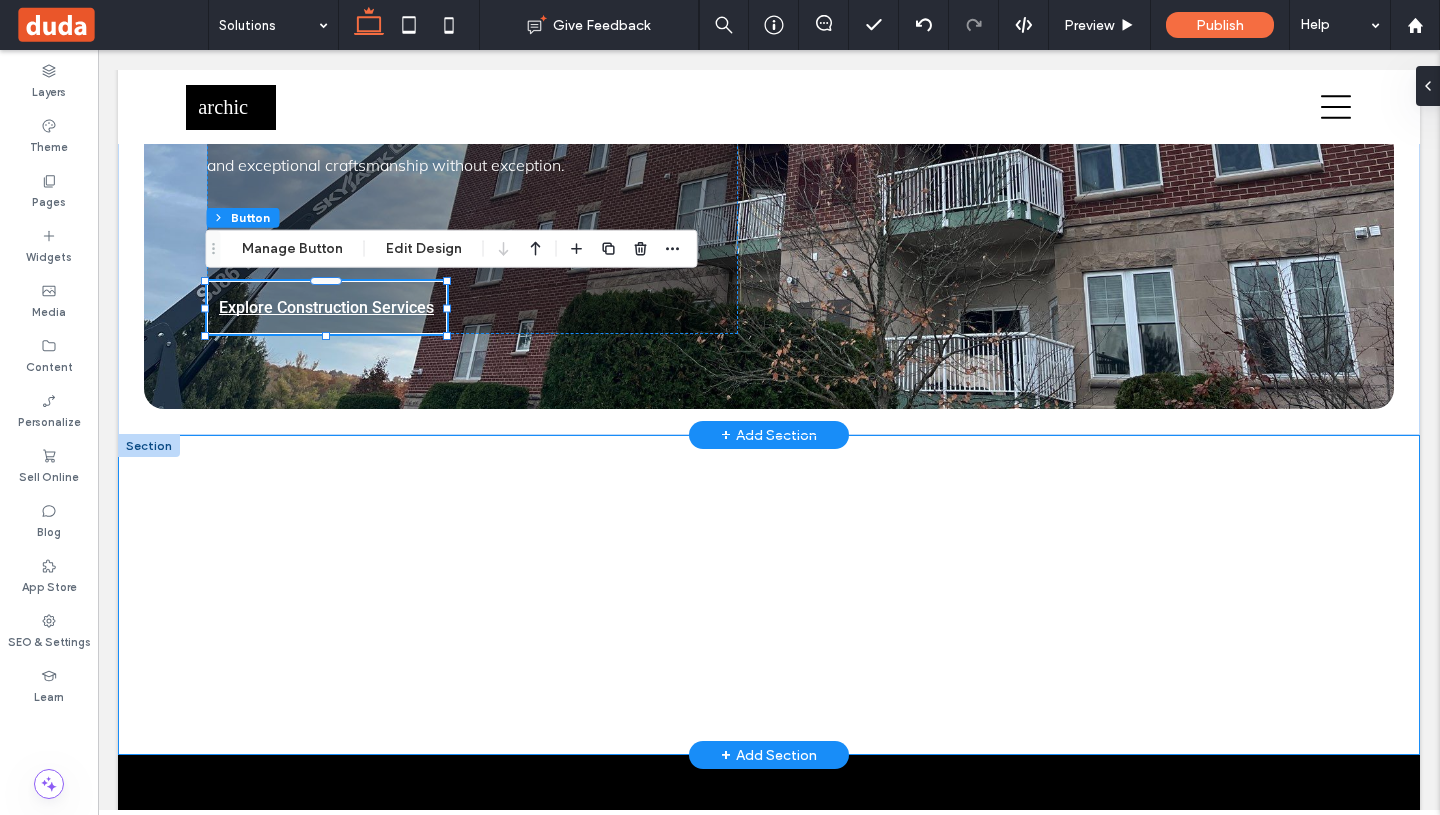 click on "+ Add Section" at bounding box center (769, 435) 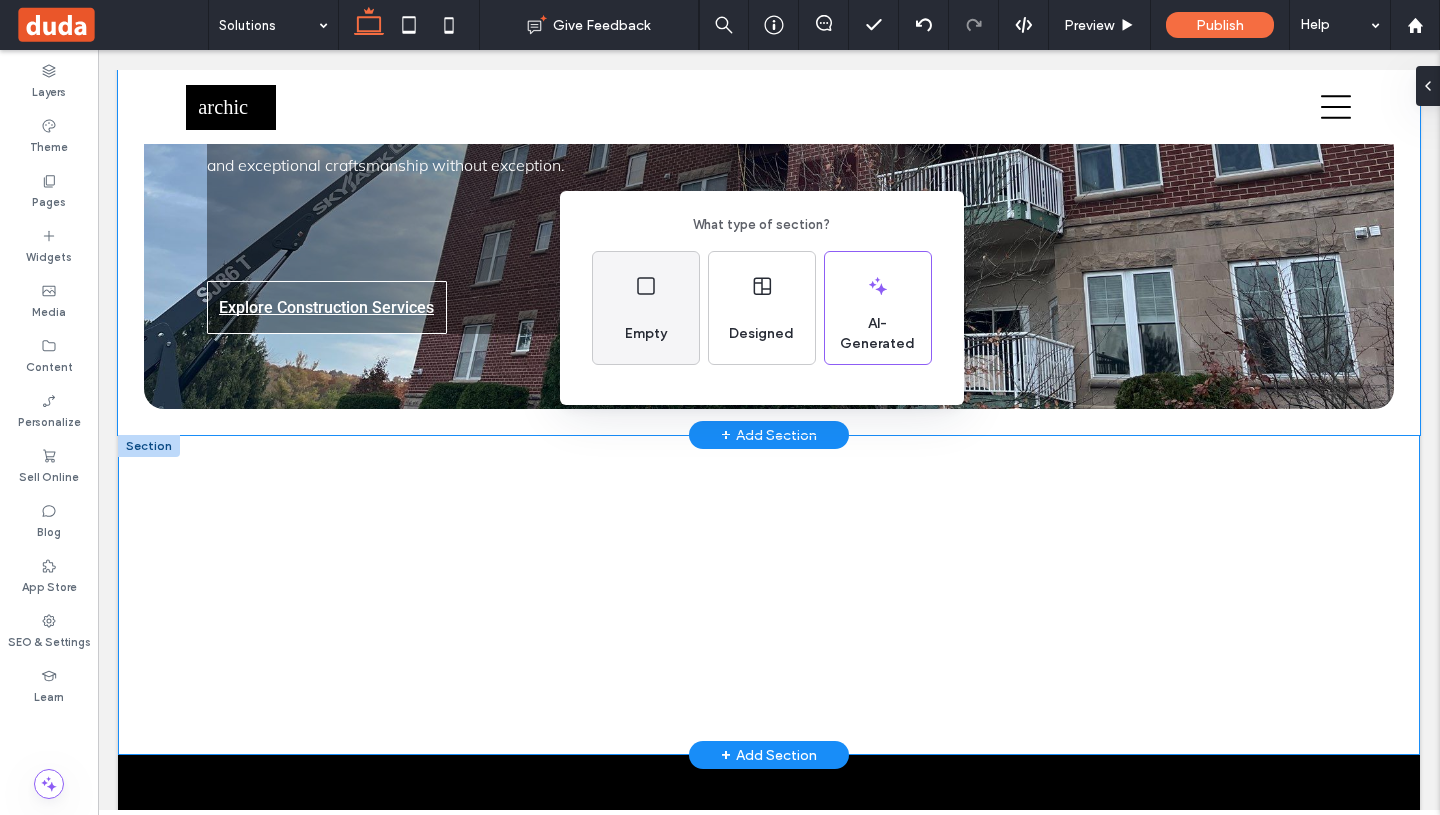 click on "Empty" at bounding box center (646, 308) 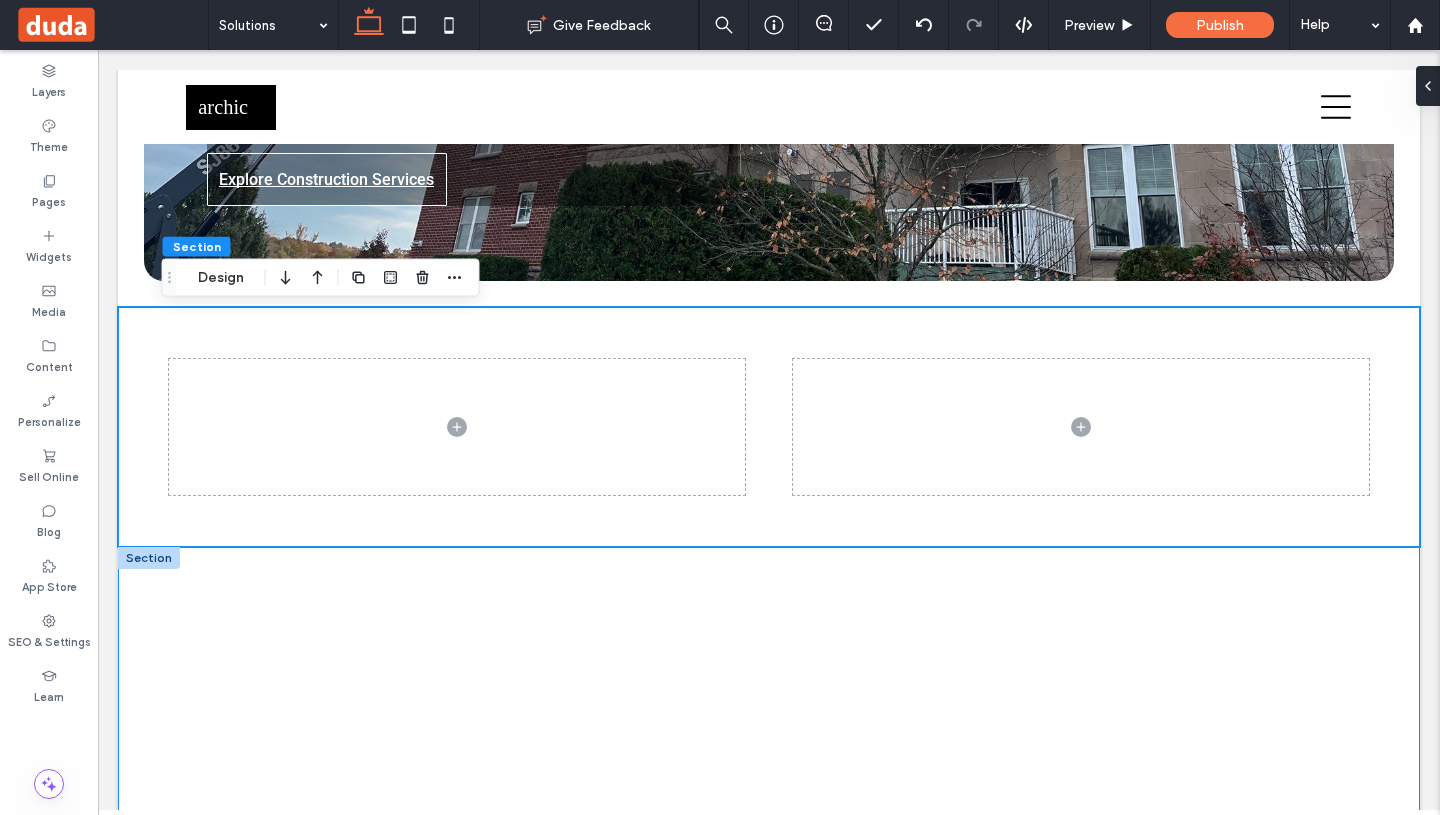 scroll, scrollTop: 726, scrollLeft: 0, axis: vertical 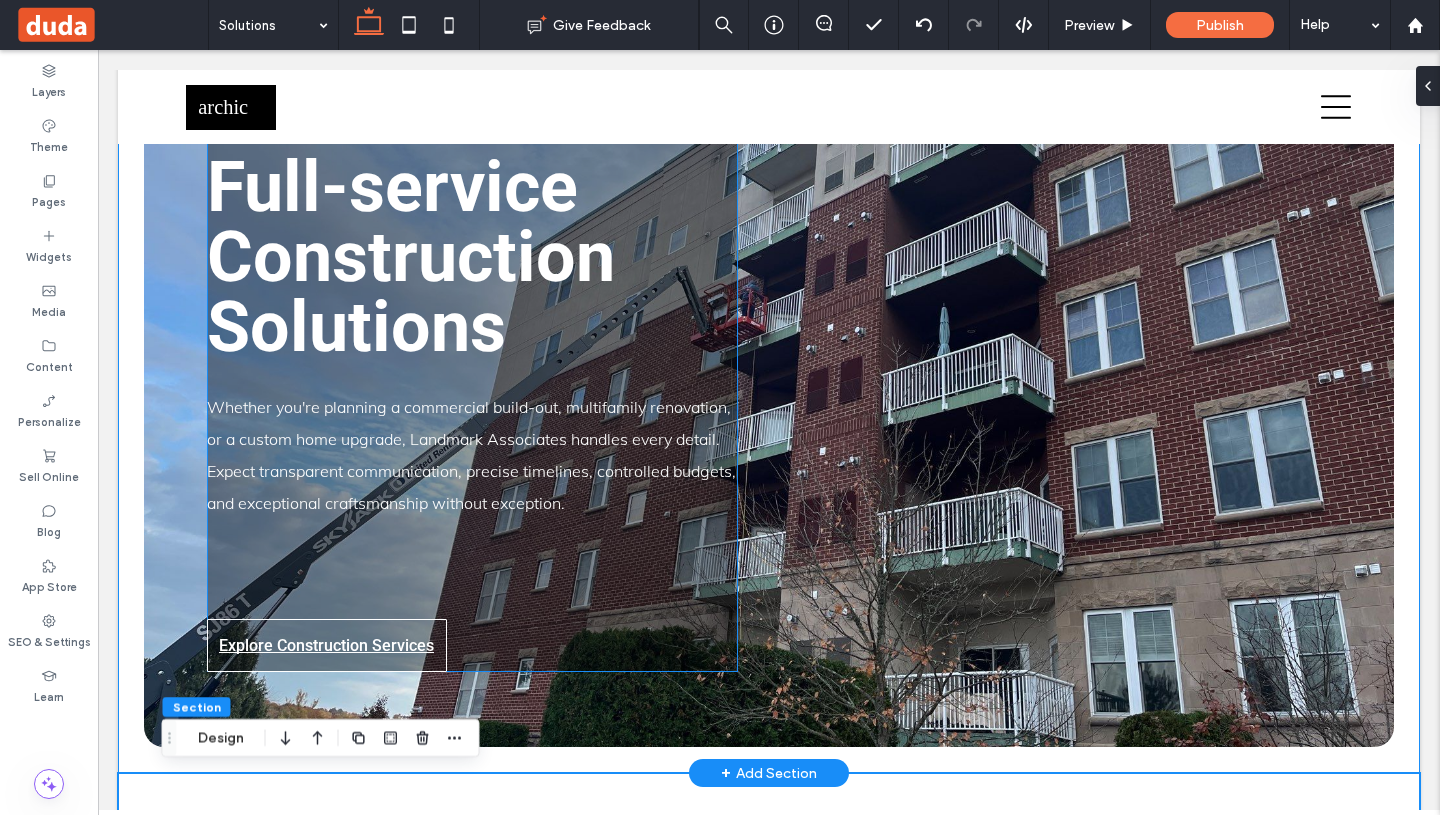 click on "Whether you're planning a commercial build-out, multifamily renovation, or a custom home upgrade, Landmark Associates handles every detail. Expect transparent communication, precise timelines, controlled budgets, and exceptional craftsmanship without exception." at bounding box center (472, 455) 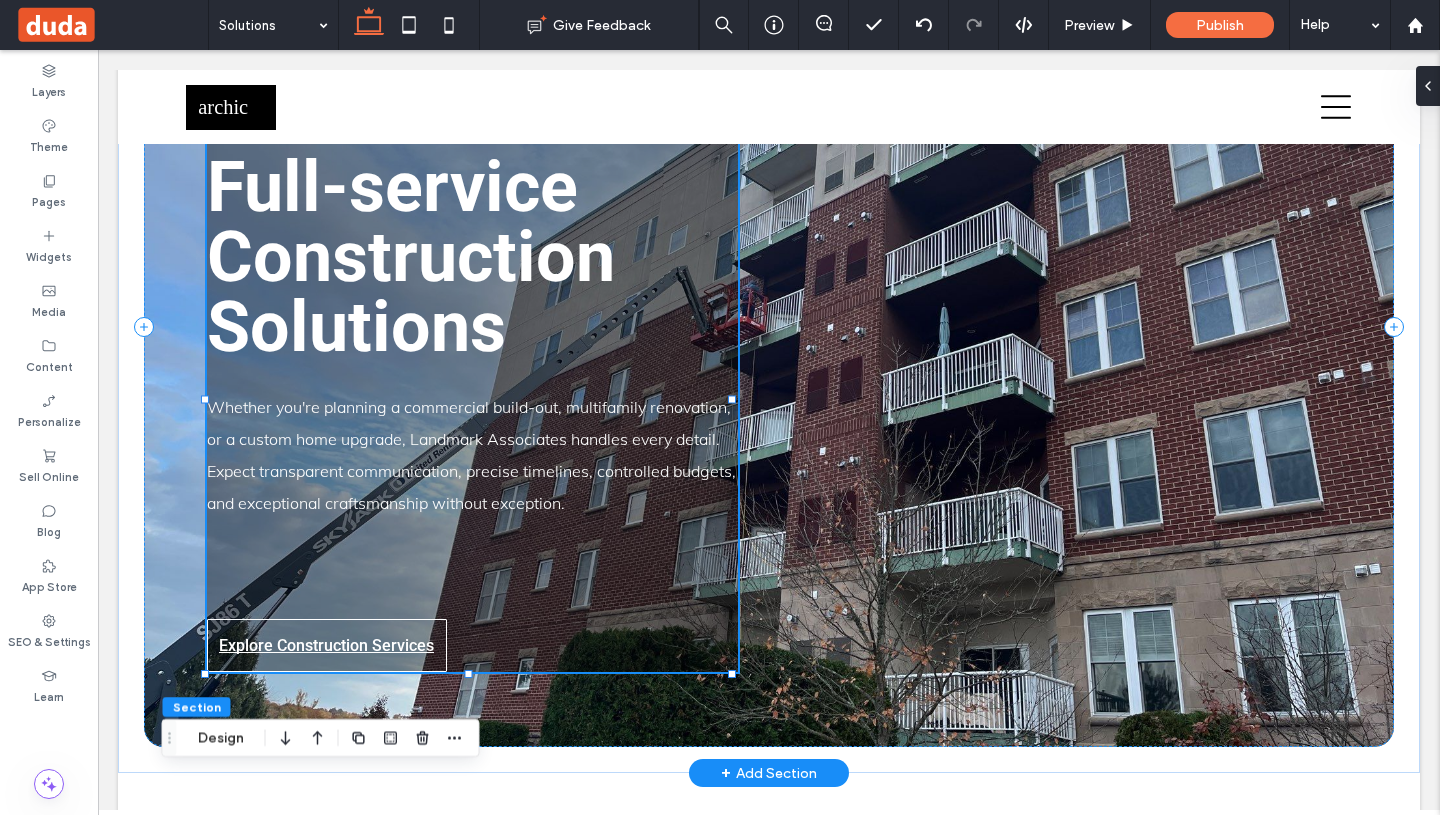 click on "Whether you're planning a commercial build-out, multifamily renovation, or a custom home upgrade, Landmark Associates handles every detail. Expect transparent communication, precise timelines, controlled budgets, and exceptional craftsmanship without exception." at bounding box center (471, 455) 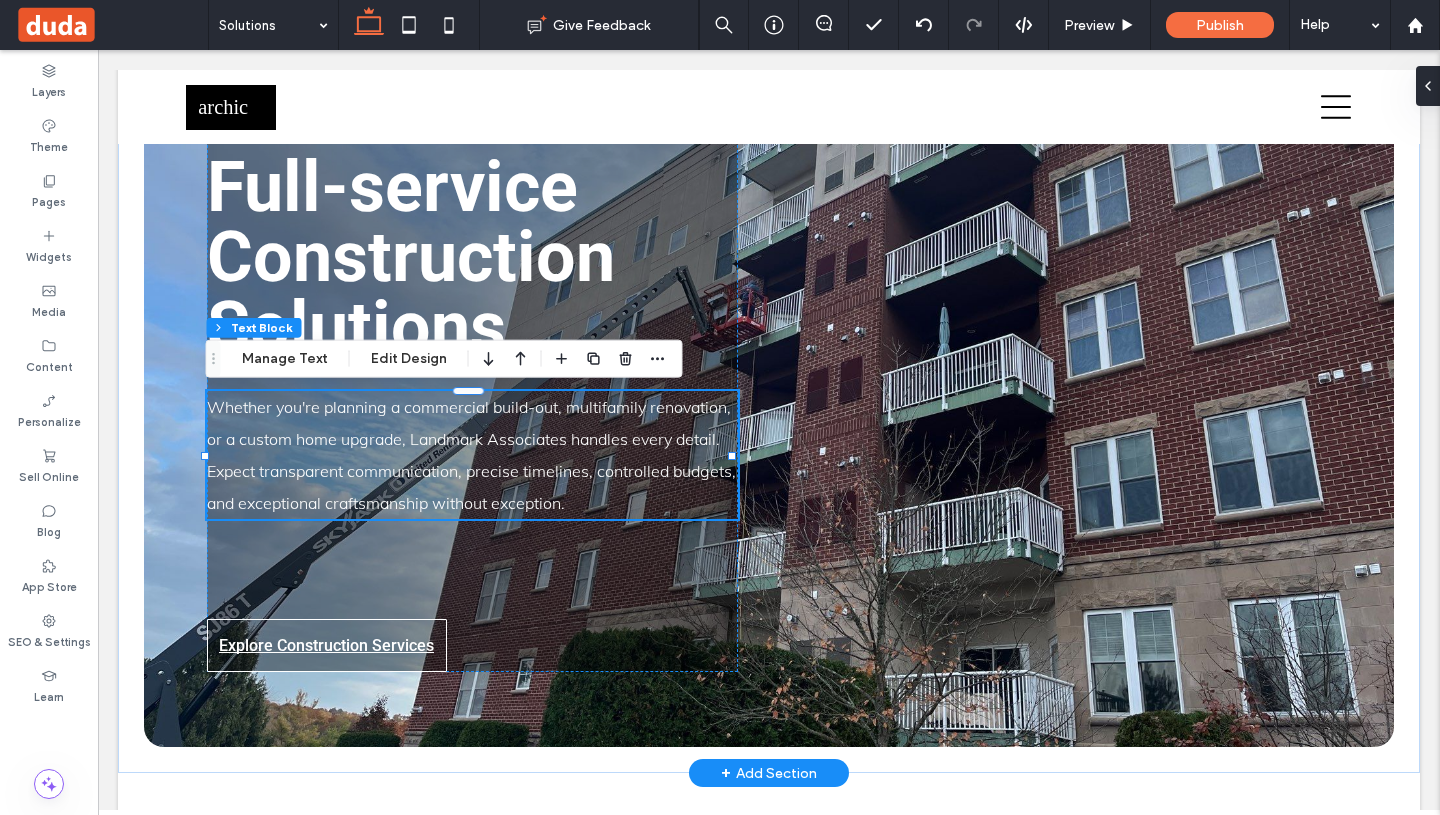 click on "Whether you're planning a commercial build-out, multifamily renovation, or a custom home upgrade, Landmark Associates handles every detail. Expect transparent communication, precise timelines, controlled budgets, and exceptional craftsmanship without exception." at bounding box center (472, 455) 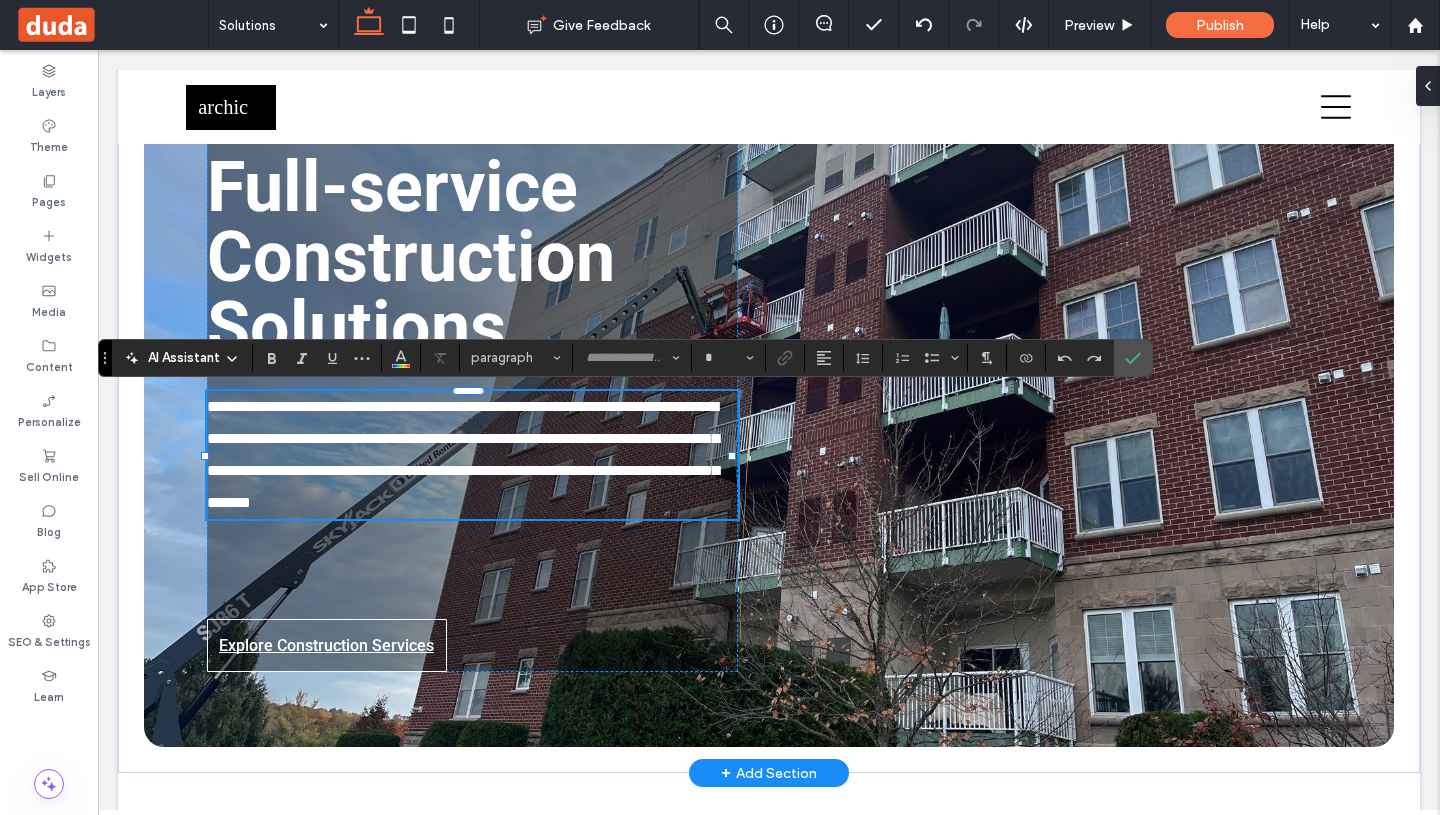 type on "****" 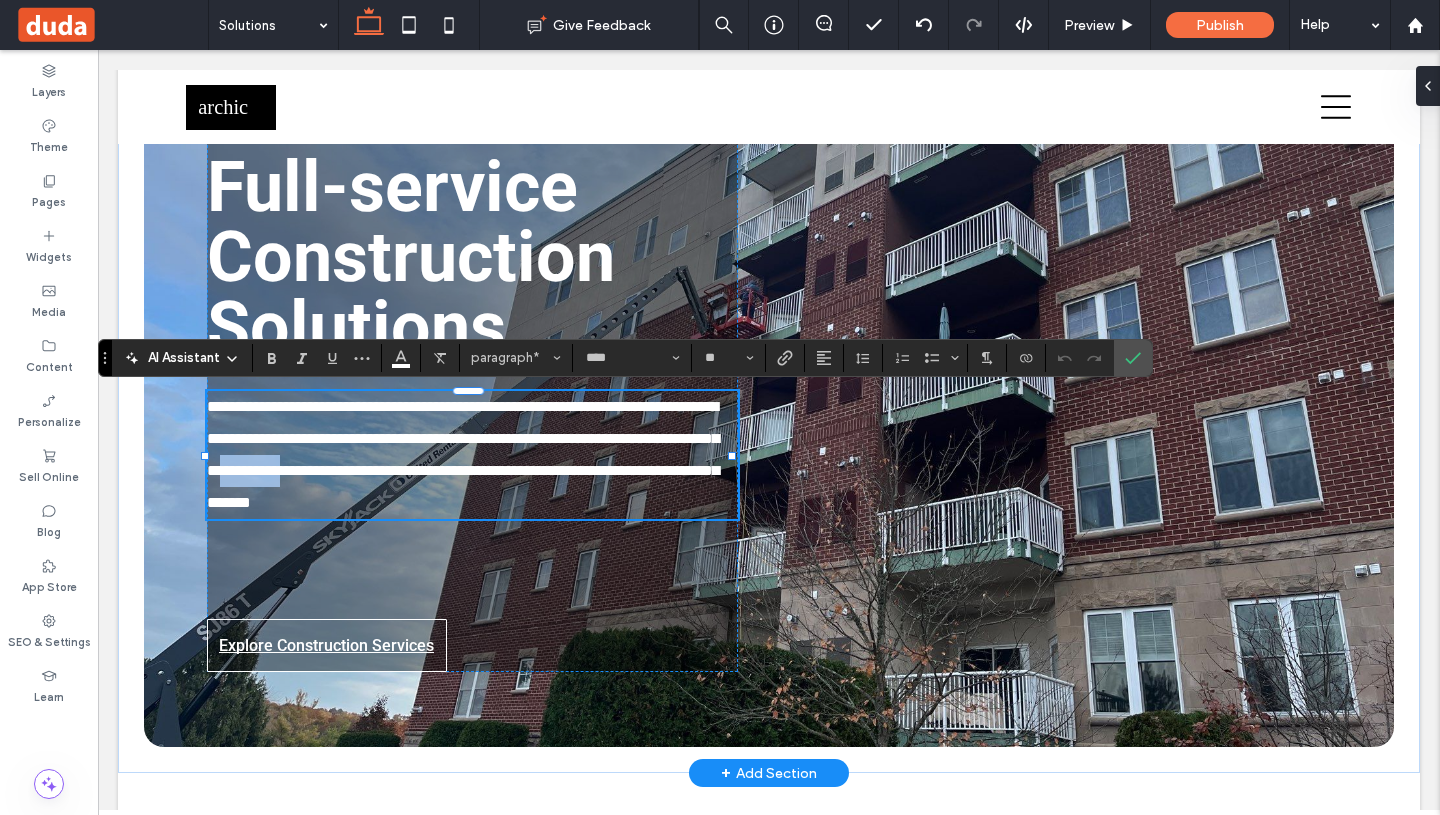 drag, startPoint x: 521, startPoint y: 476, endPoint x: 459, endPoint y: 477, distance: 62.008064 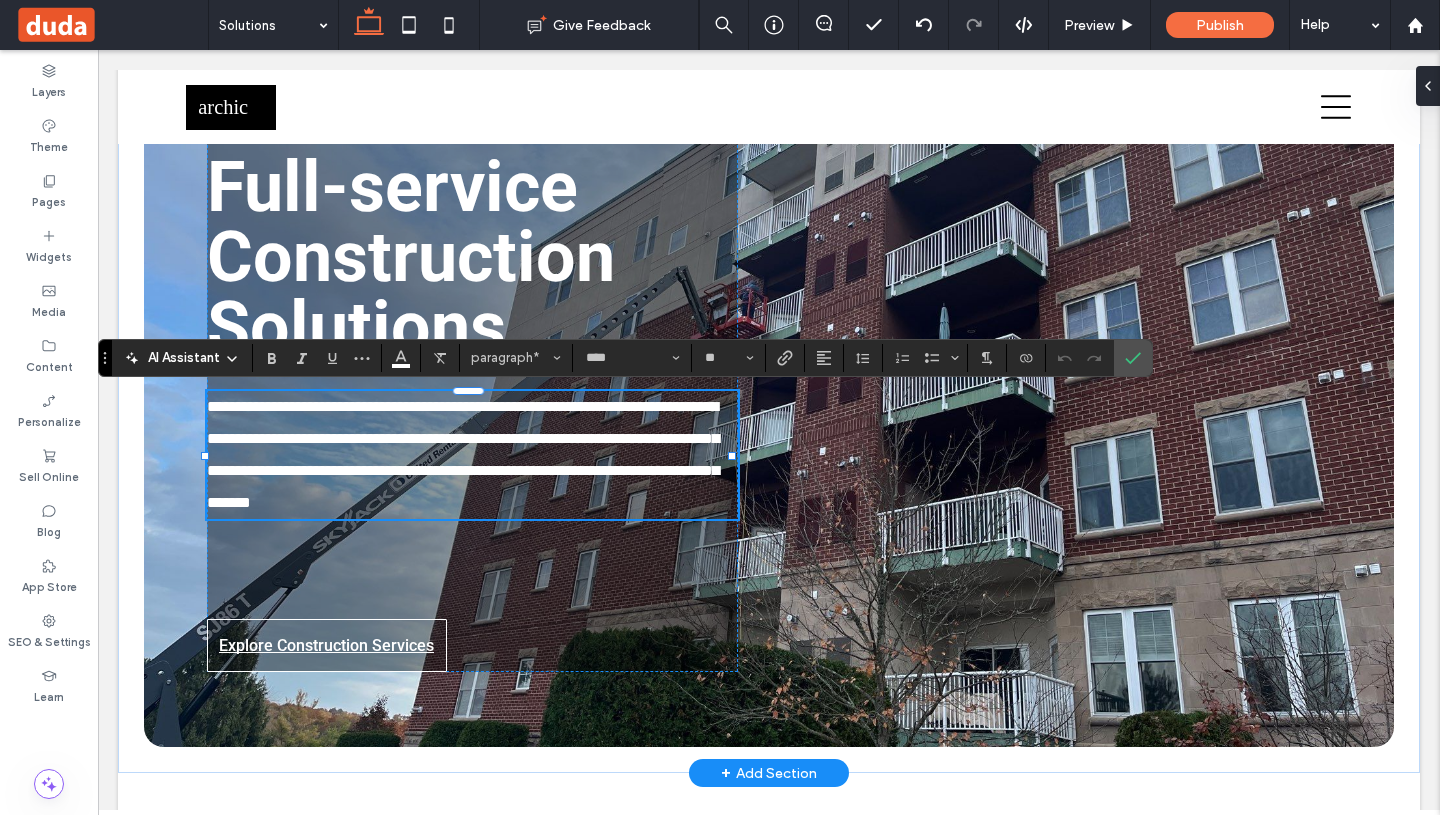type 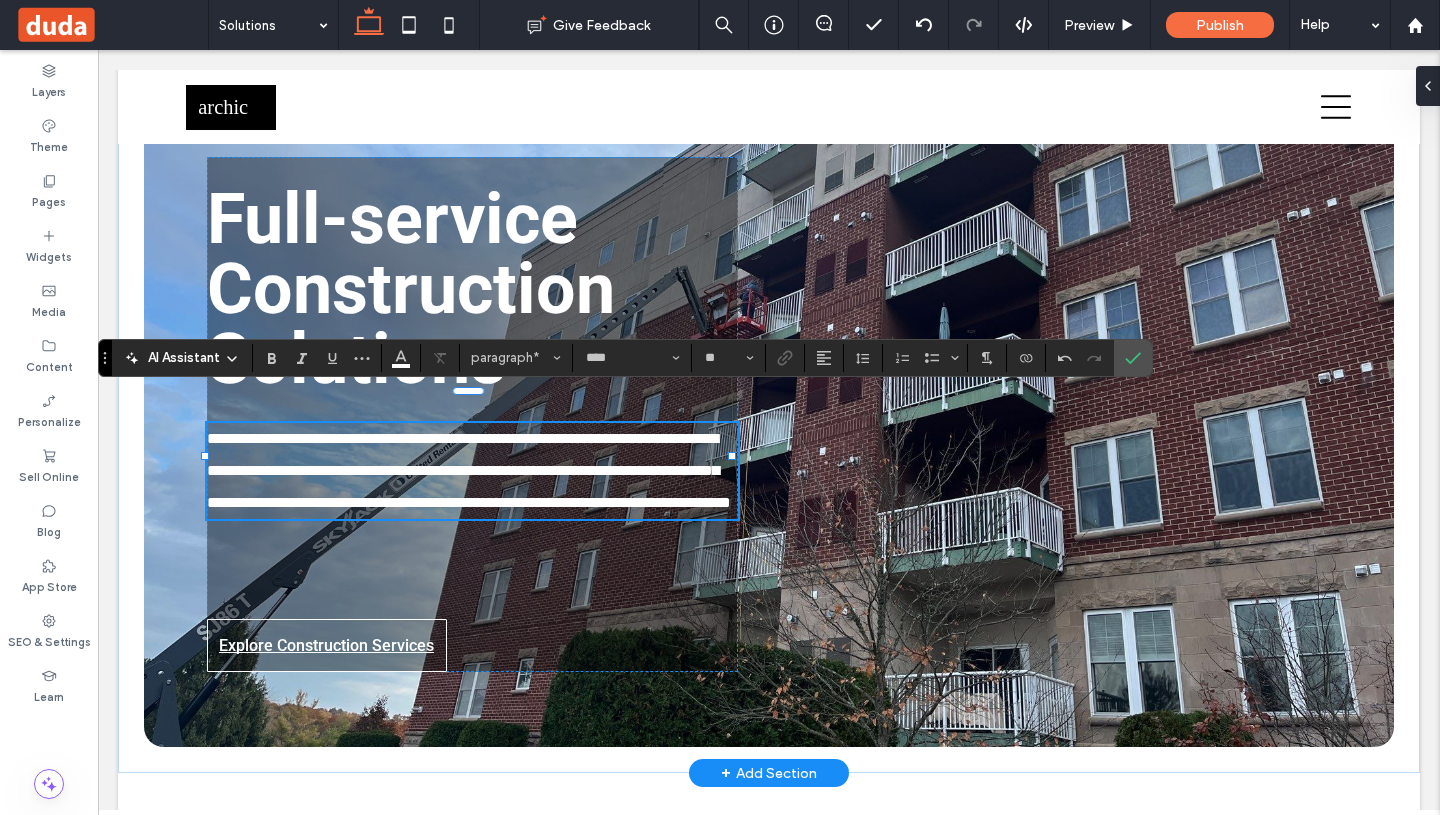 click on "**********" at bounding box center [472, 471] 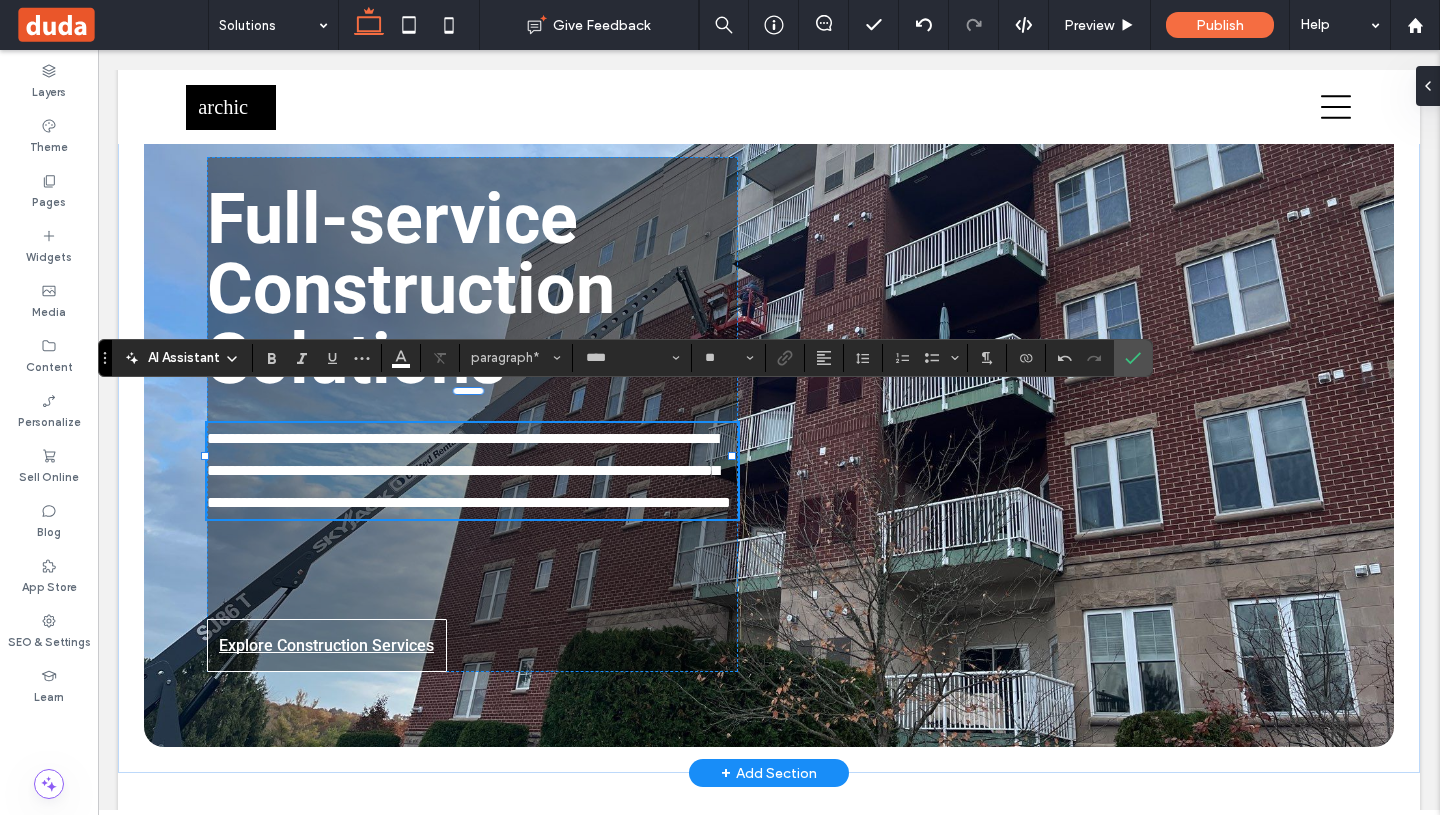 click on "**********" at bounding box center (472, 471) 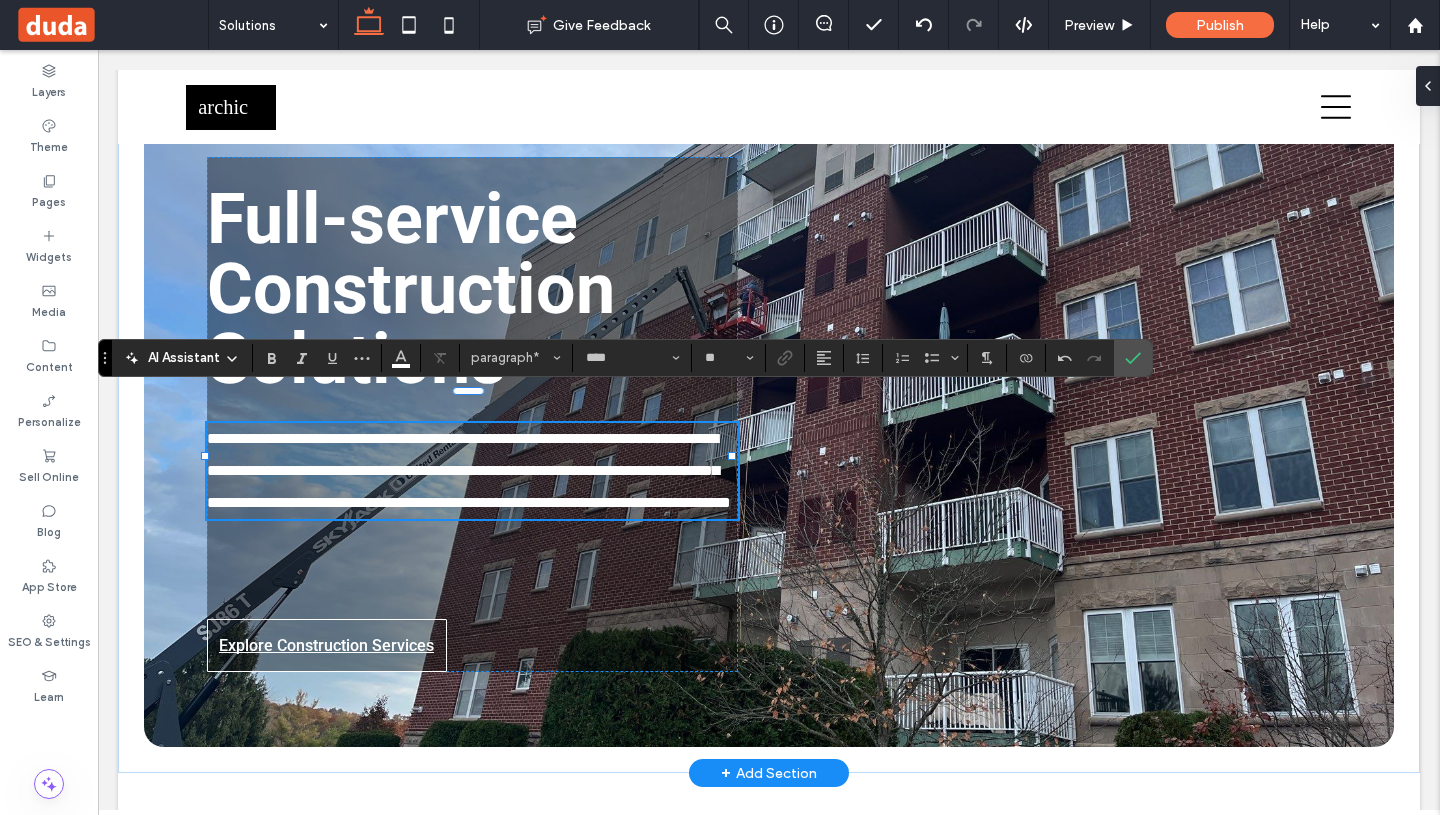 click on "**********" at bounding box center (469, 470) 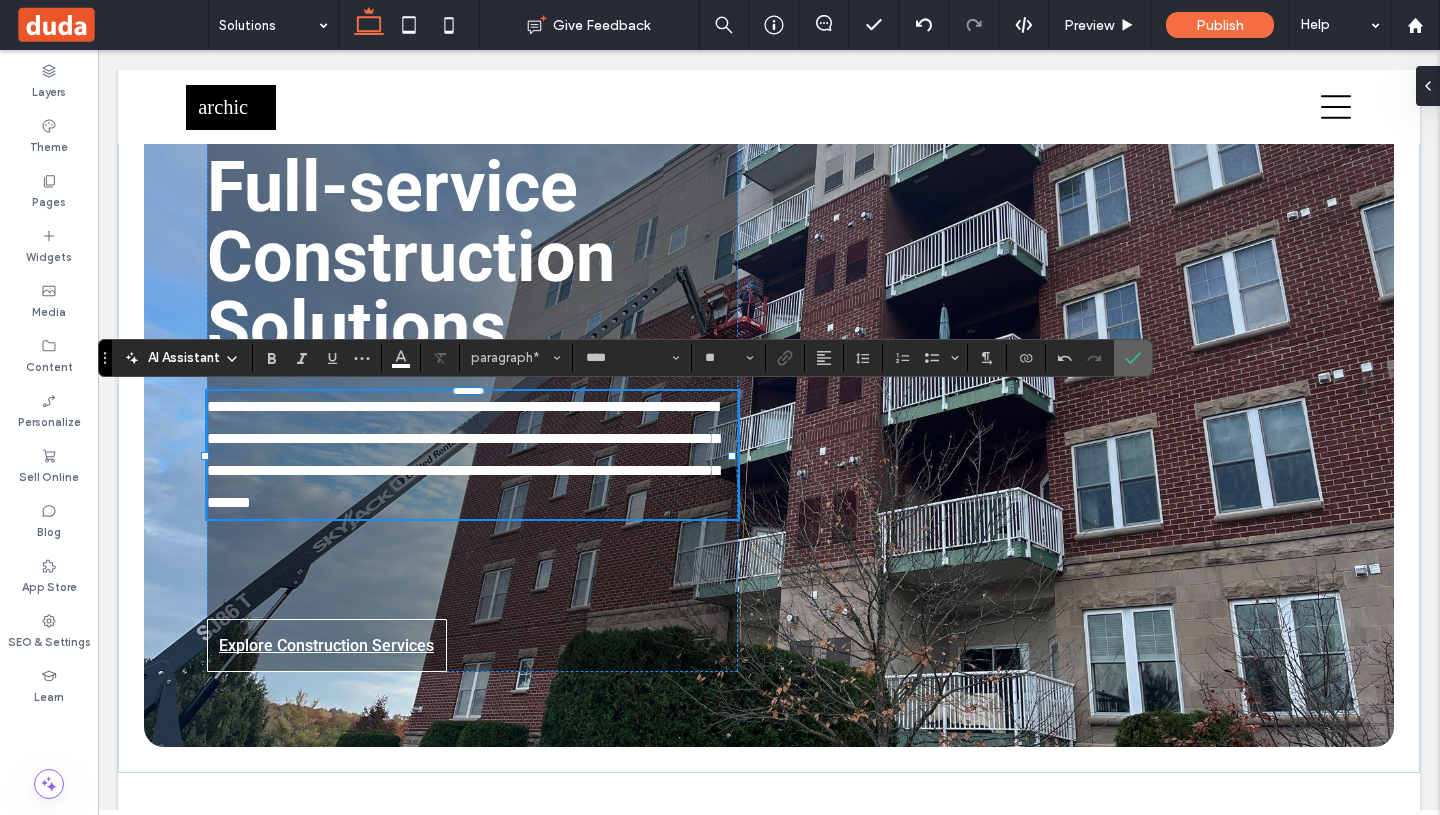 click 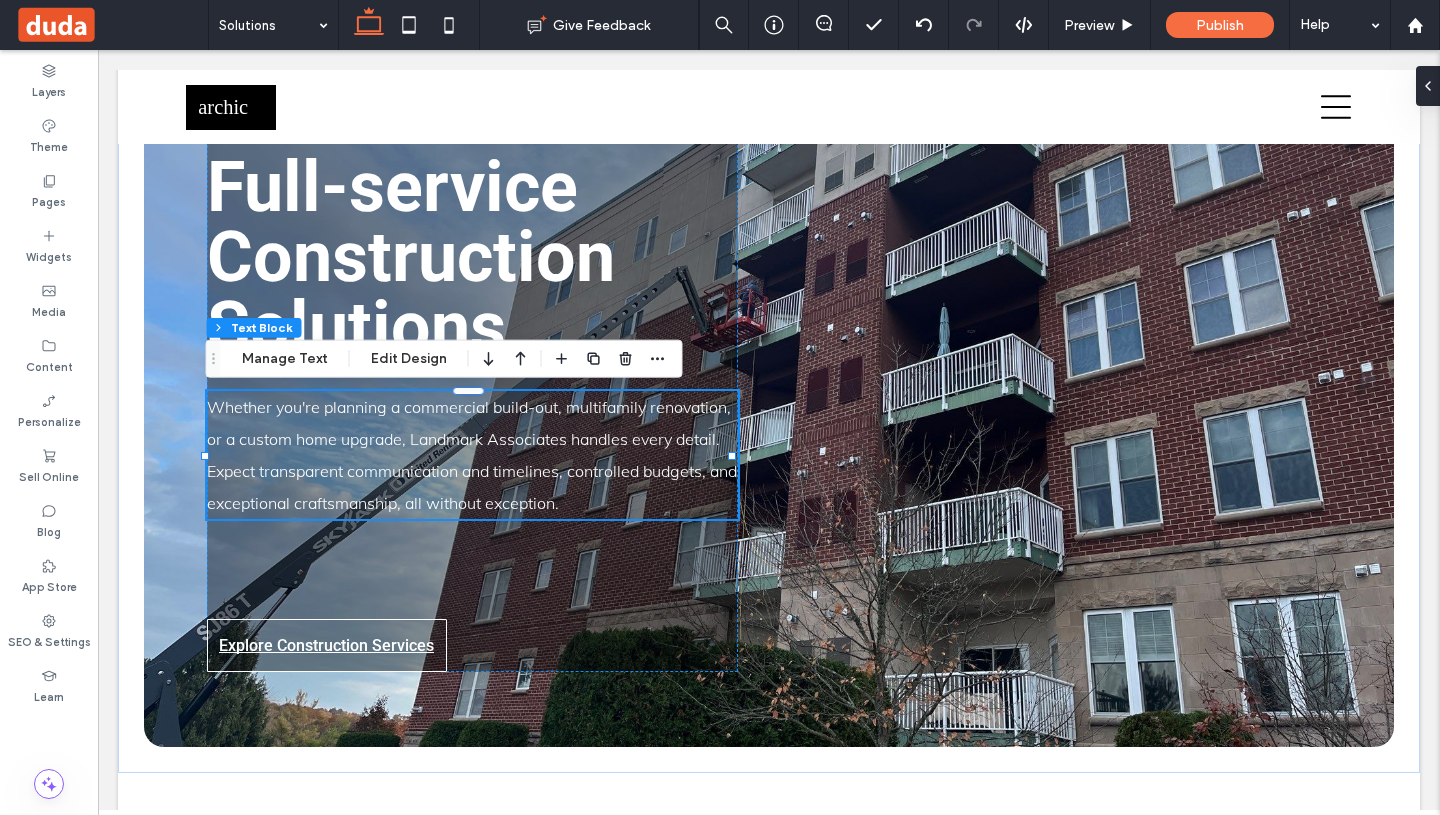 click on "Section Column Inner Column Text Block Design Alignment Spacing Set margins and padding 29px 0% 0px 0% * px 0px * px 0px Reset padding Size Width *** % Height A More Size Options Animation Trigger None Position Position type Default Style Color Image Background color Border *** Corner radius * px" at bounding box center [1589, 448] 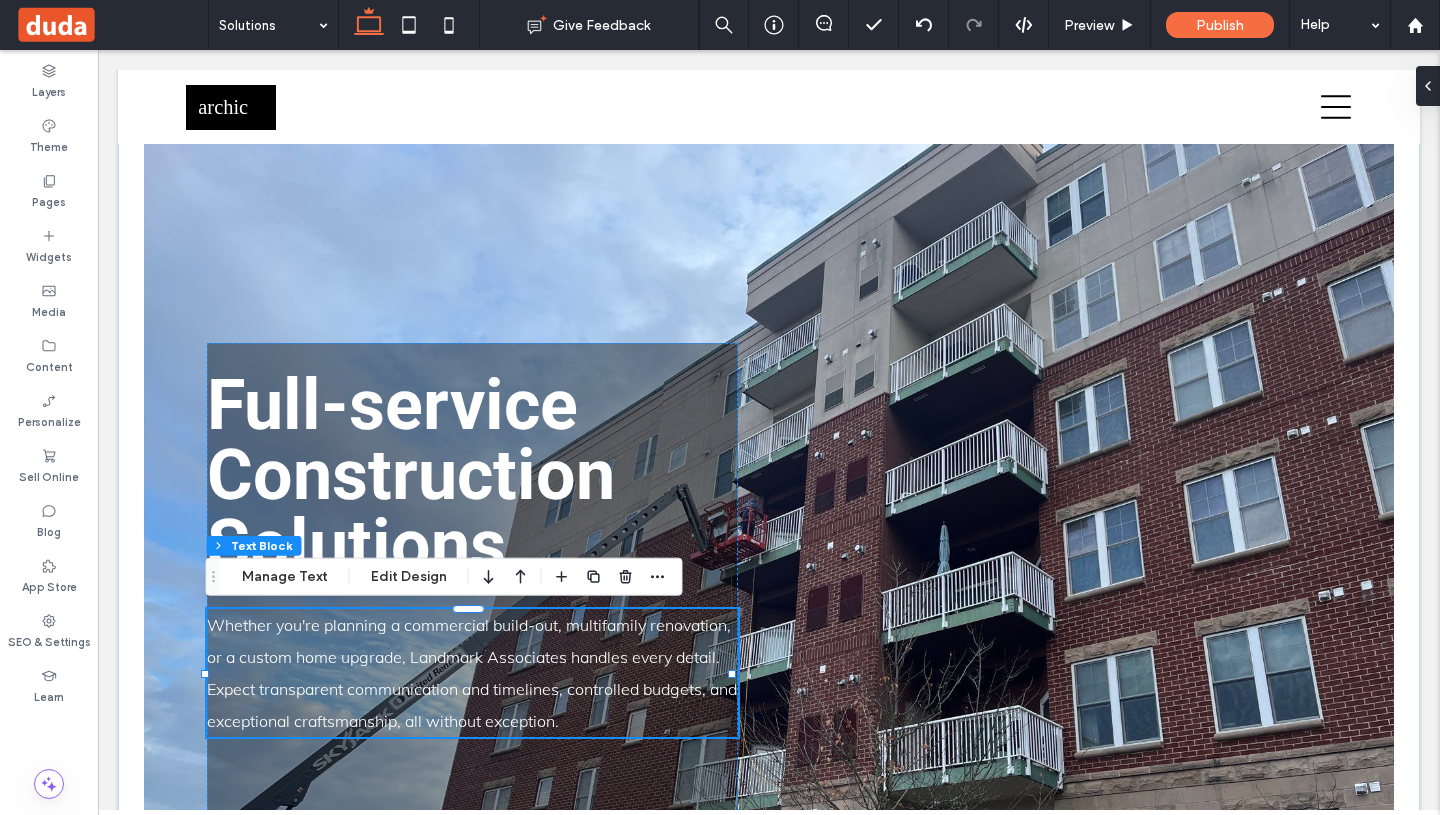 scroll, scrollTop: 0, scrollLeft: 0, axis: both 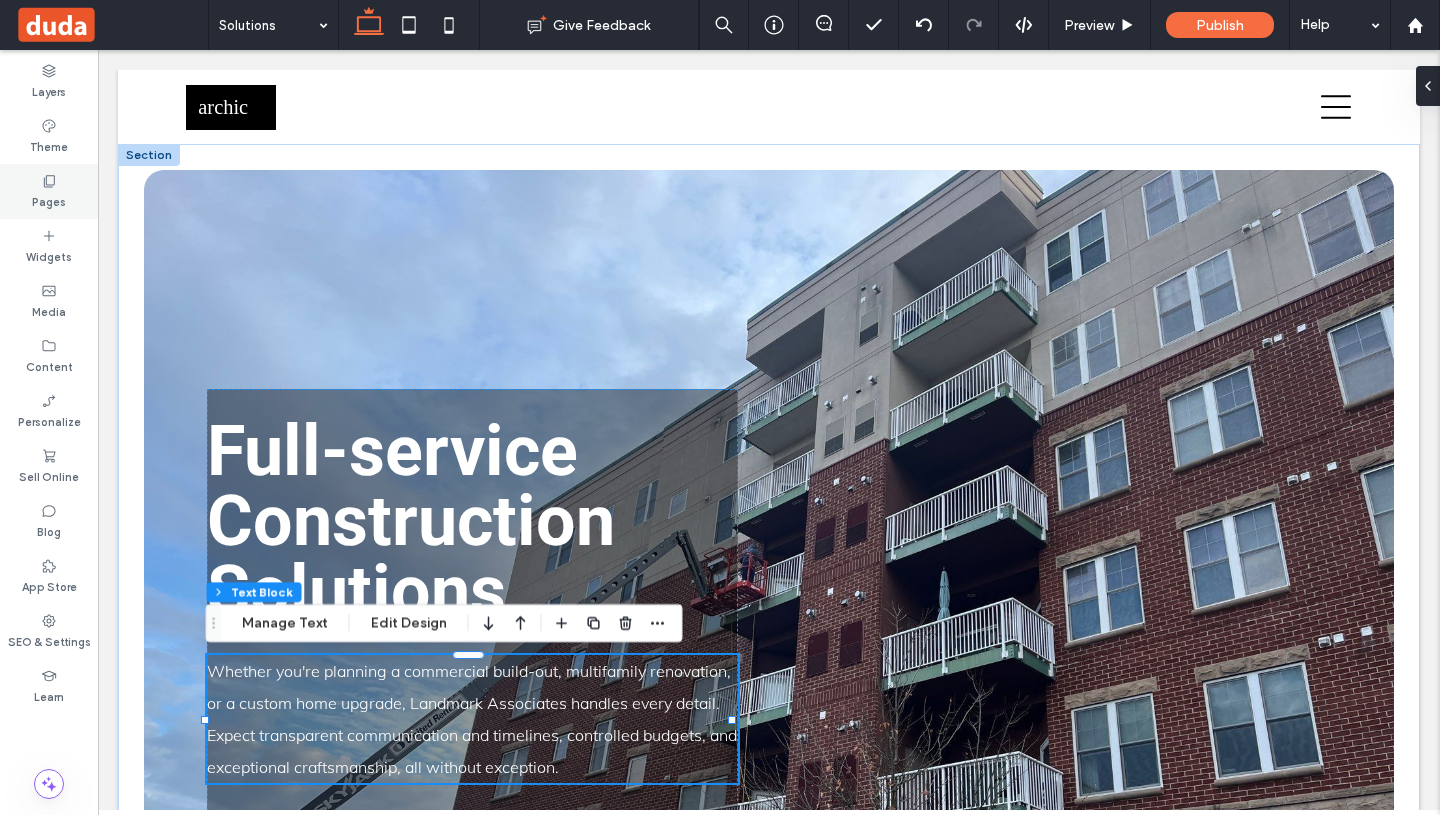 click on "Pages" at bounding box center (49, 200) 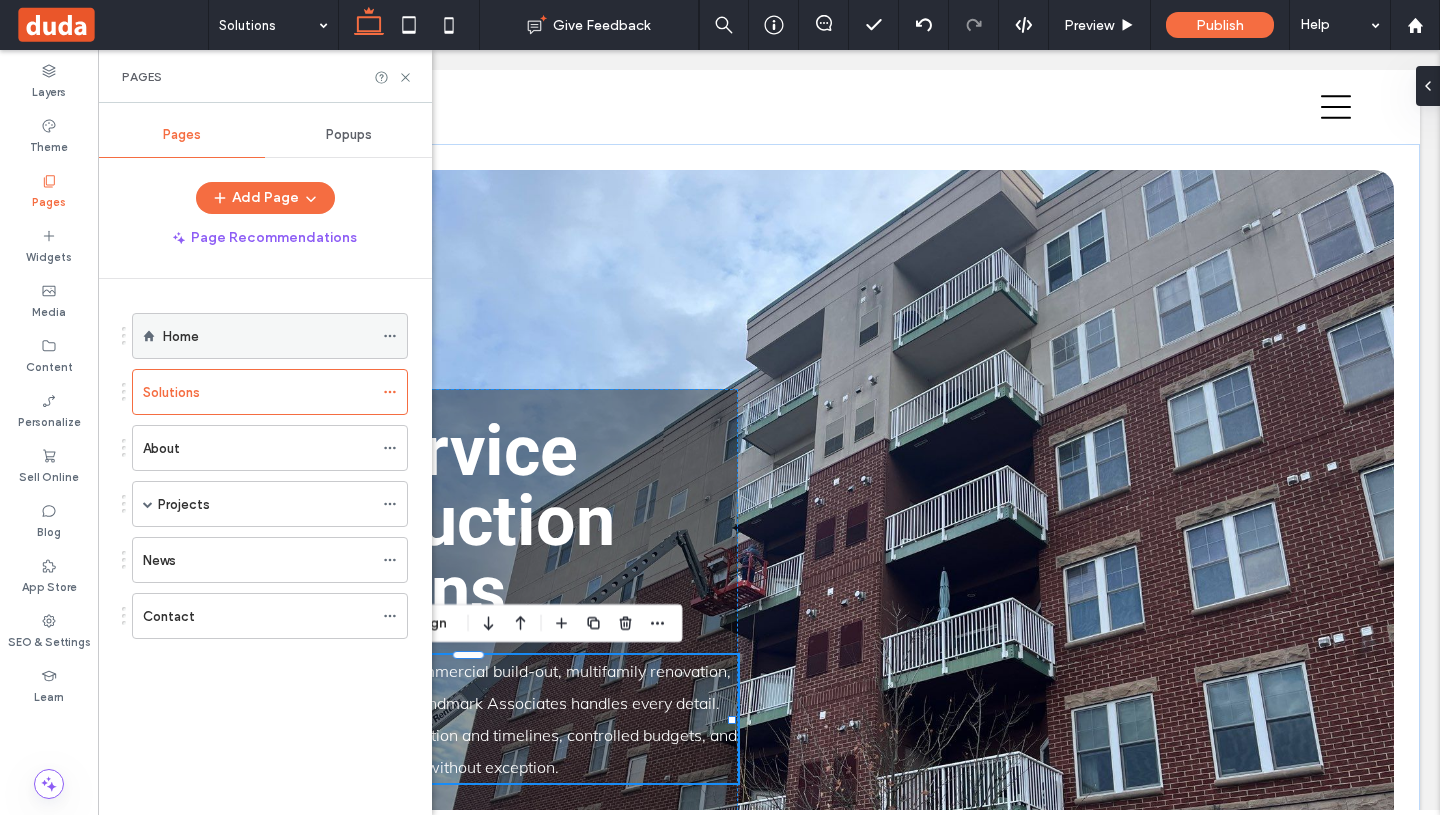 click on "Home" at bounding box center [268, 336] 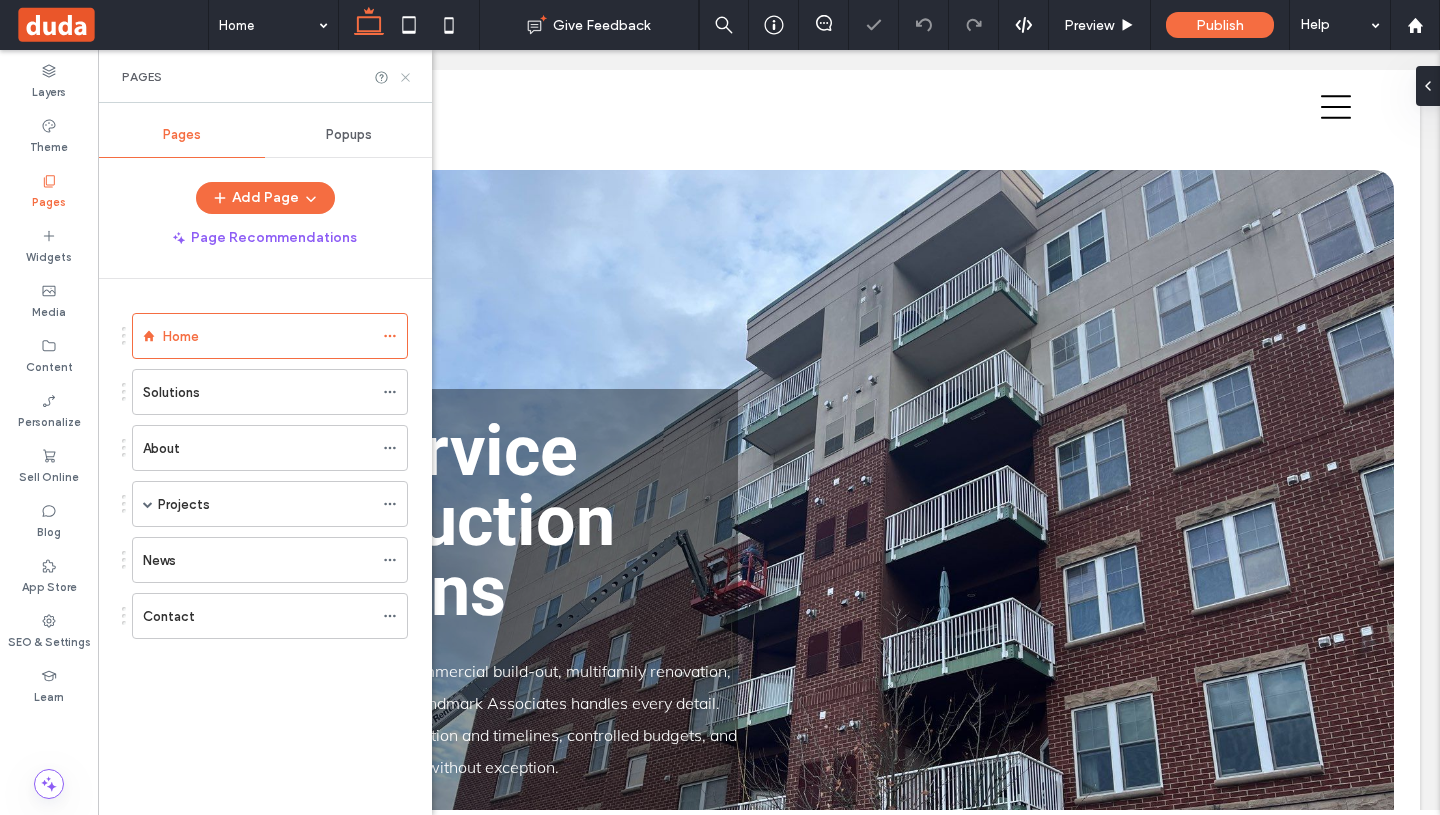 click 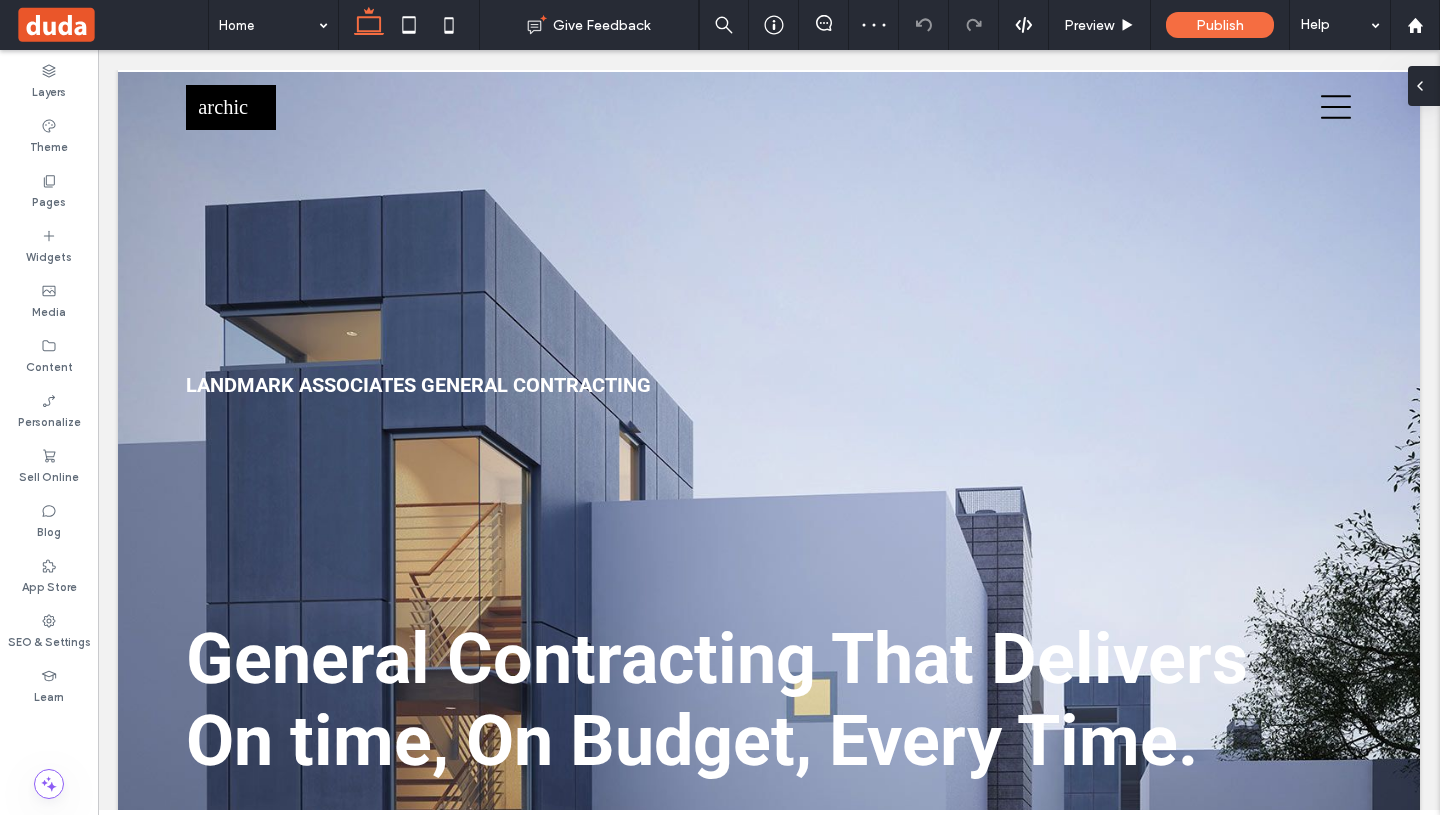 scroll, scrollTop: 0, scrollLeft: 0, axis: both 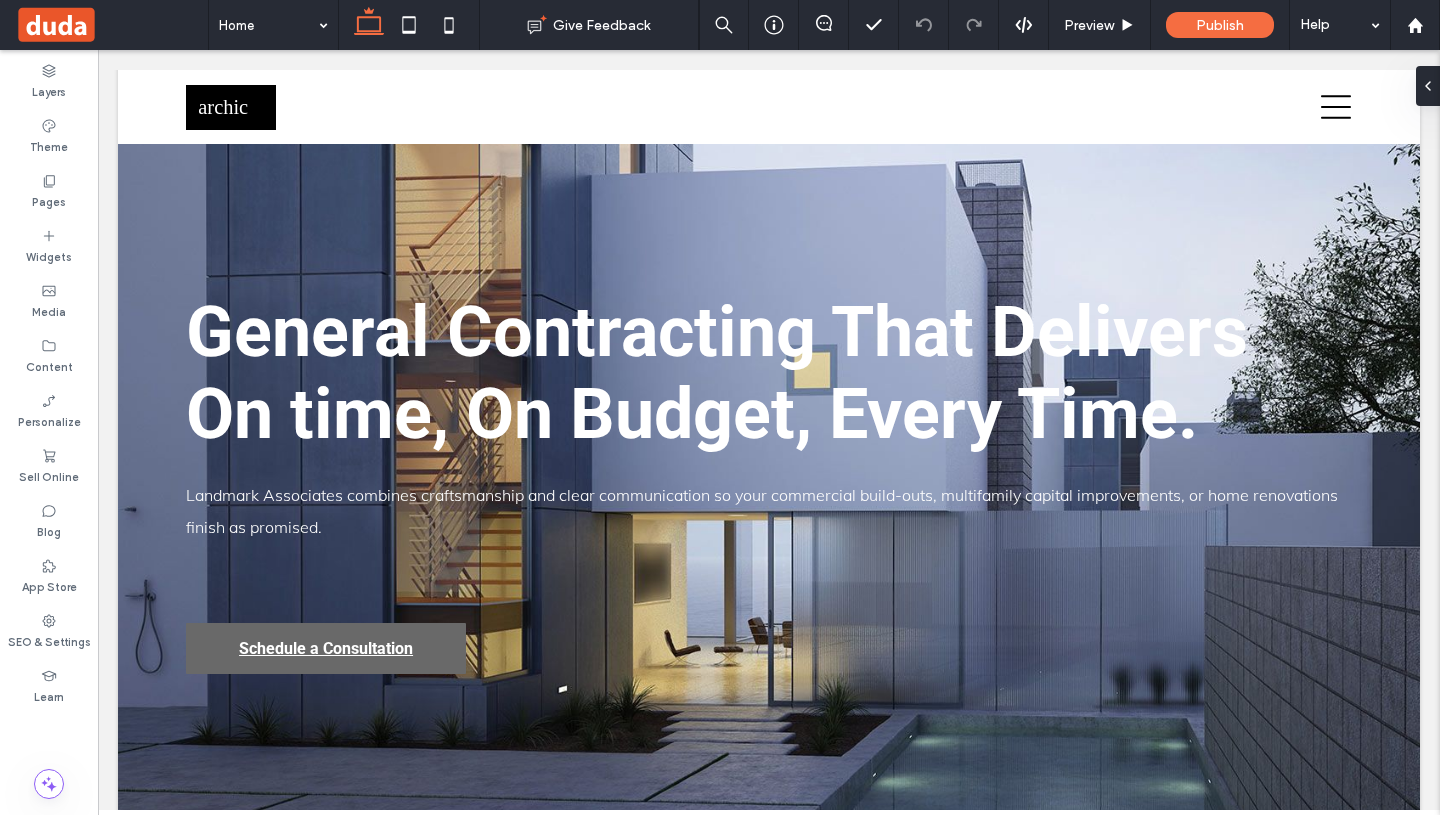 drag, startPoint x: 1432, startPoint y: 111, endPoint x: 1537, endPoint y: 190, distance: 131.40015 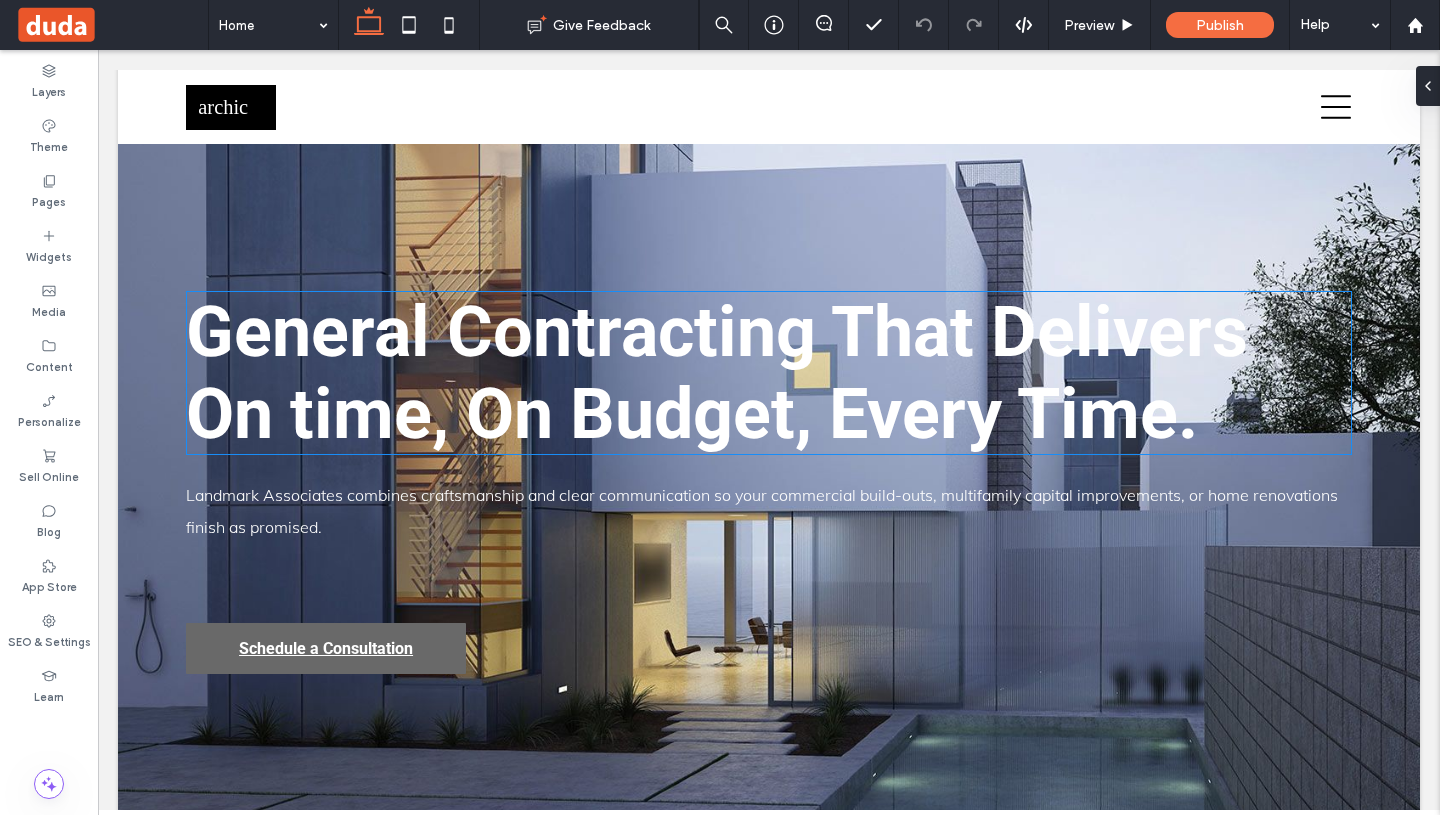 click on "General Contracting That Delivers On time, On Budget, Every Time." at bounding box center [717, 373] 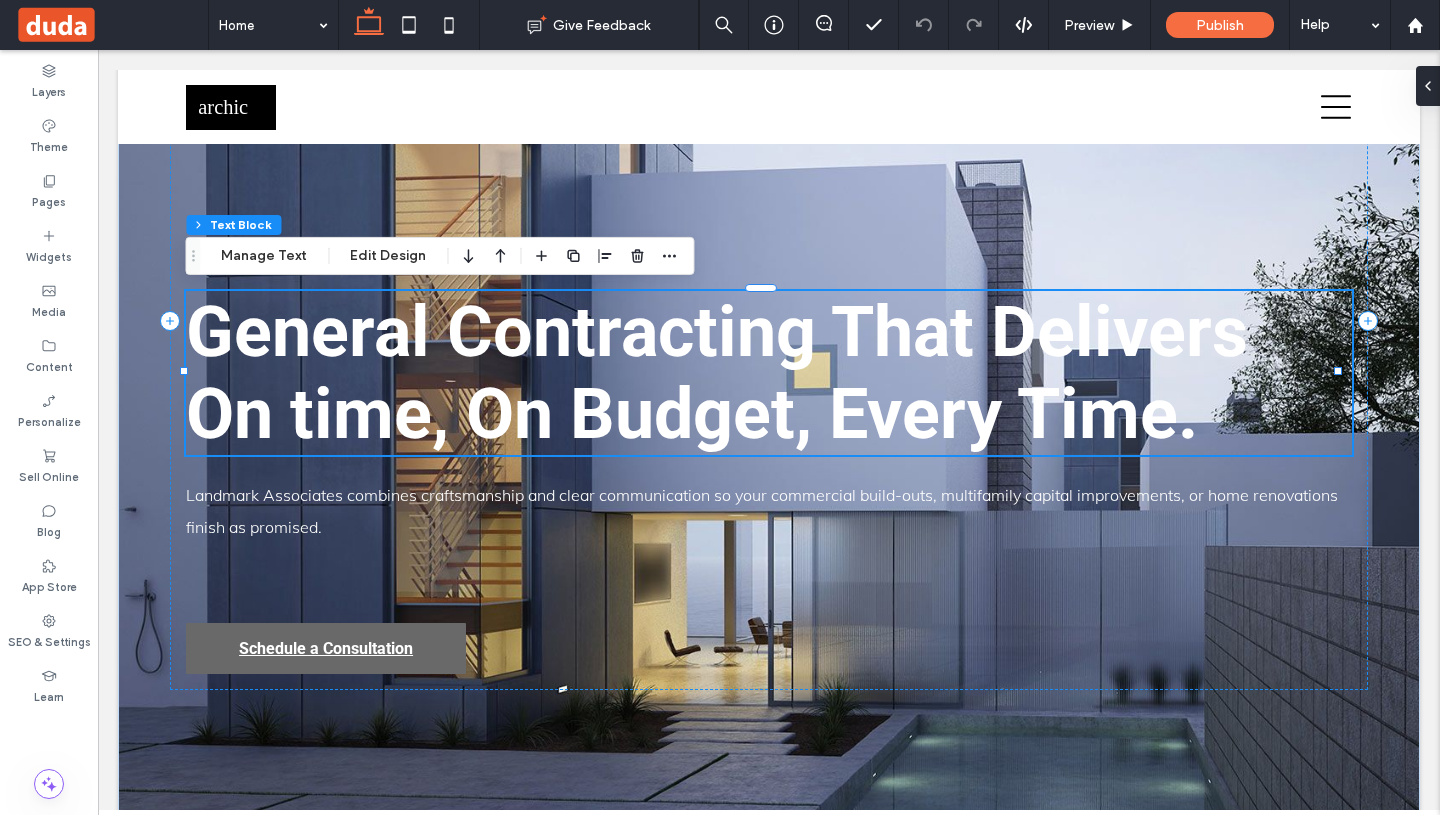 click on "General Contracting That Delivers On time, On Budget, Every Time." at bounding box center [717, 373] 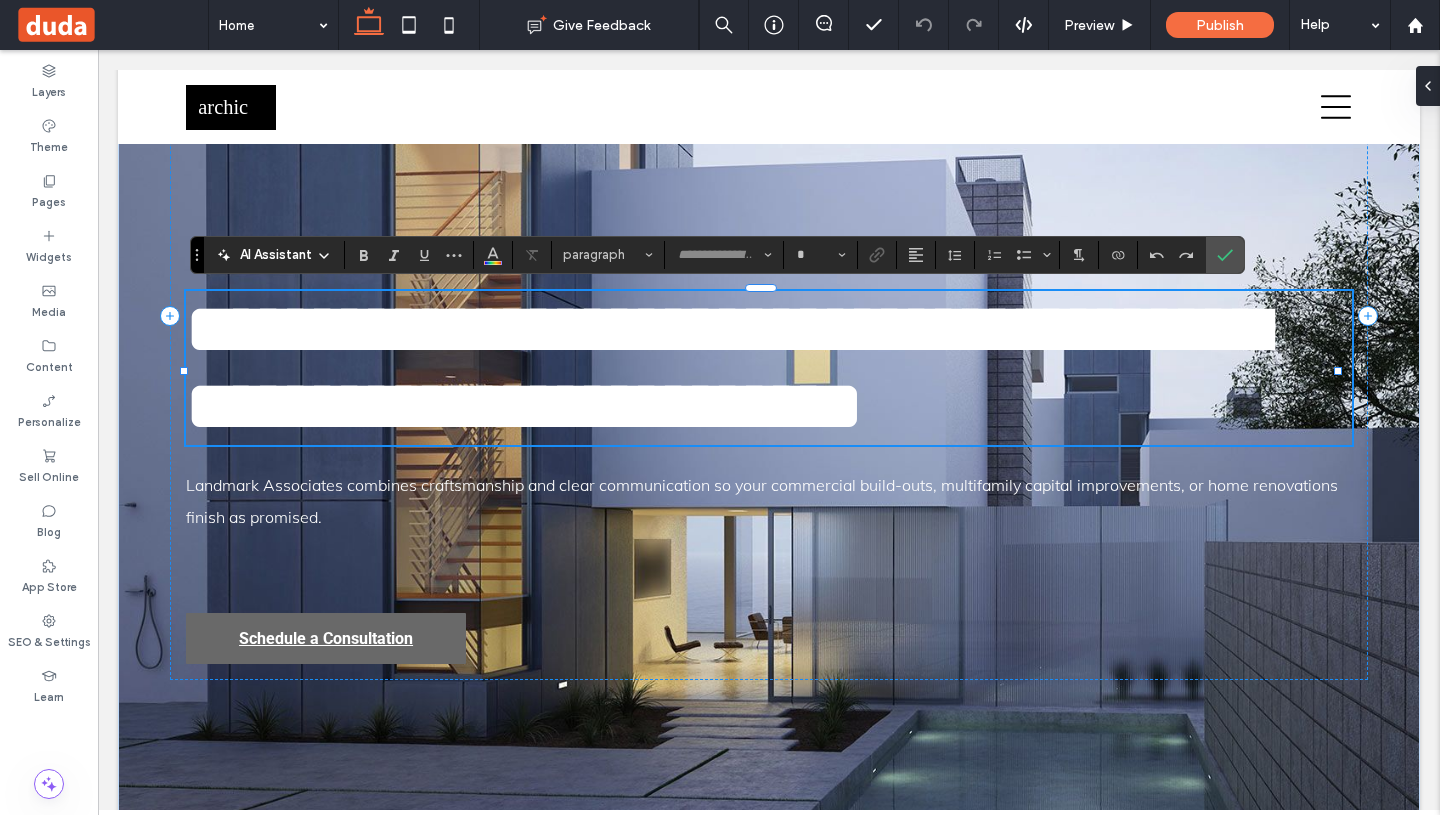 click on "**********" at bounding box center (726, 367) 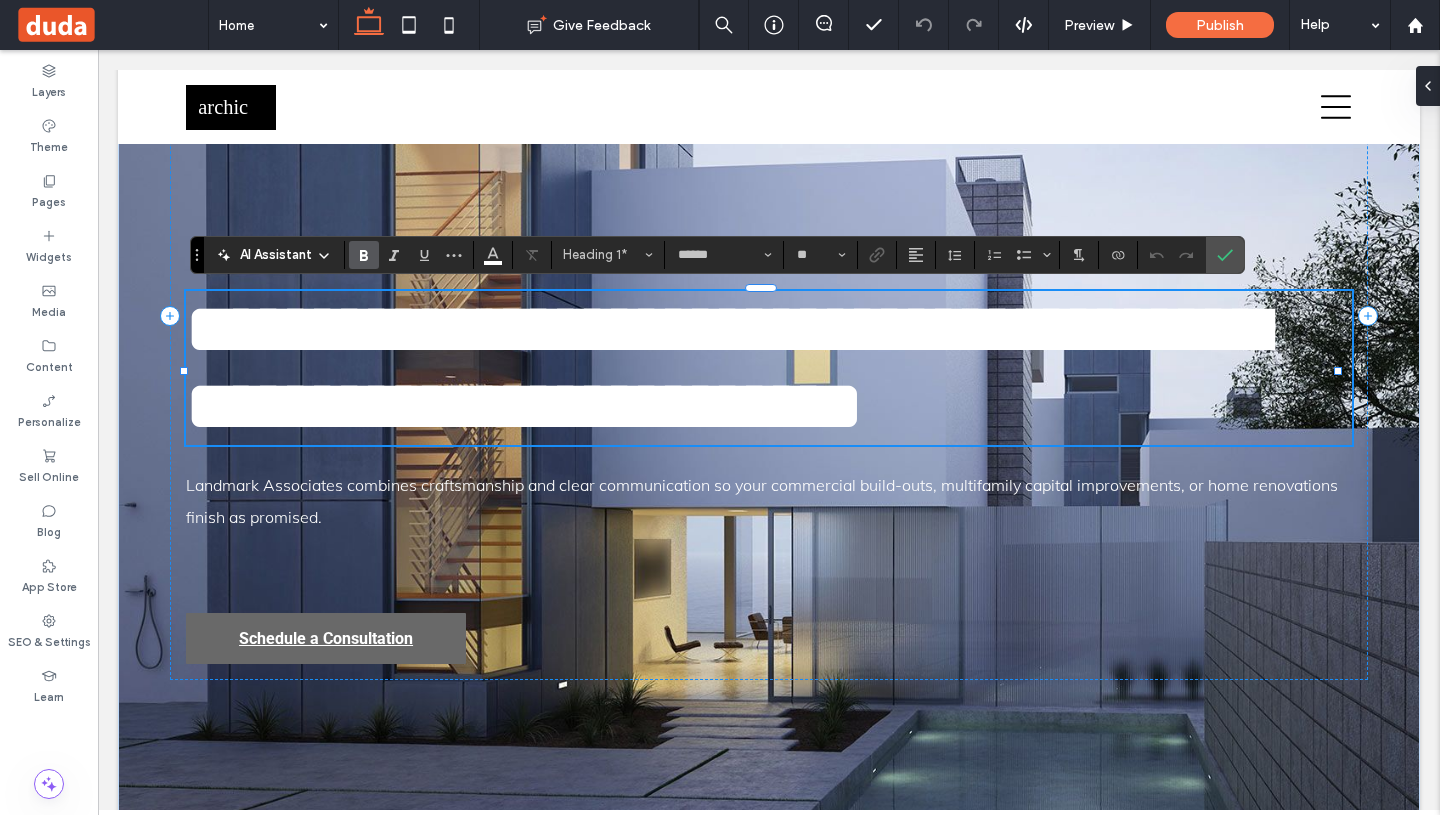 type 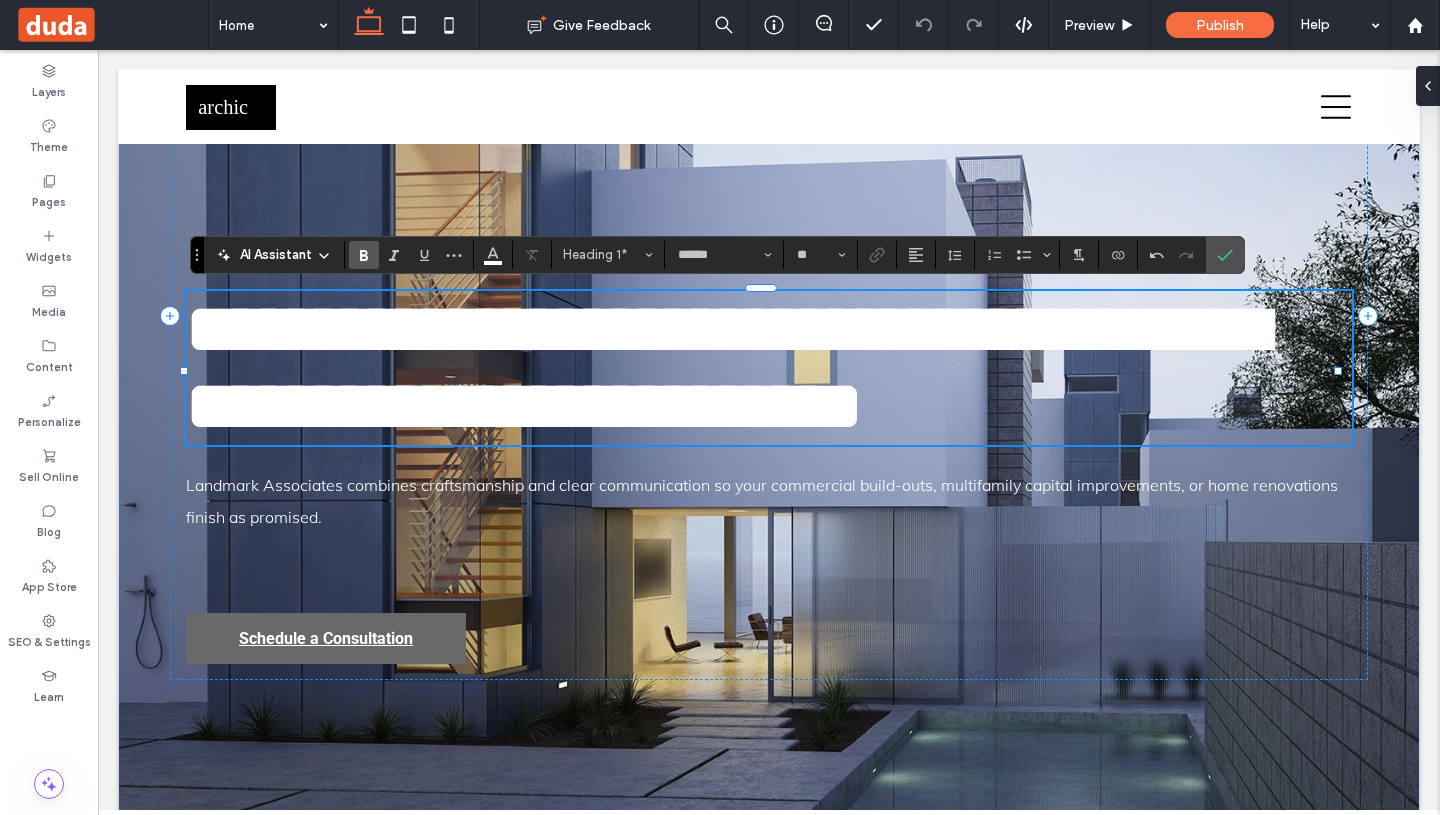 click on "**********" at bounding box center [726, 367] 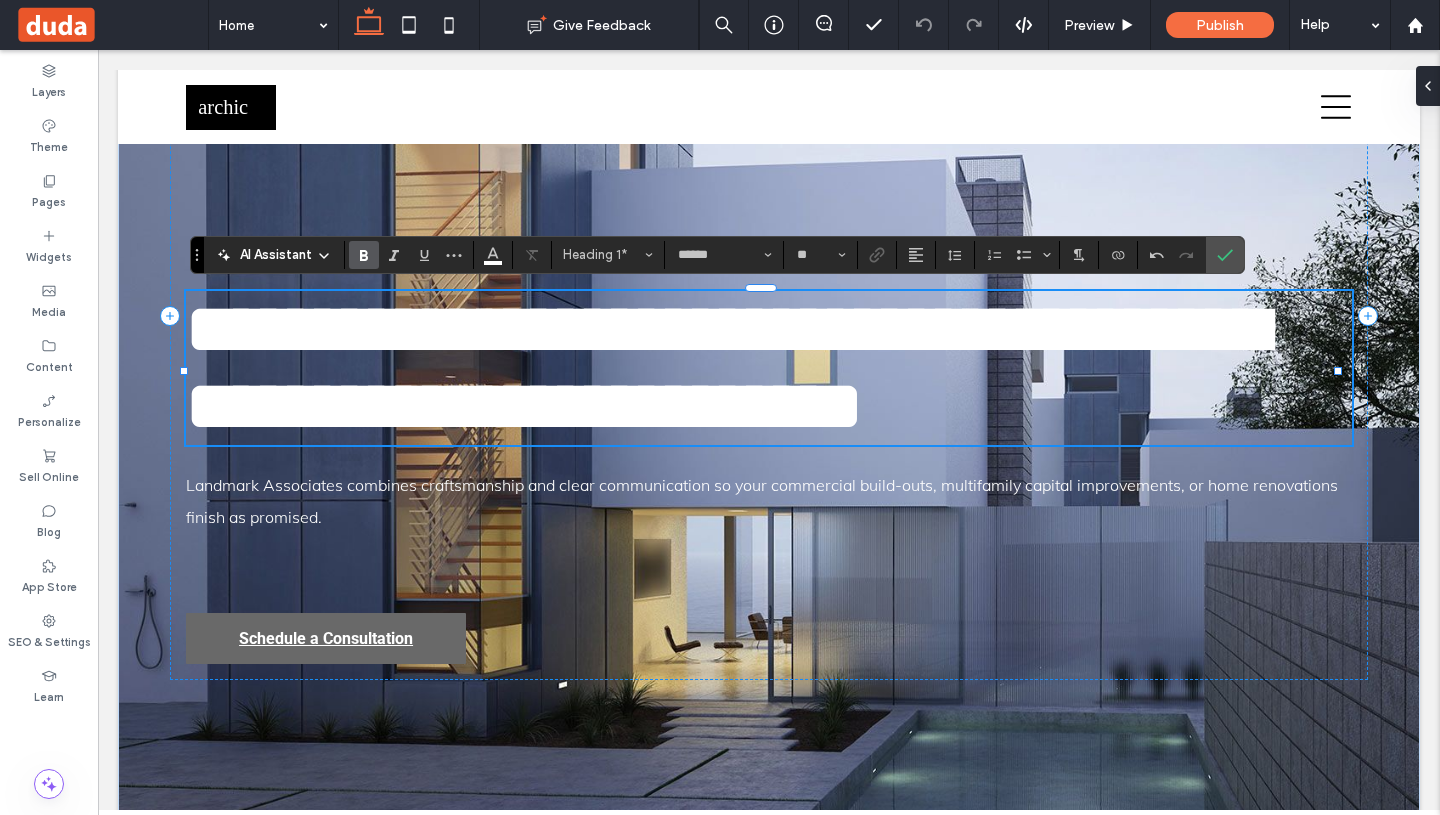 click on "**********" at bounding box center [726, 367] 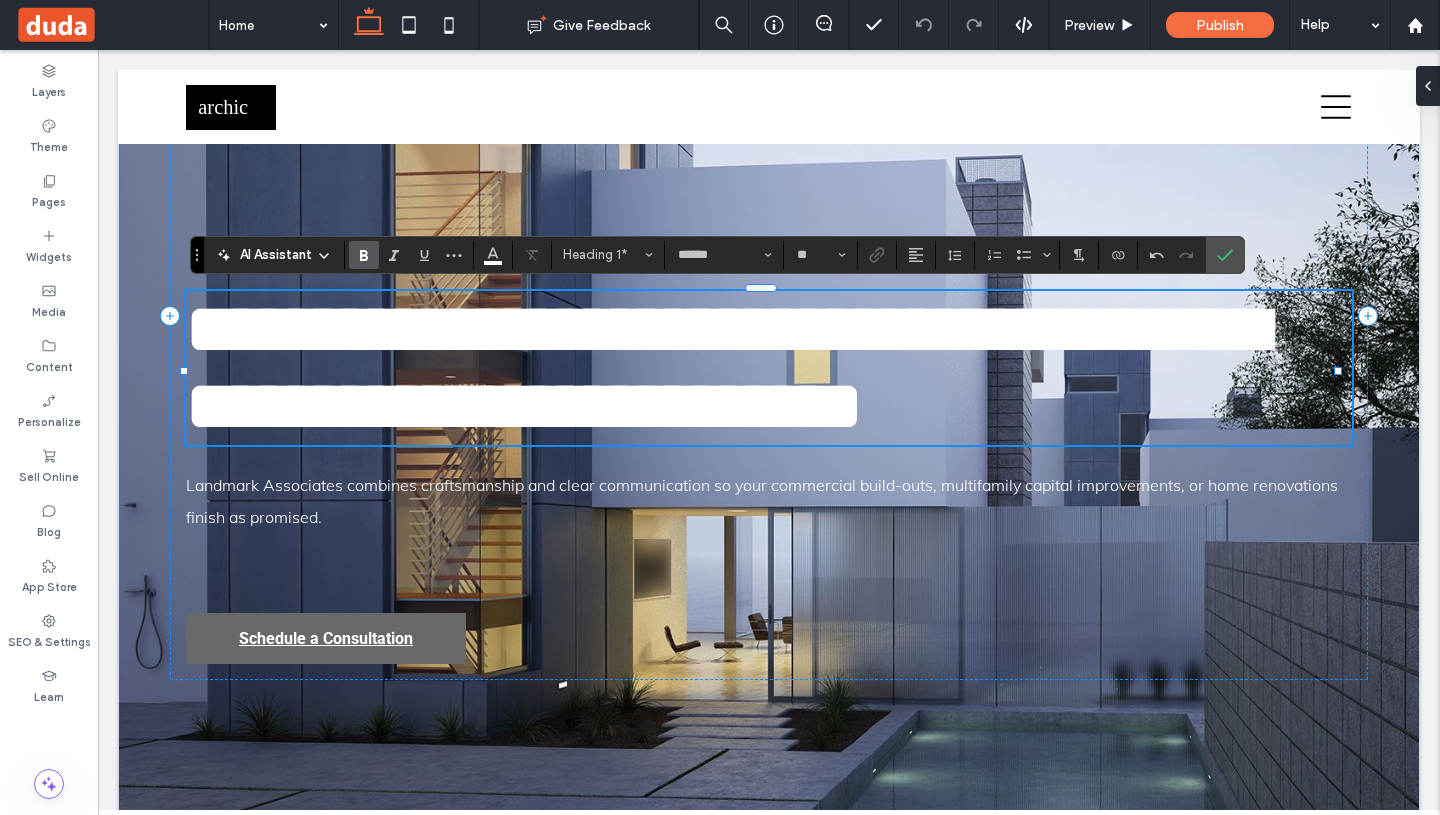 click on "**********" at bounding box center [726, 367] 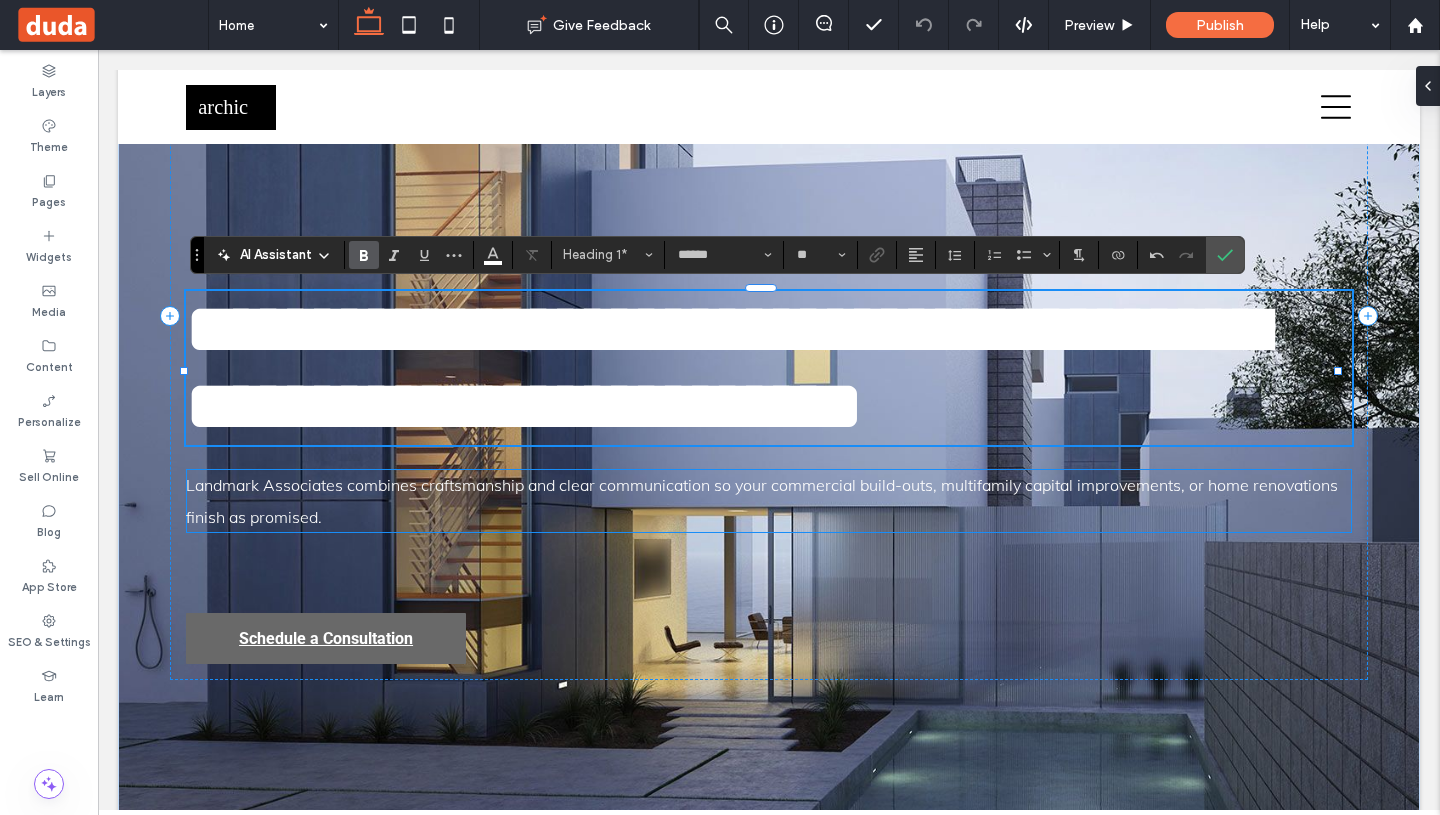 click on "Landmark Associates combines craftsmanship and clear communication so your commercial build-outs, multifamily capital improvements, or home renovations finish as promised." at bounding box center [762, 501] 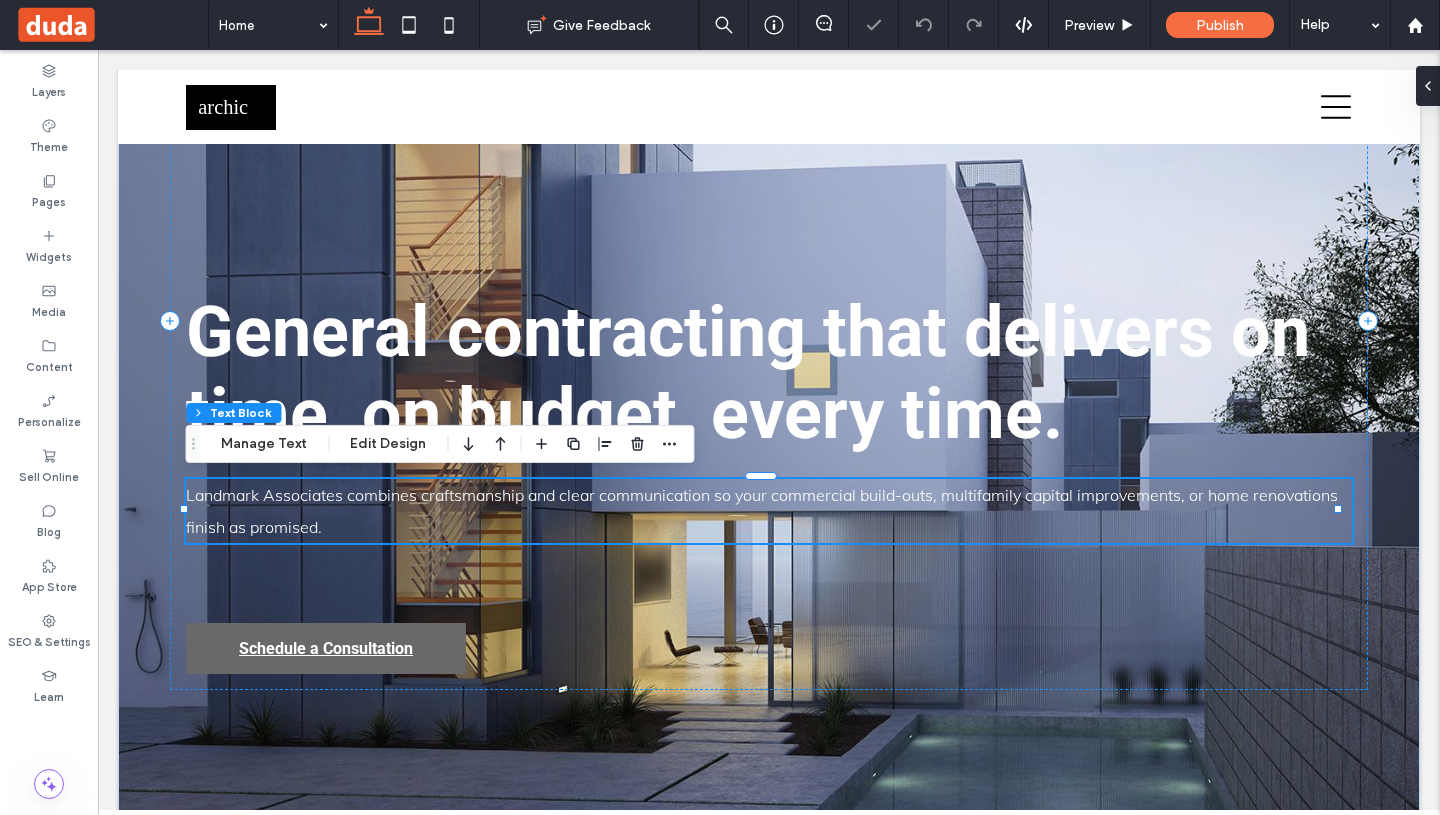 click on "Landmark Associates combines craftsmanship and clear communication so your commercial build-outs, multifamily capital improvements, or home renovations finish as promised." at bounding box center [769, 511] 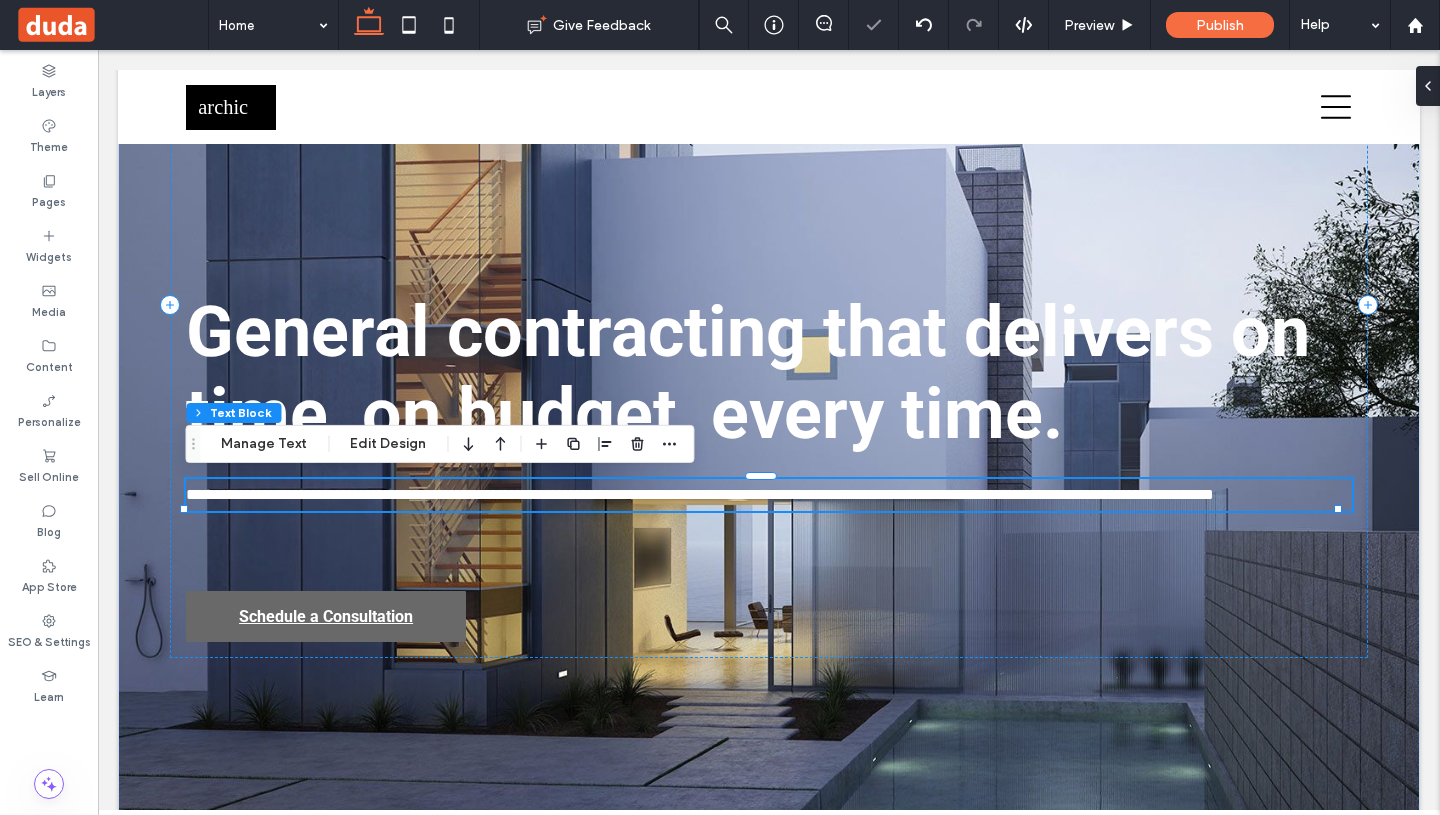 click on "**********" at bounding box center (700, 494) 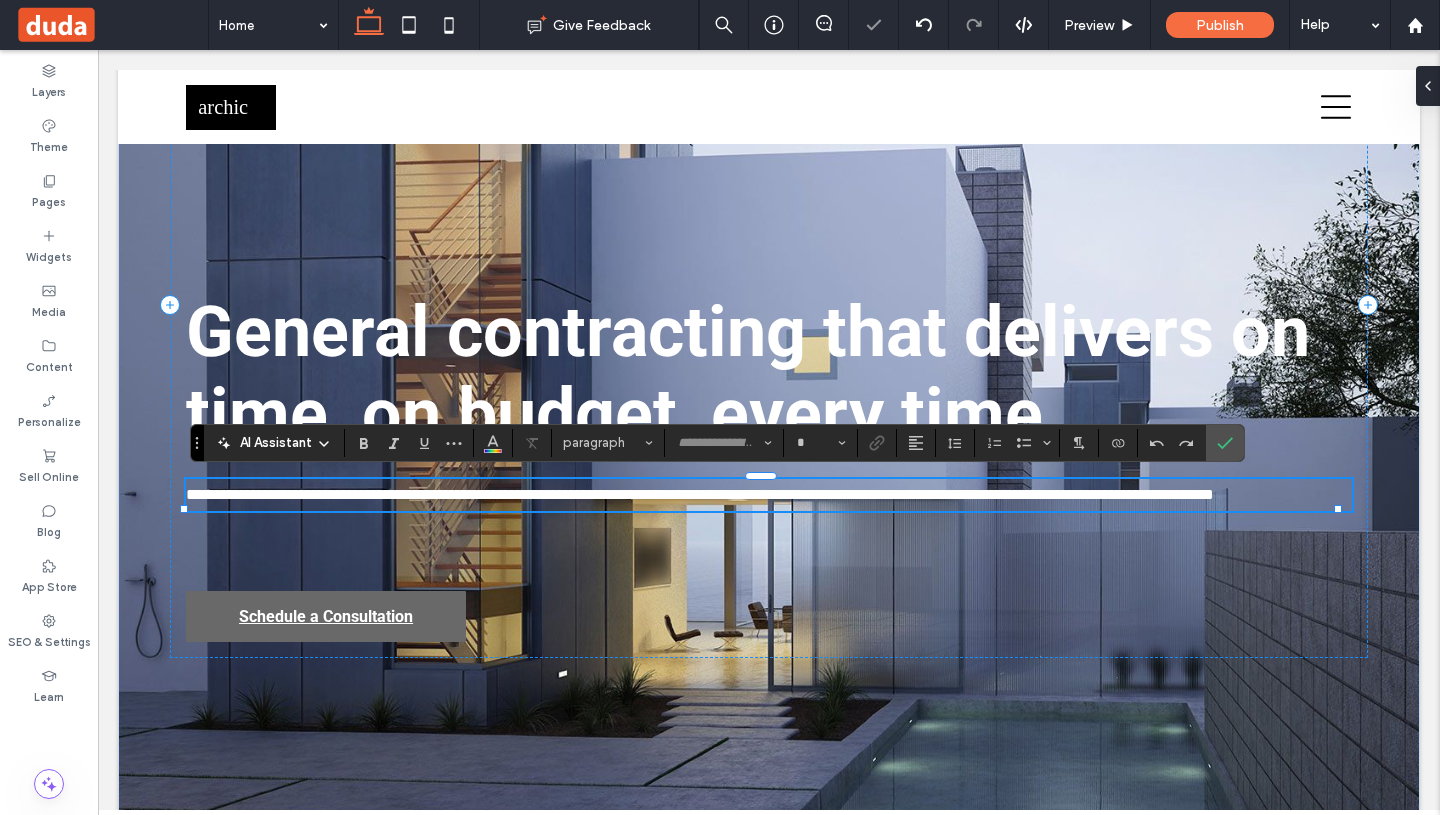 type on "****" 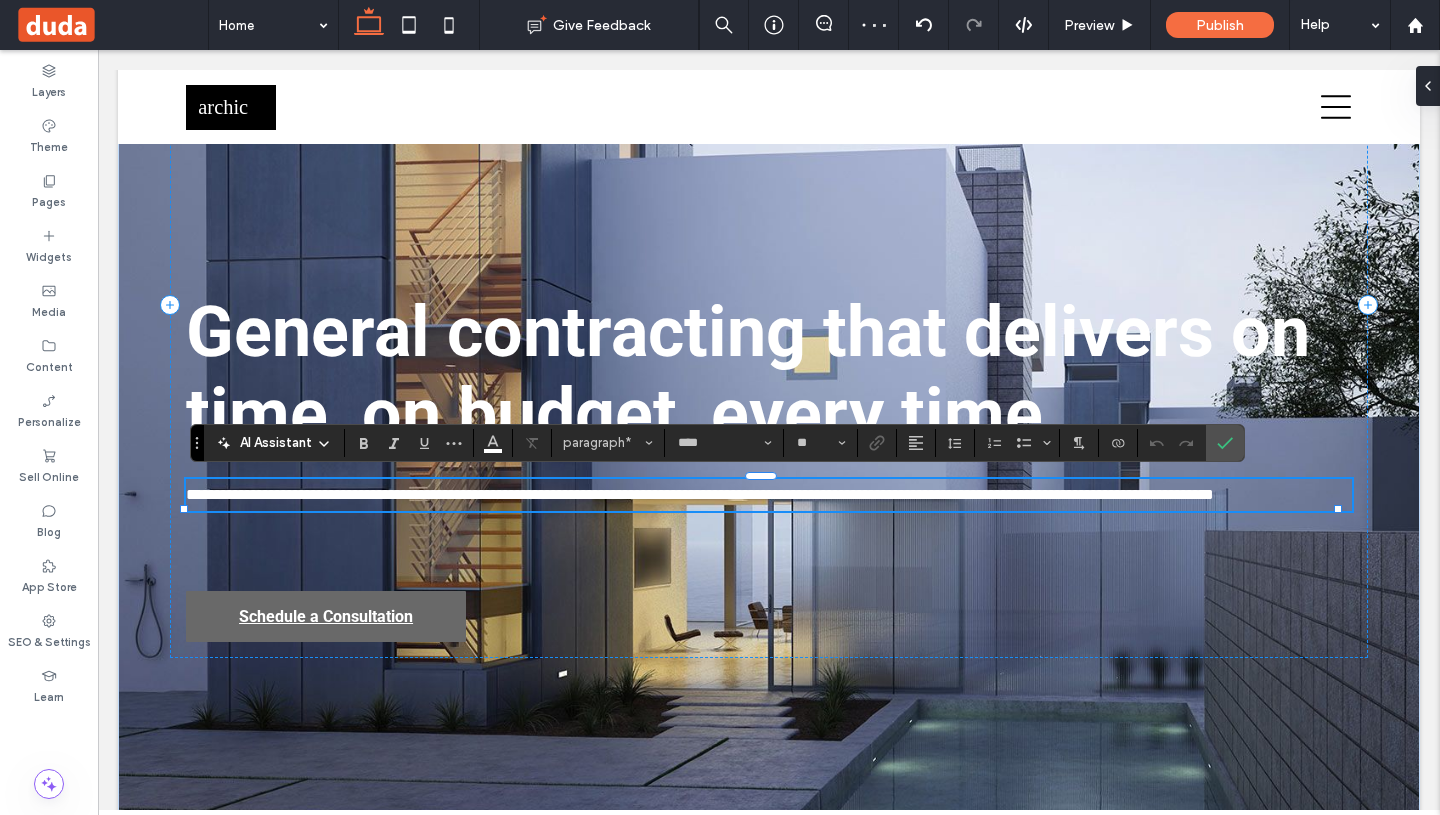 type 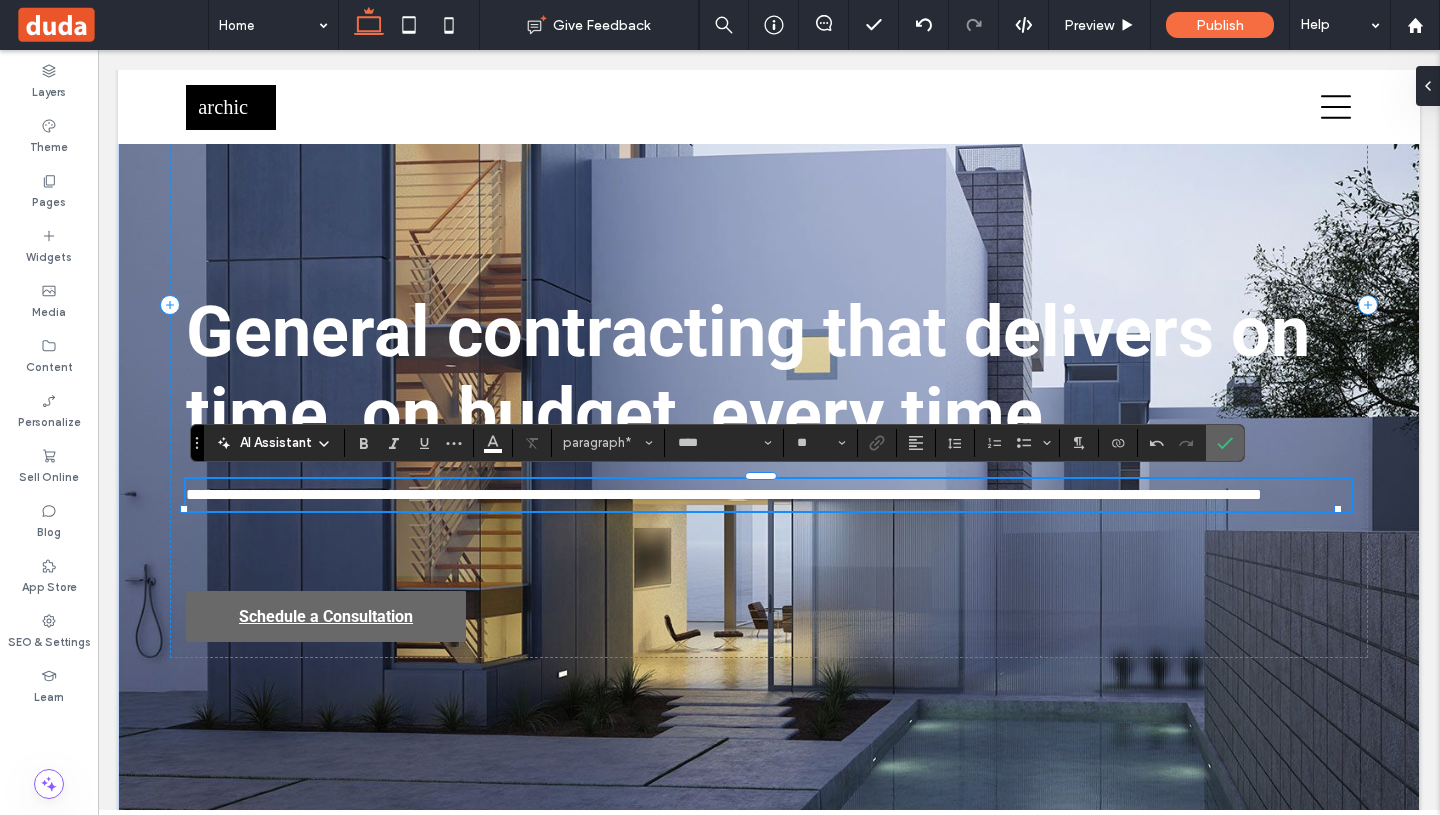 click 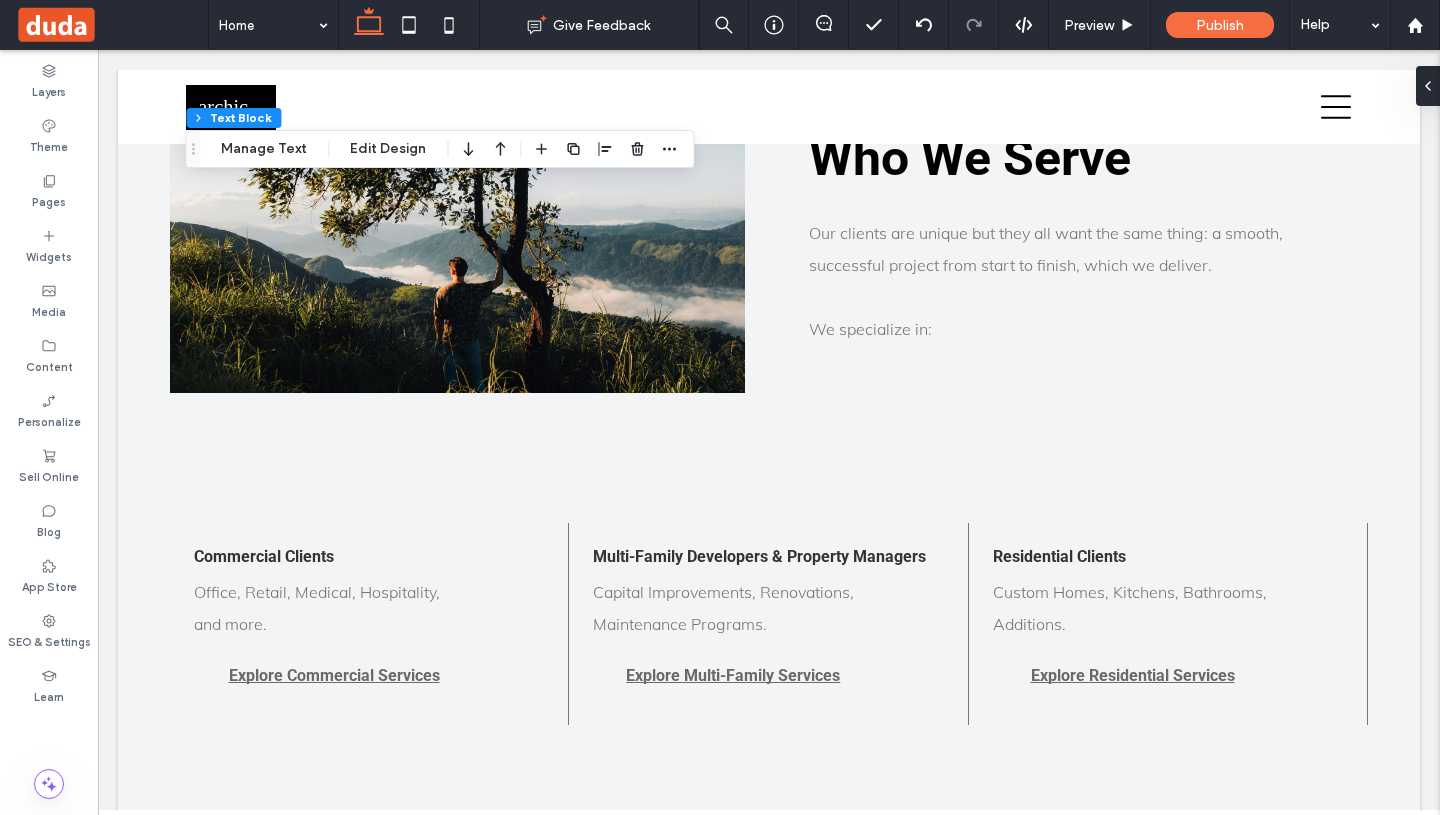 scroll, scrollTop: 1260, scrollLeft: 0, axis: vertical 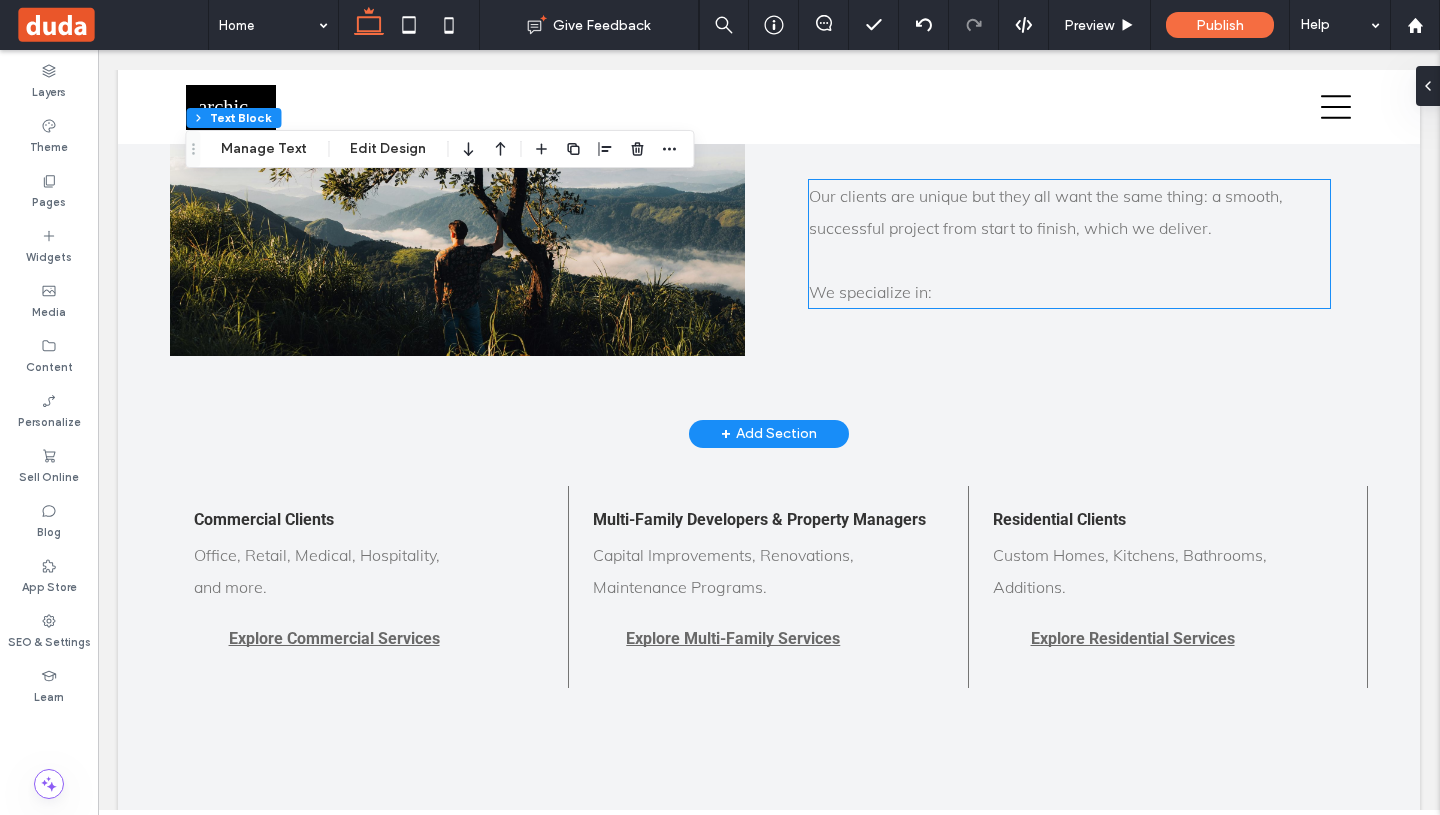 click on "Our clients are unique but they all want the same thing: a smooth, successful project from start to finish, which we deliver." at bounding box center (1046, 212) 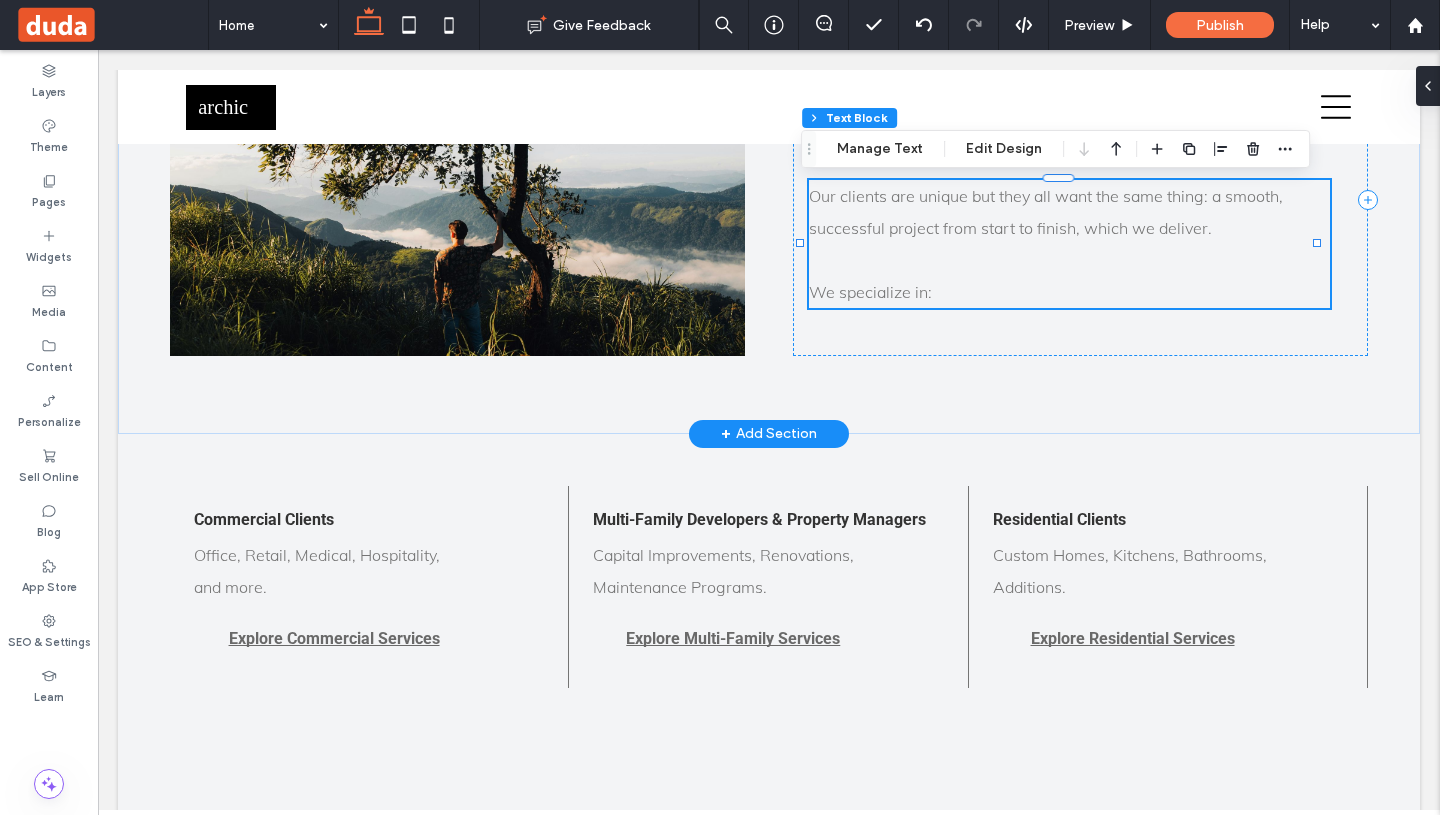 click on "Our clients are unique but they all want the same thing: a smooth, successful project from start to finish, which we deliver." at bounding box center (1046, 212) 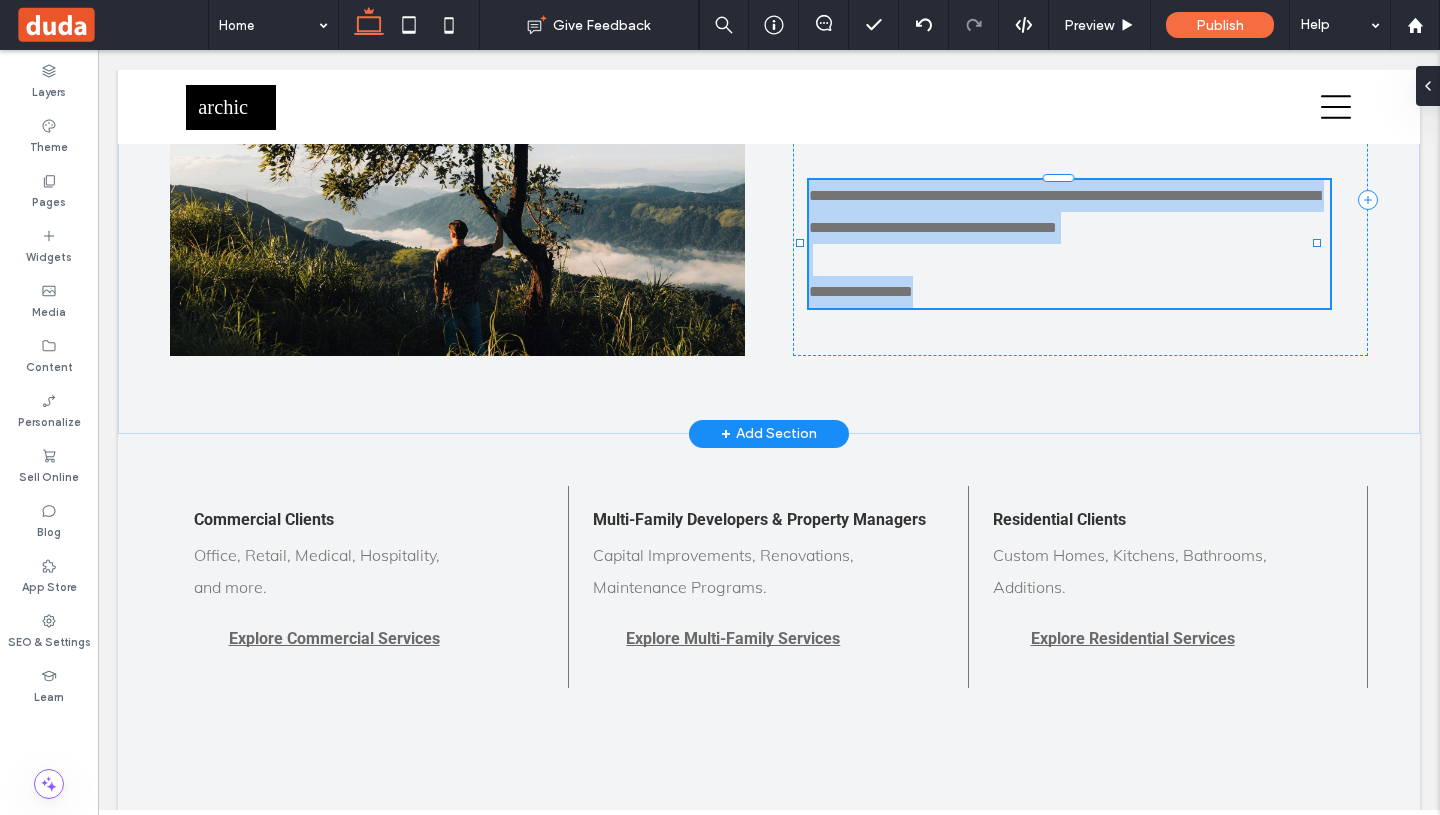 type on "****" 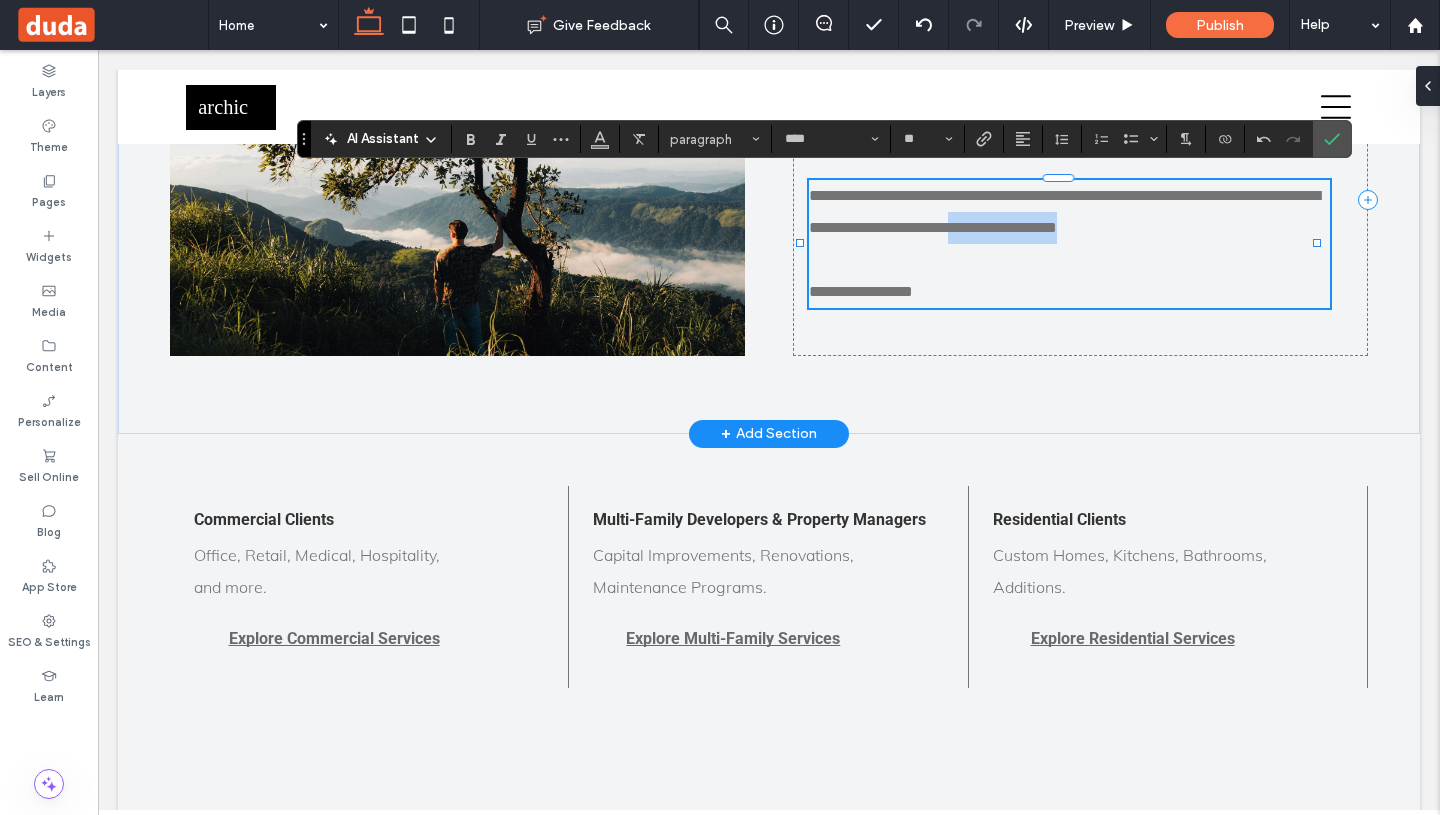 drag, startPoint x: 1209, startPoint y: 221, endPoint x: 1074, endPoint y: 222, distance: 135.00371 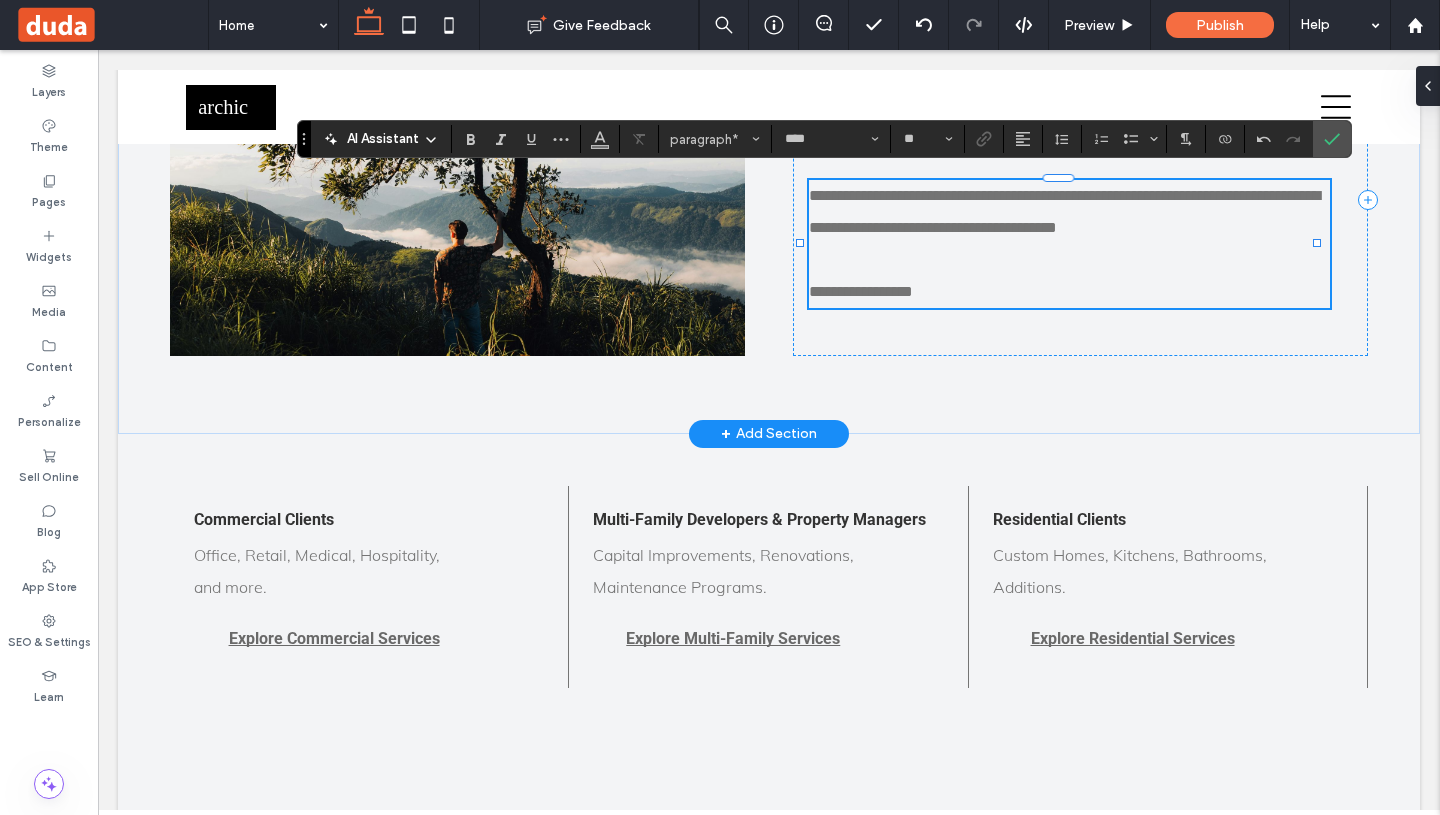 type 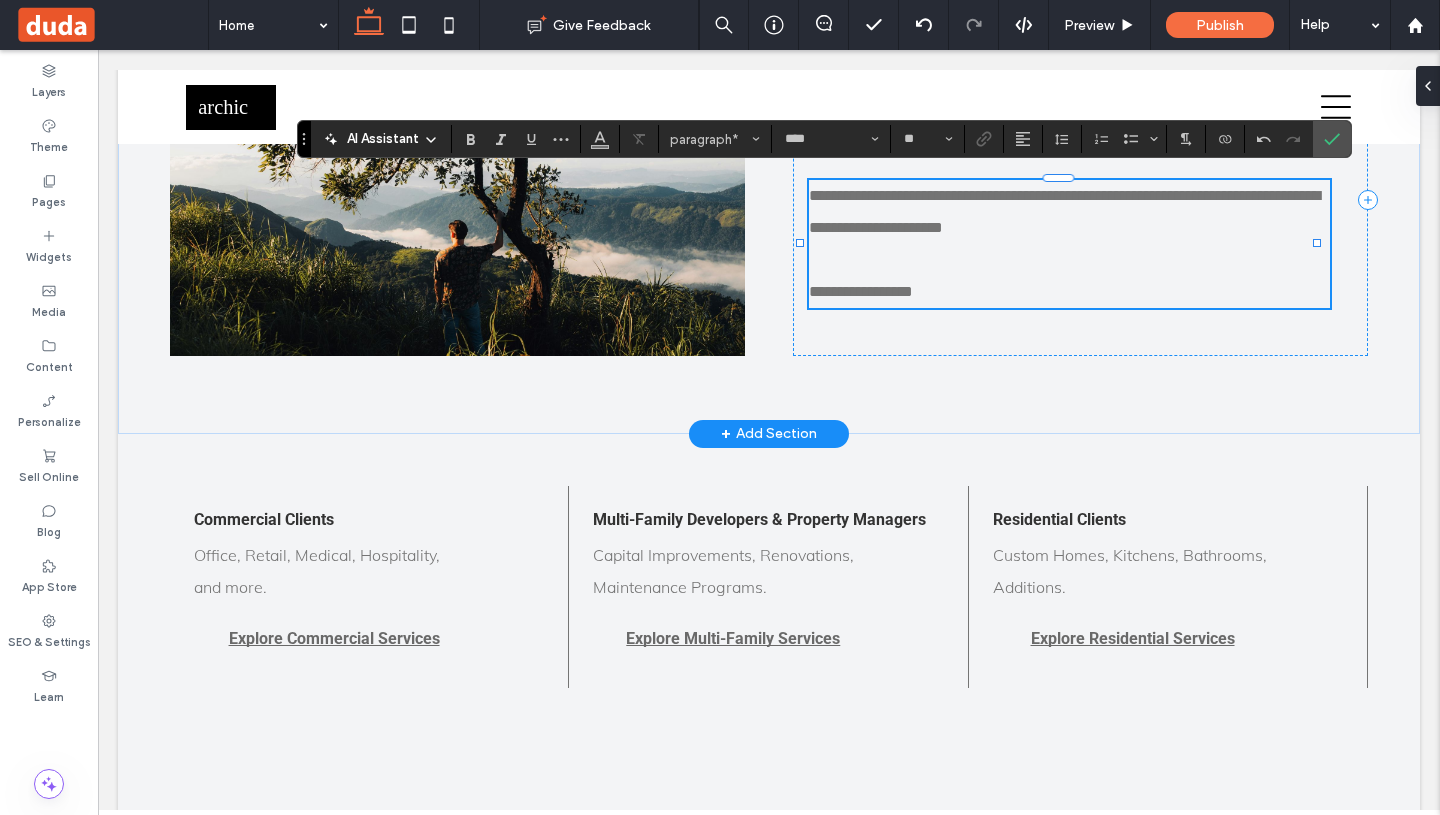 click on "**********" at bounding box center [1069, 292] 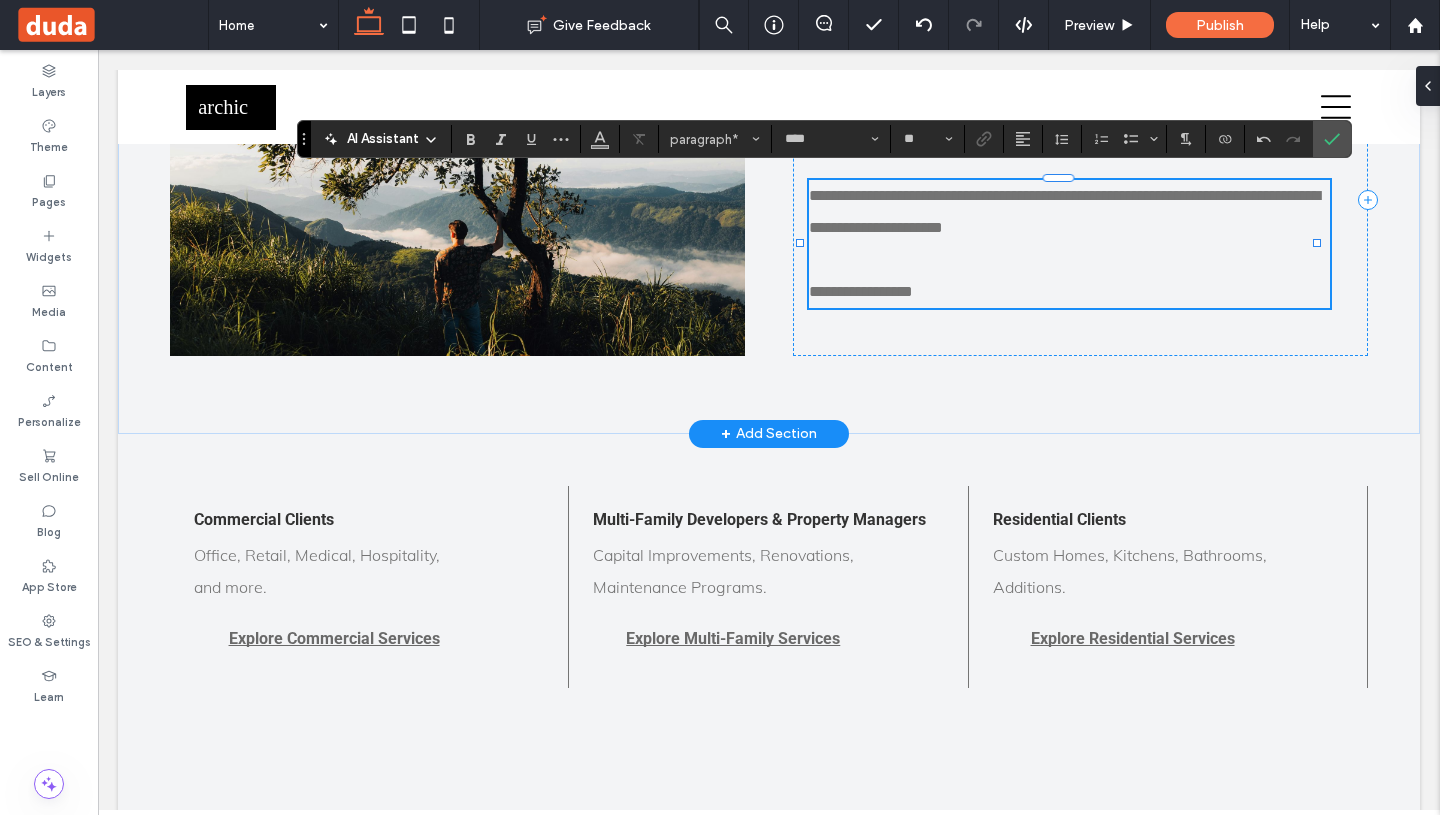click on "**********" at bounding box center (1069, 292) 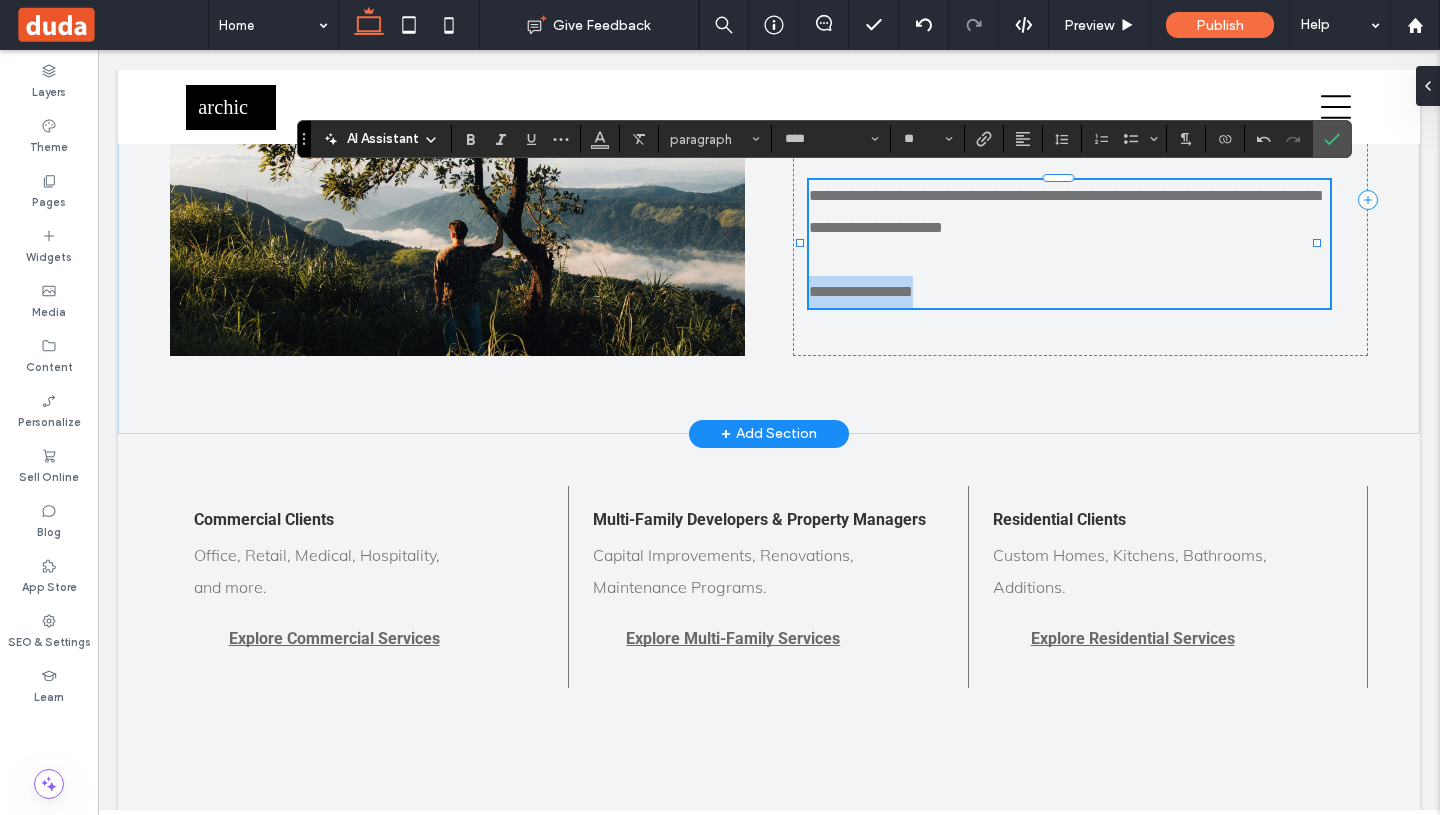 drag, startPoint x: 1023, startPoint y: 290, endPoint x: 799, endPoint y: 297, distance: 224.10934 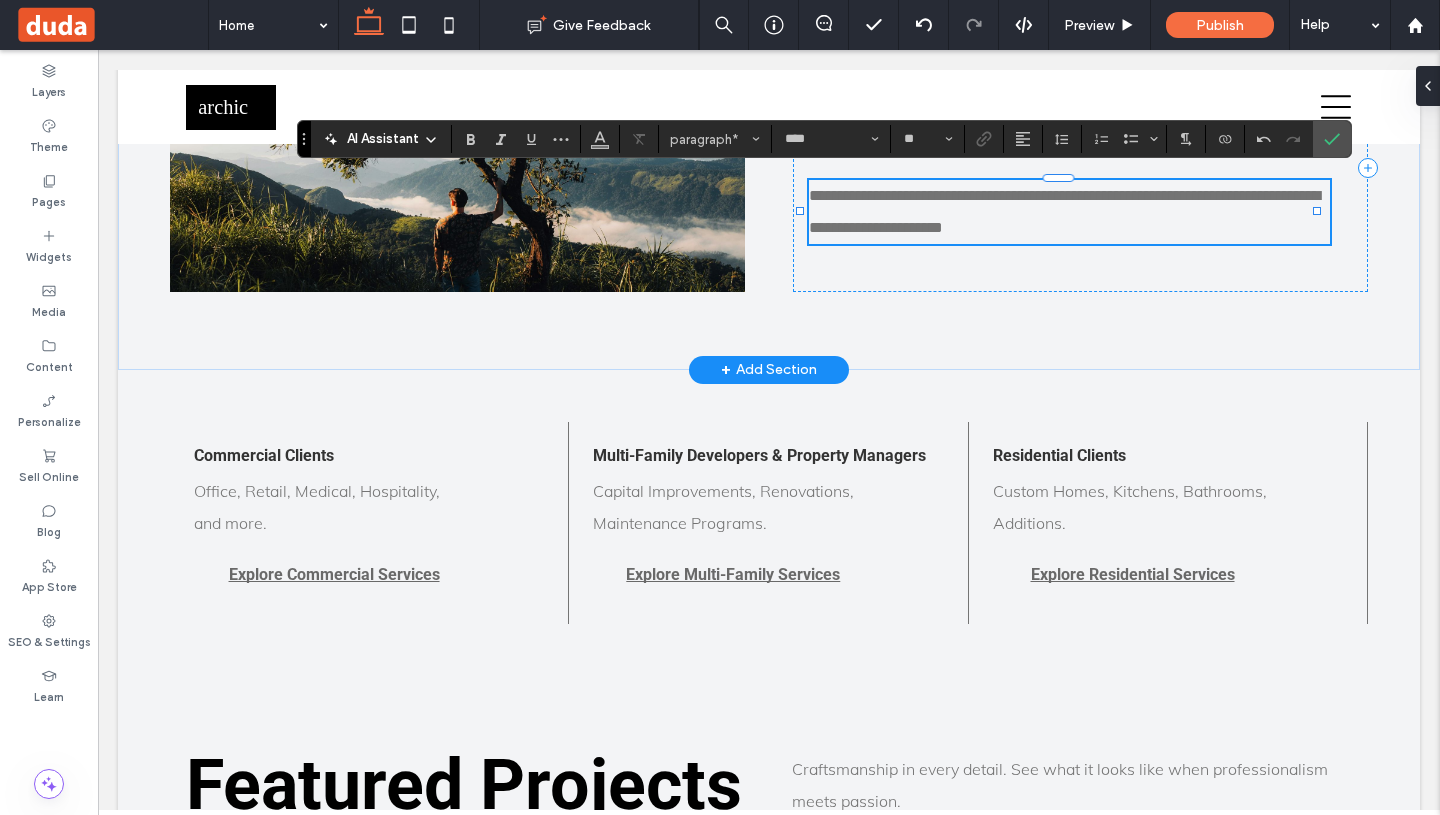 click on "**********" at bounding box center (1064, 211) 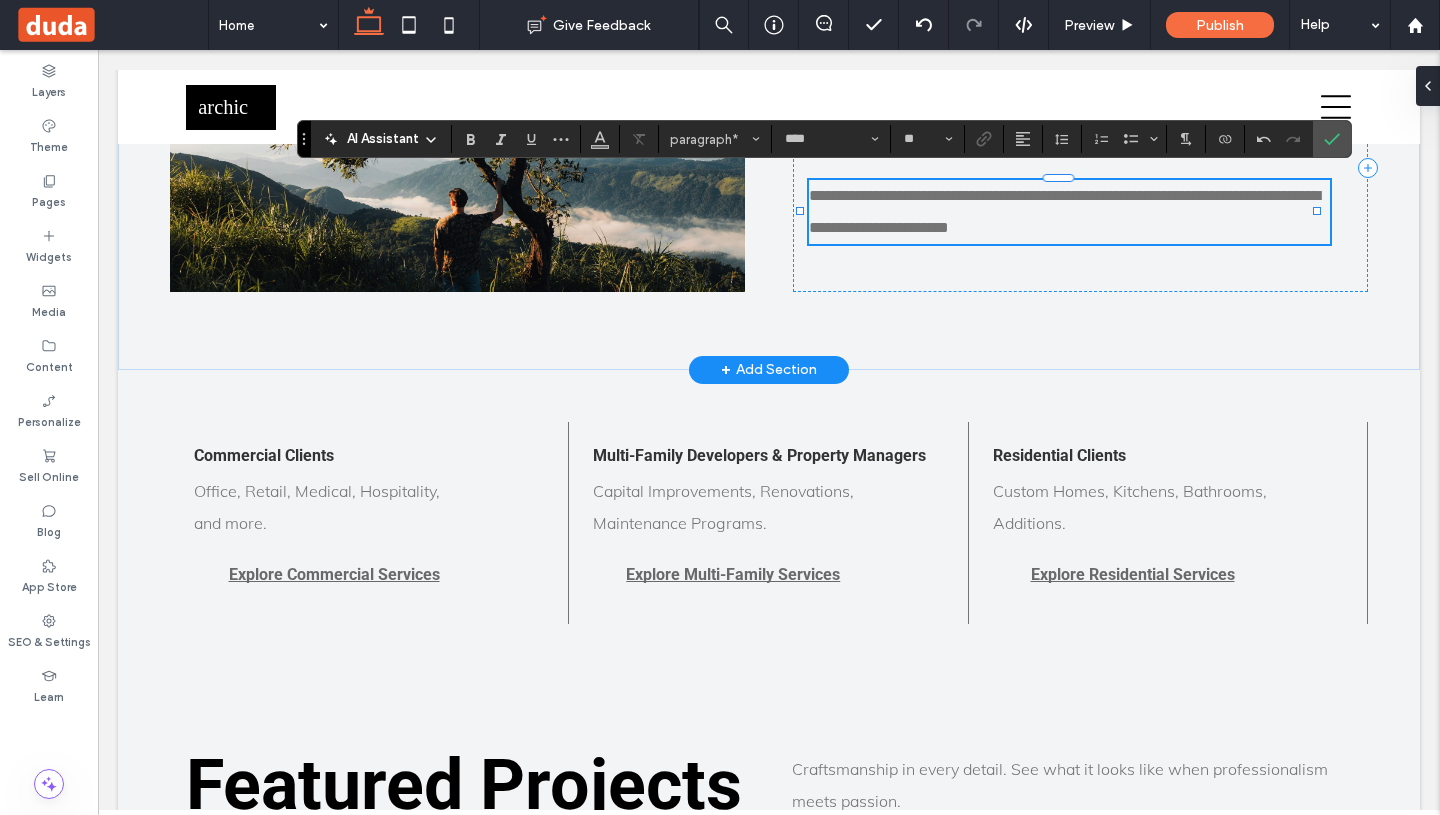 click on "**********" at bounding box center [1064, 211] 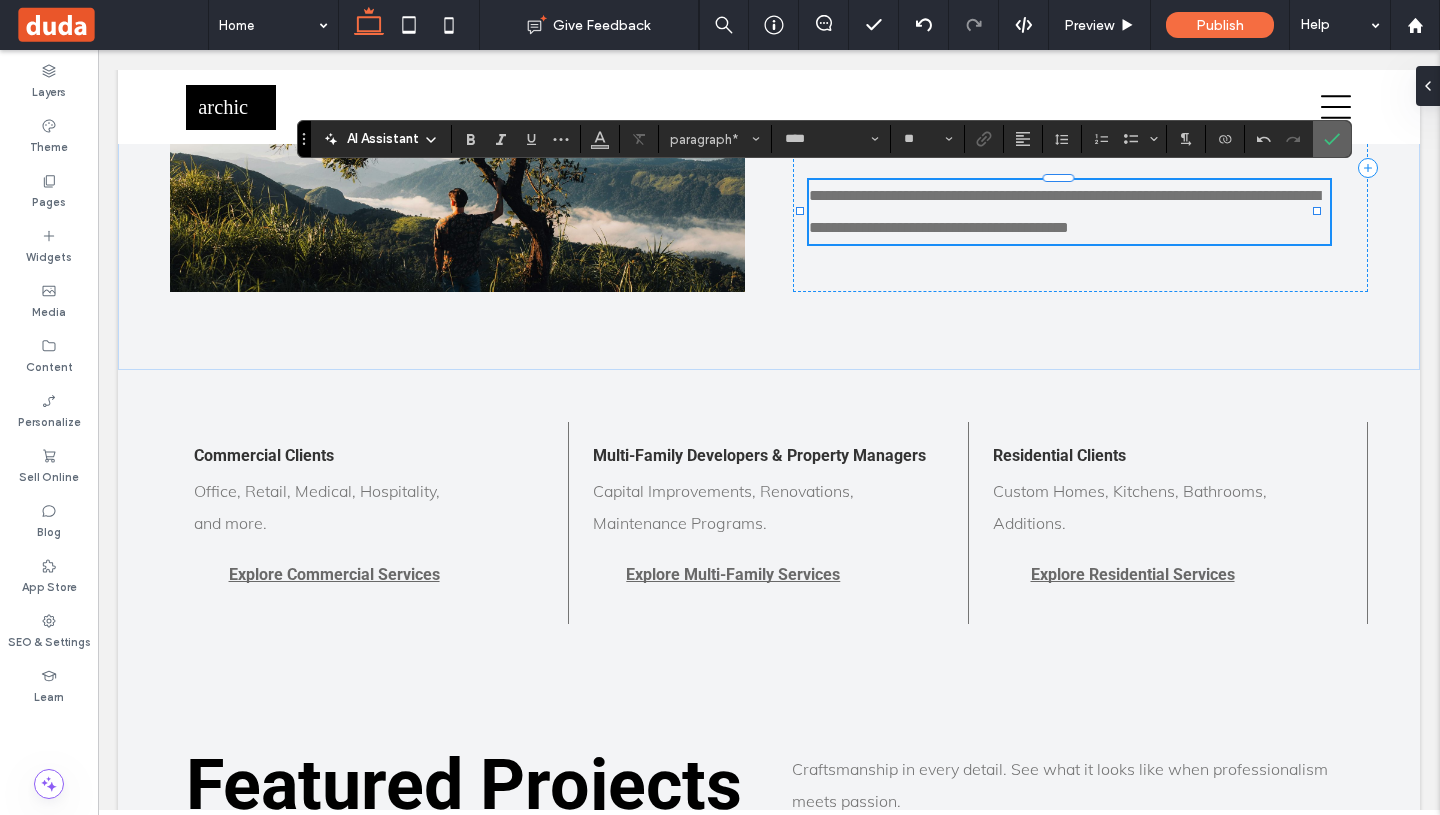 click at bounding box center [1332, 139] 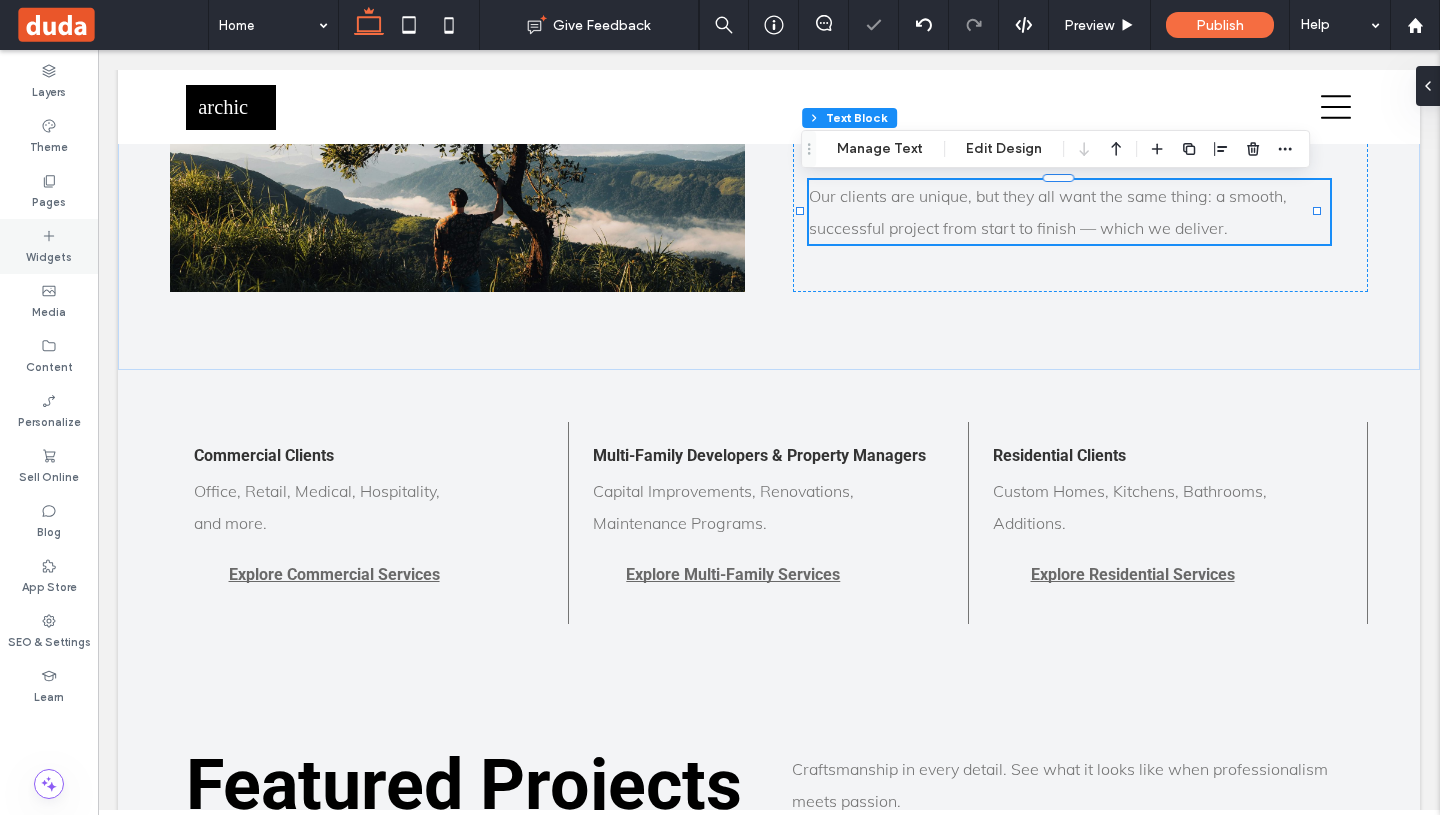 click on "Widgets" at bounding box center [49, 255] 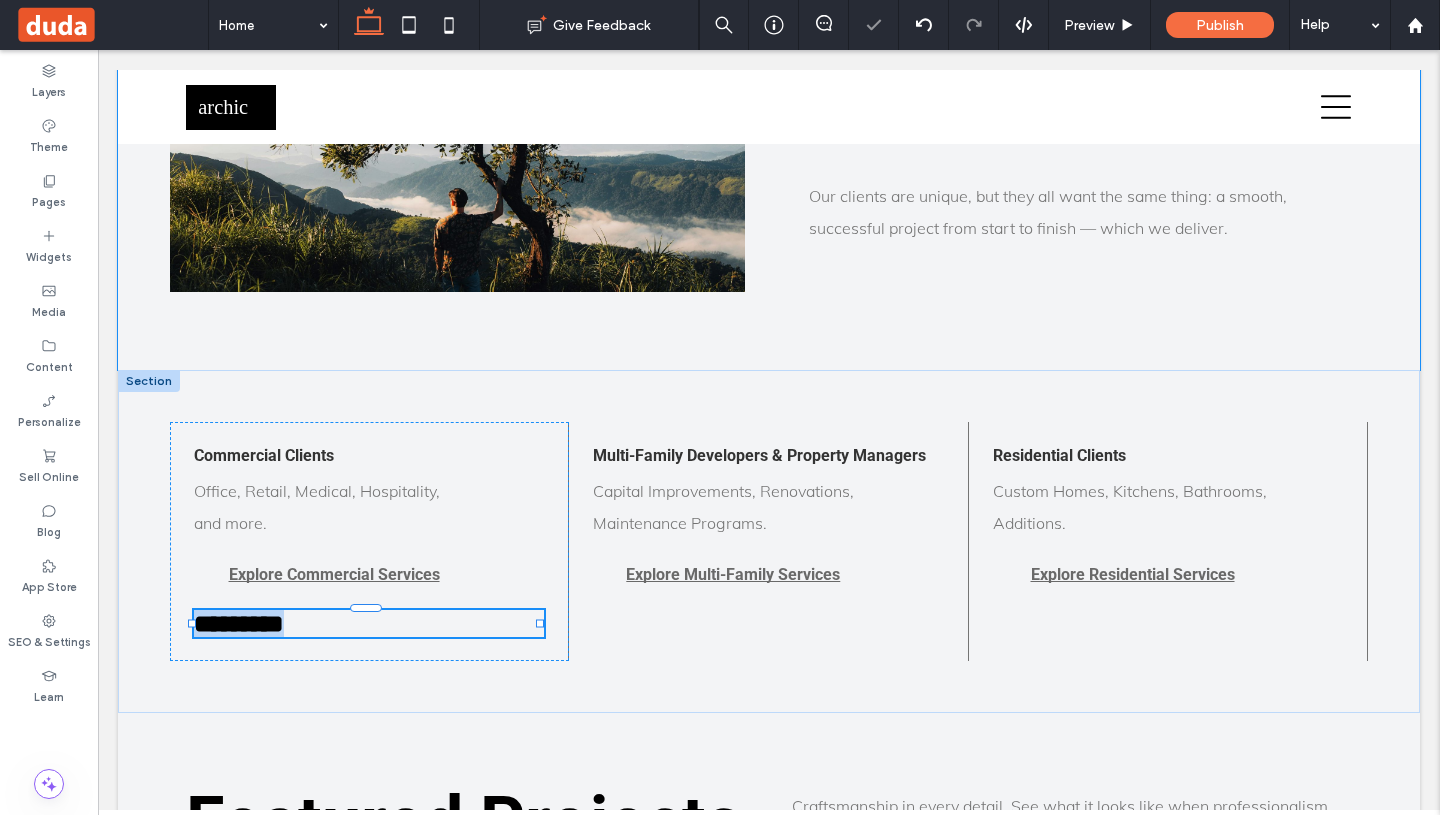 type on "******" 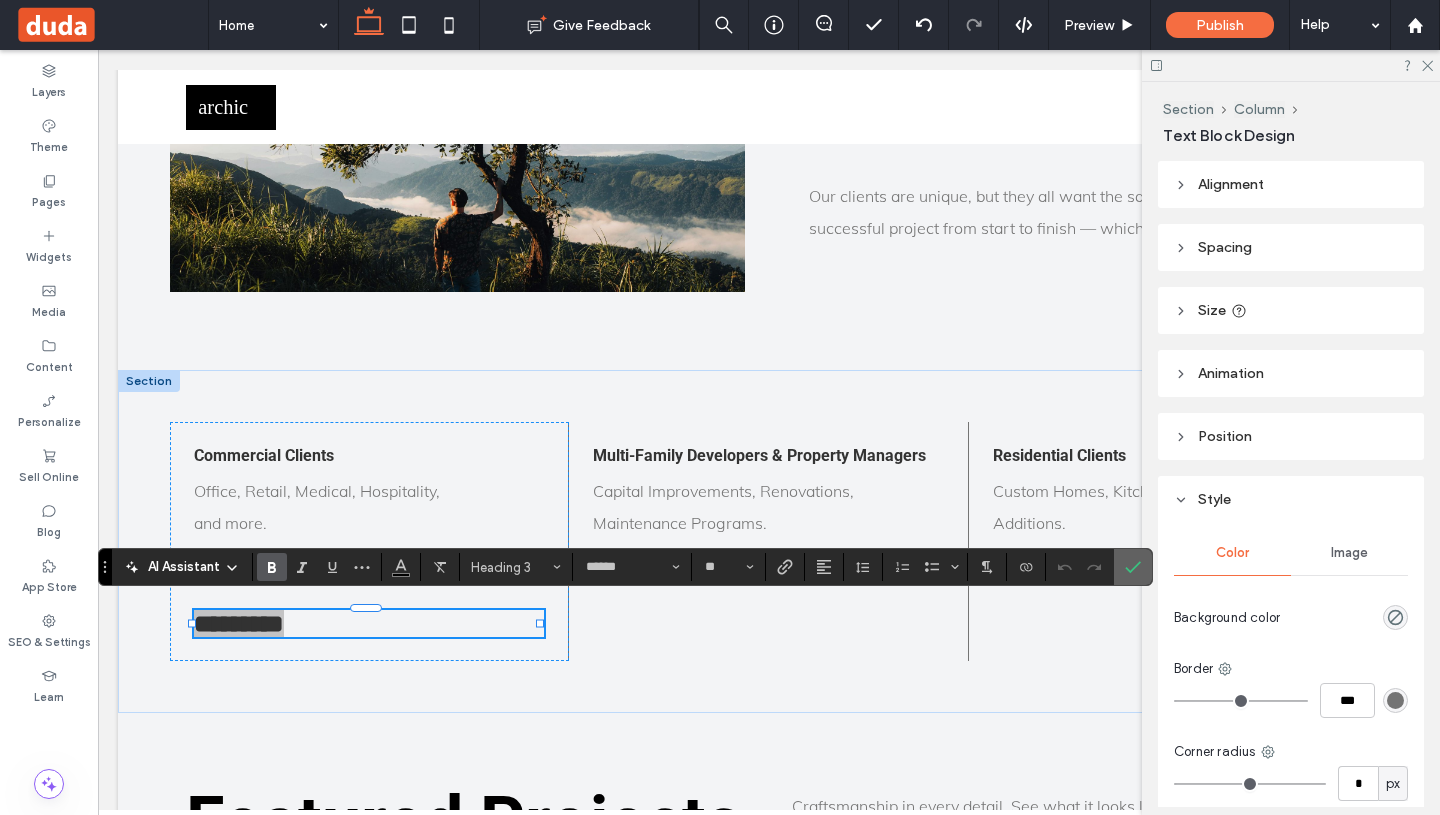 click at bounding box center (1133, 567) 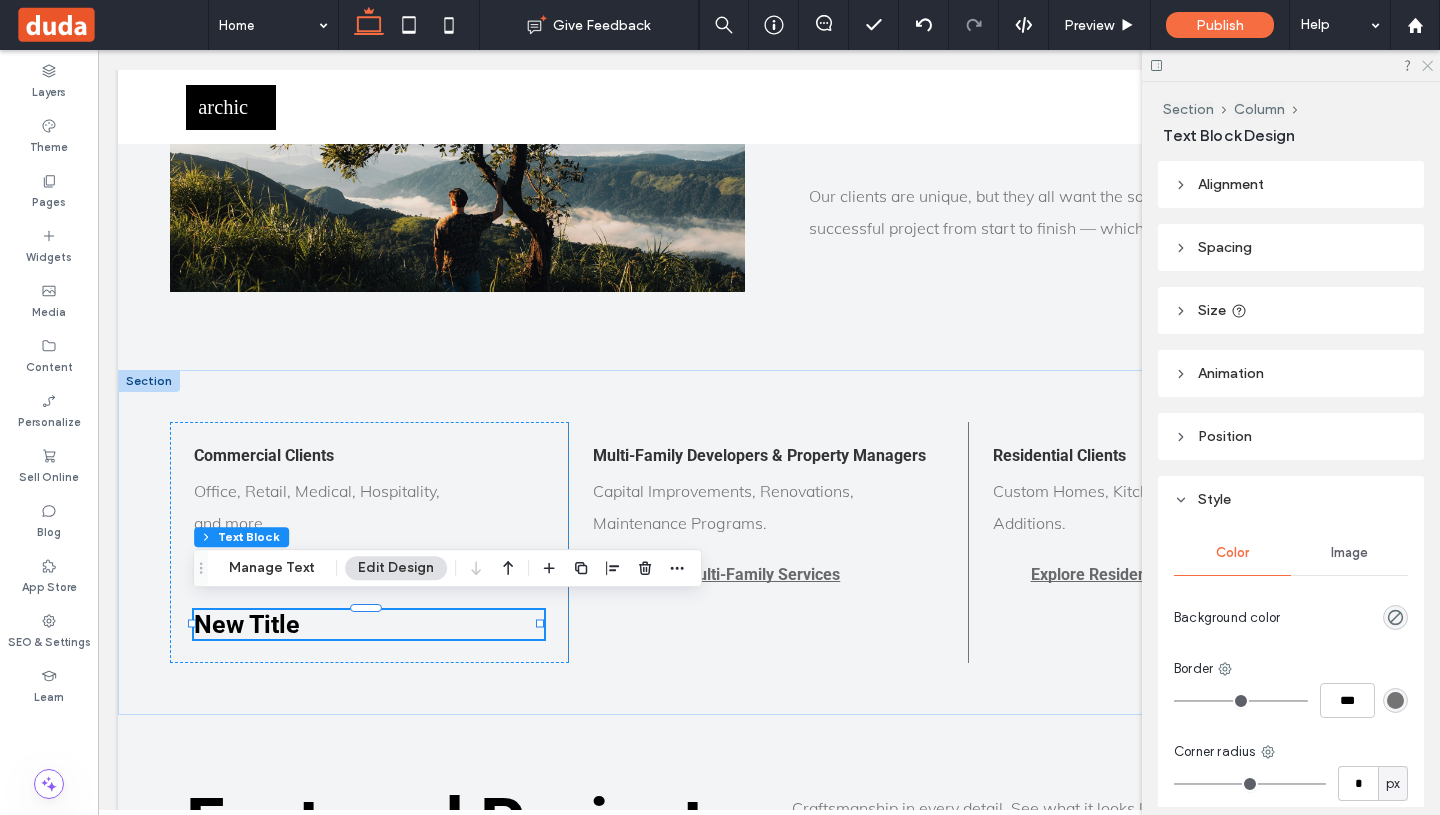 click 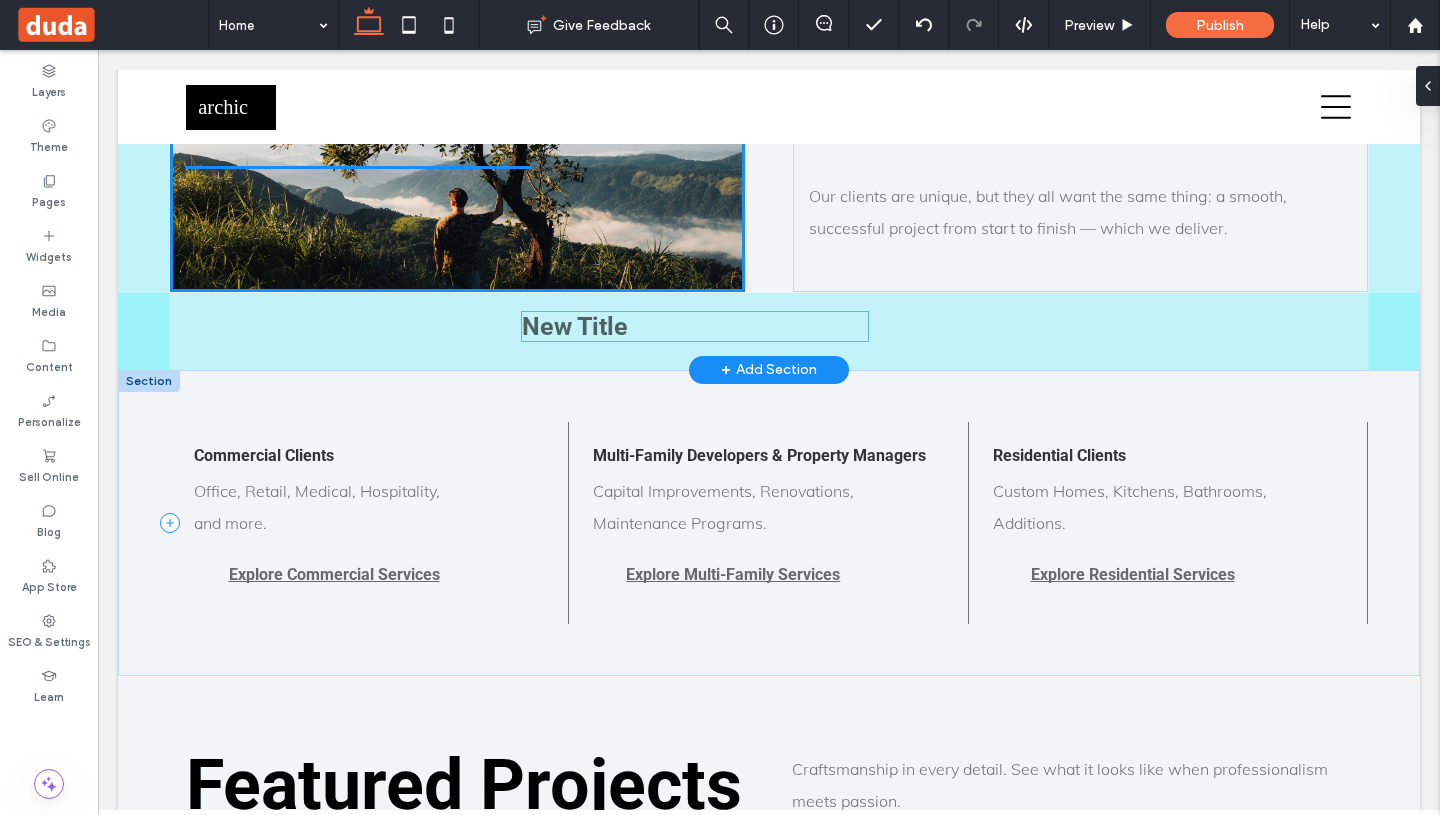 drag, startPoint x: 349, startPoint y: 611, endPoint x: 678, endPoint y: 322, distance: 437.90637 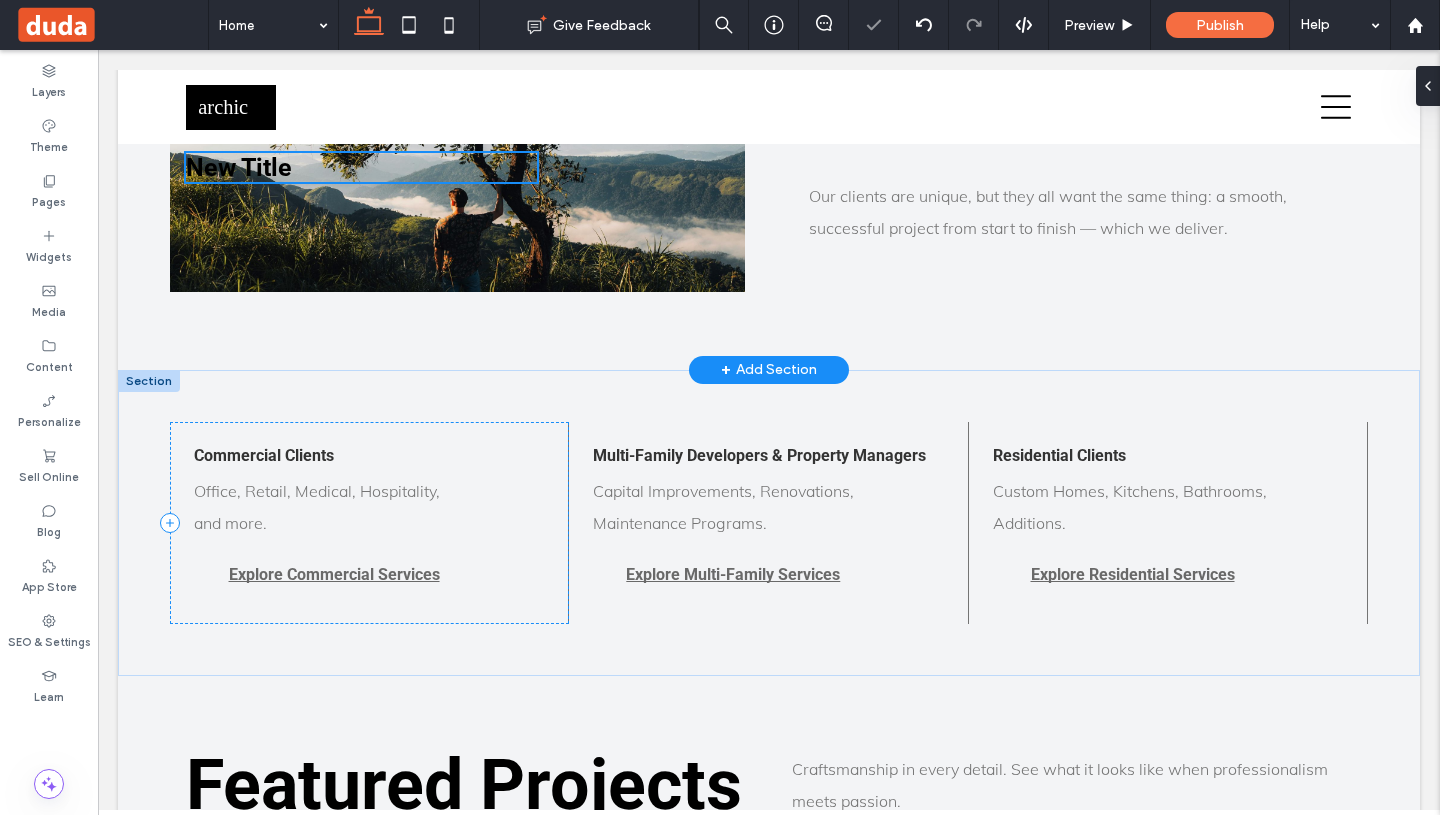 type on "**" 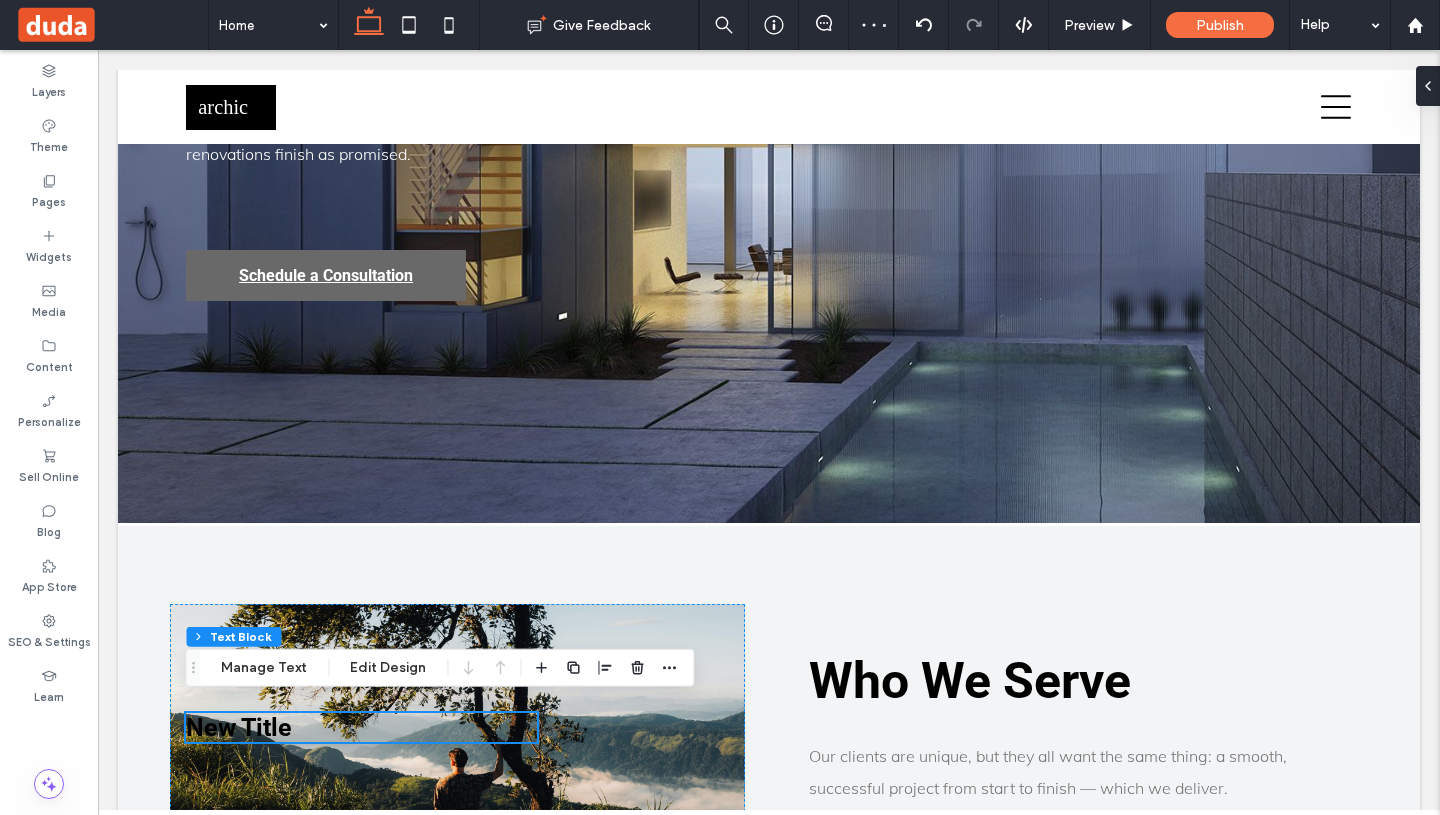 scroll, scrollTop: 701, scrollLeft: 0, axis: vertical 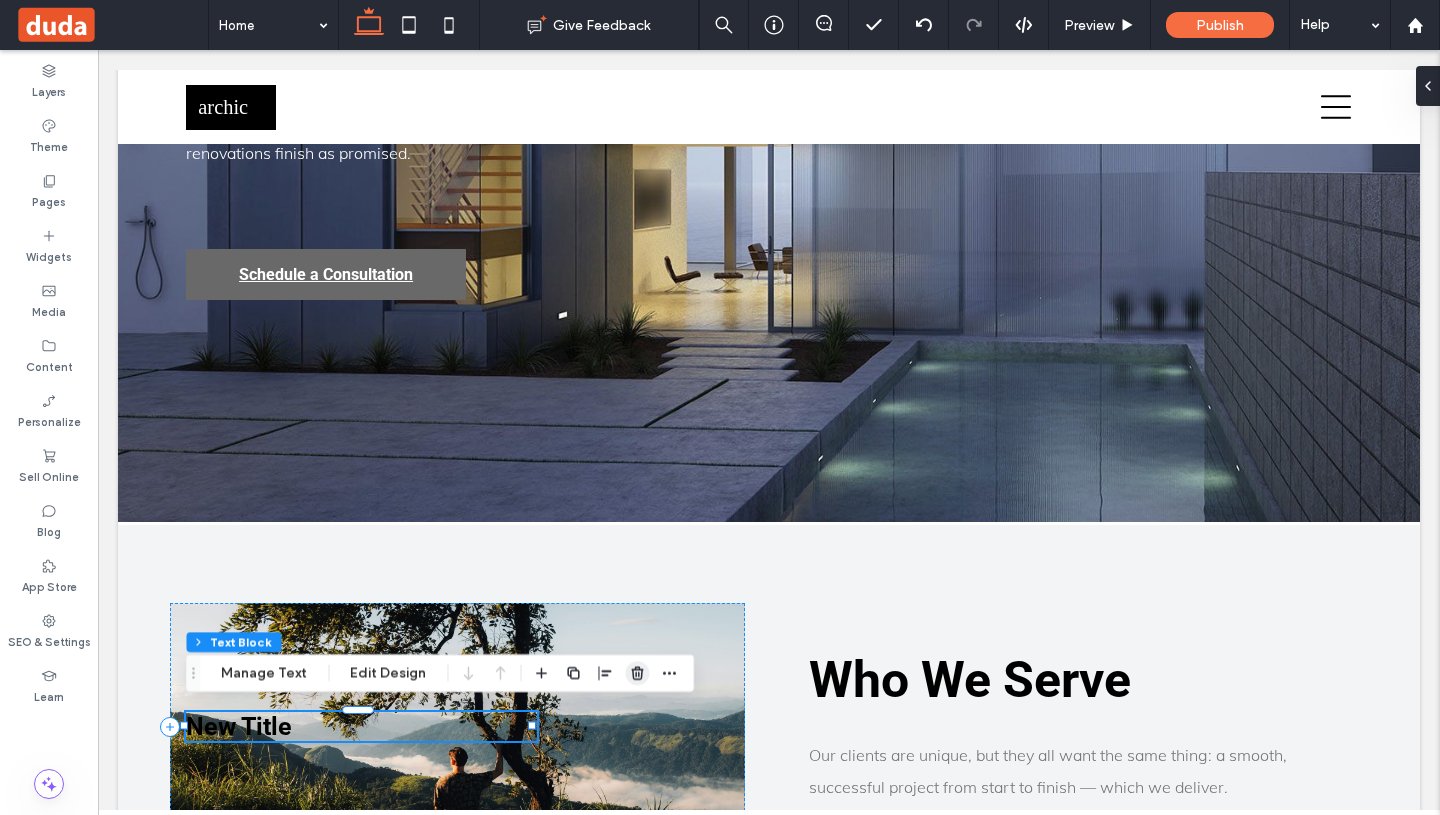 click 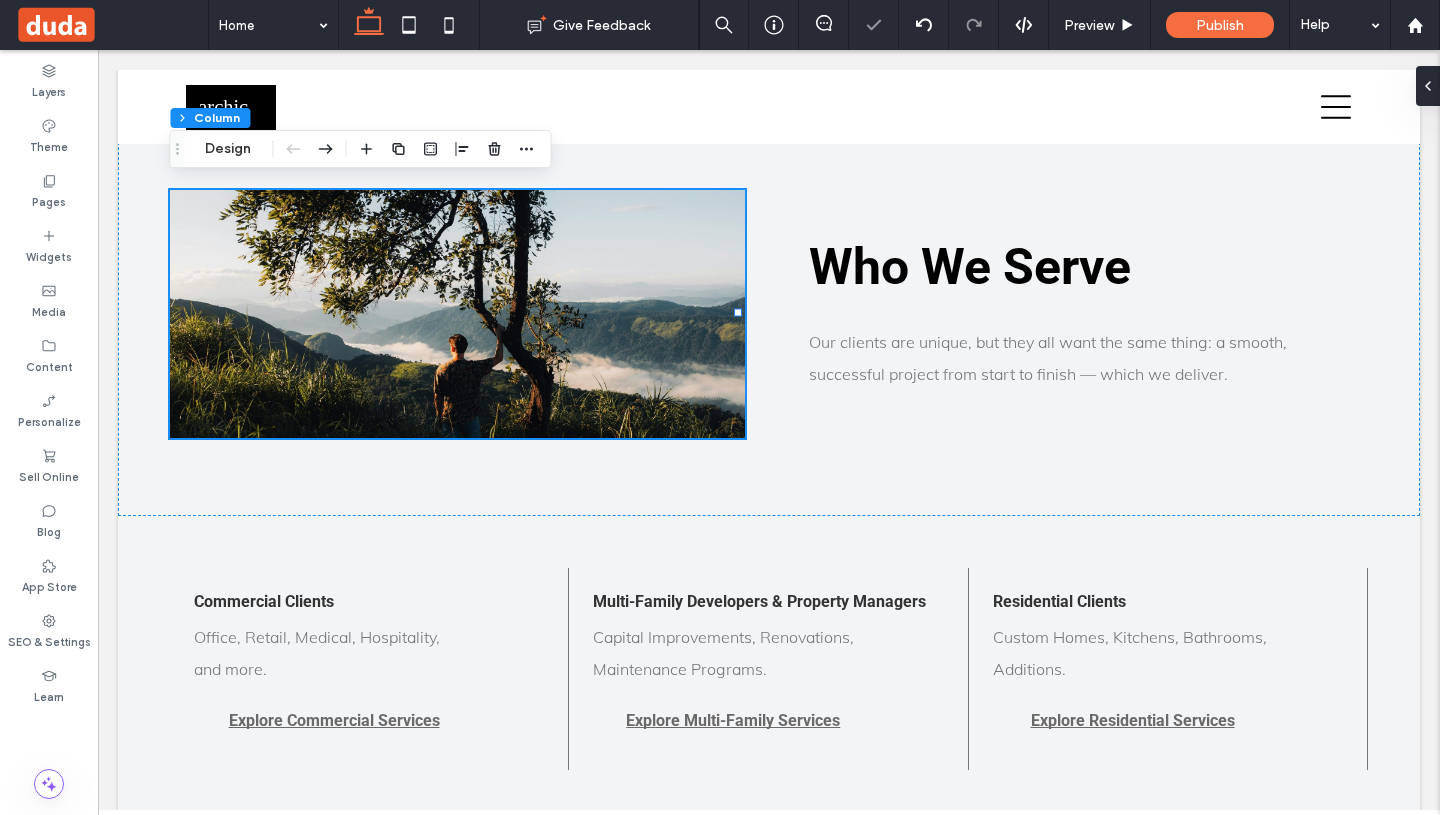 scroll, scrollTop: 1156, scrollLeft: 0, axis: vertical 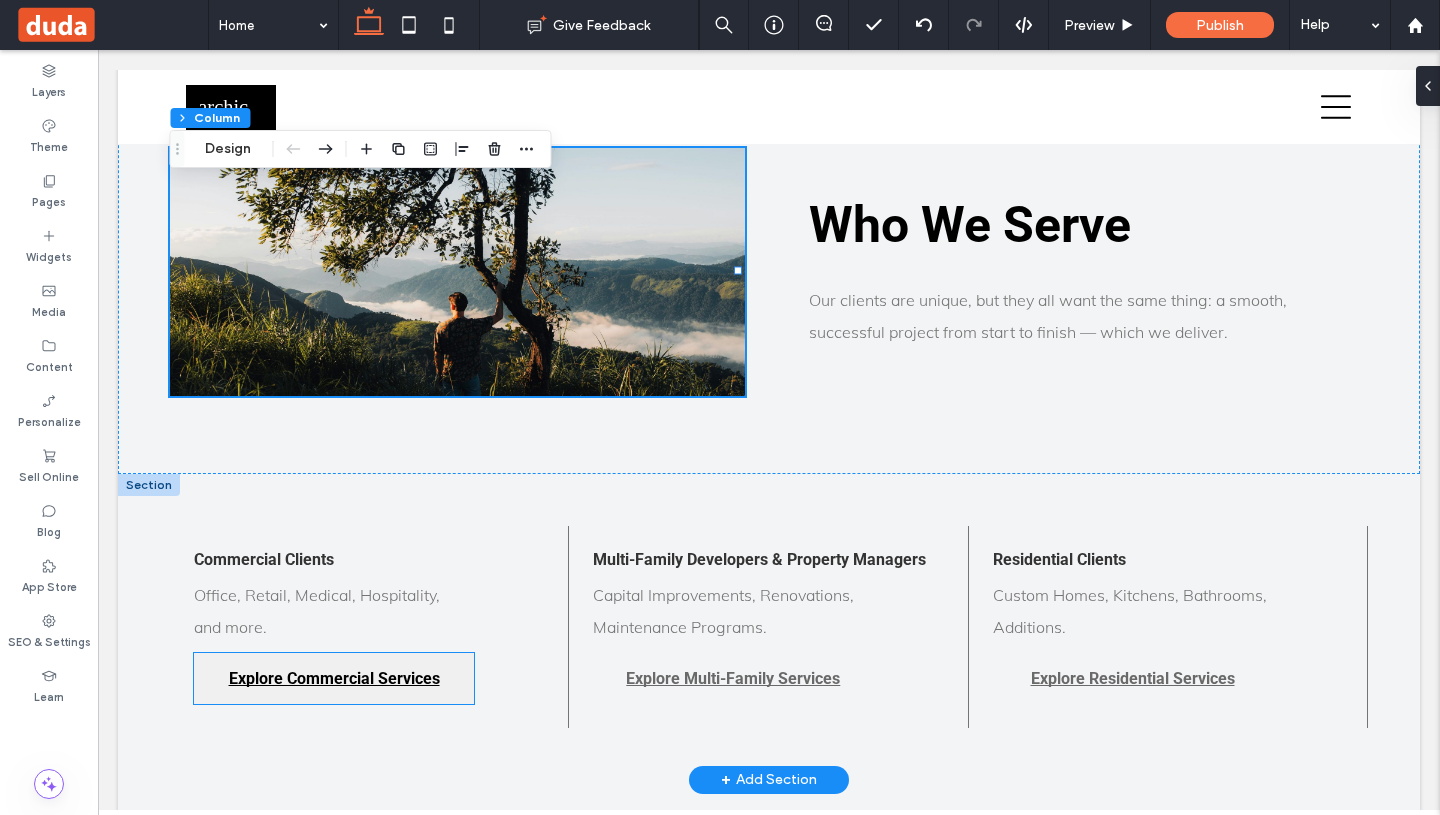 click on "Explore Commercial Services" at bounding box center (334, 678) 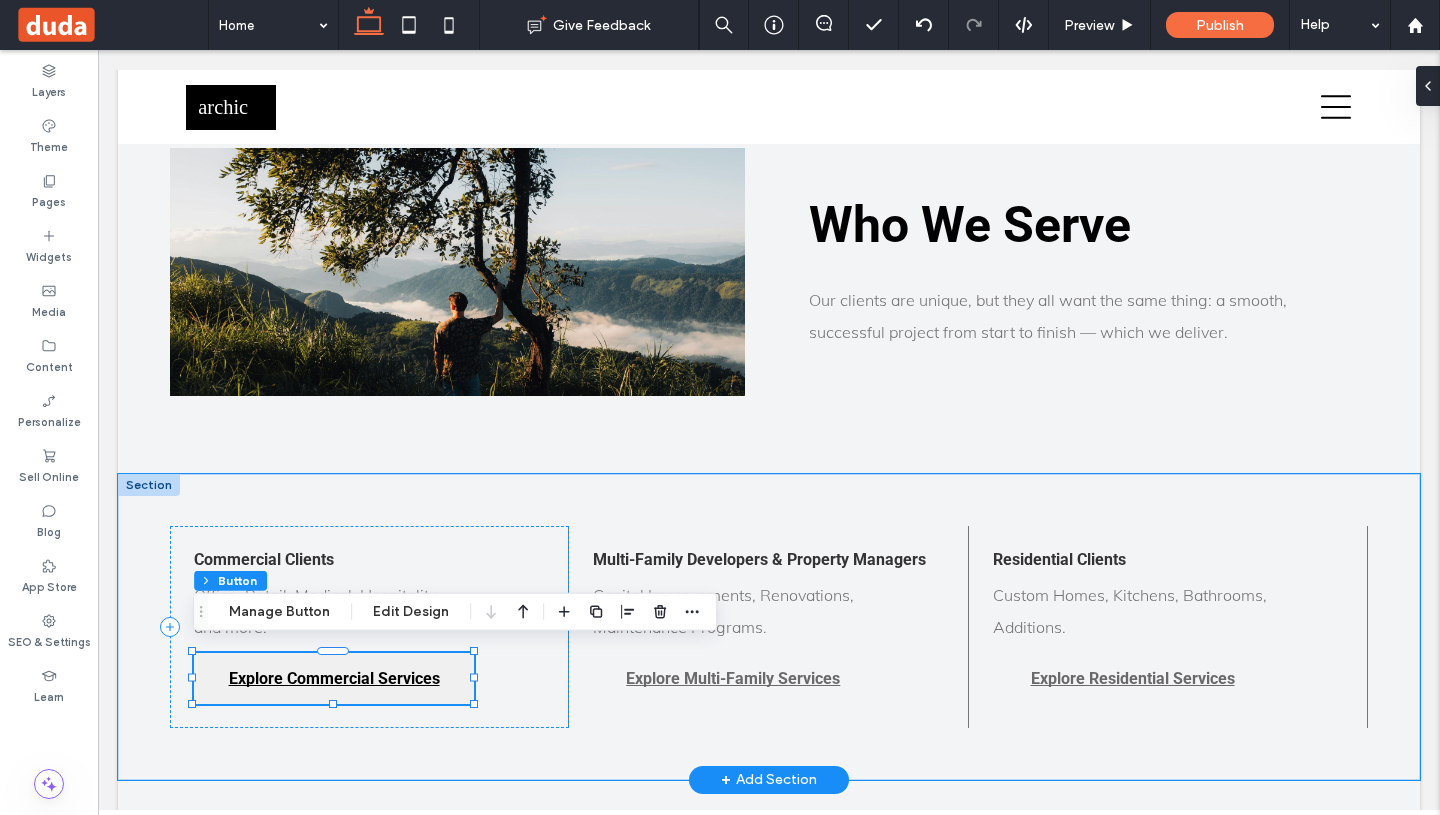 type on "**" 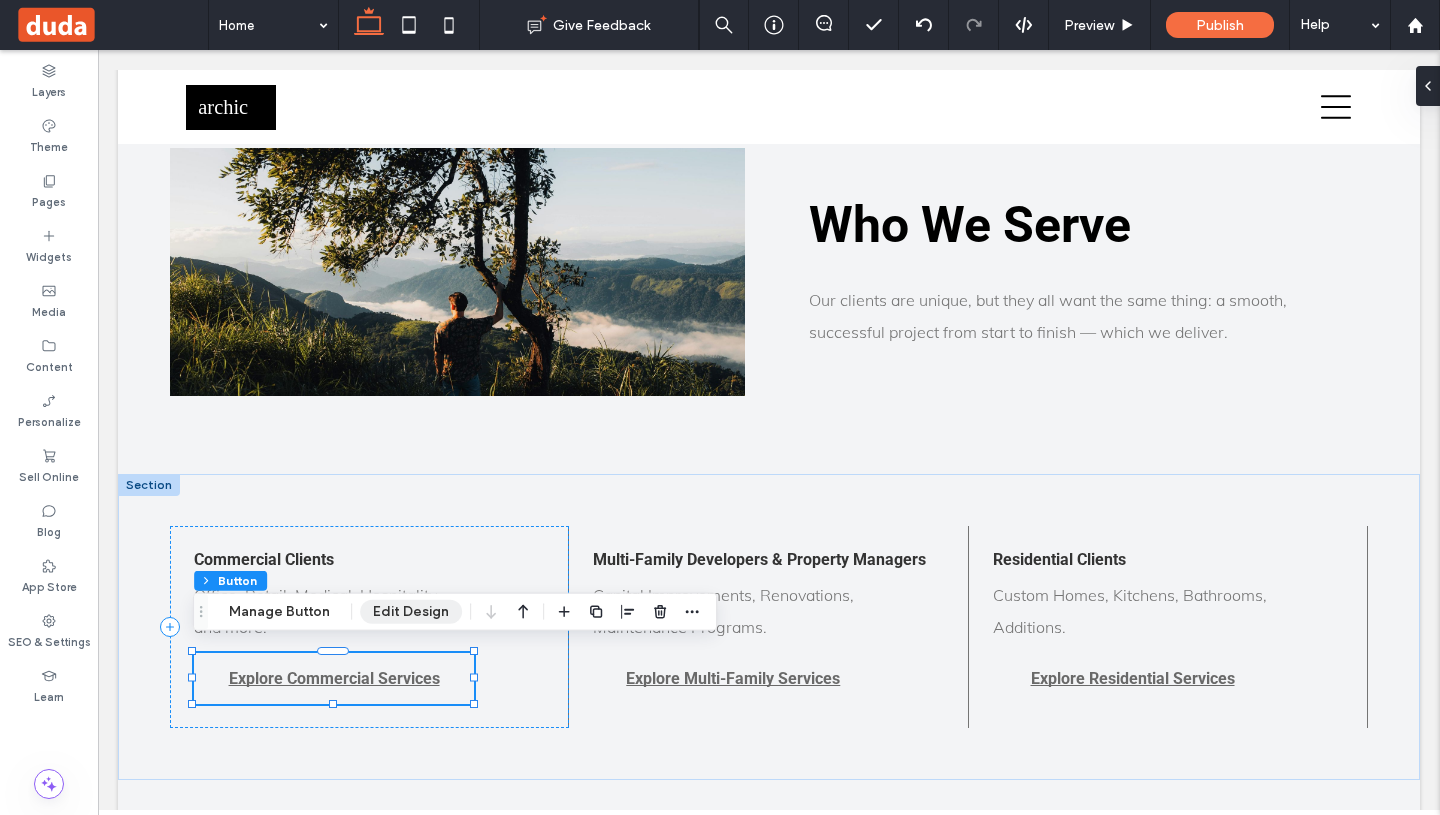 click on "Edit Design" at bounding box center (411, 612) 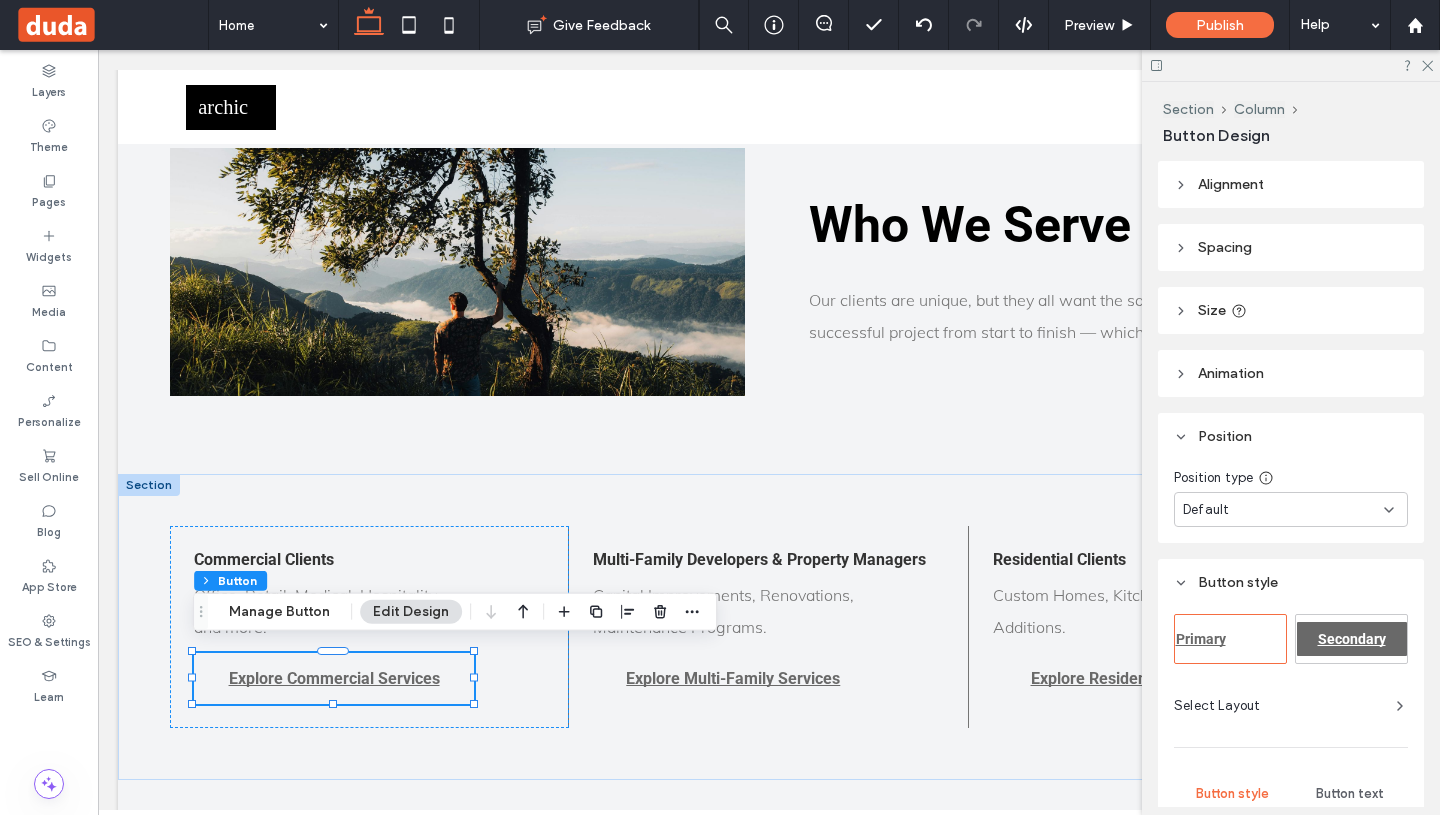 click on "Secondary" at bounding box center [1352, 639] 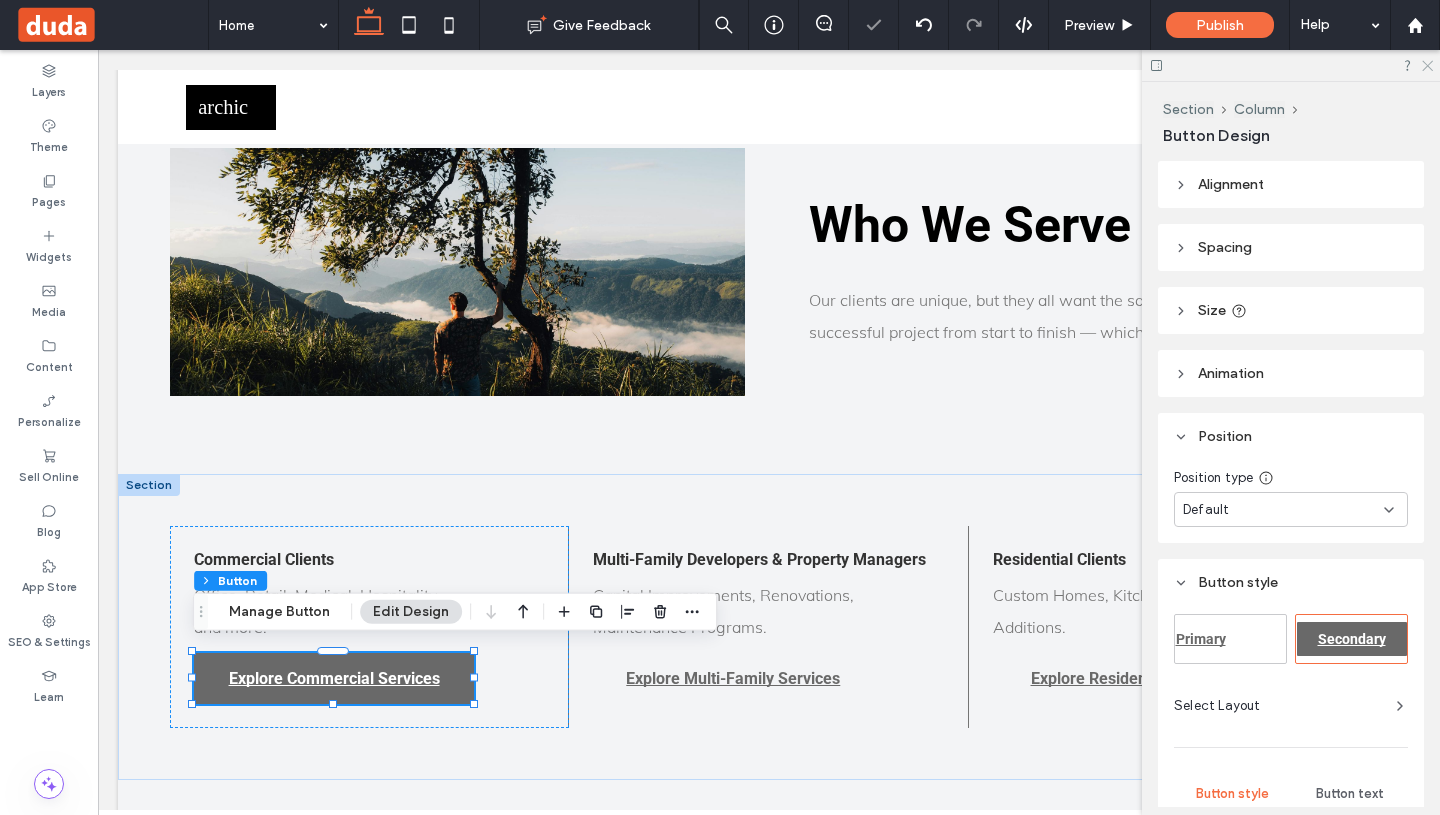 click 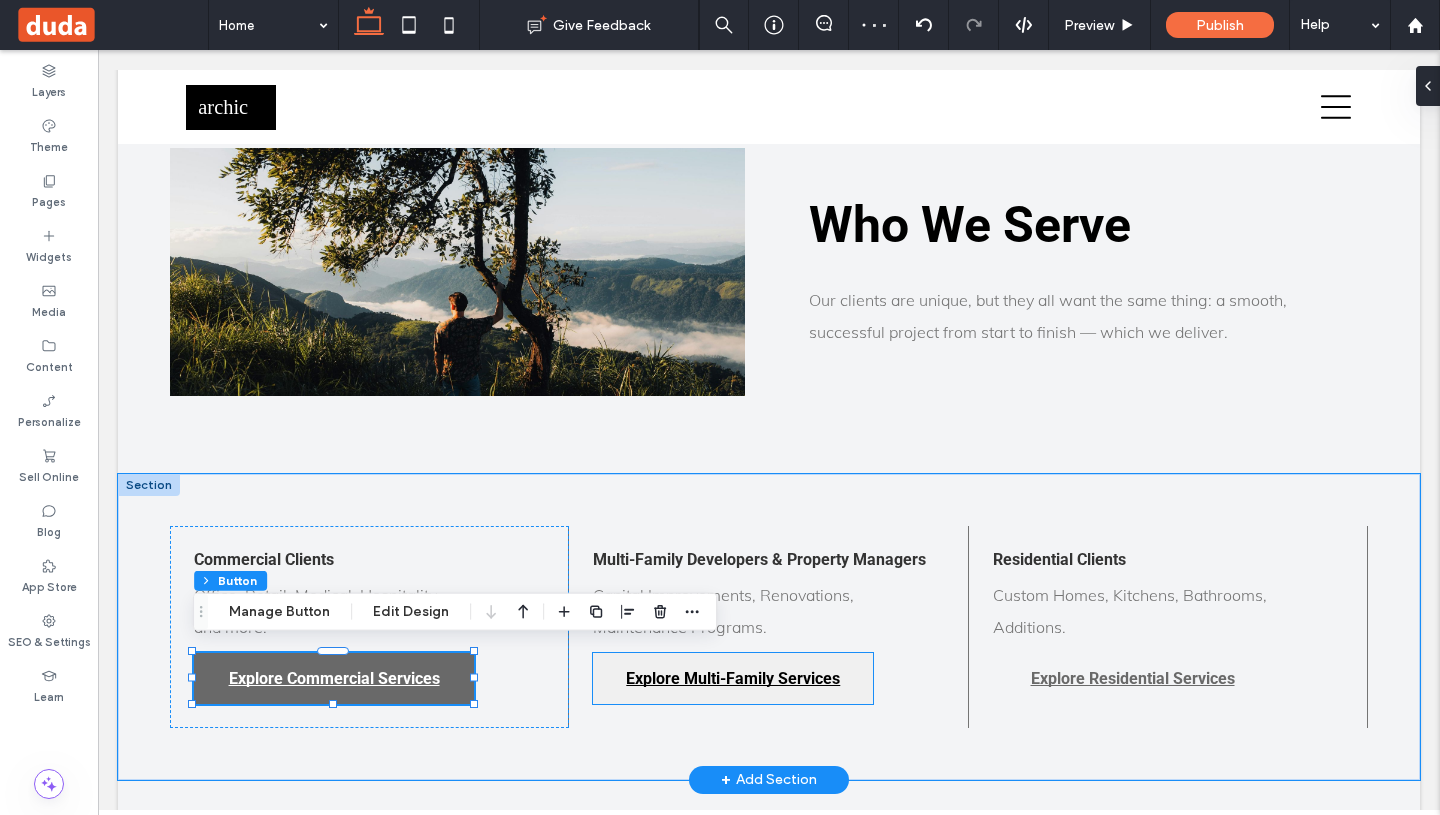click on "Explore Multi-Family Services" at bounding box center (733, 678) 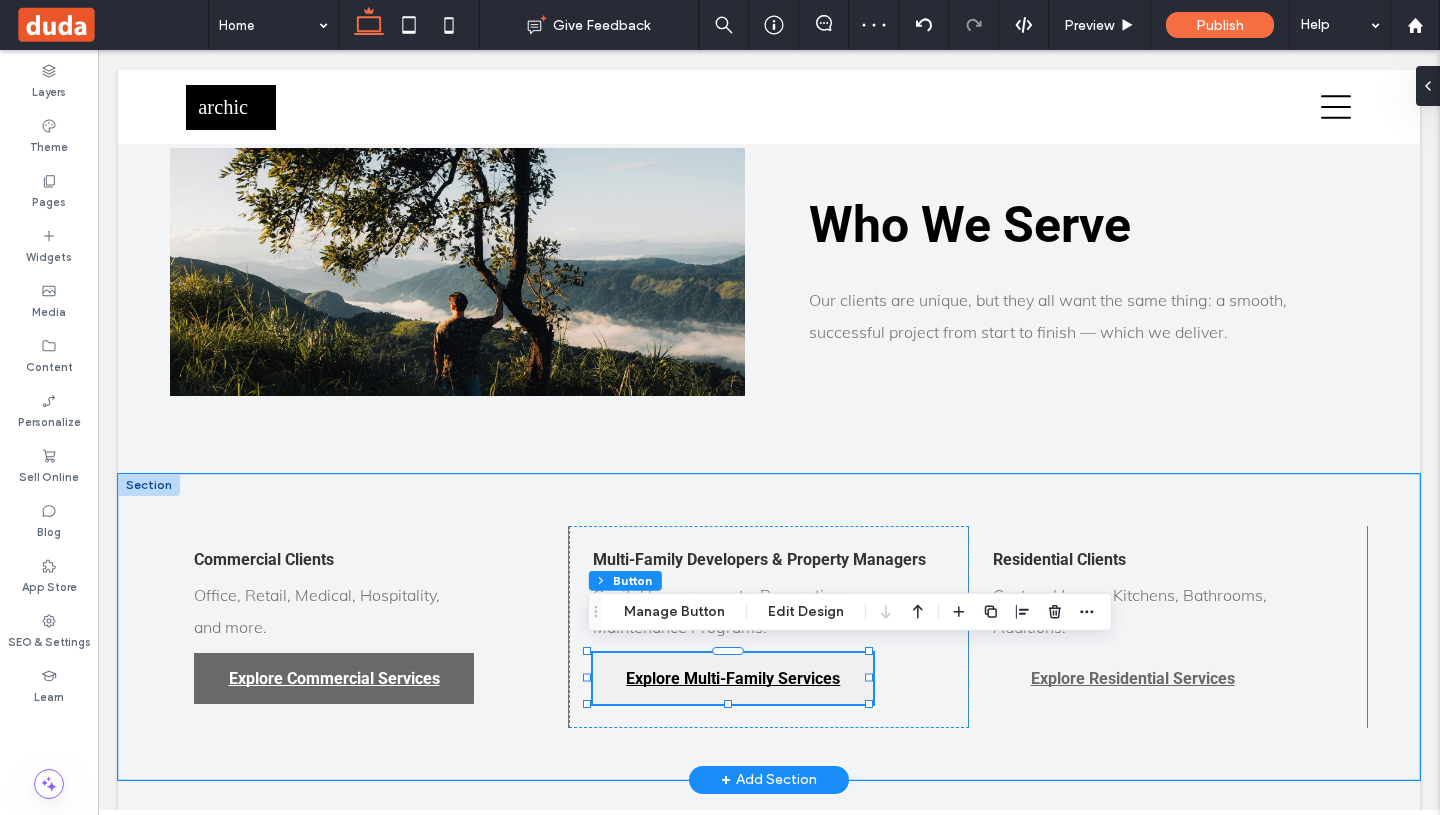 click on "Explore Multi-Family Services" at bounding box center (733, 678) 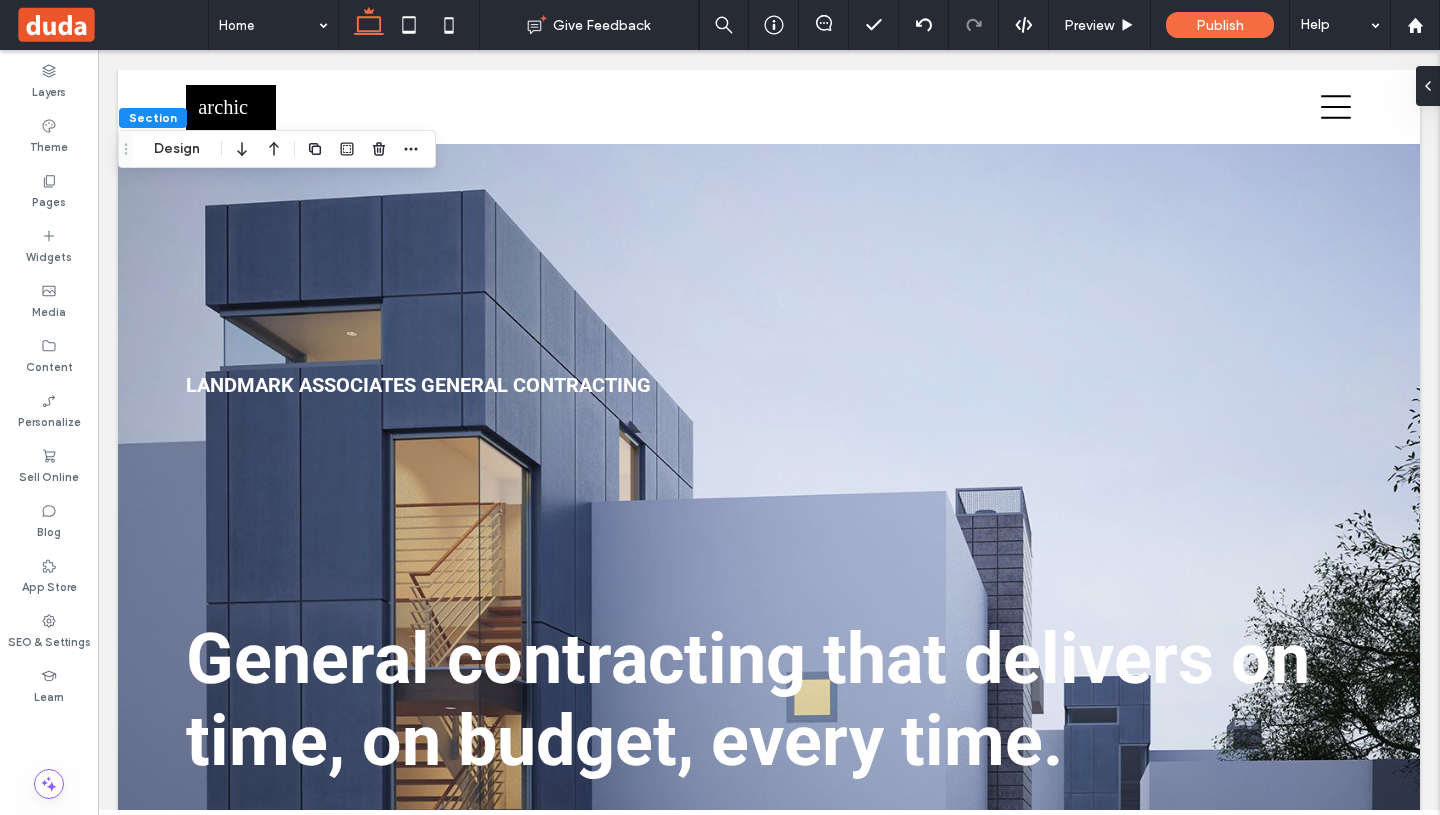 scroll, scrollTop: 1156, scrollLeft: 0, axis: vertical 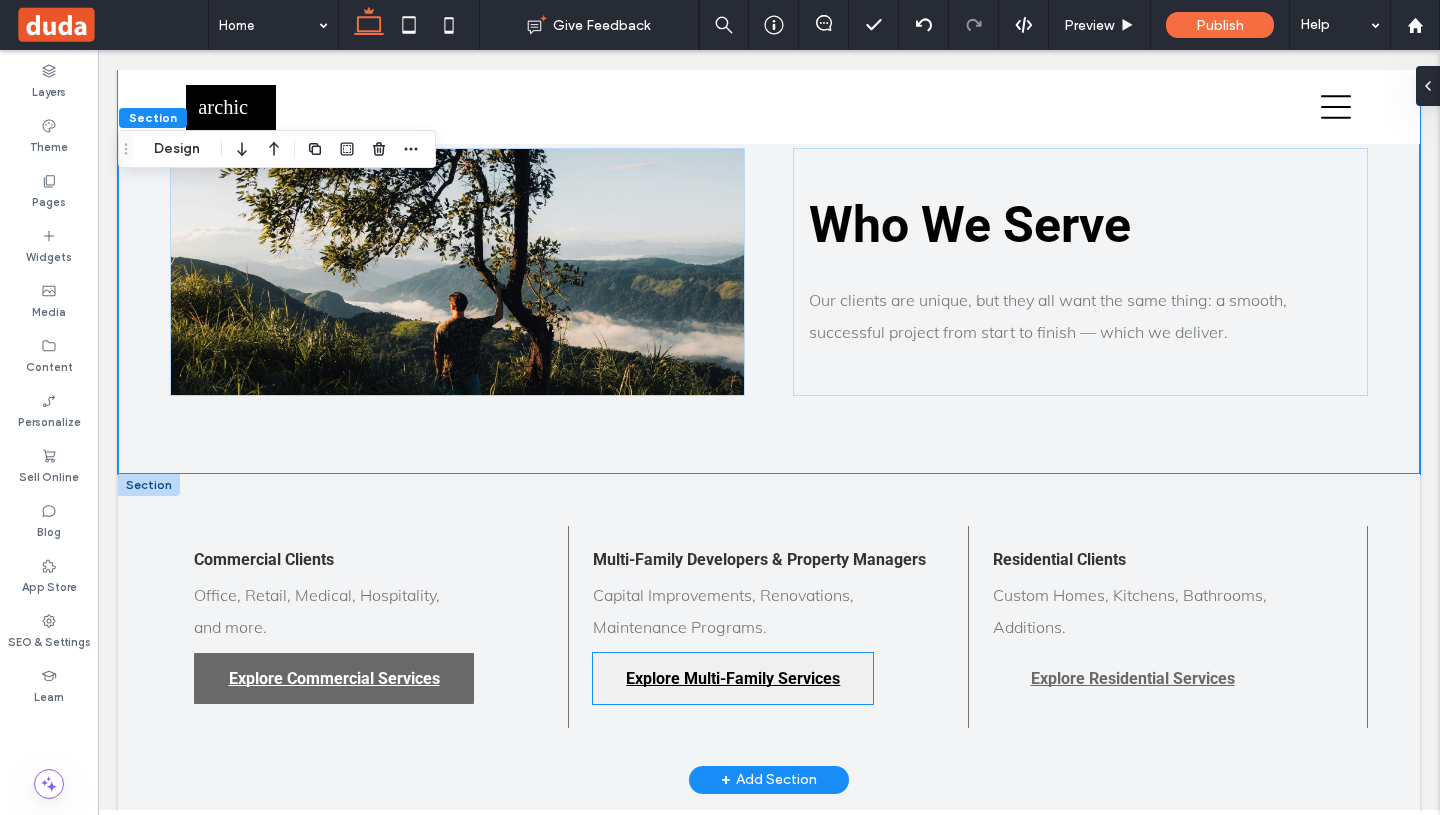 click on "Explore Multi-Family Services" at bounding box center [733, 678] 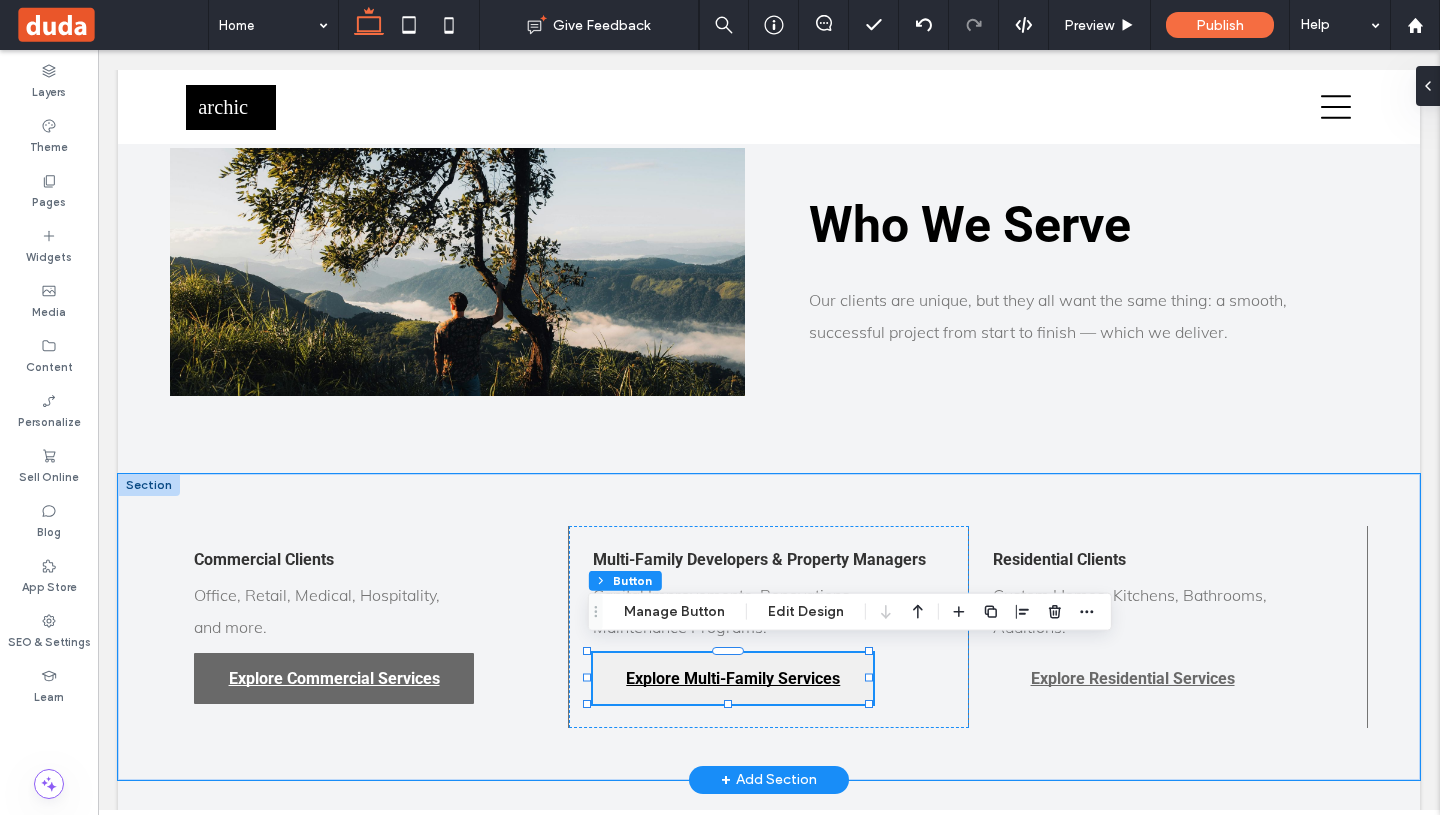 type on "**" 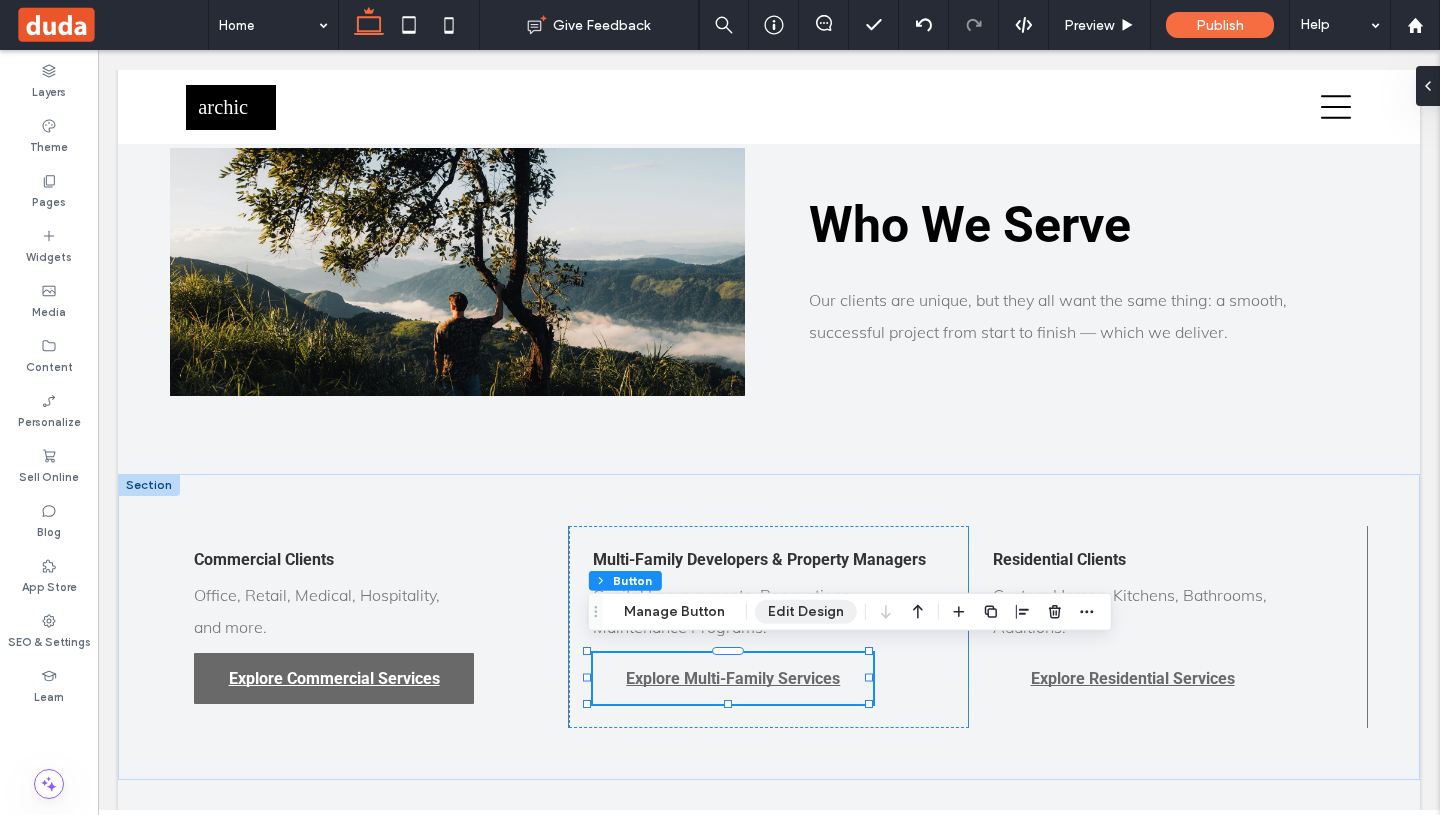 click on "Edit Design" at bounding box center (806, 612) 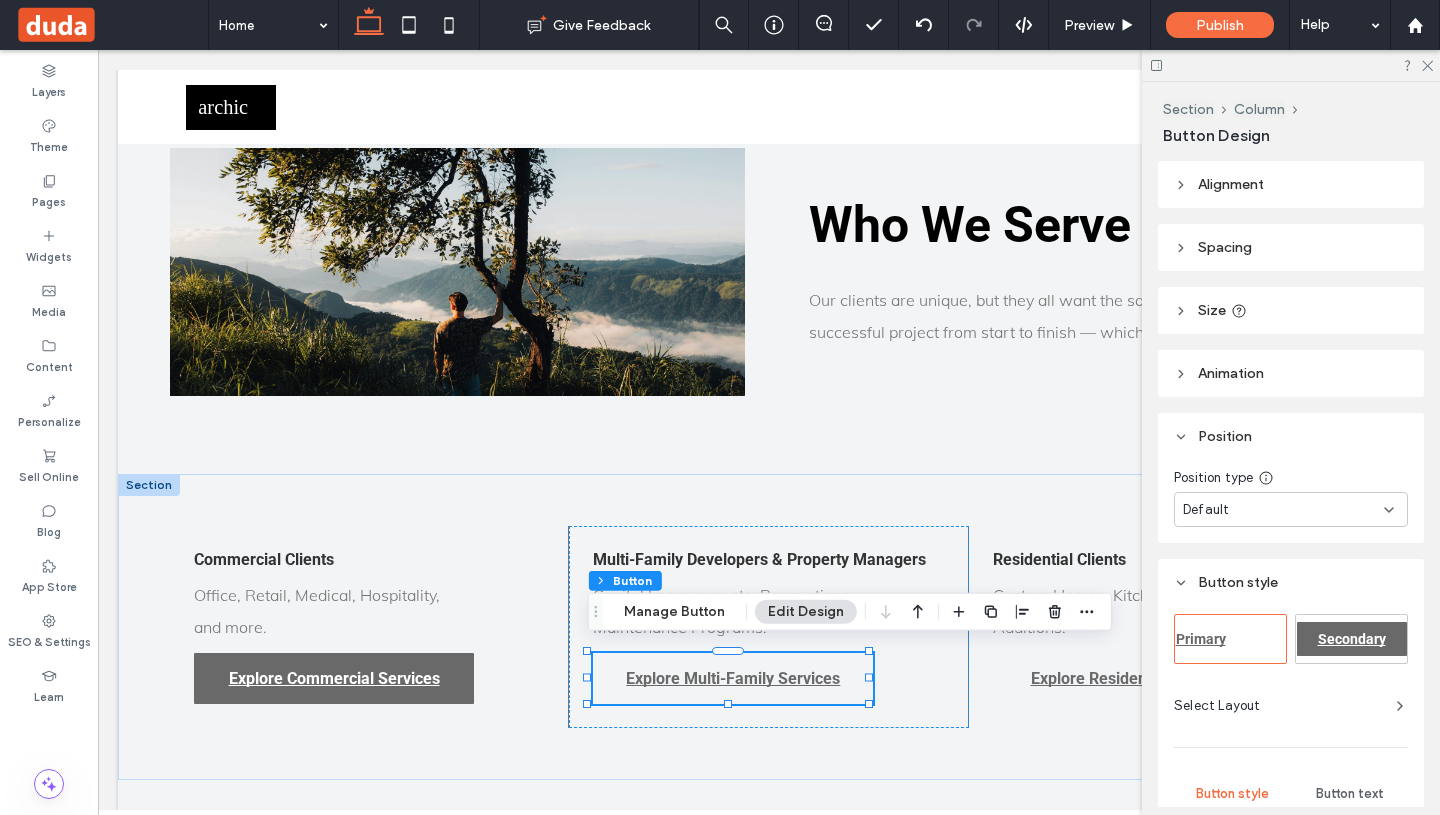 click on "Secondary" at bounding box center (1352, 639) 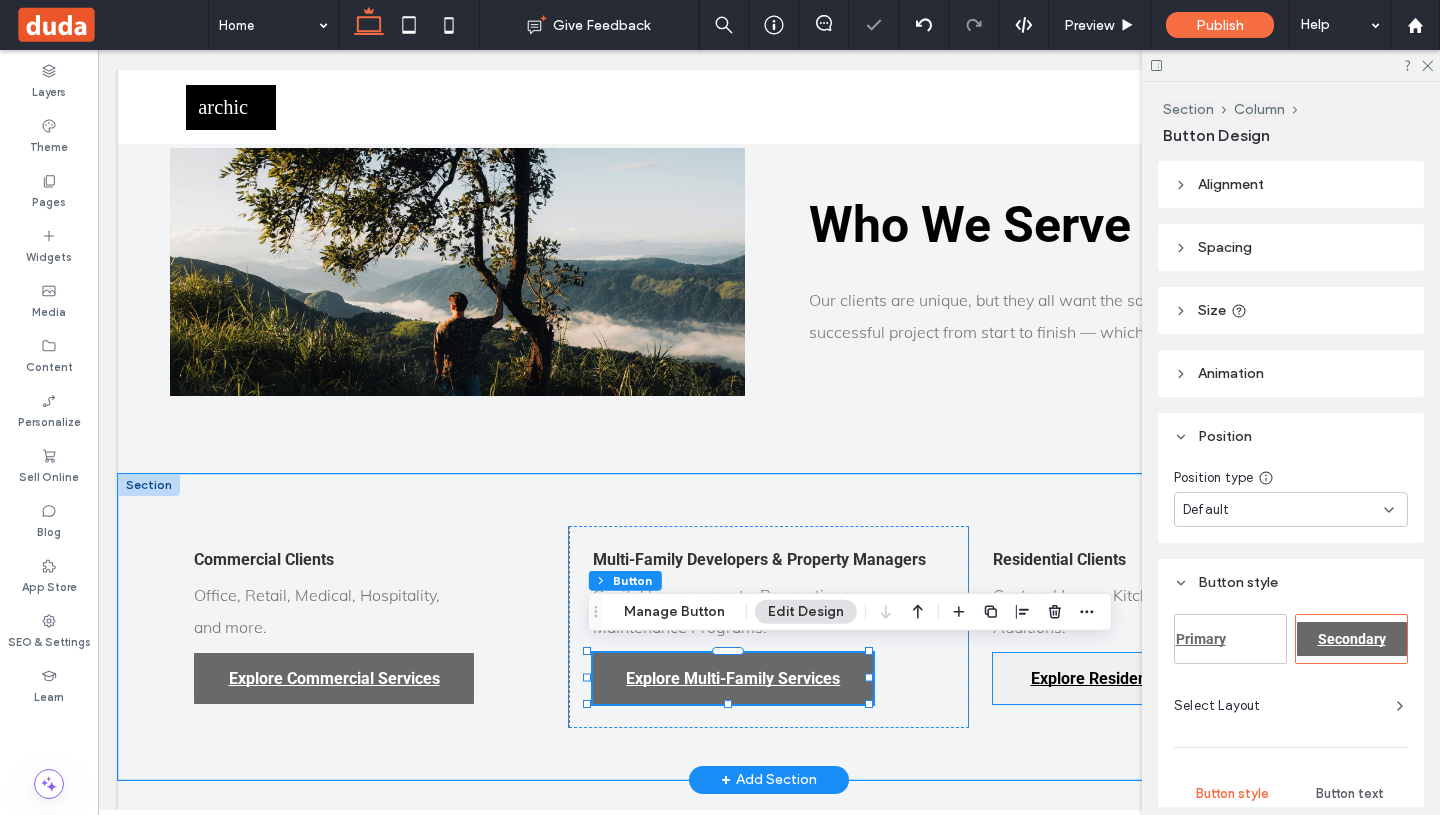 click on "Explore Residential Services" at bounding box center [1133, 678] 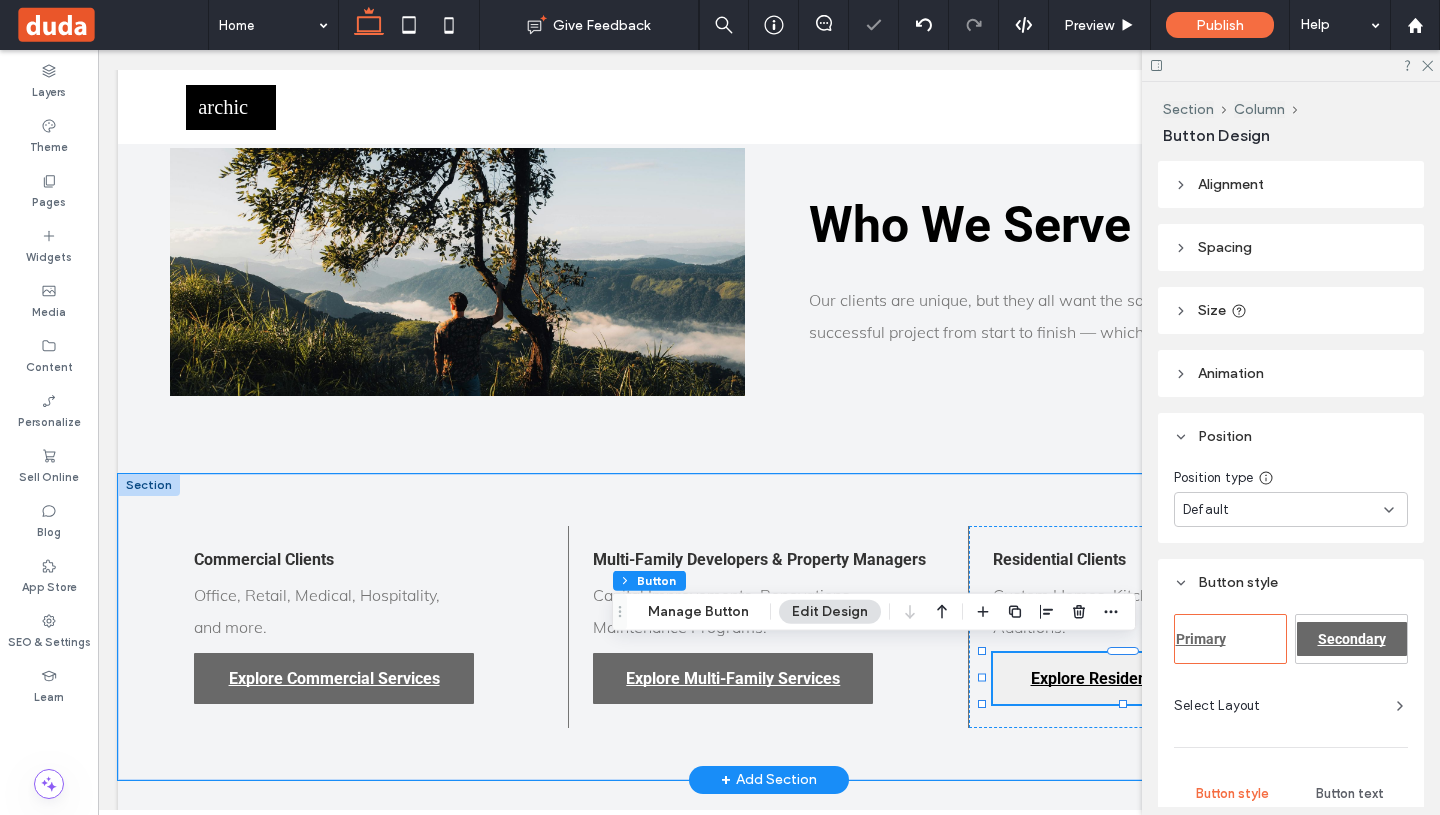 type on "**" 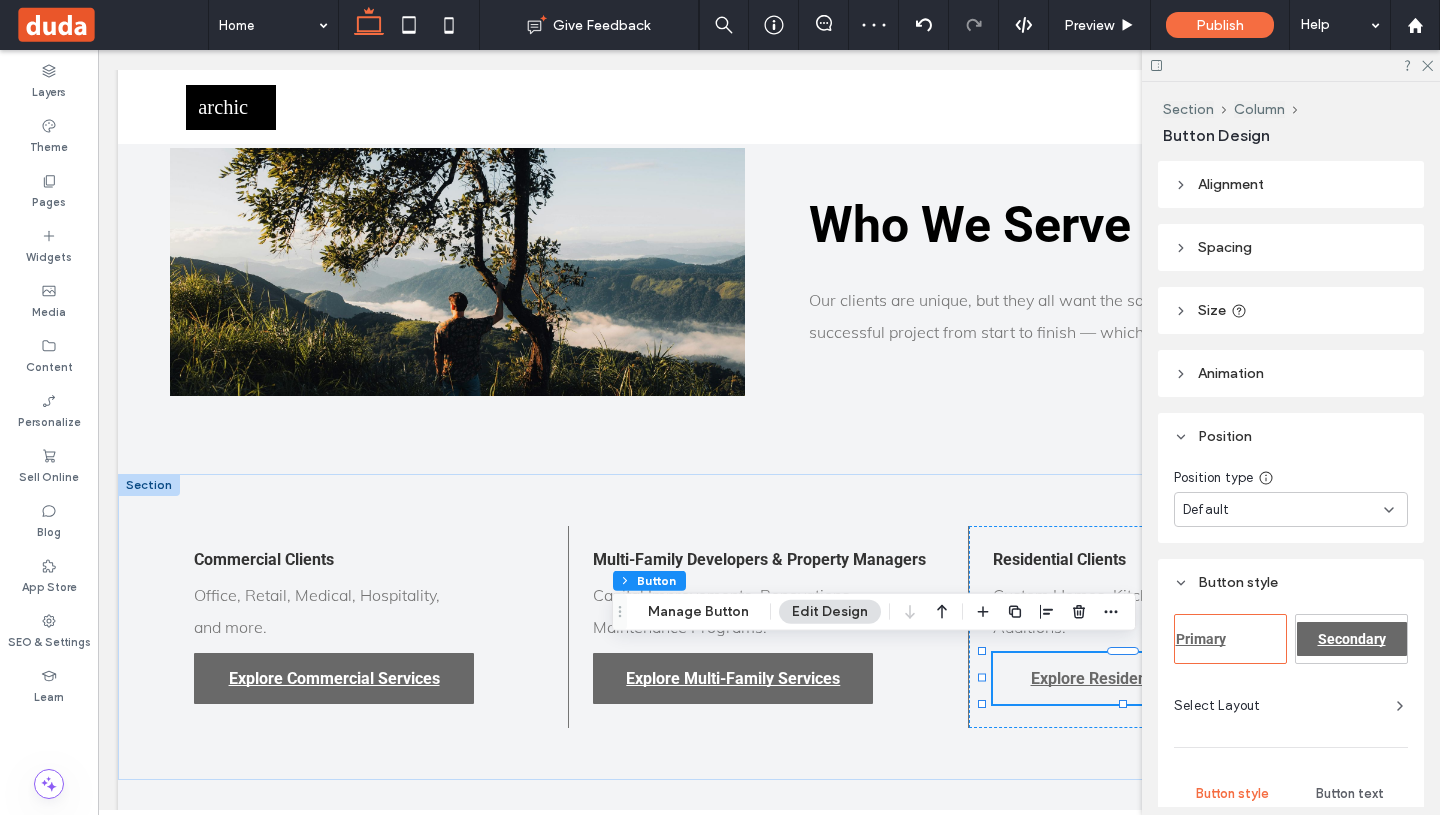 click on "Secondary" at bounding box center (1352, 639) 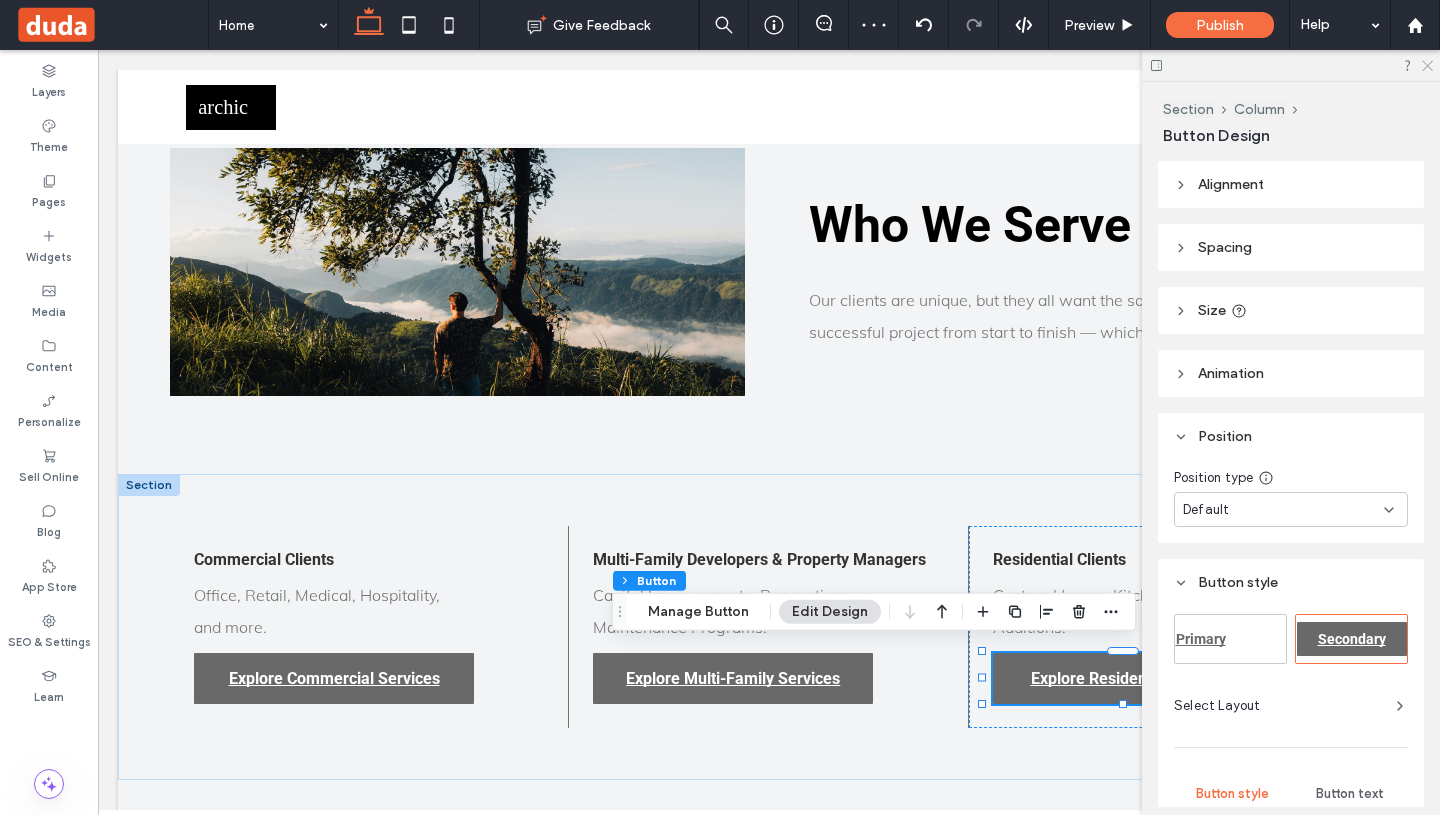 click at bounding box center (1291, 65) 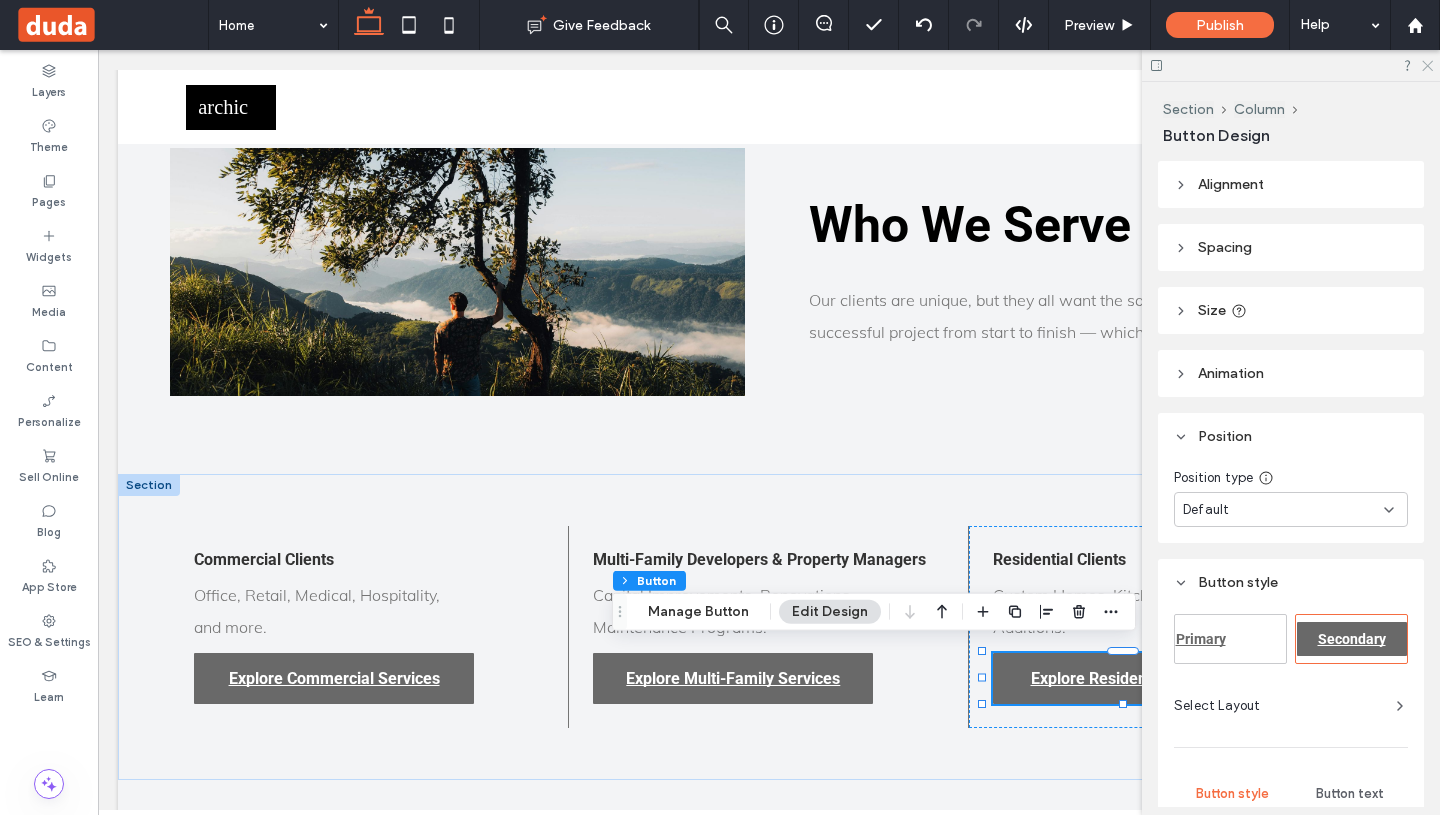 click 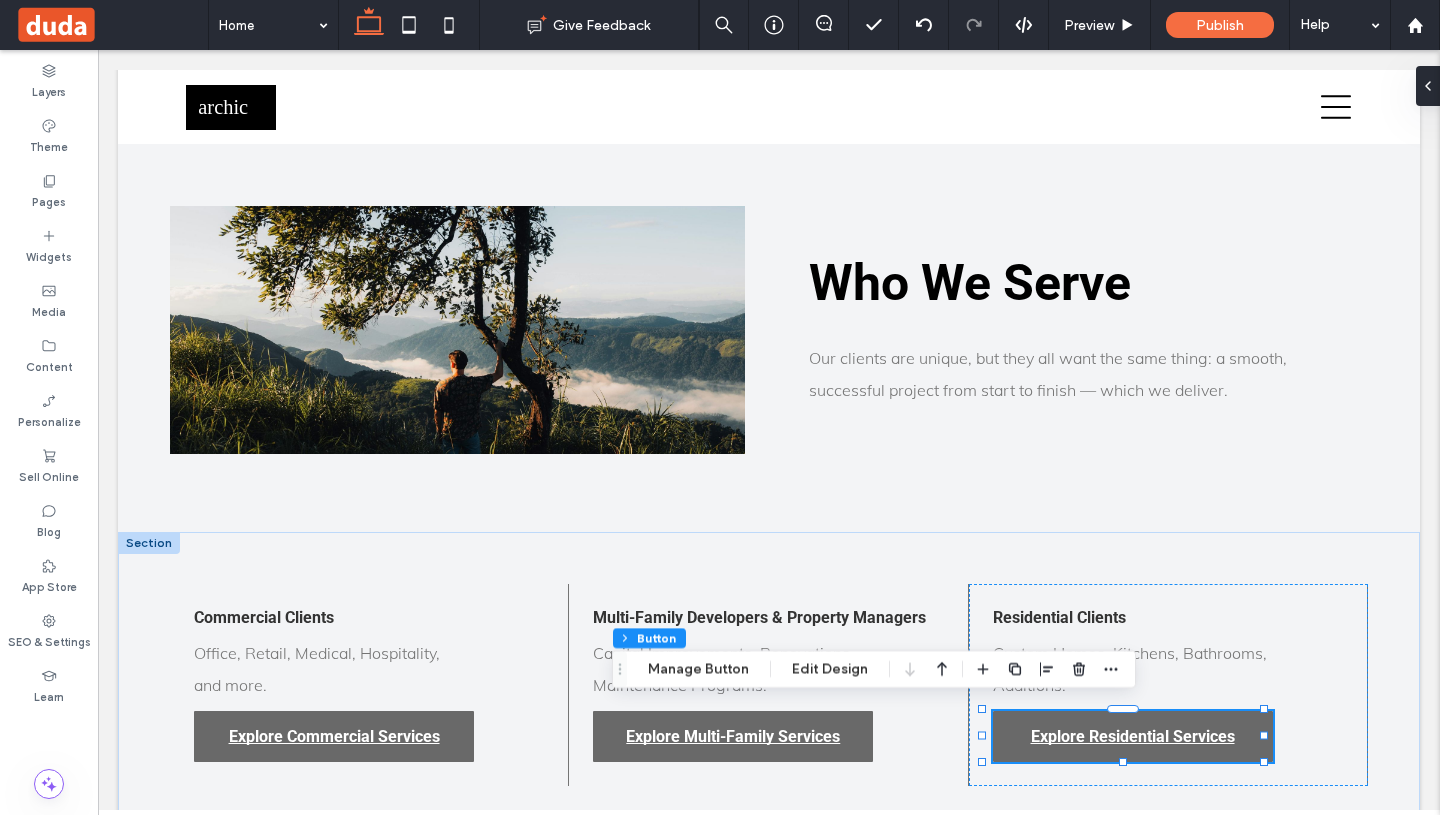 scroll, scrollTop: 988, scrollLeft: 0, axis: vertical 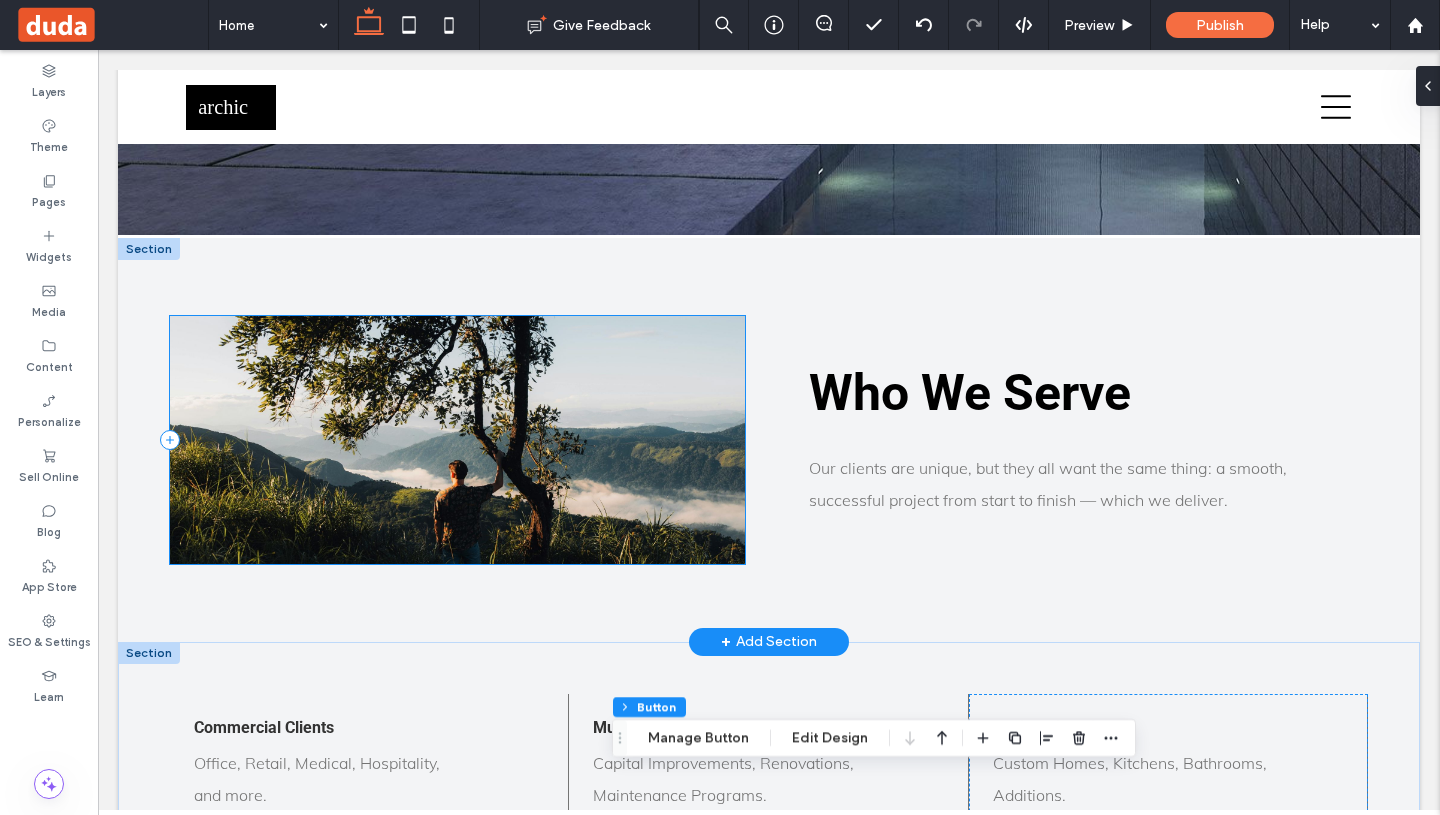 click at bounding box center (457, 440) 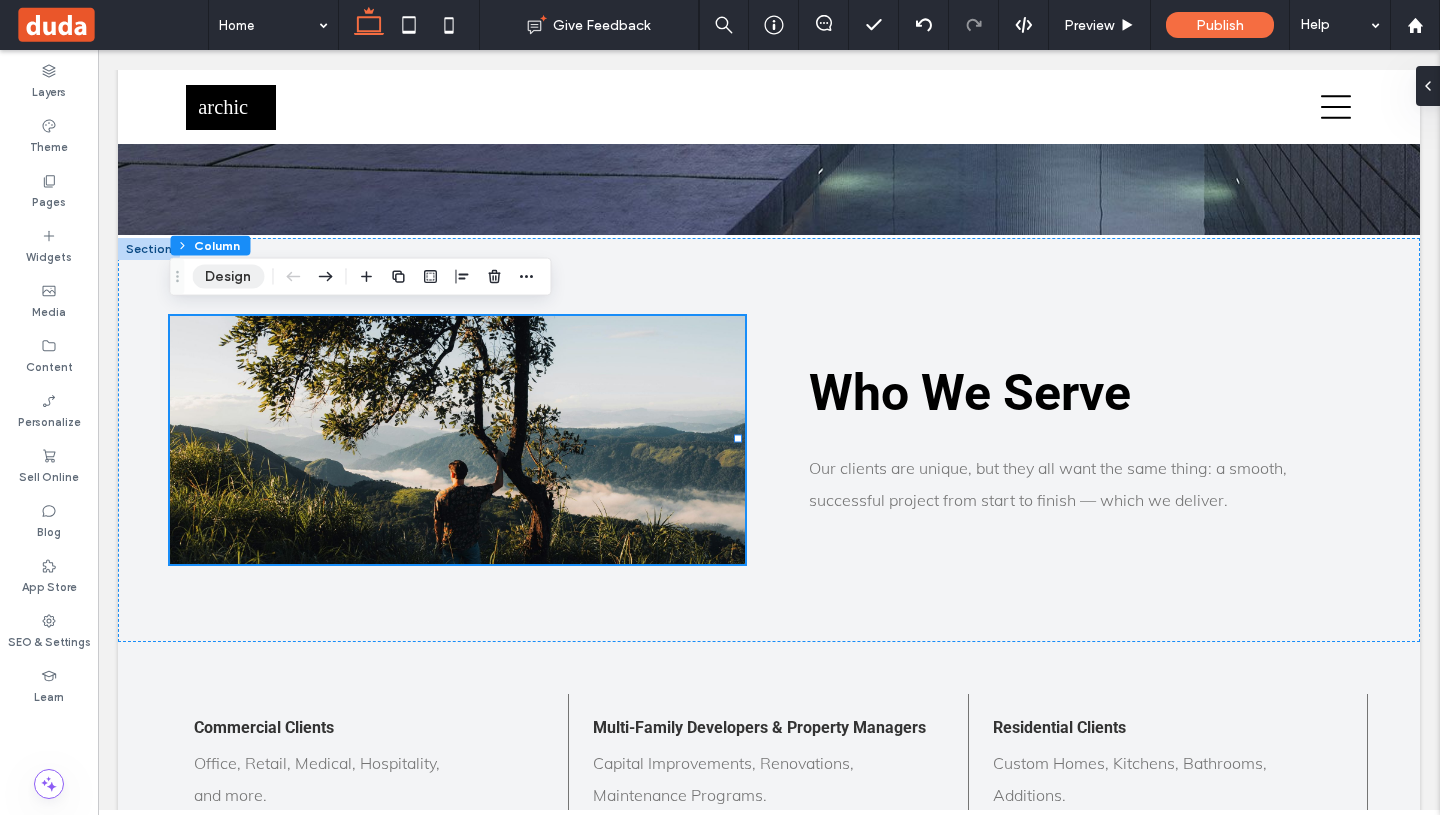 click on "Design" at bounding box center (228, 277) 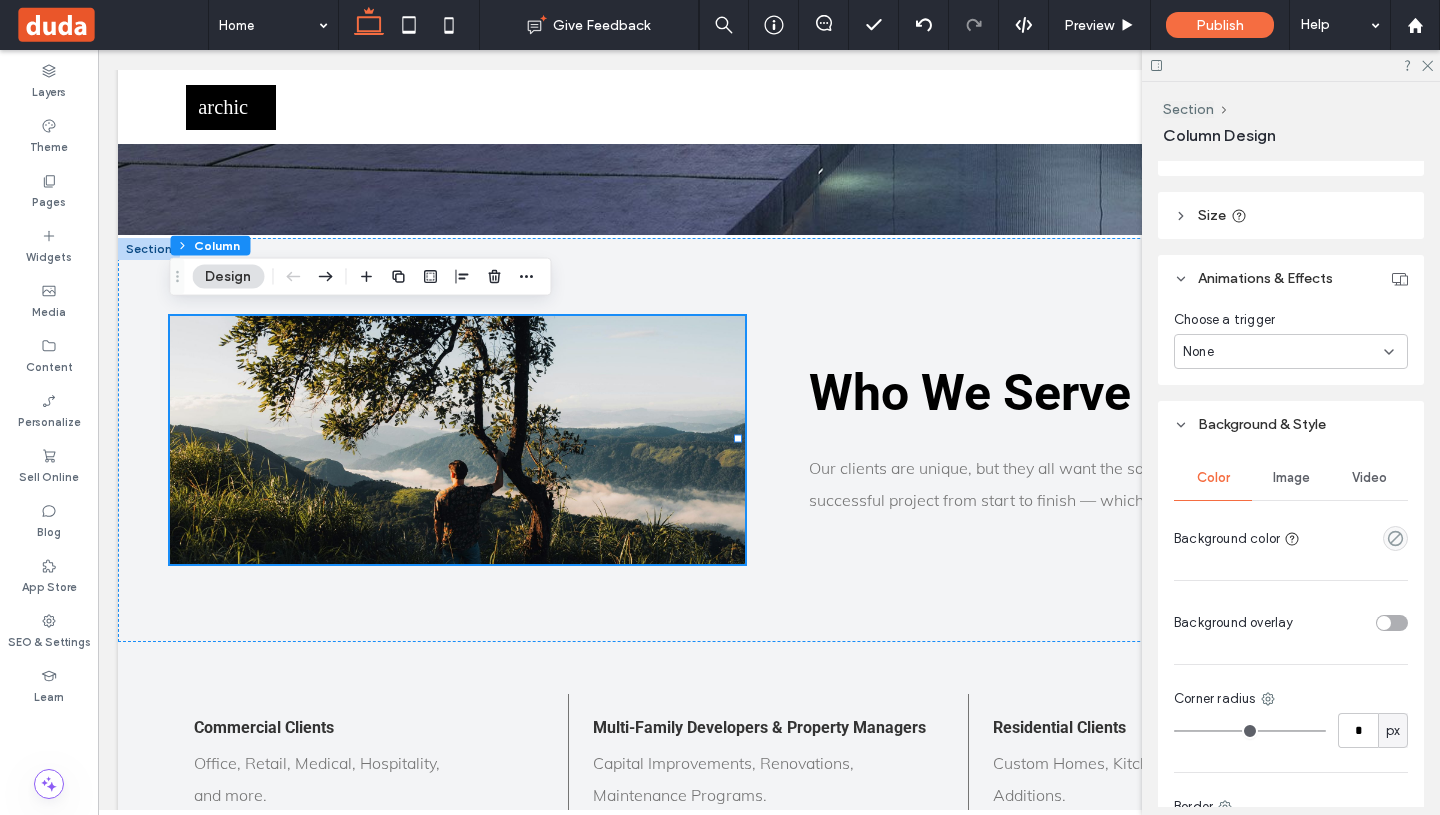 scroll, scrollTop: 497, scrollLeft: 0, axis: vertical 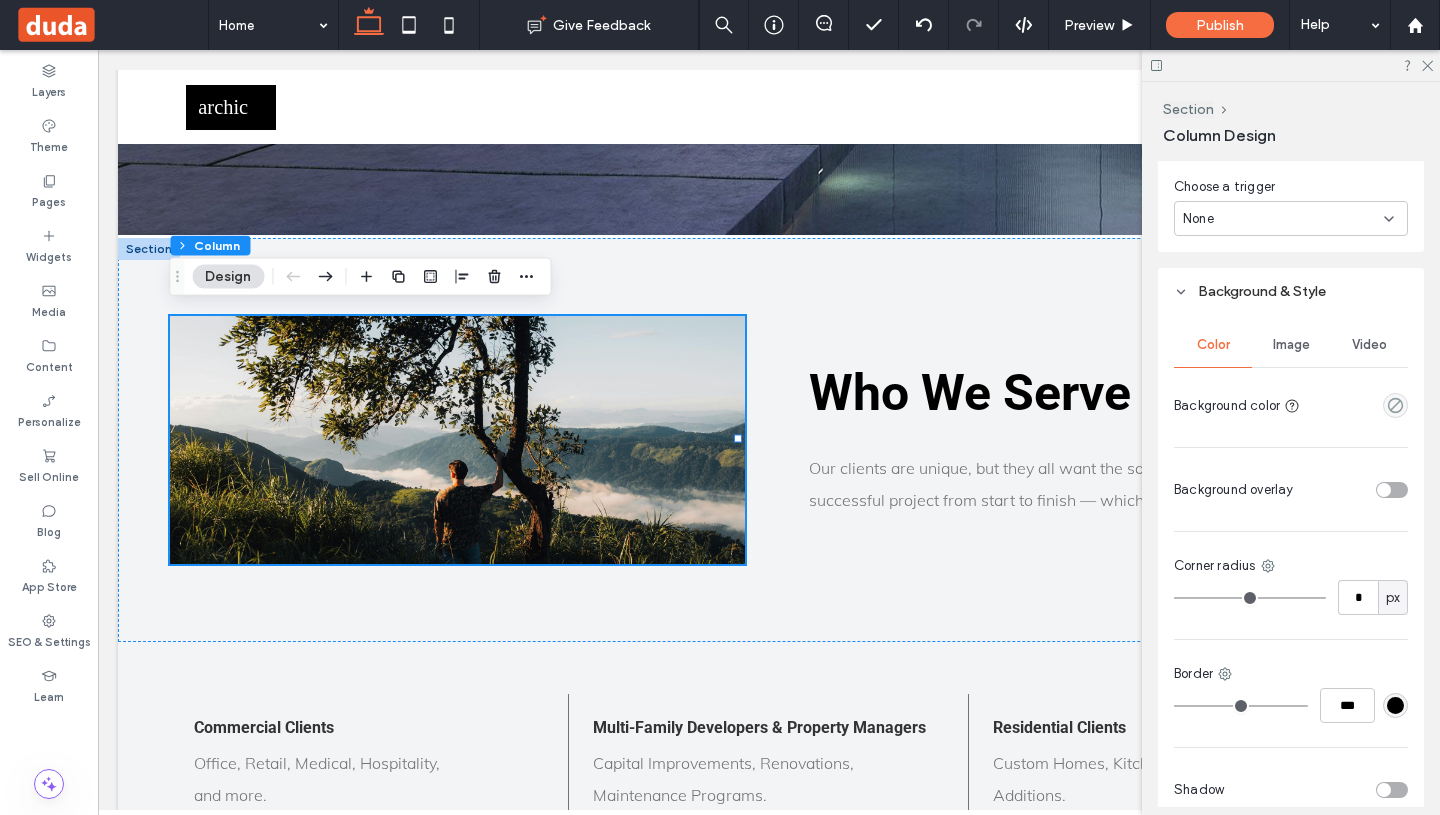 click on "Image" at bounding box center [1291, 345] 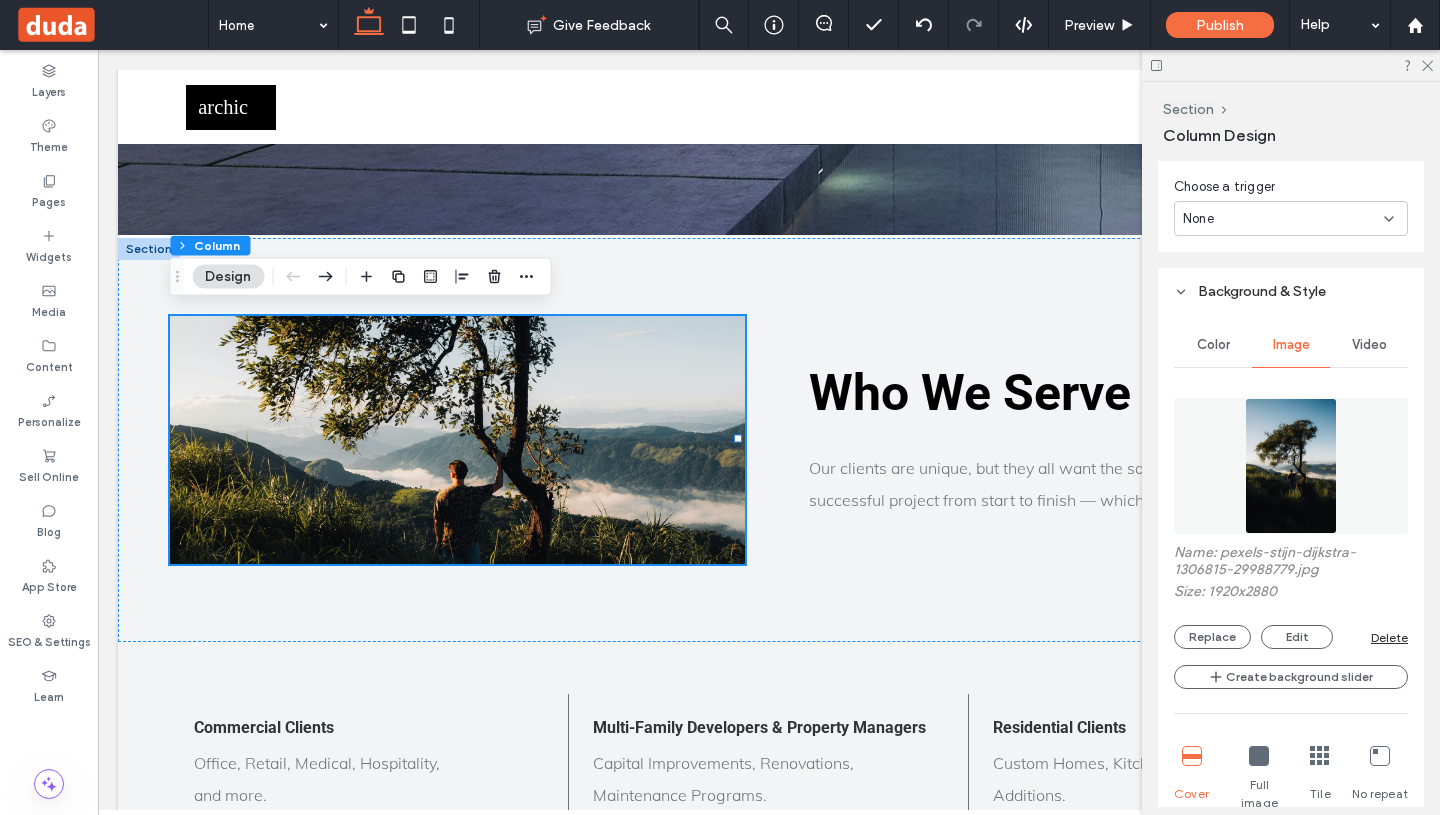 click at bounding box center [1290, 466] 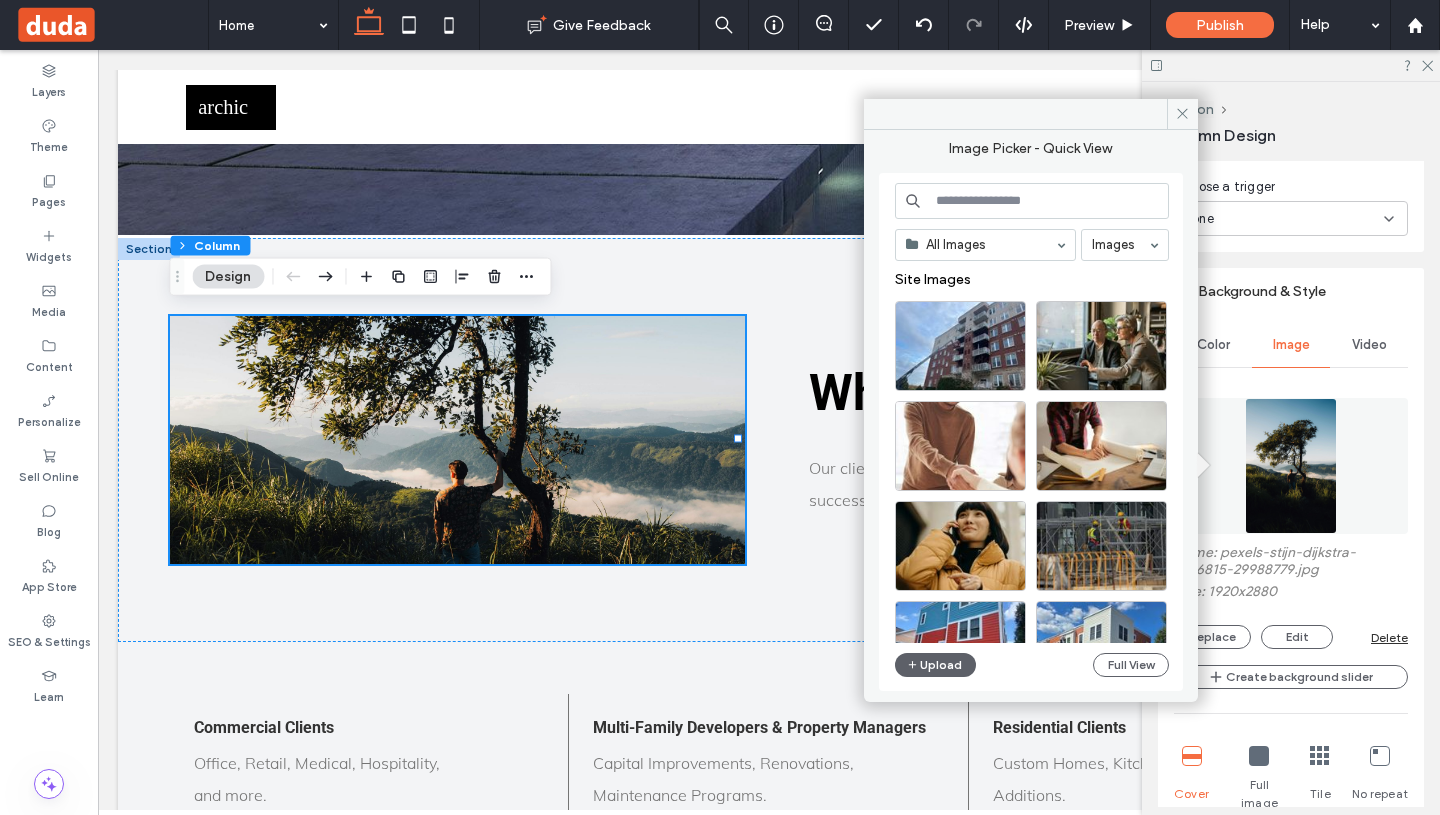 click at bounding box center (1032, 201) 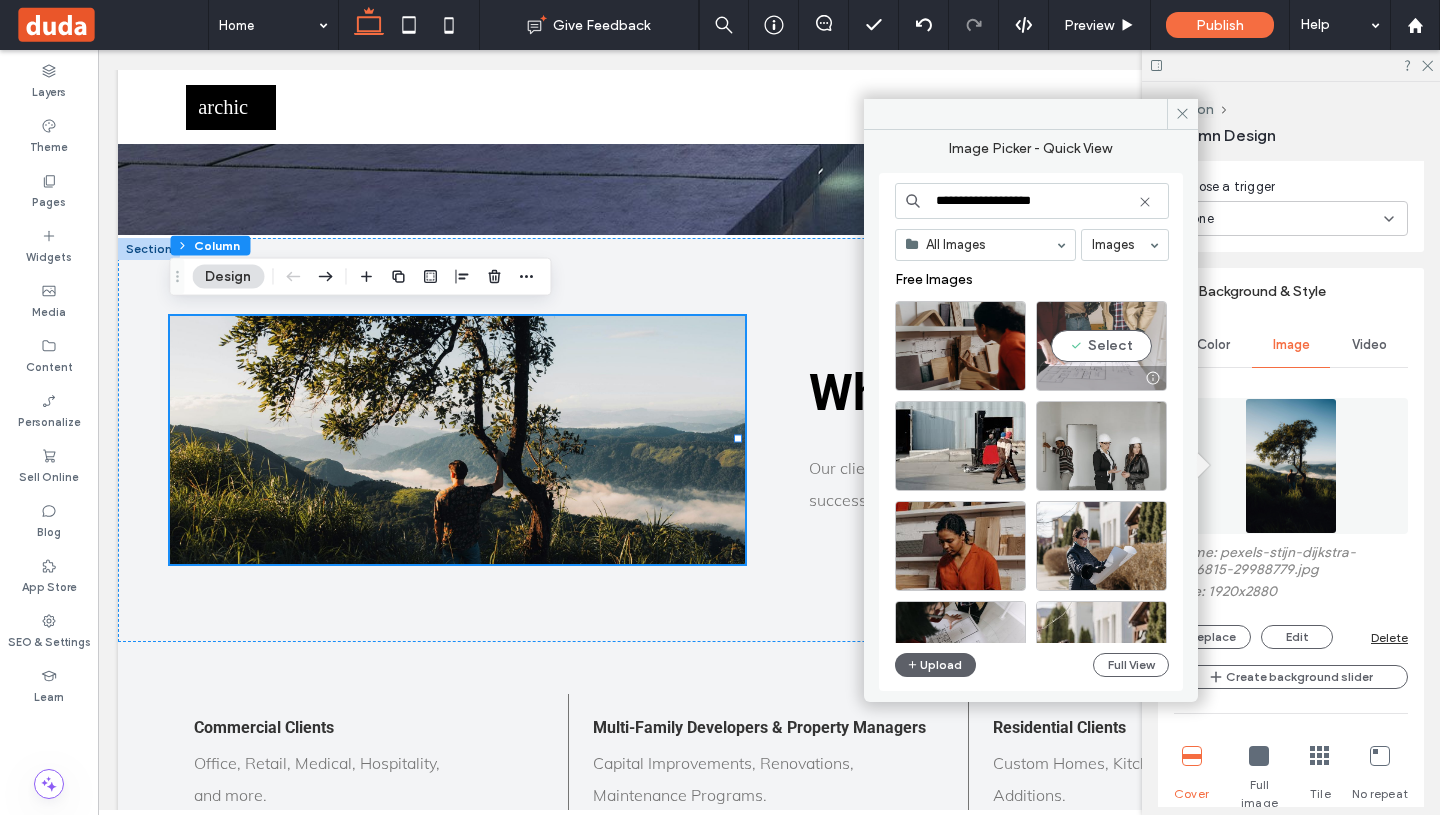 type on "**********" 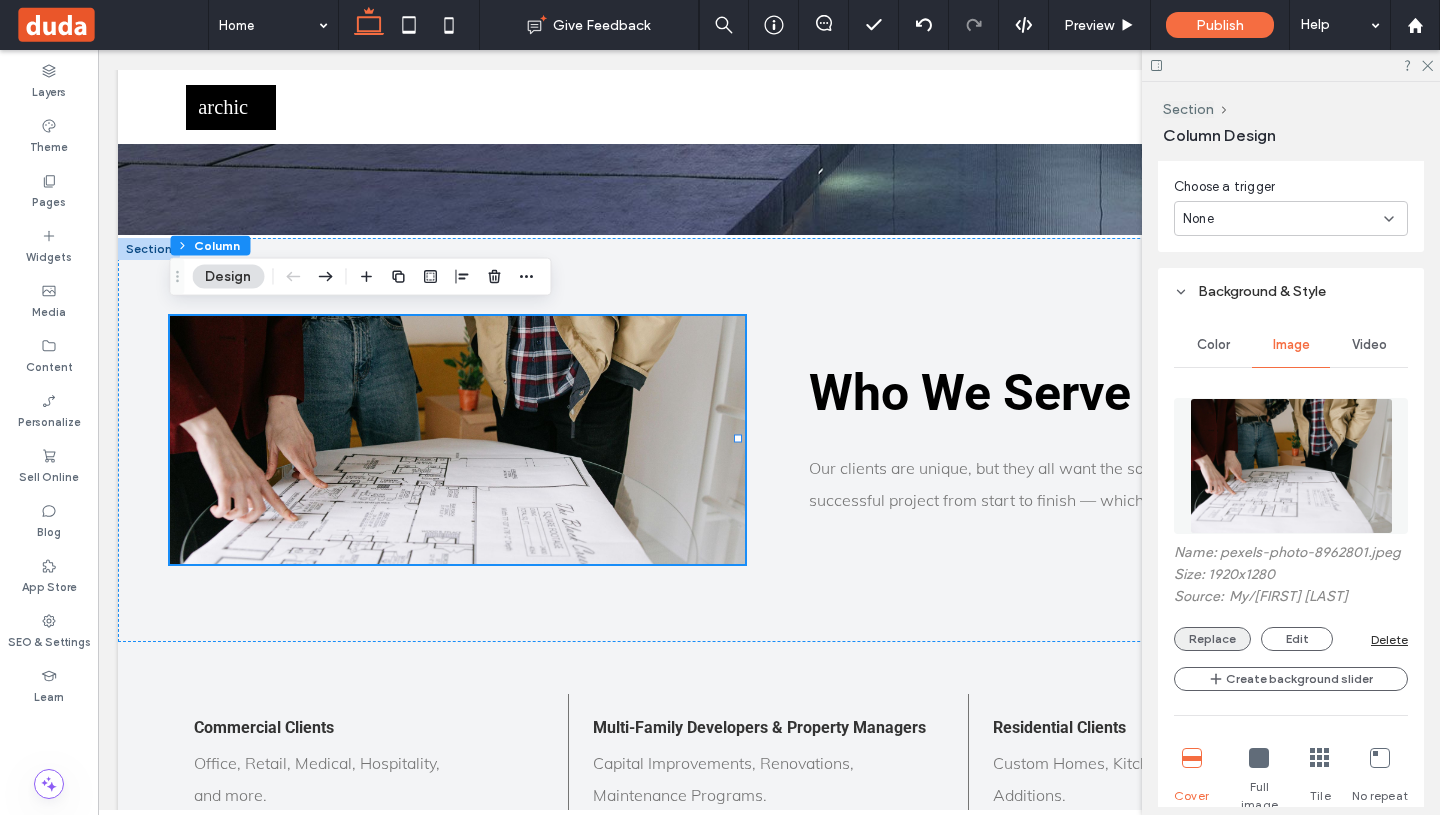 click on "Replace" at bounding box center (1212, 639) 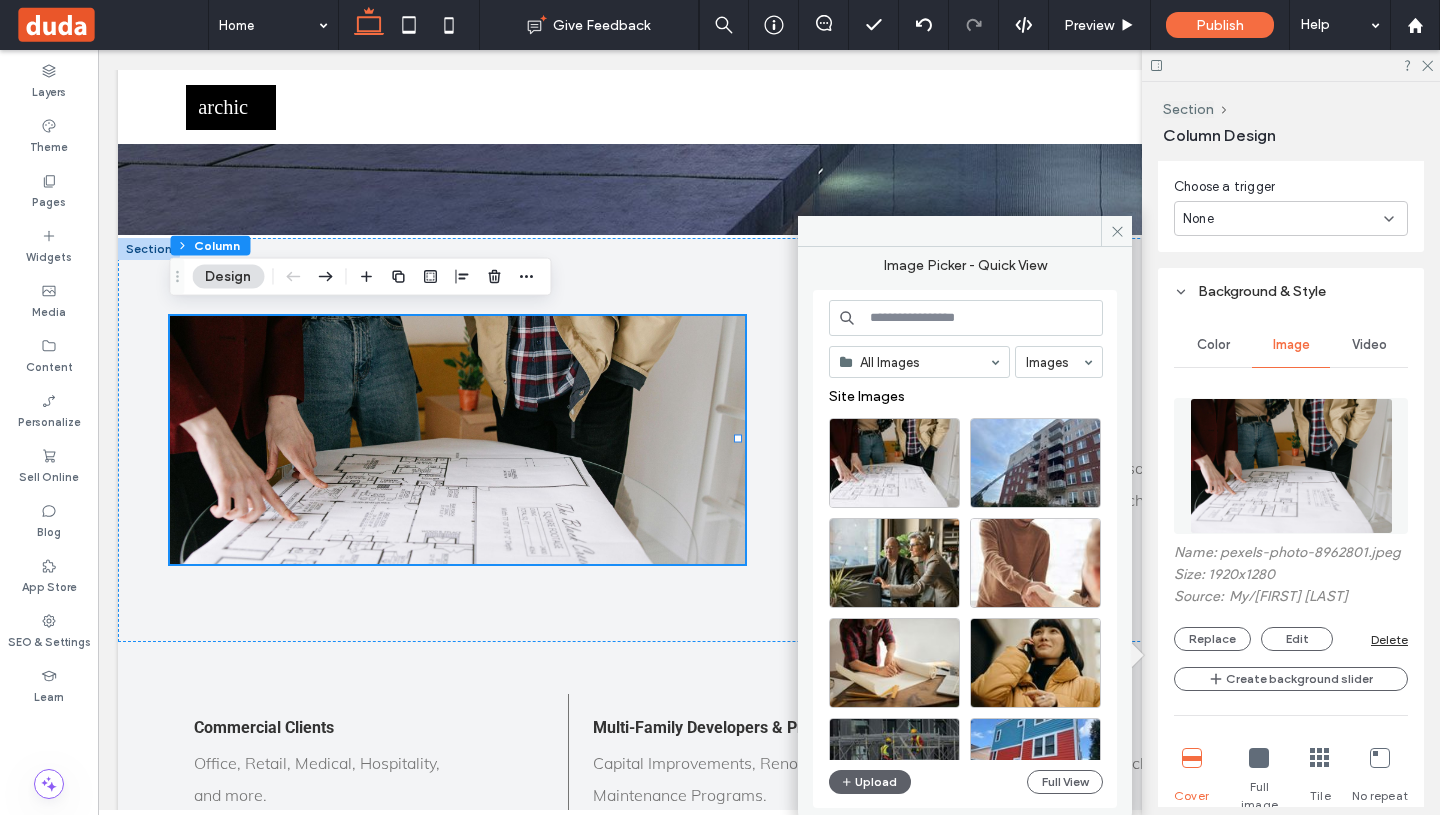 click at bounding box center (966, 318) 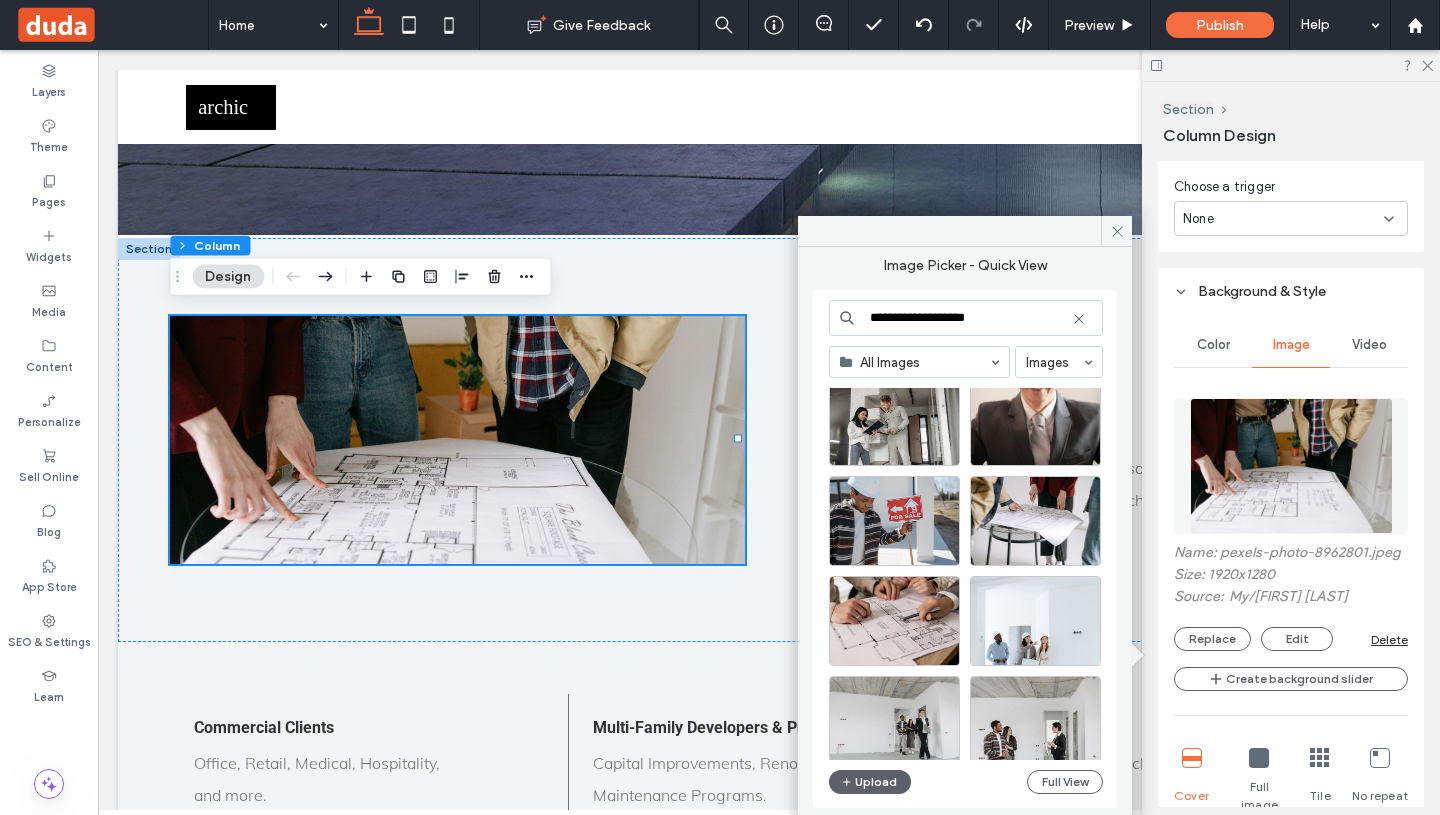 scroll, scrollTop: 544, scrollLeft: 0, axis: vertical 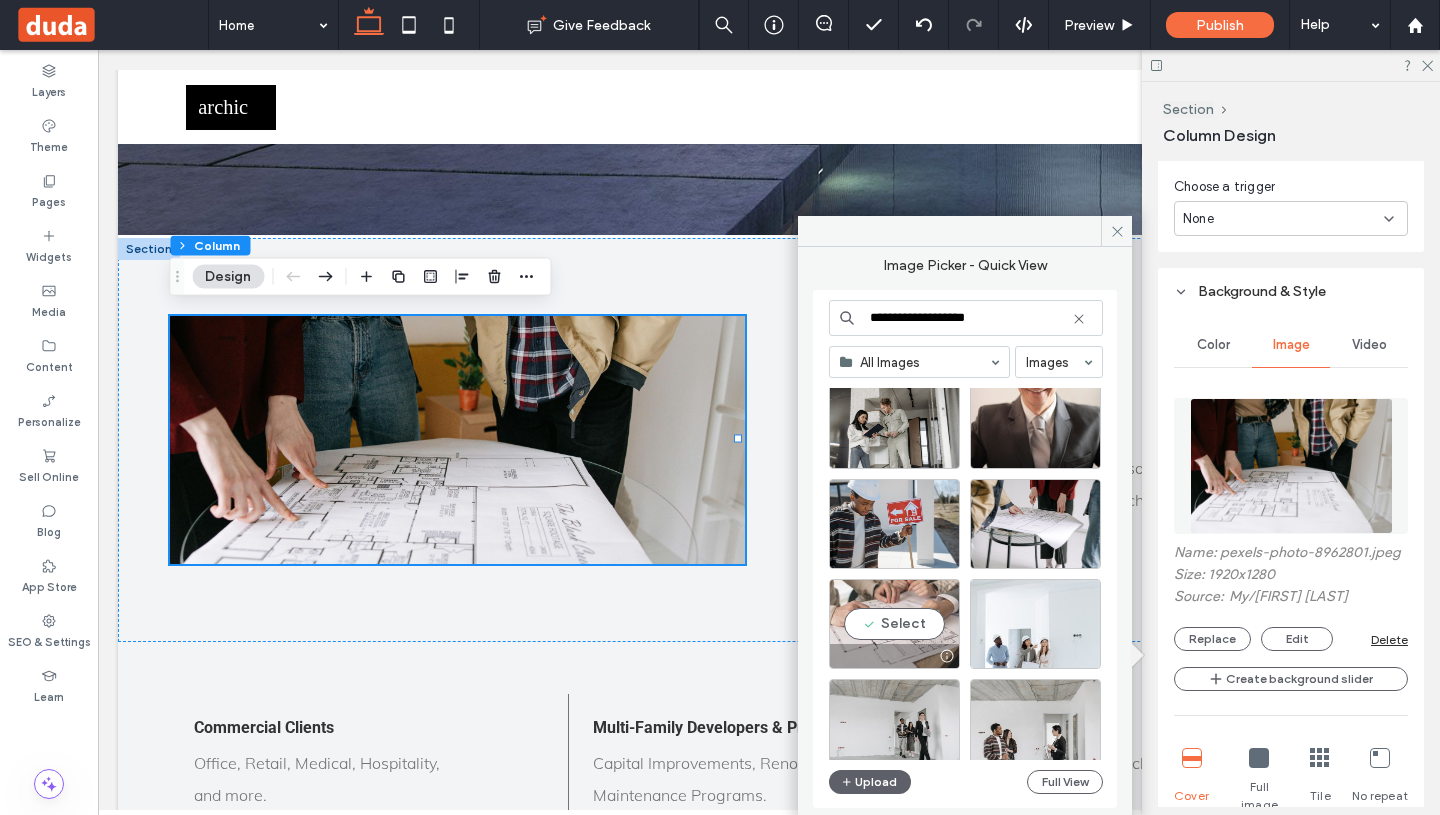 type on "**********" 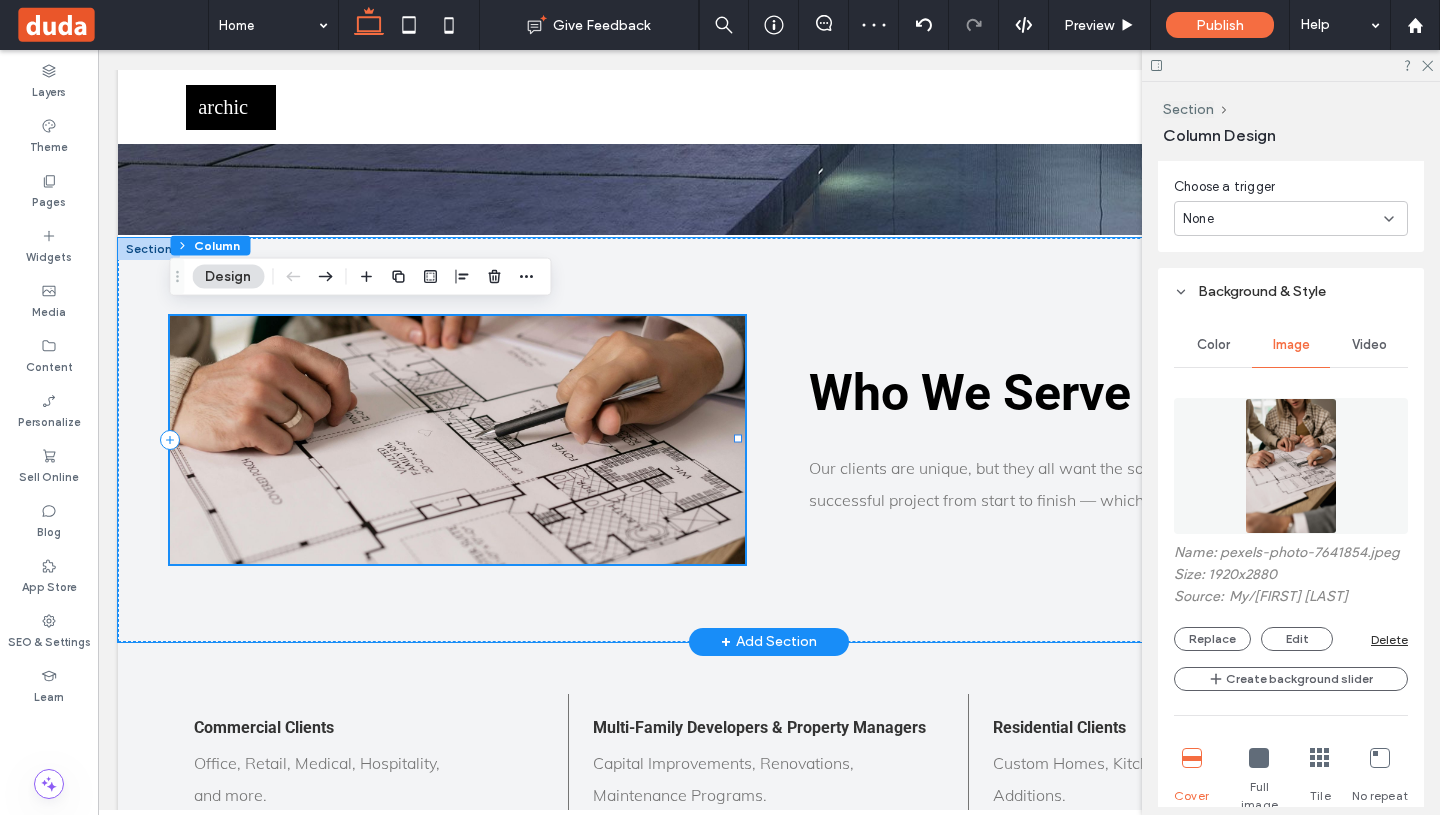 click at bounding box center [457, 440] 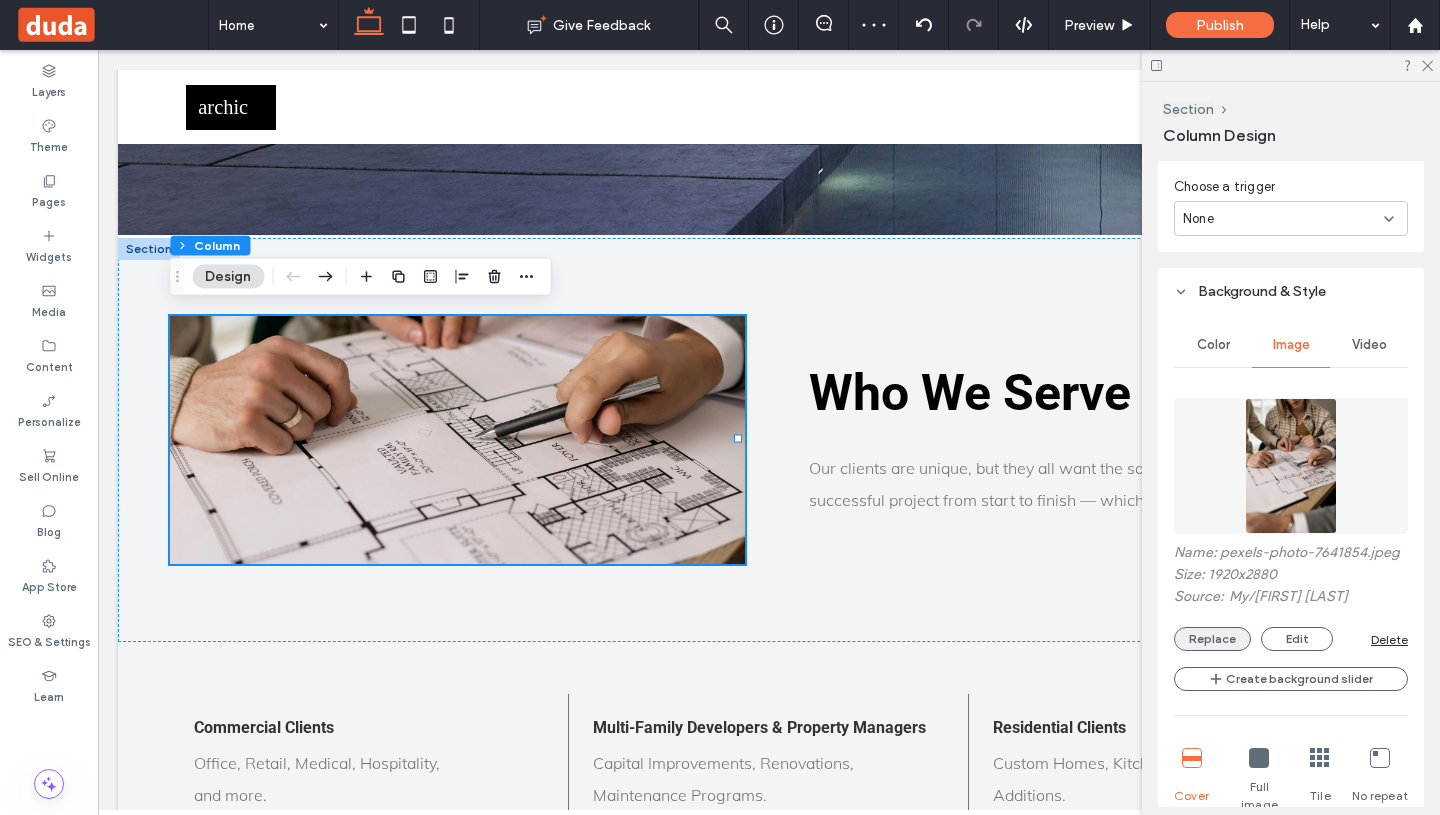 click on "Replace" at bounding box center (1212, 639) 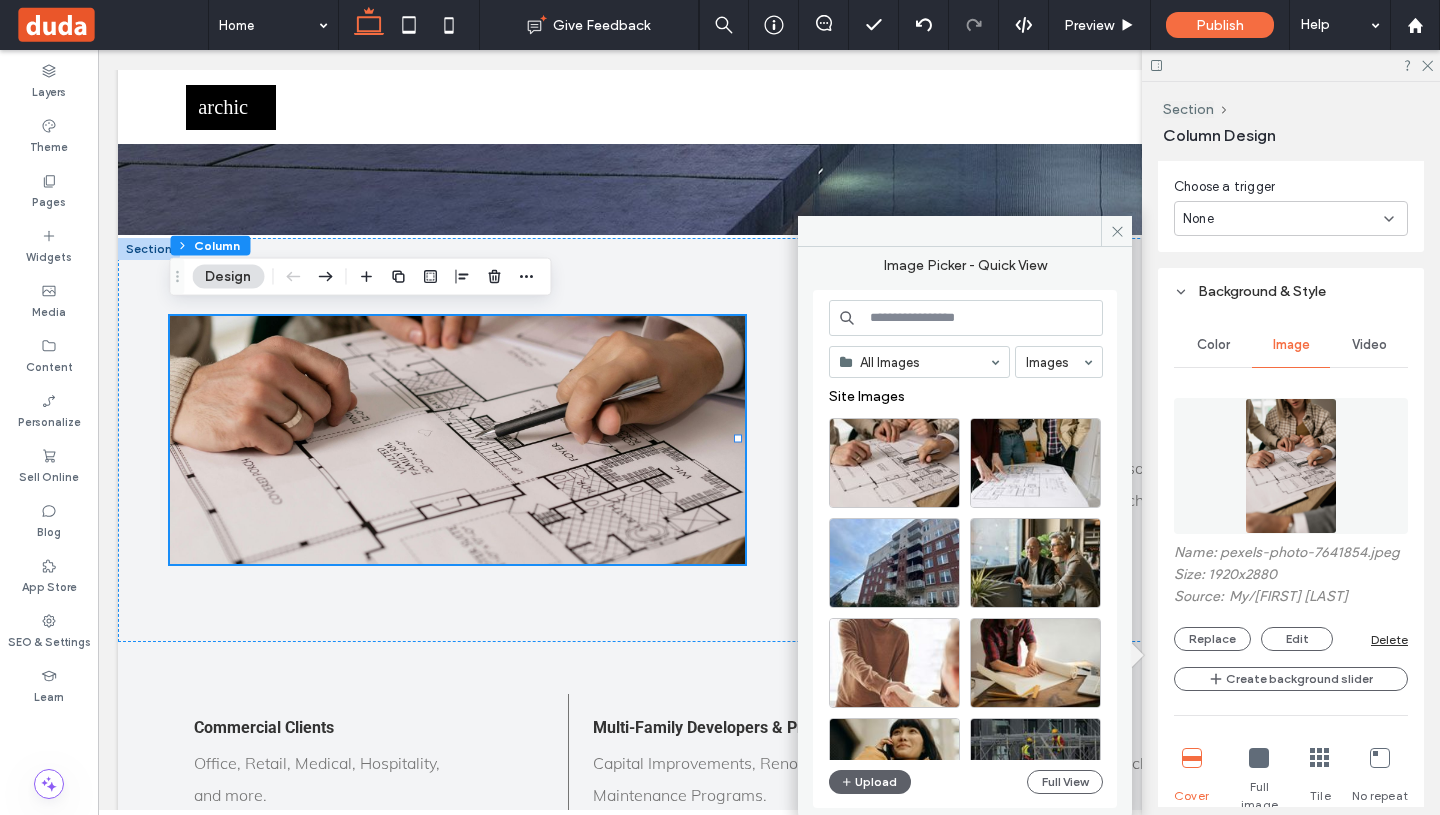 click at bounding box center (966, 318) 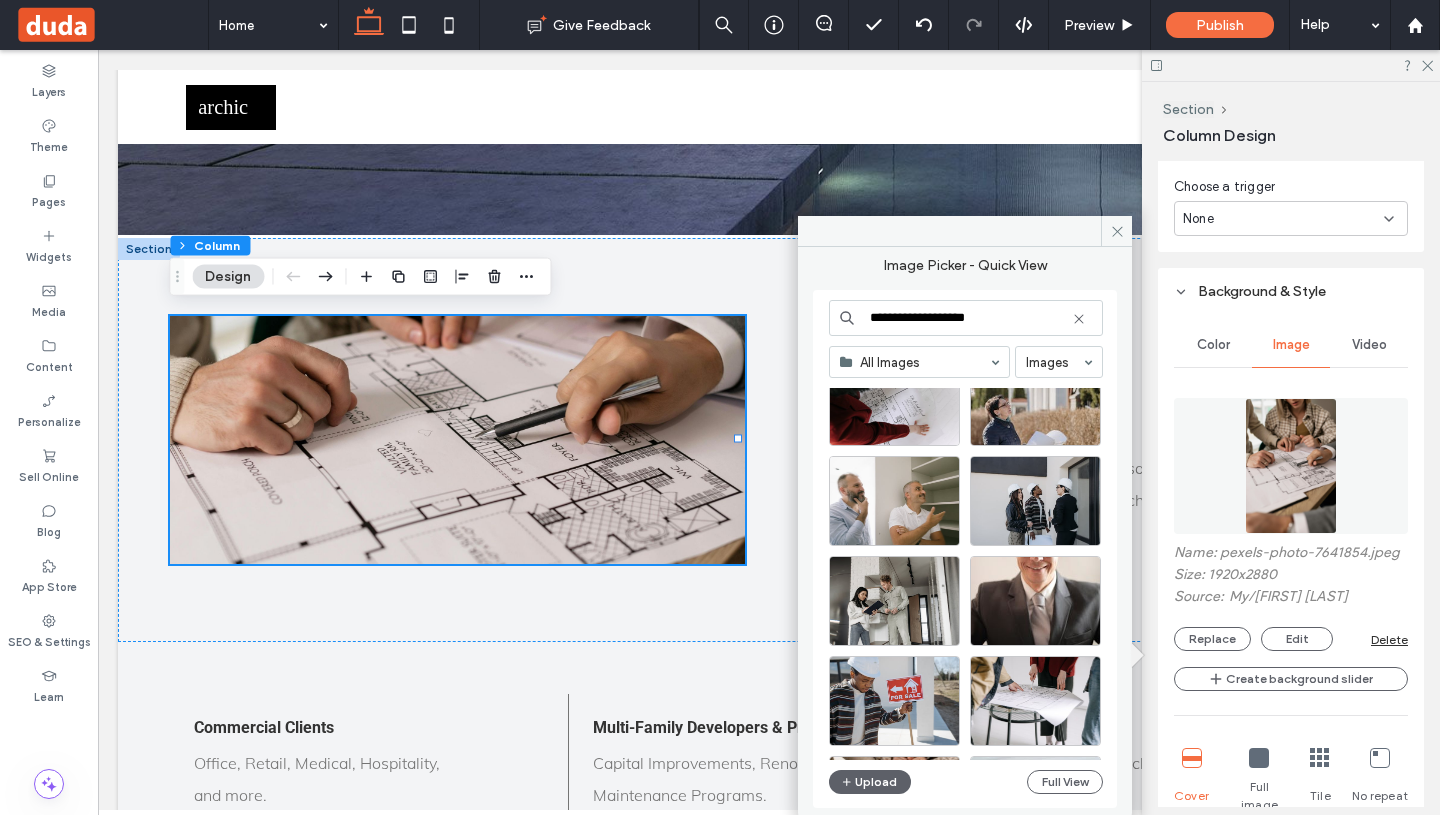 scroll, scrollTop: 402, scrollLeft: 0, axis: vertical 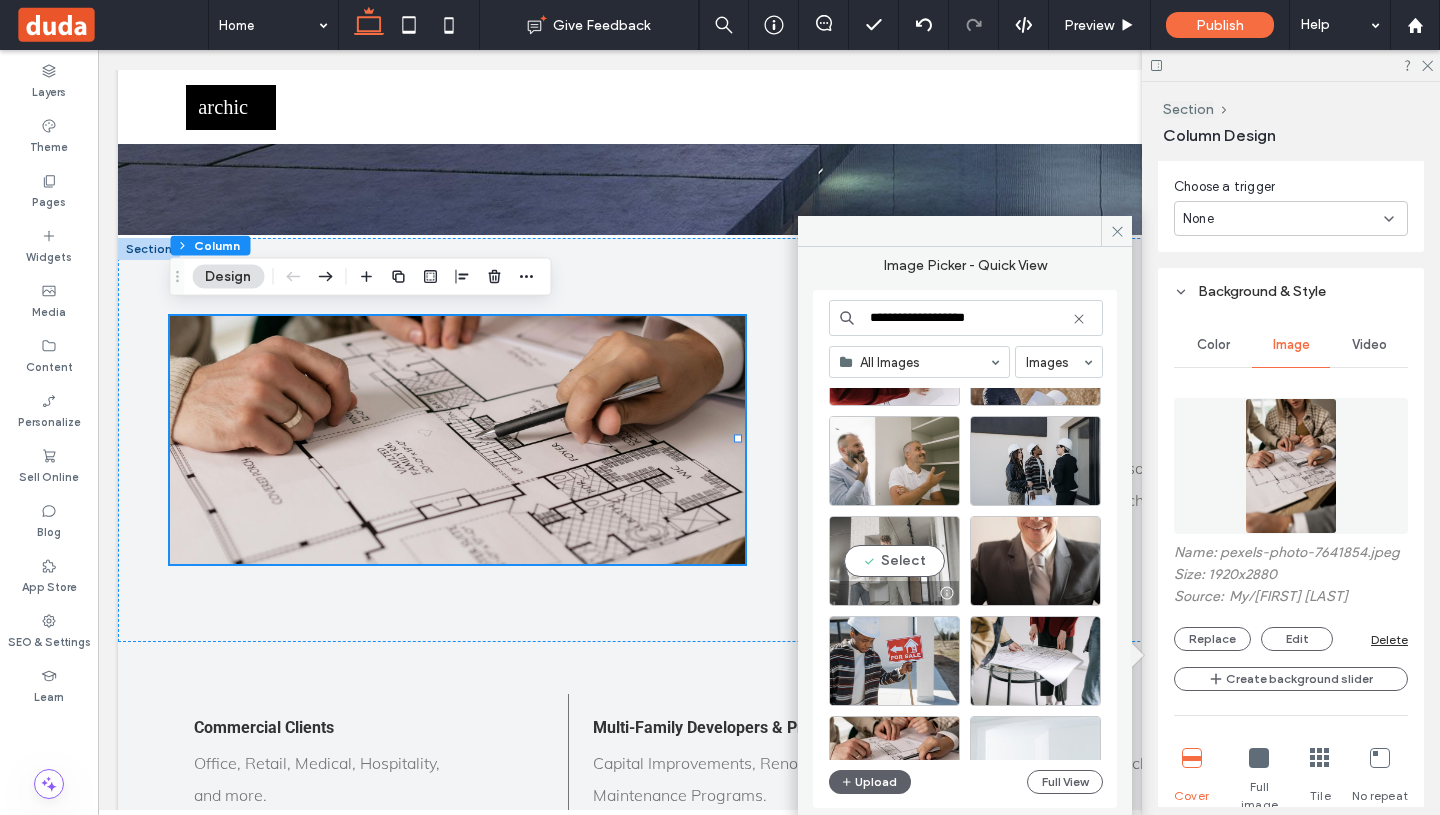 type on "**********" 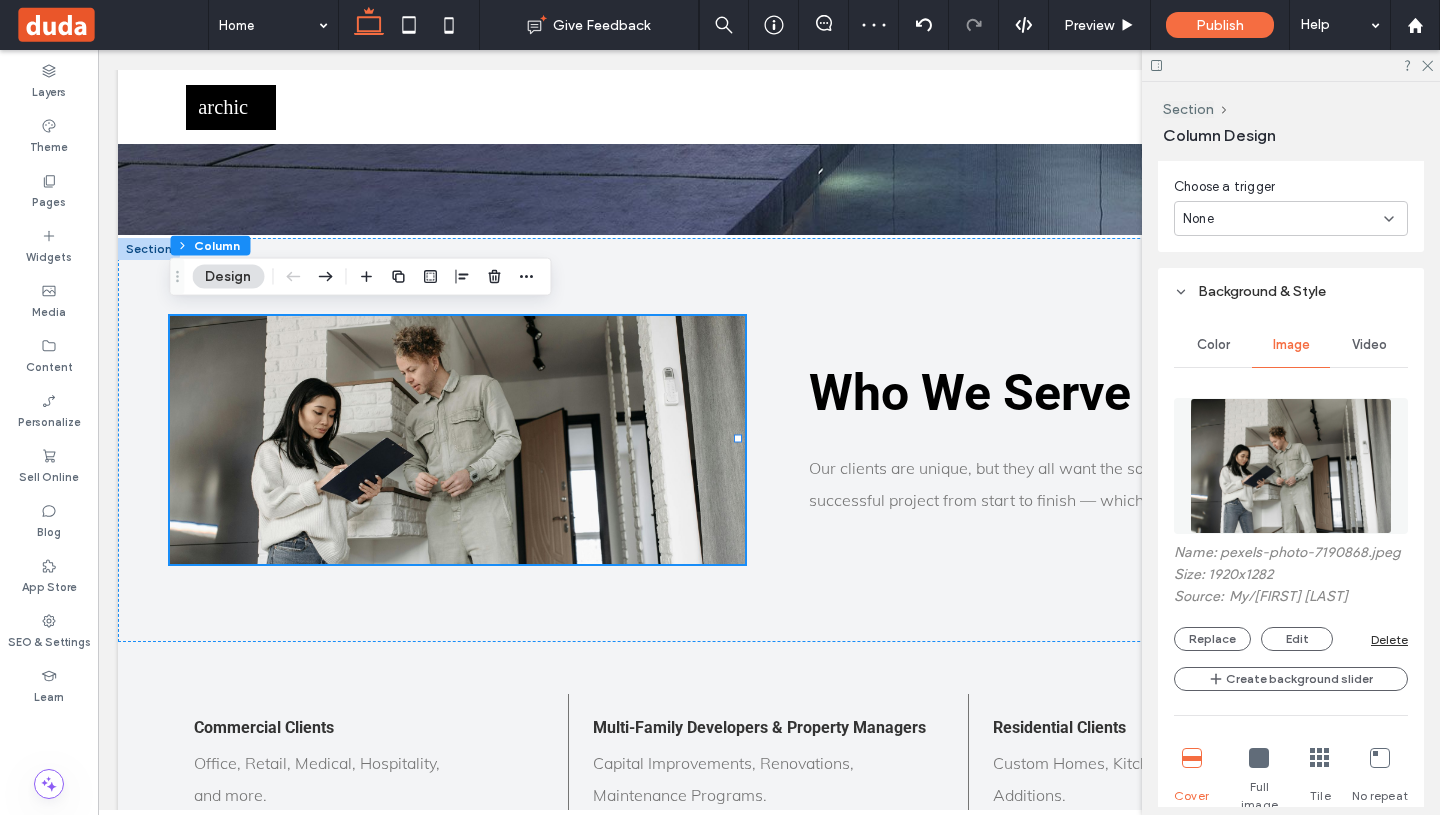 click at bounding box center (1291, 65) 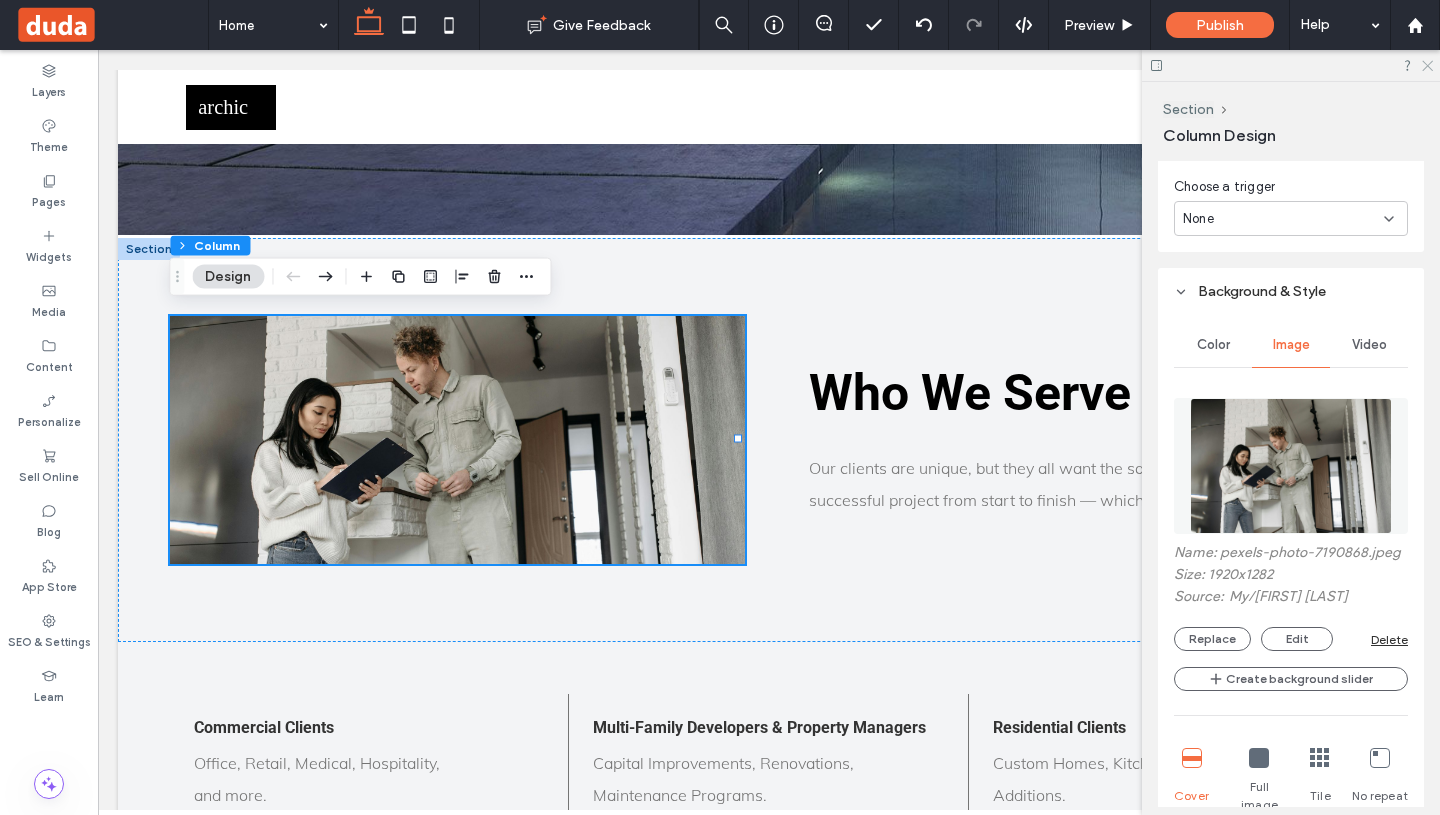 click 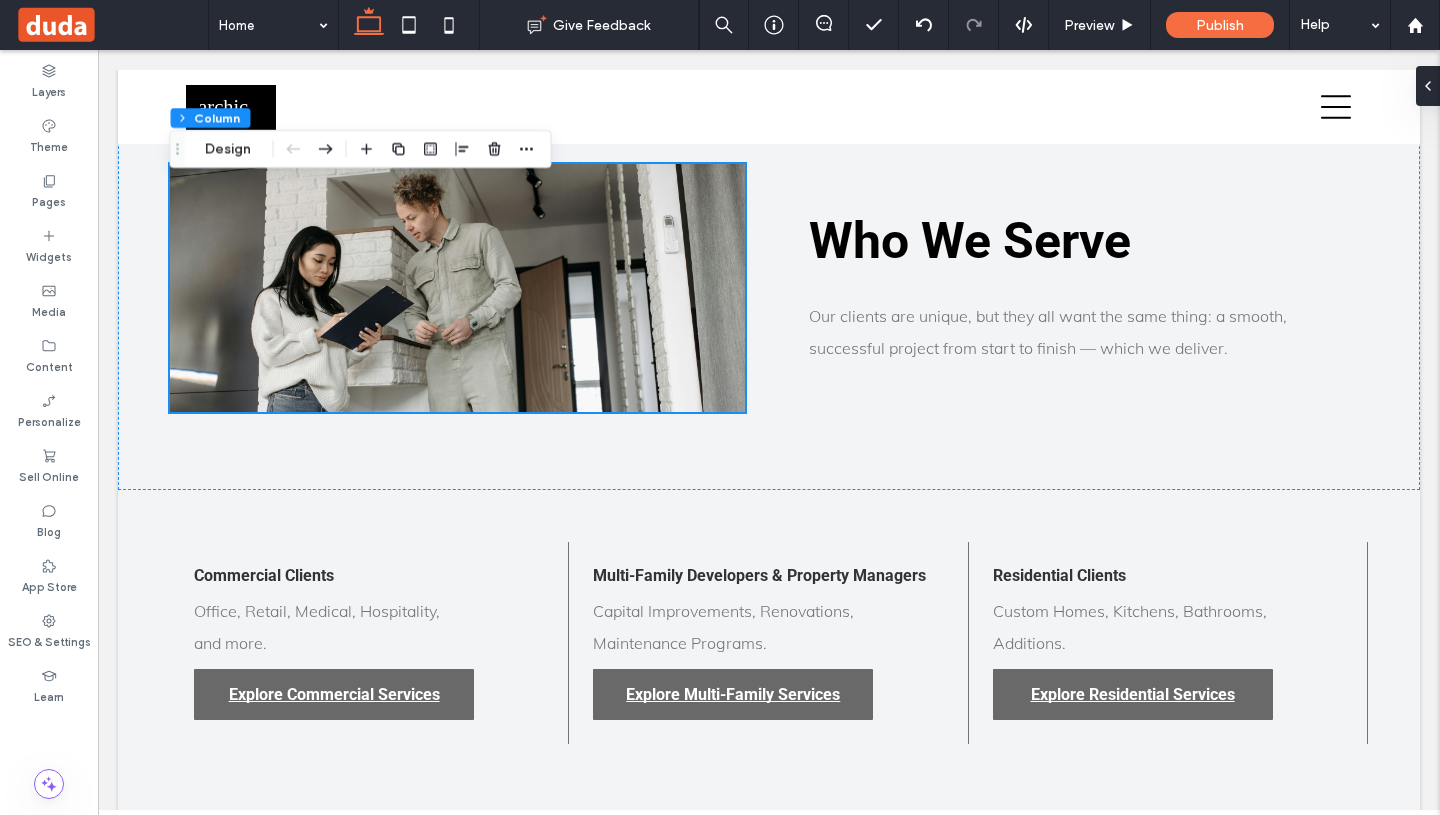 scroll, scrollTop: 1140, scrollLeft: 0, axis: vertical 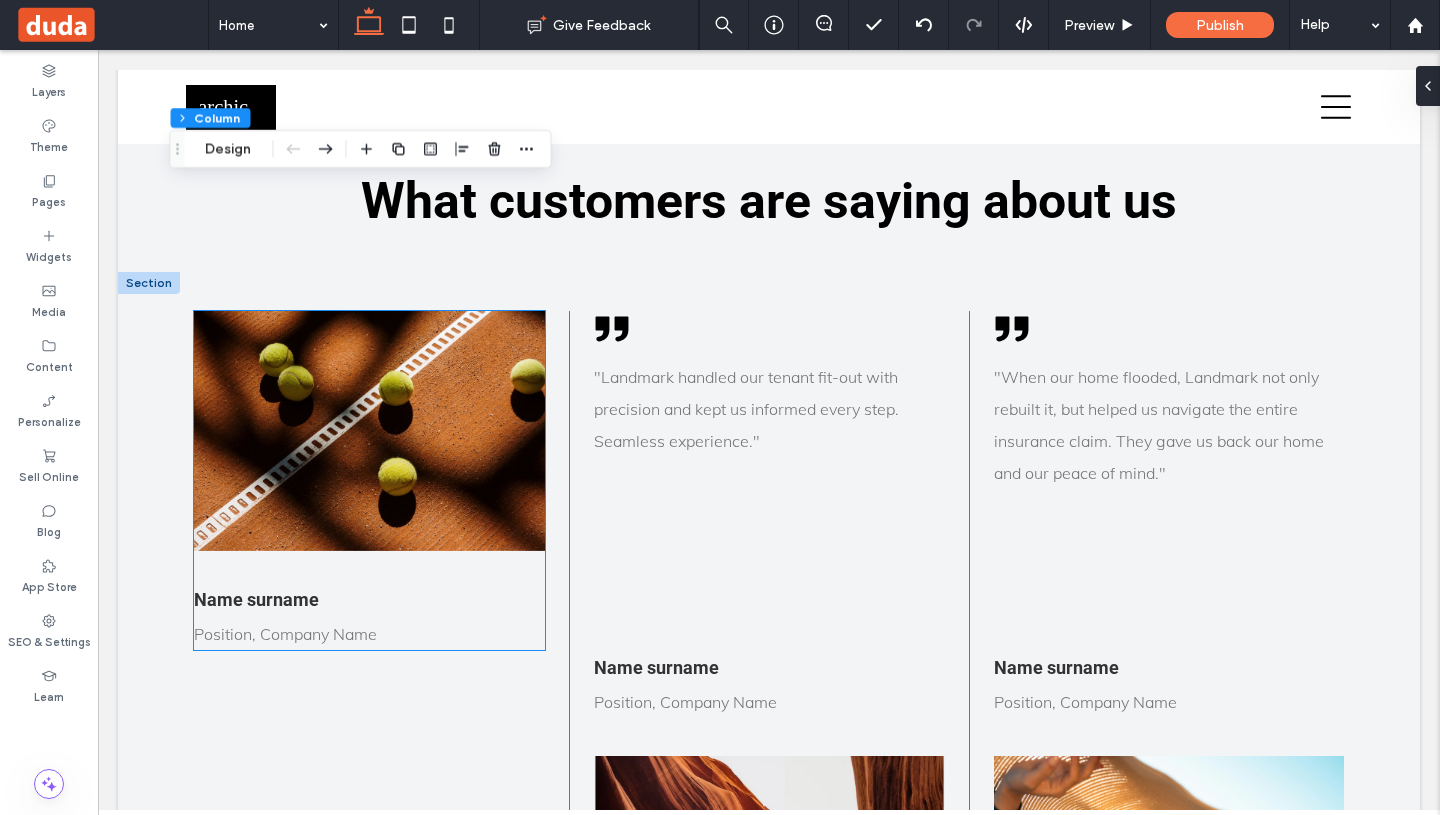 click at bounding box center [369, 431] 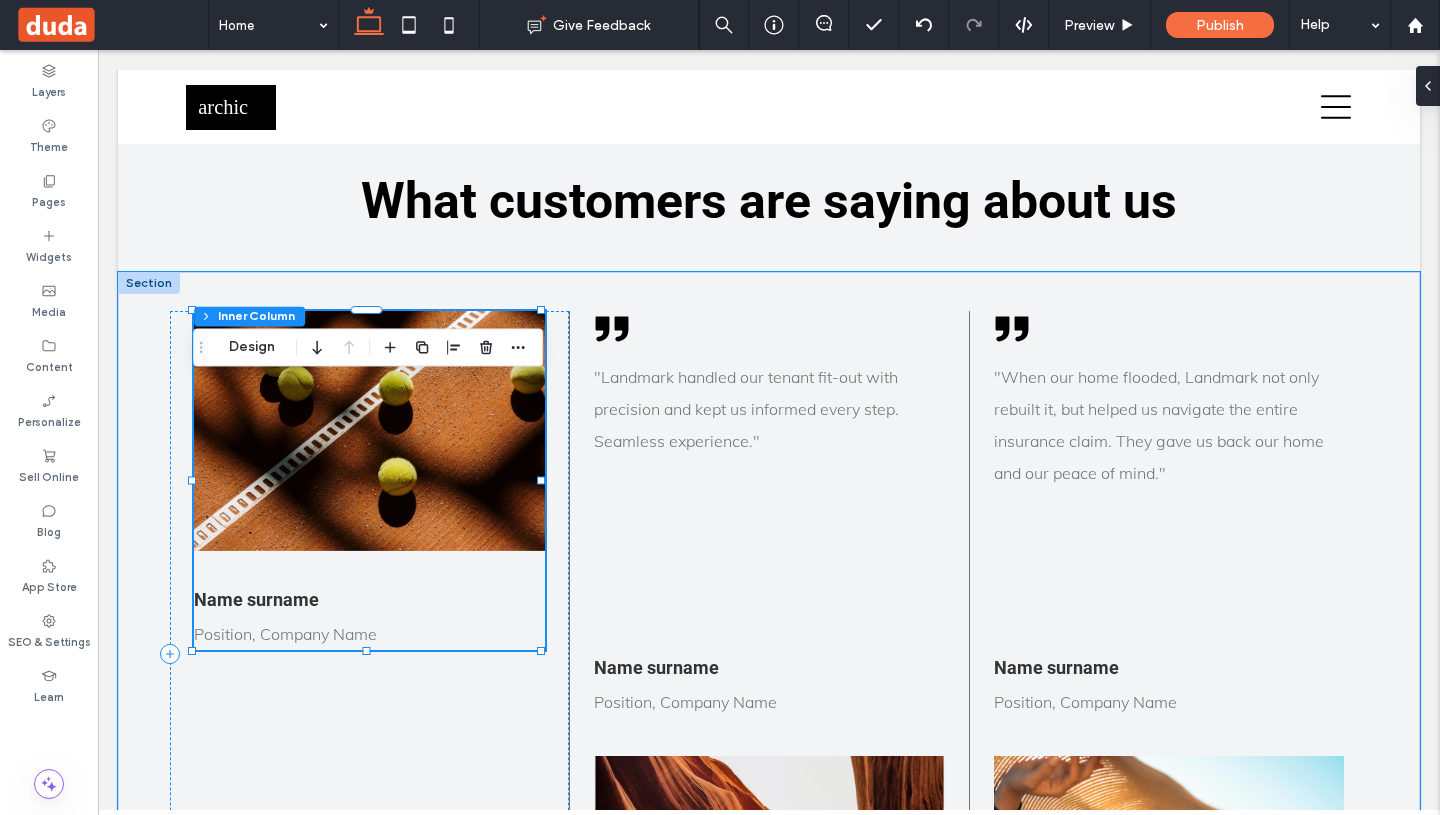 click at bounding box center [369, 431] 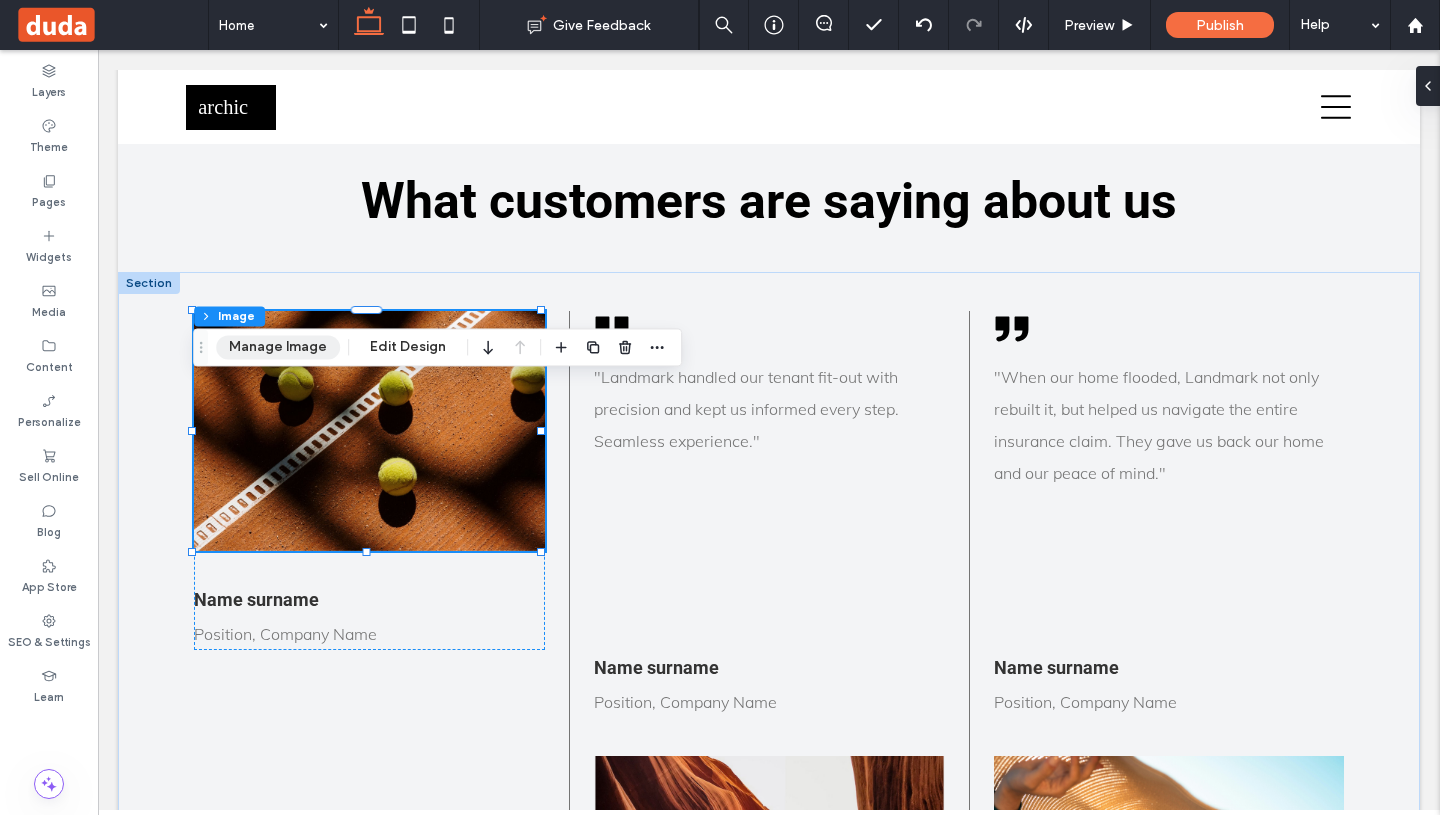 click on "Manage Image" at bounding box center [278, 347] 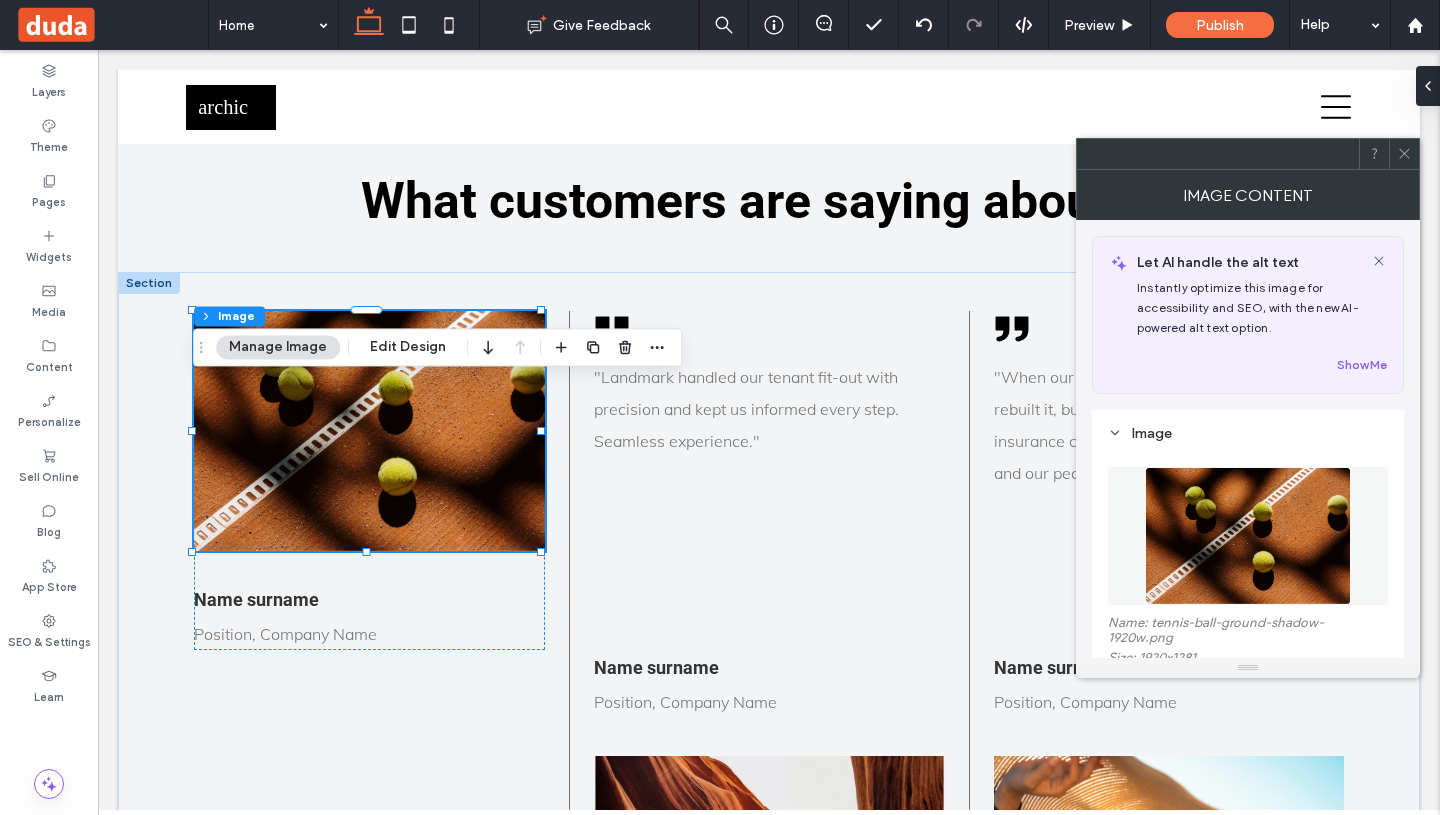 click at bounding box center (1248, 536) 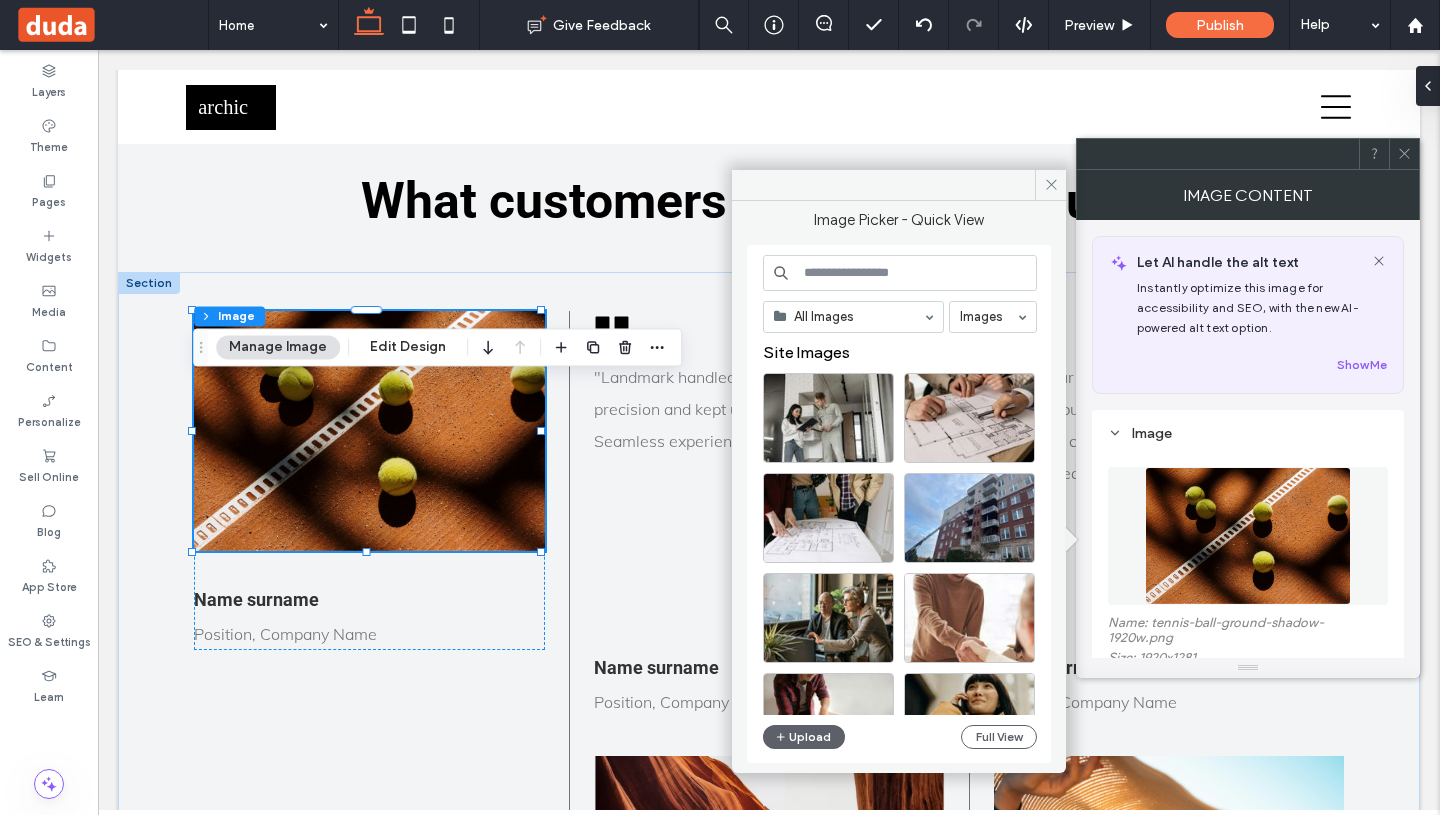 click at bounding box center [900, 273] 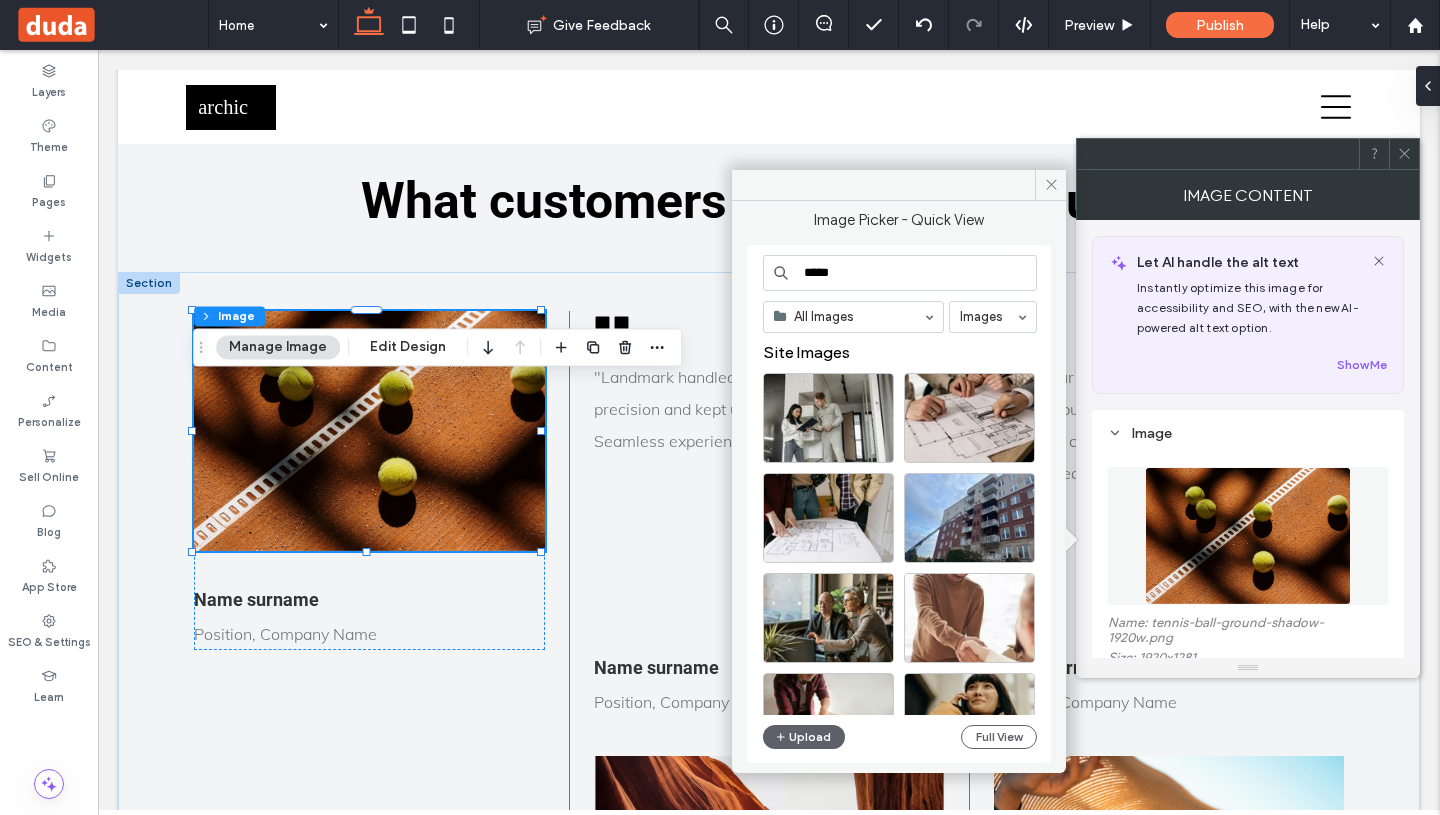 type on "******" 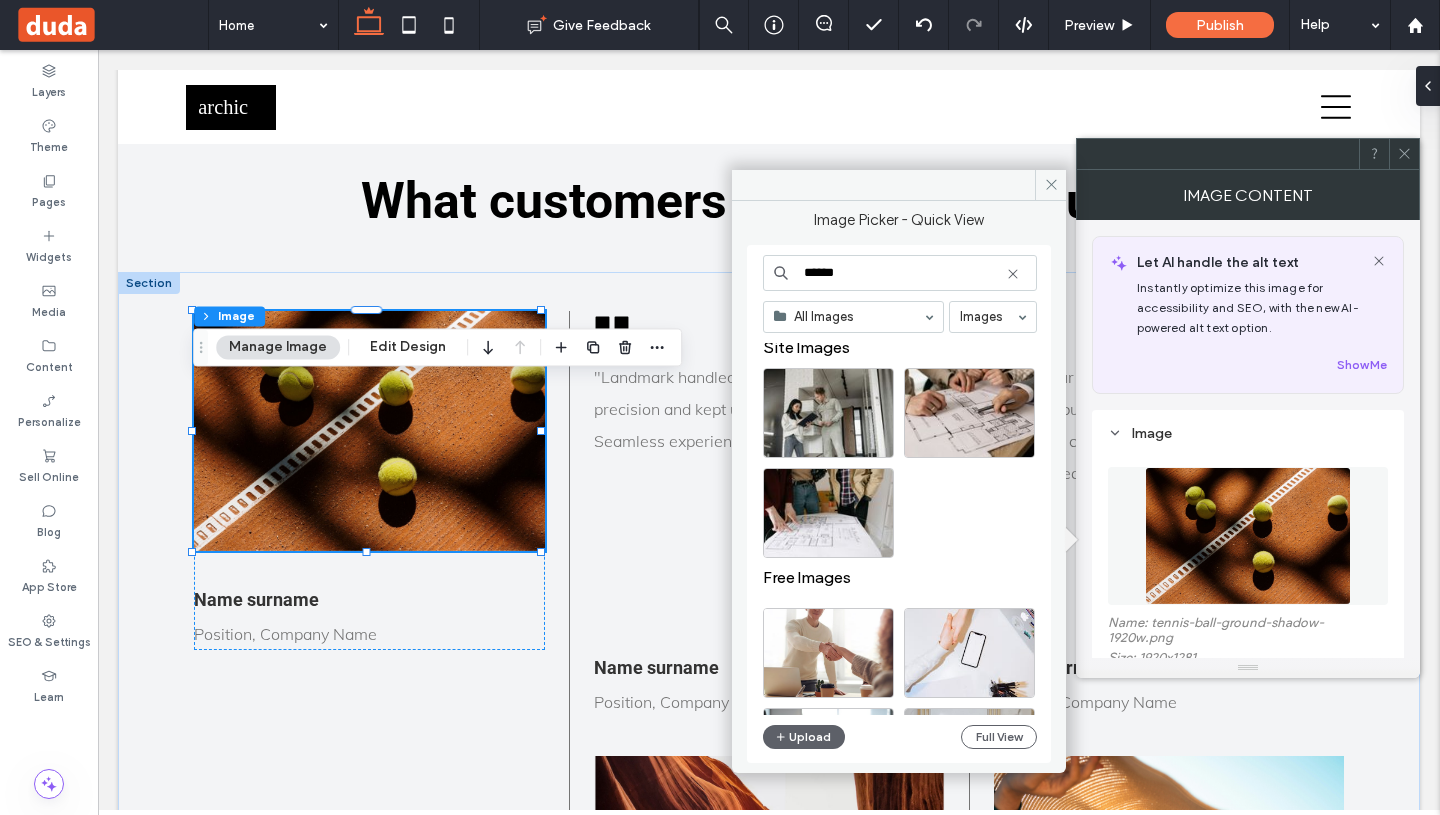 scroll, scrollTop: 0, scrollLeft: 0, axis: both 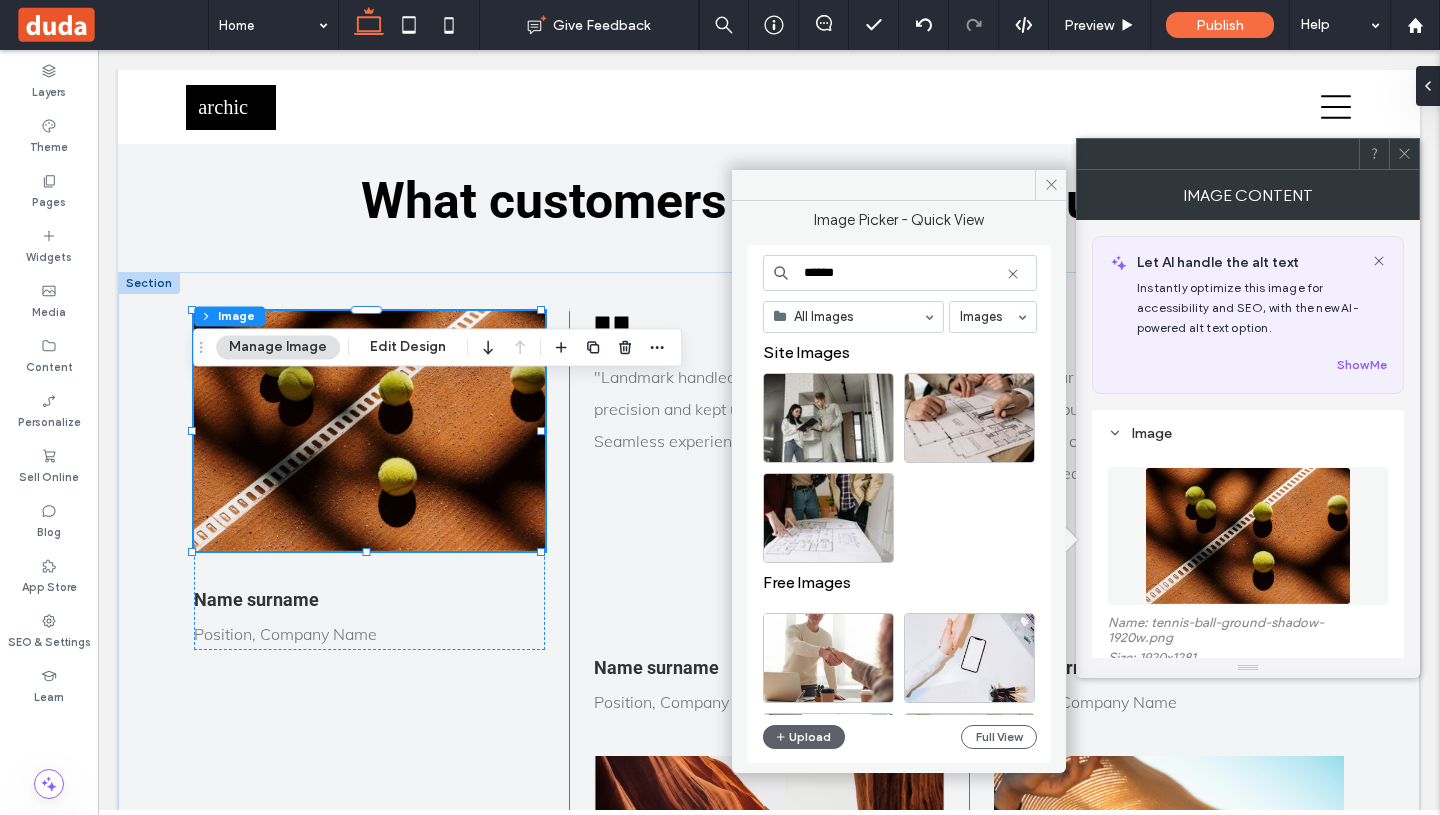 drag, startPoint x: 887, startPoint y: 281, endPoint x: 771, endPoint y: 271, distance: 116.43024 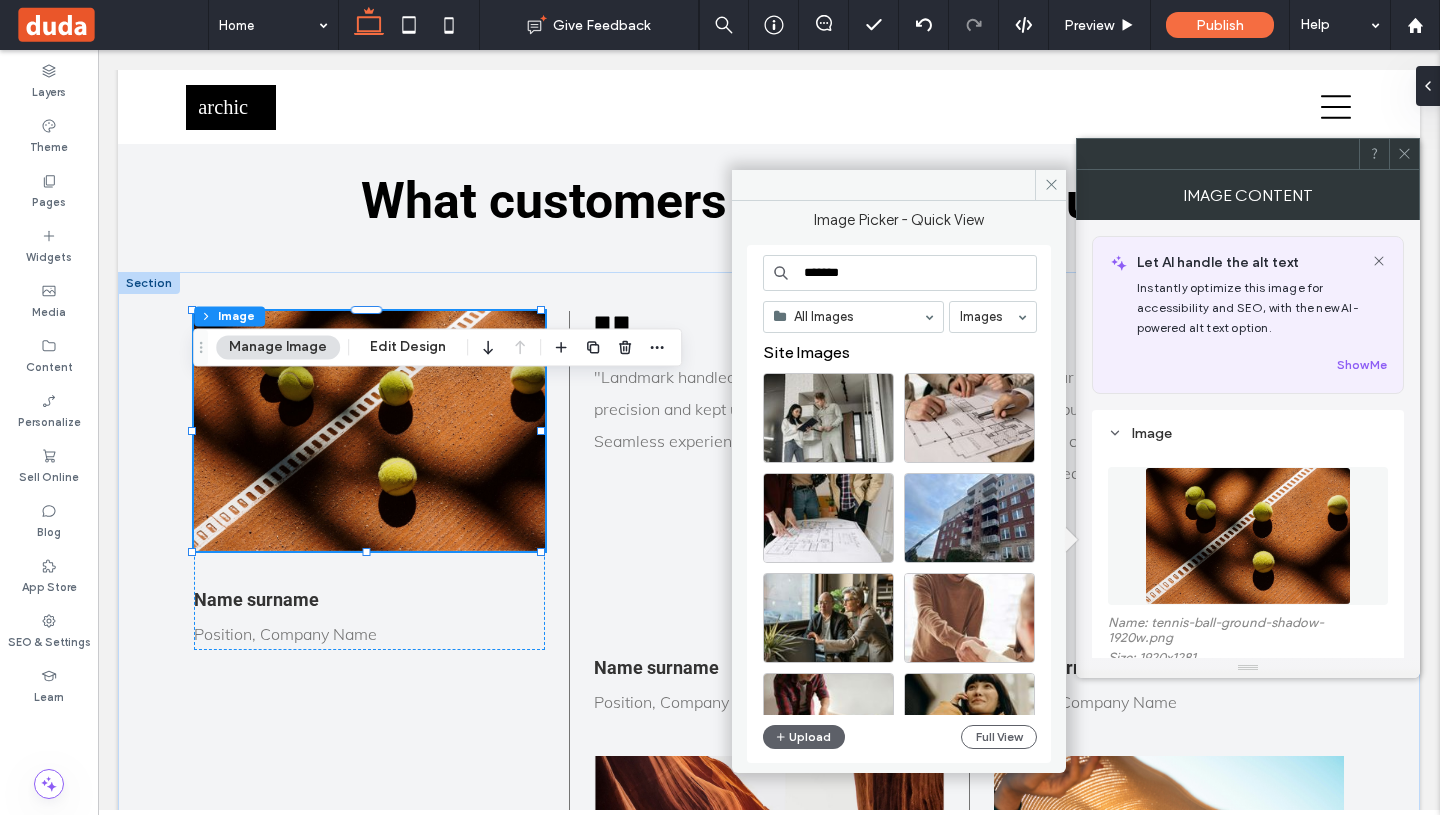 type on "********" 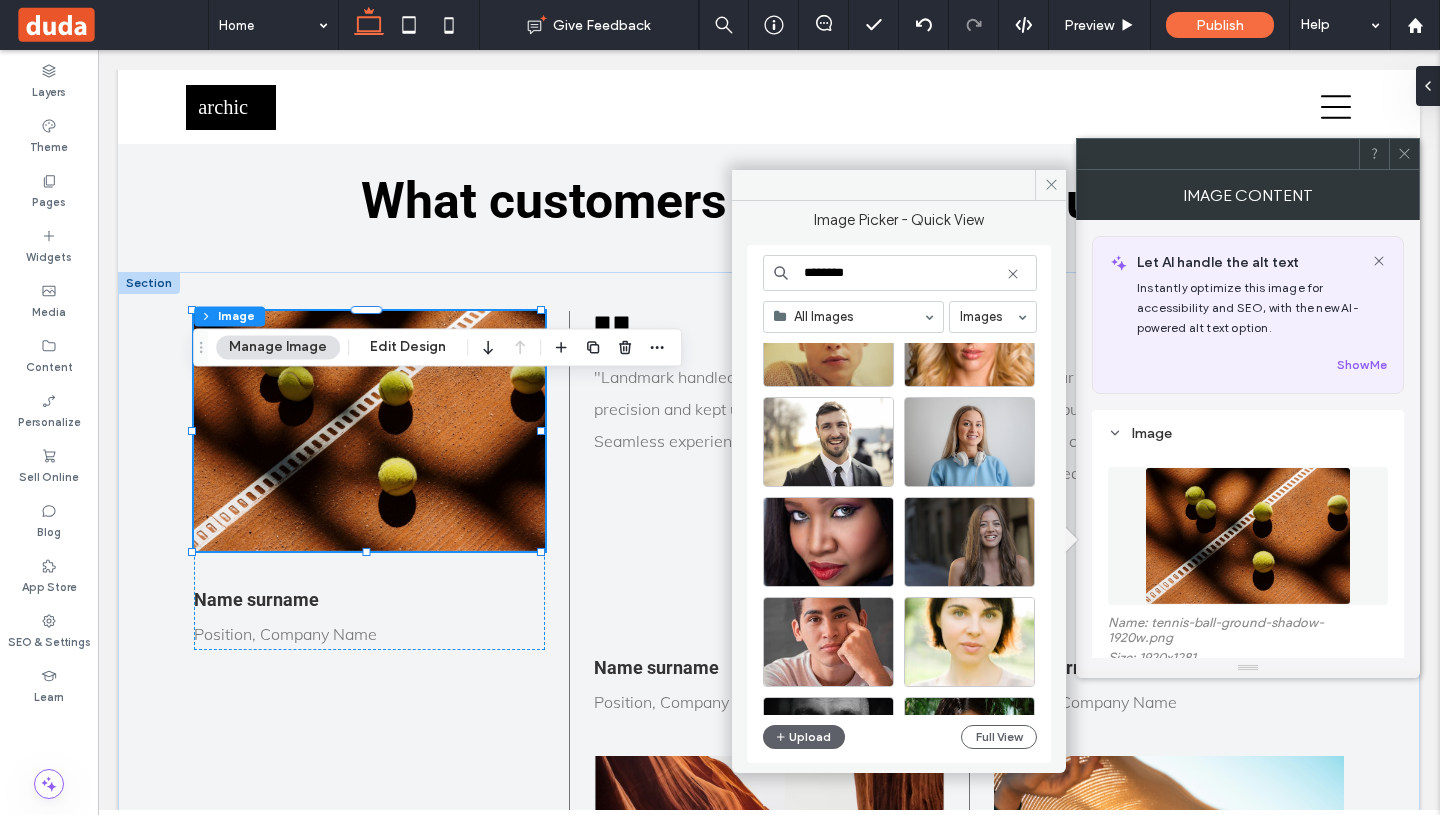 scroll, scrollTop: 785, scrollLeft: 0, axis: vertical 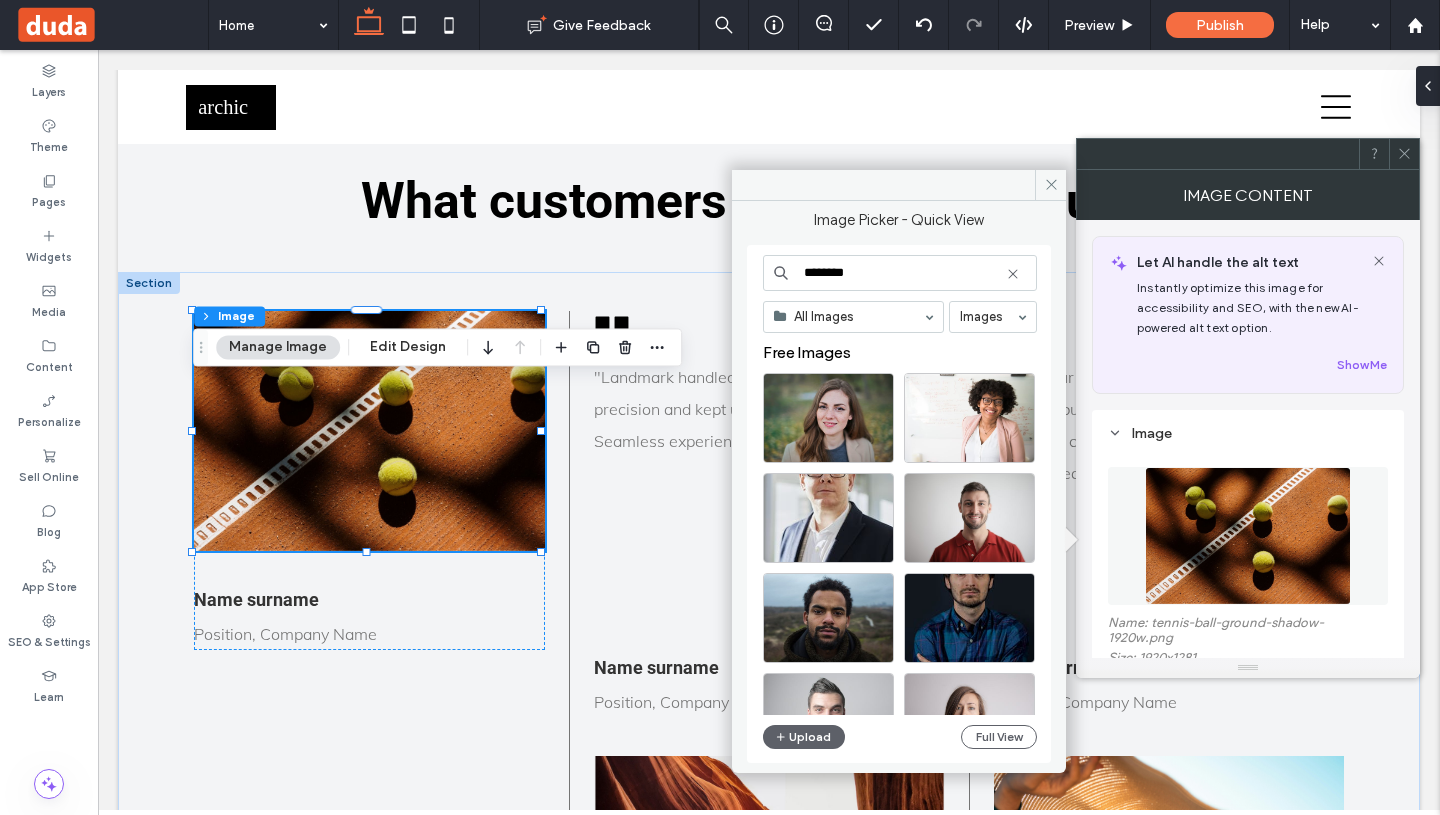 drag, startPoint x: 1007, startPoint y: 315, endPoint x: 726, endPoint y: 266, distance: 285.24023 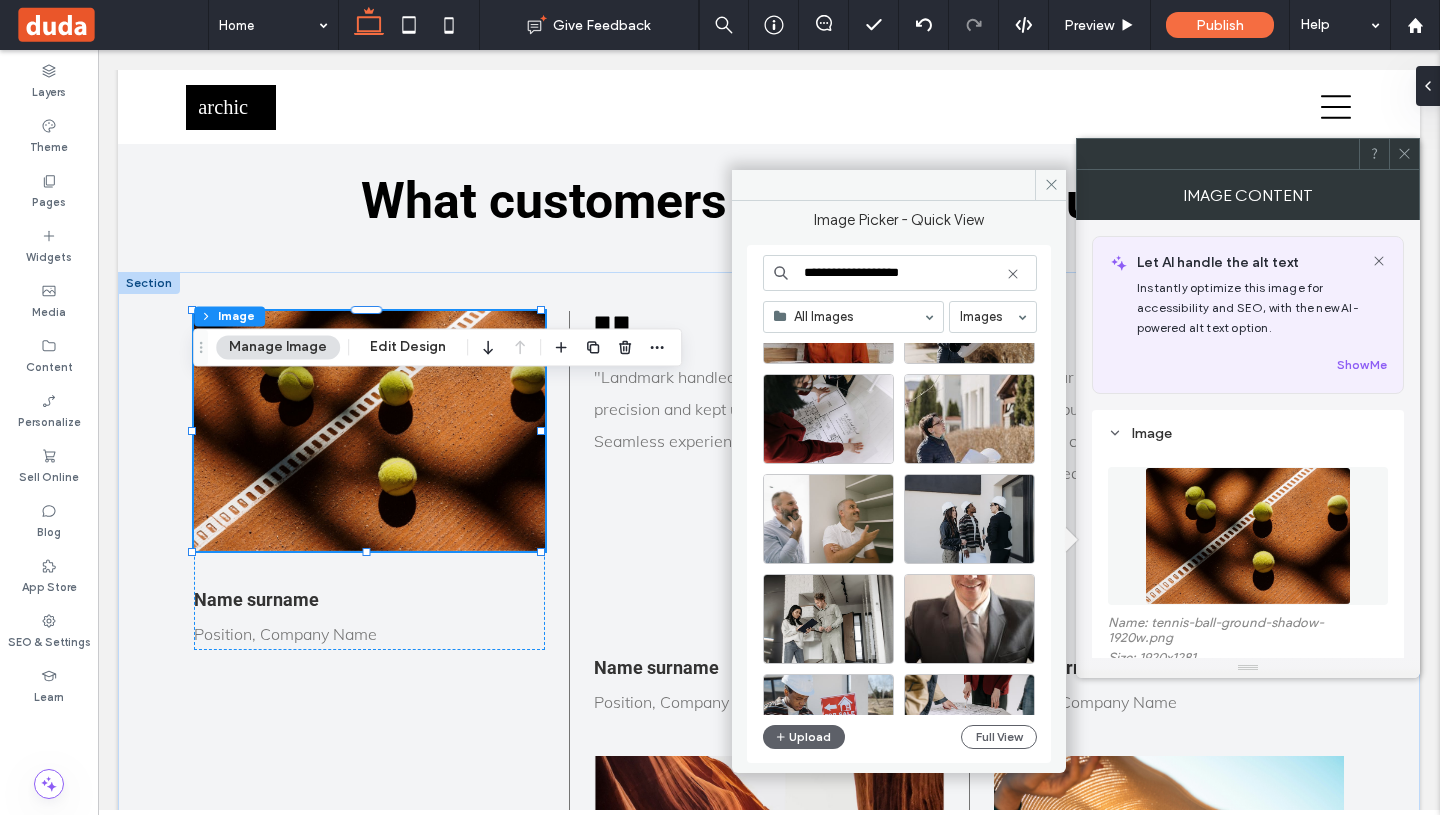 scroll, scrollTop: 301, scrollLeft: 0, axis: vertical 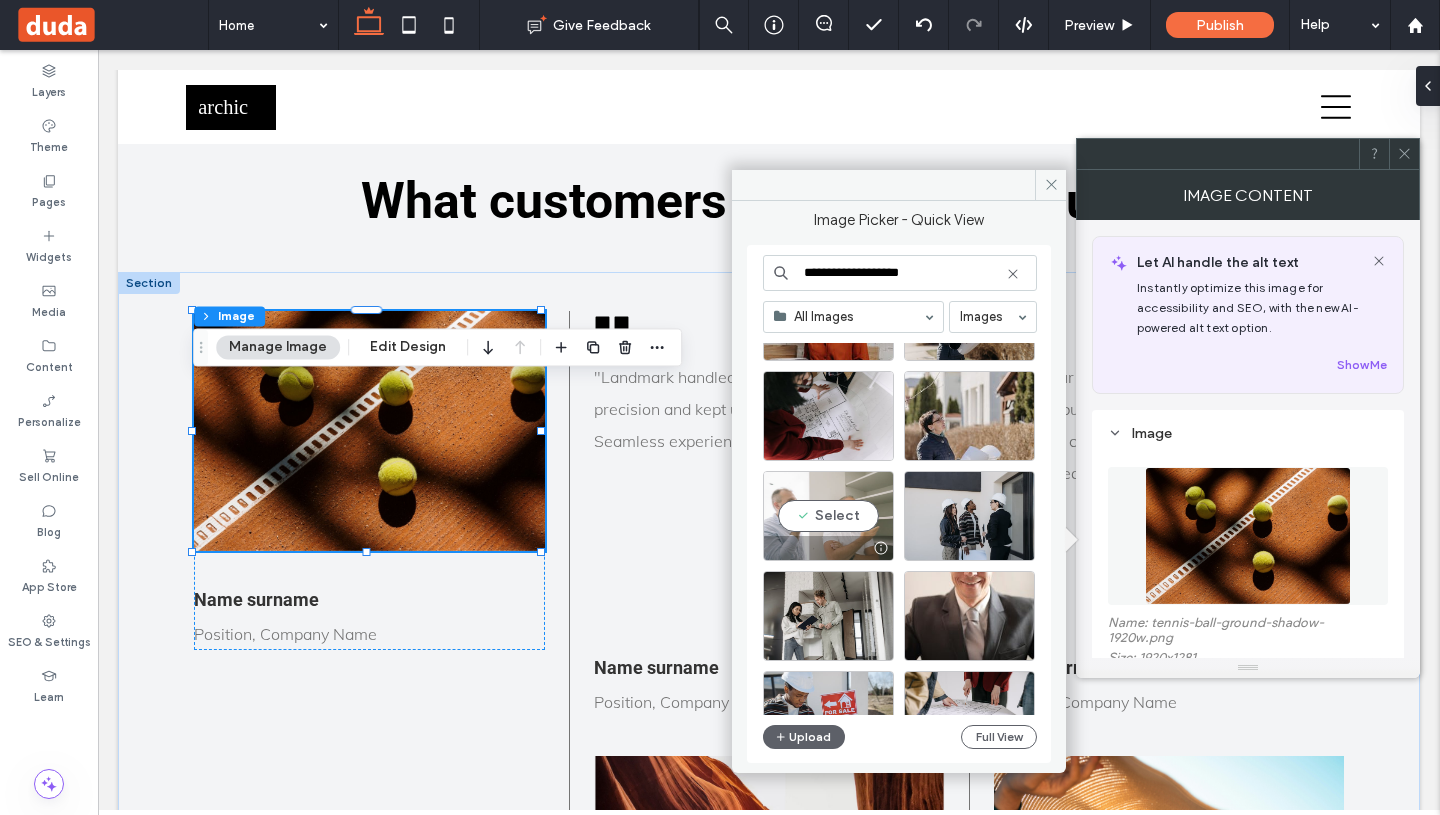 type on "**********" 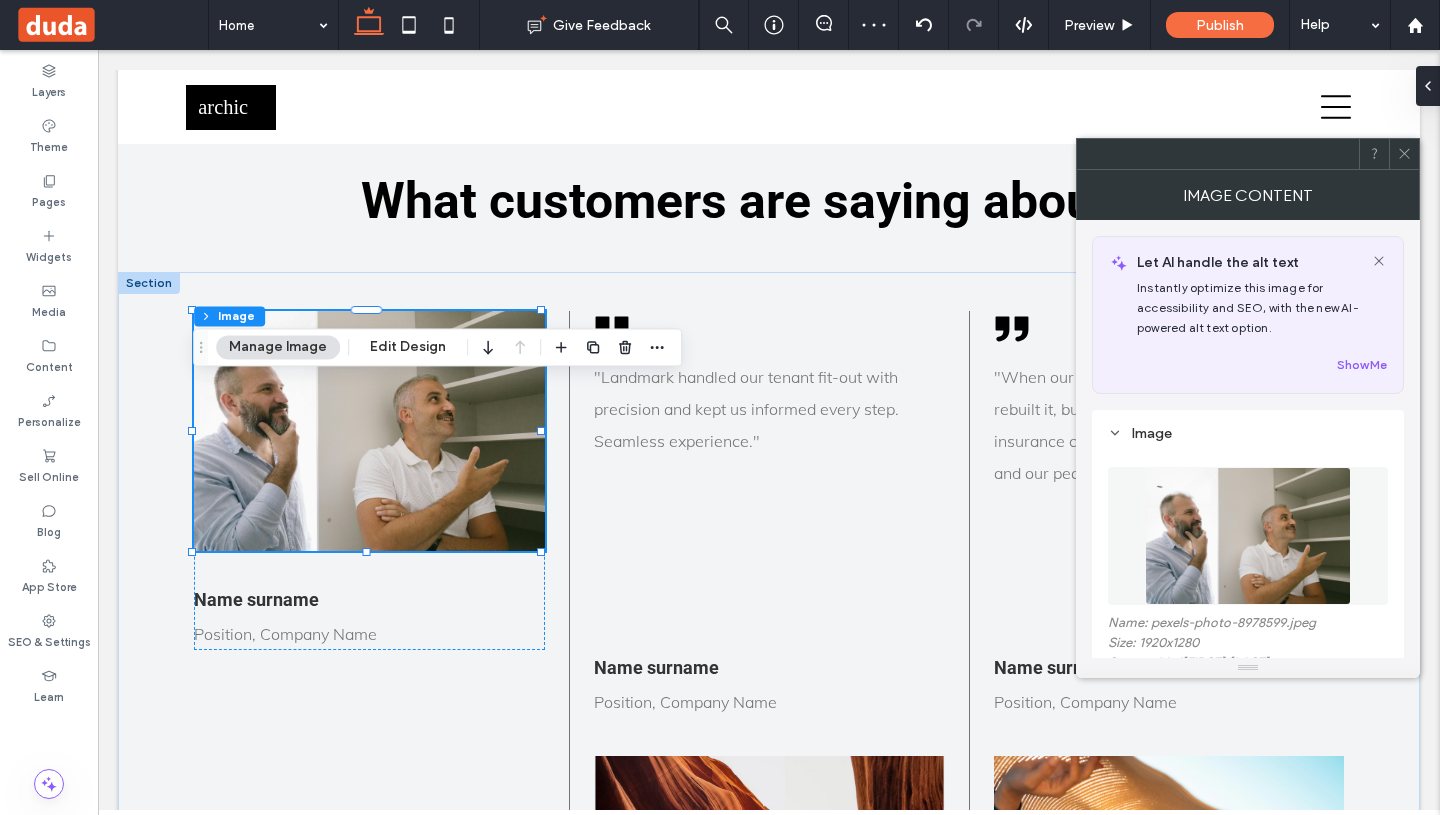 click 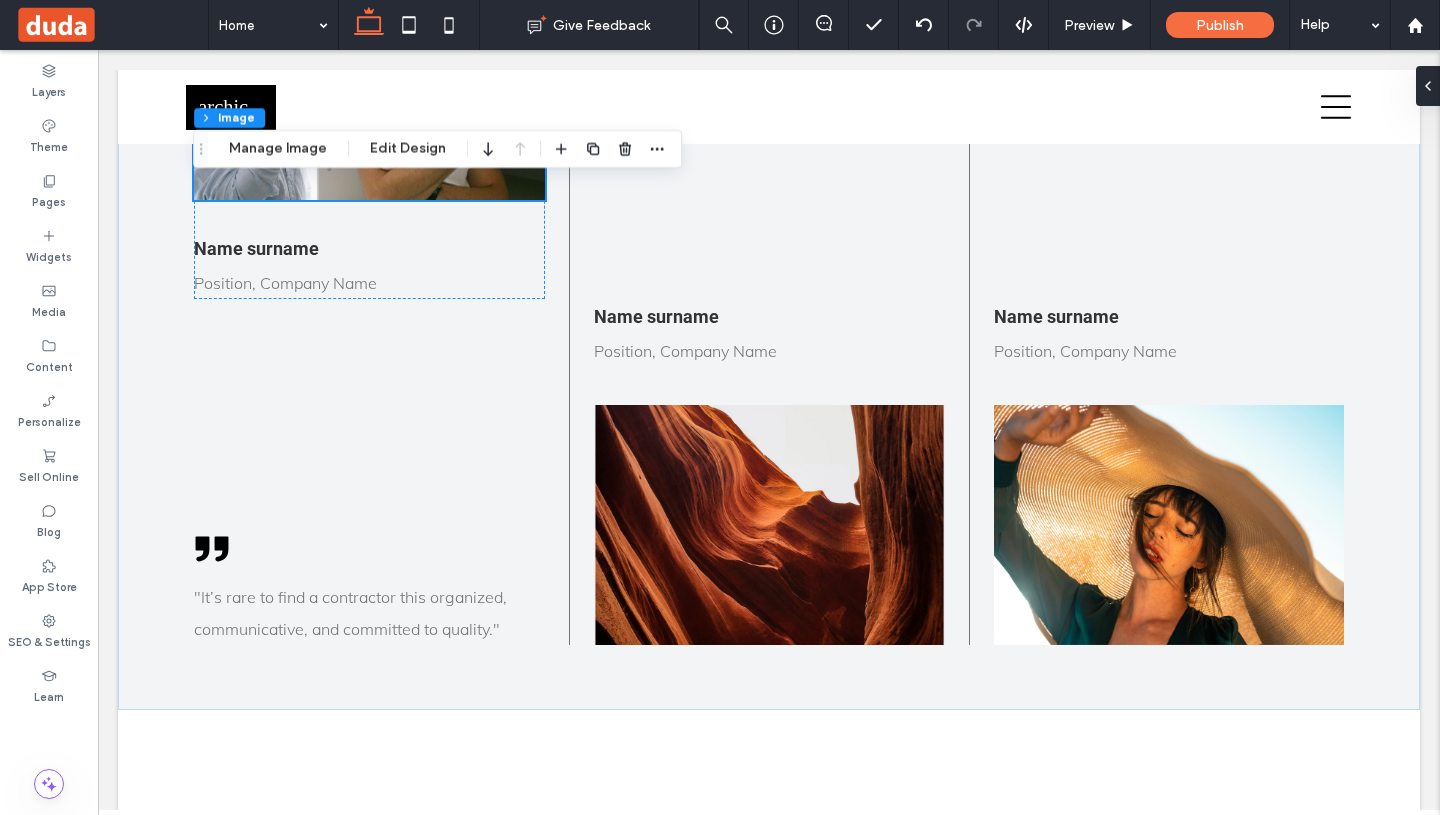 scroll, scrollTop: 3792, scrollLeft: 0, axis: vertical 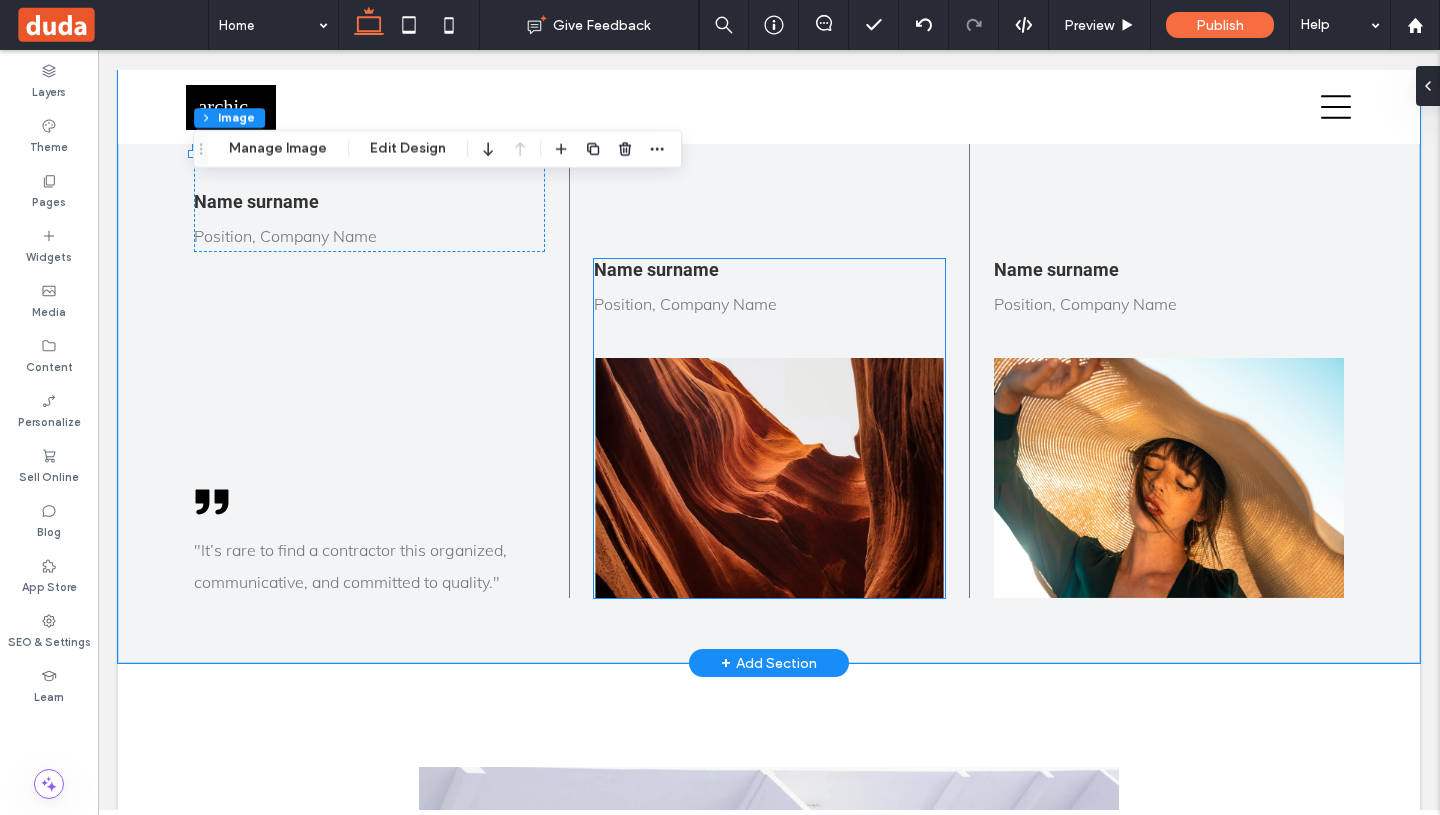 click at bounding box center (769, 478) 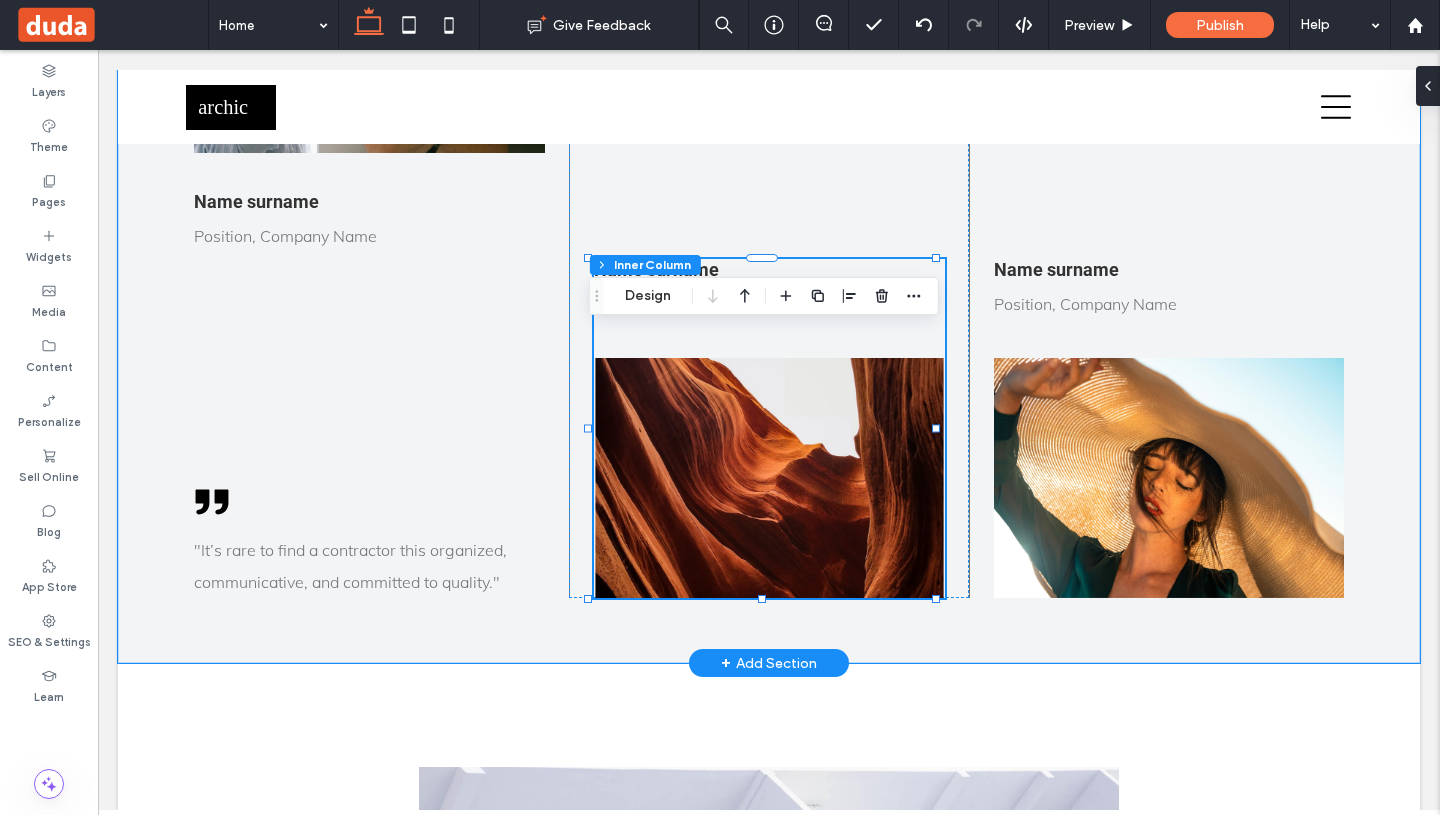 click at bounding box center (769, 478) 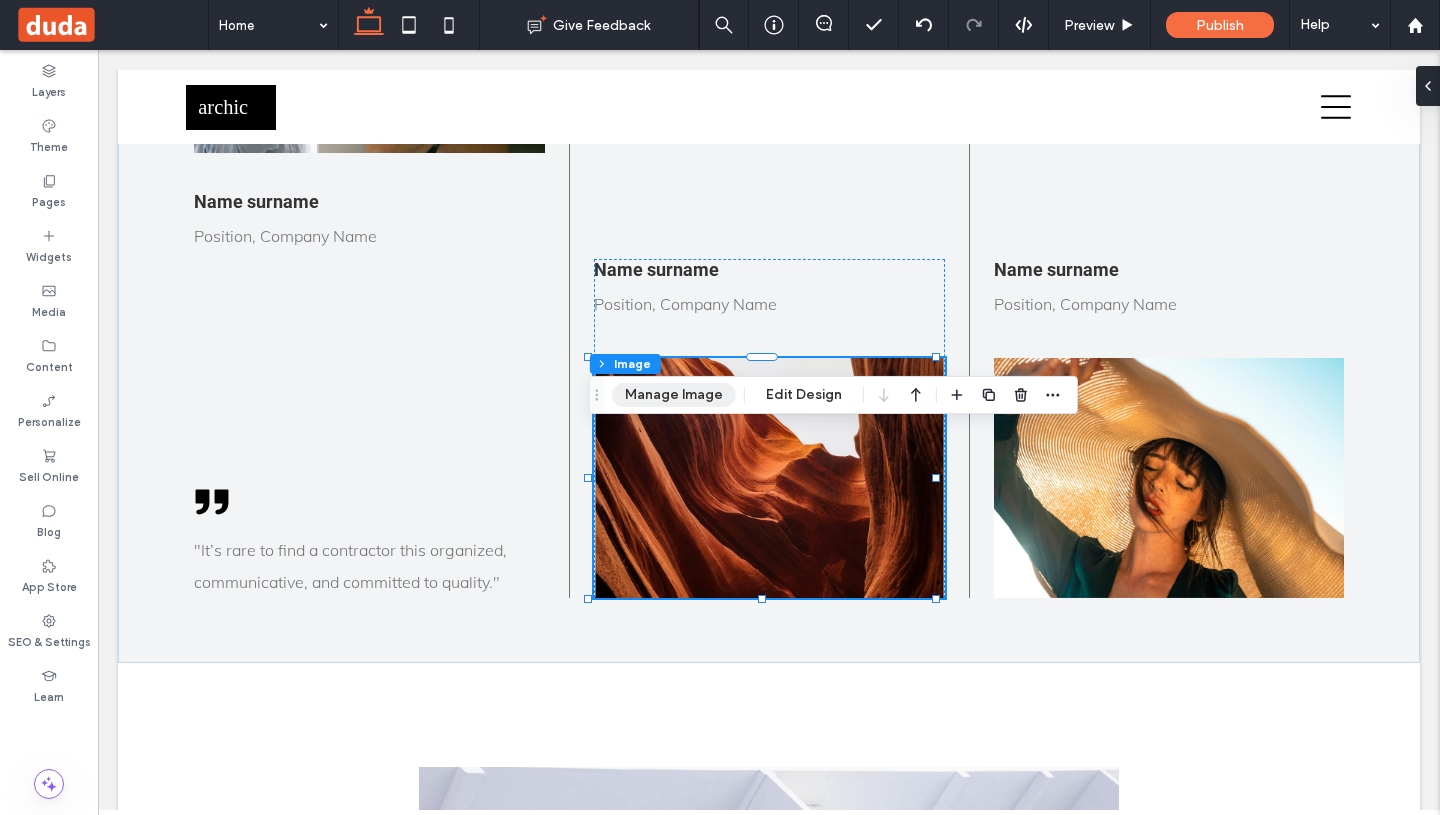 click on "Manage Image" at bounding box center [674, 395] 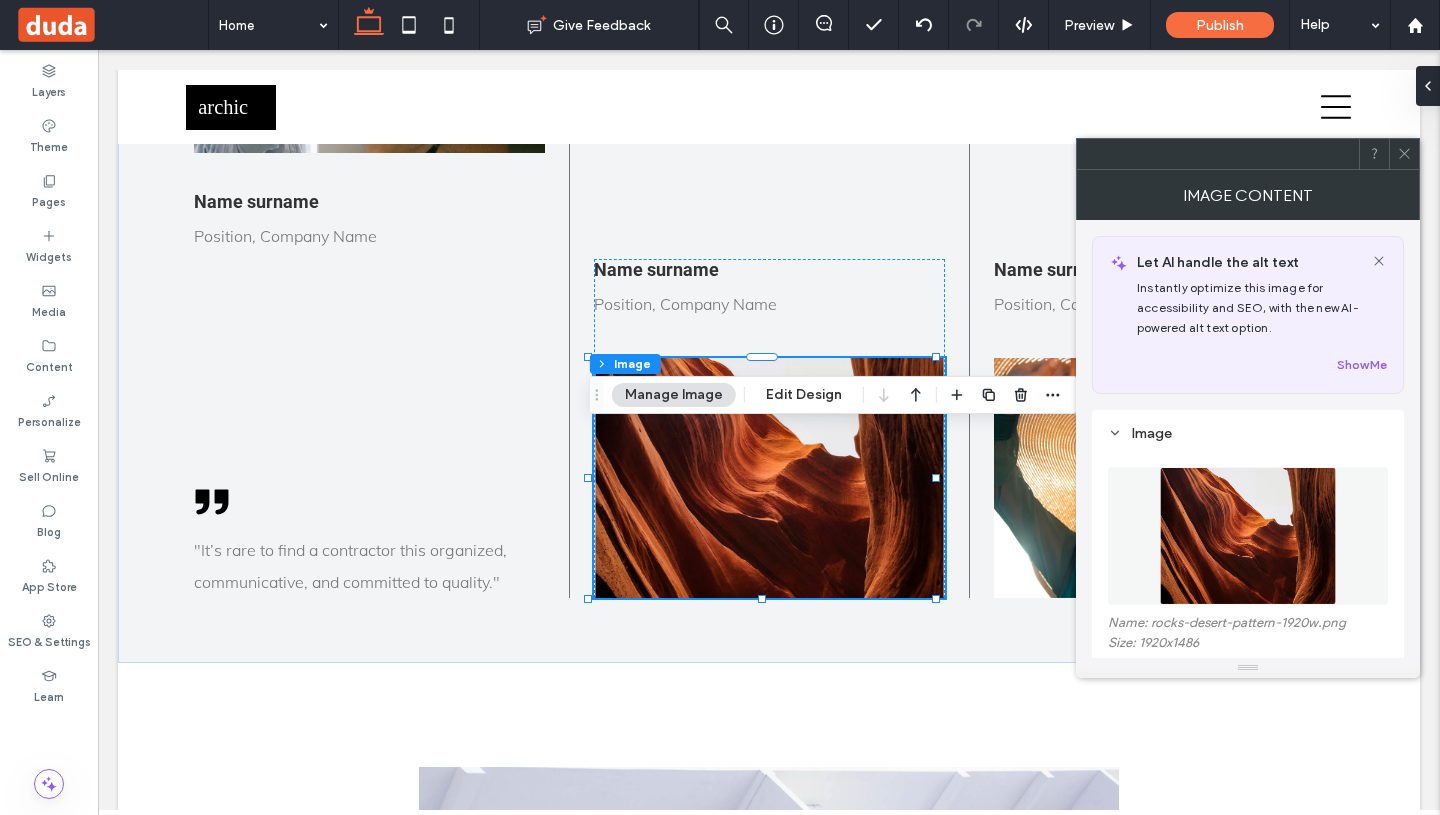 click at bounding box center (1248, 536) 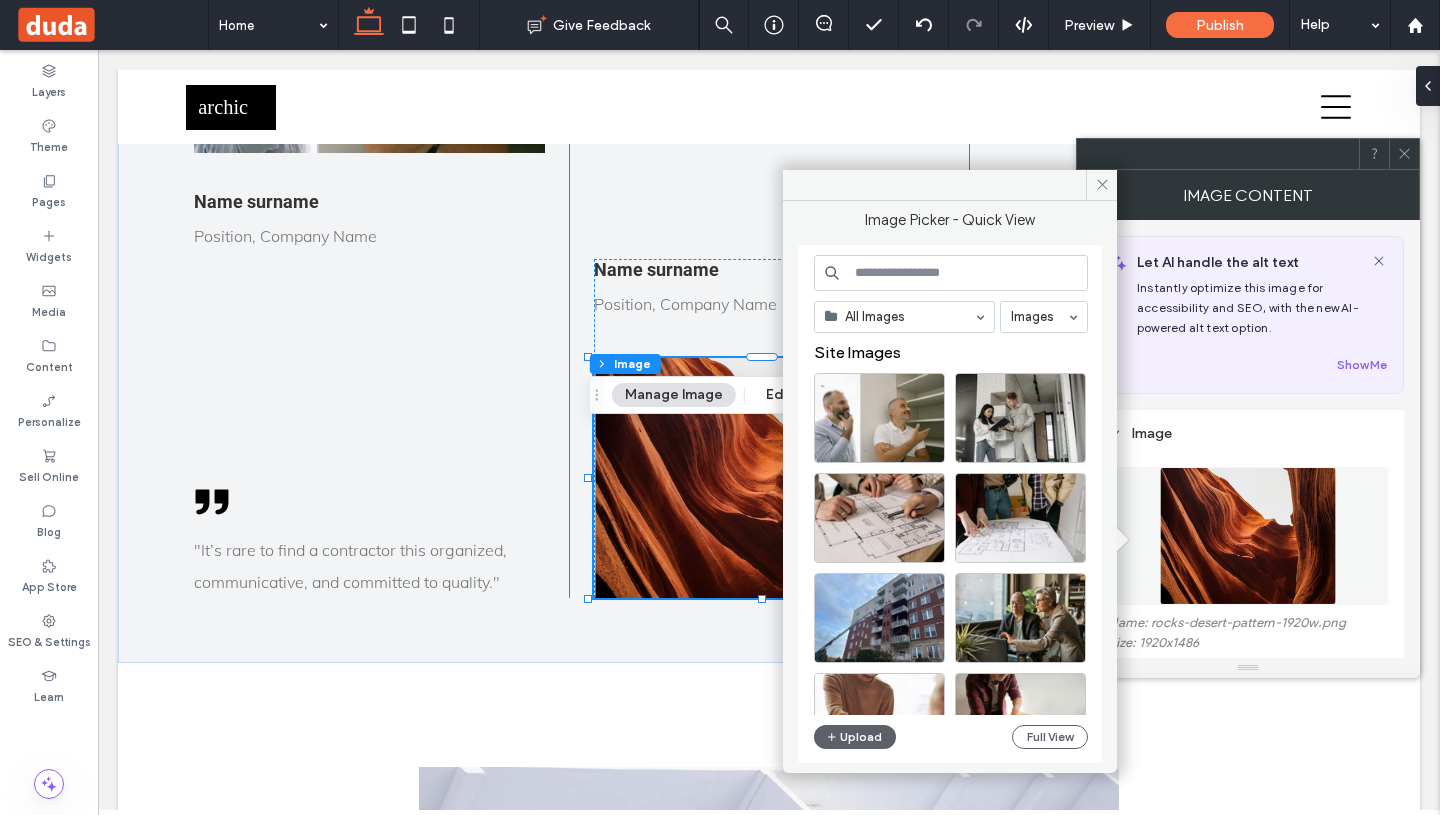 scroll, scrollTop: 418, scrollLeft: 0, axis: vertical 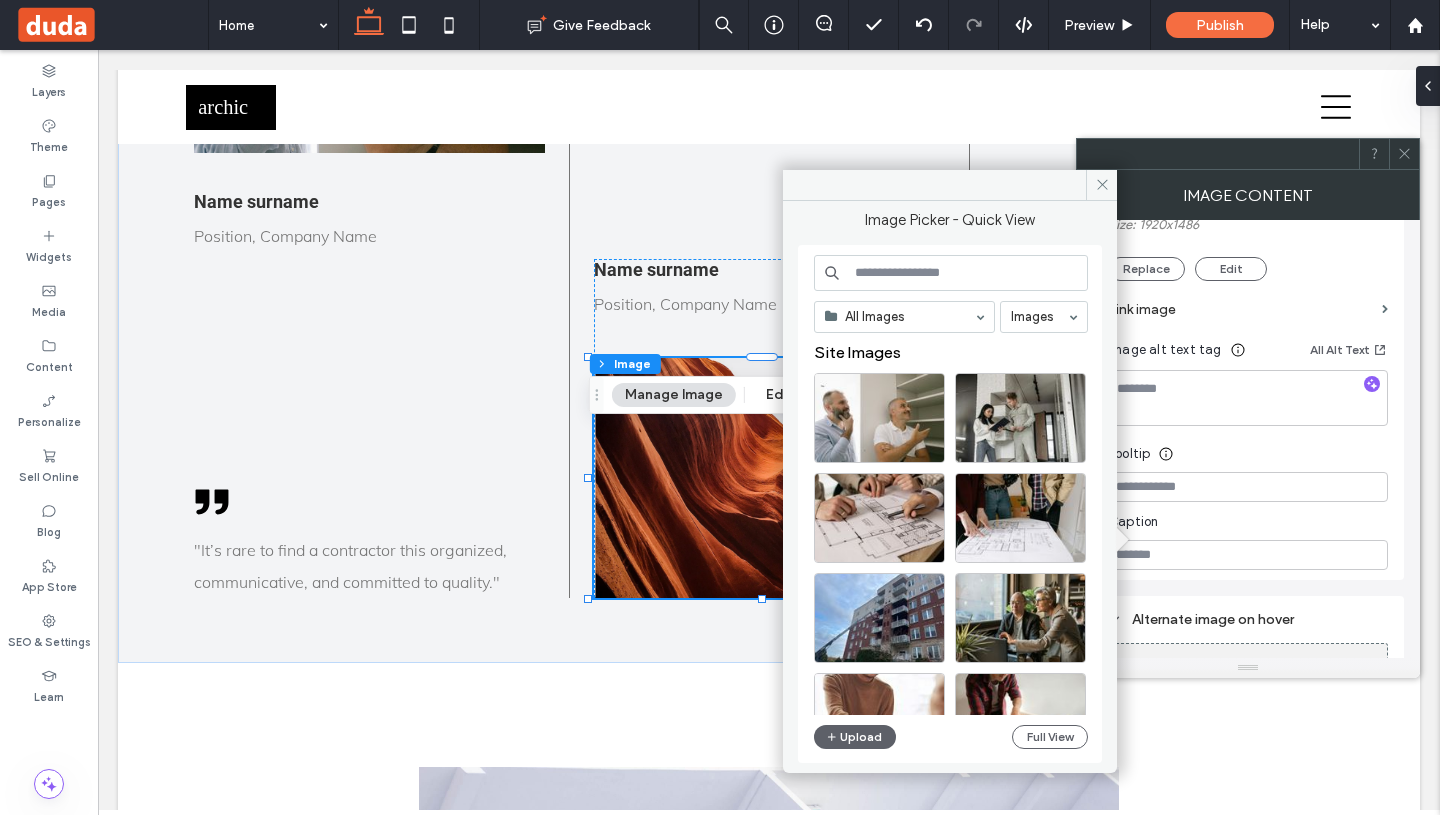click at bounding box center [951, 273] 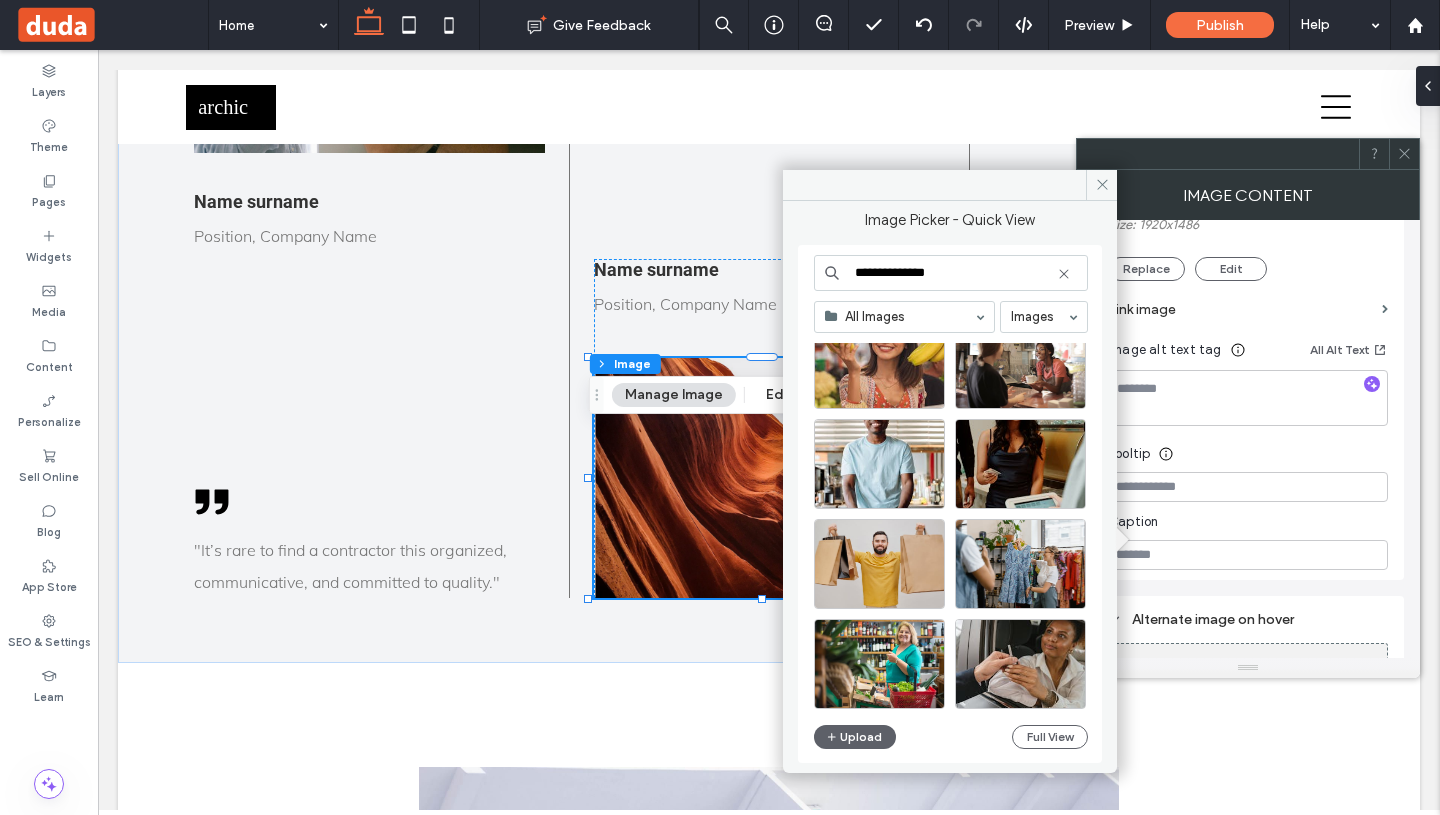scroll, scrollTop: 679, scrollLeft: 0, axis: vertical 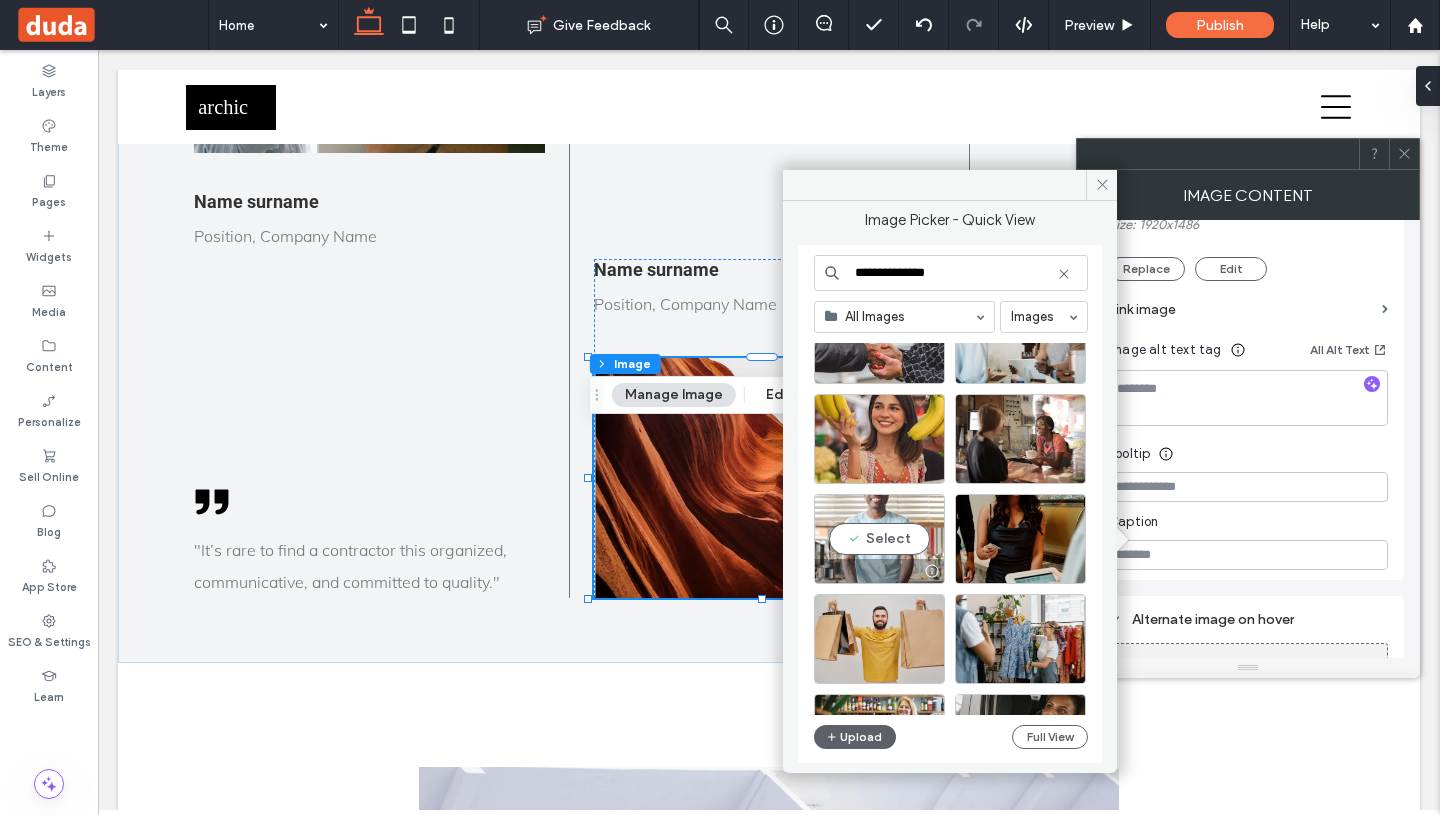 type on "**********" 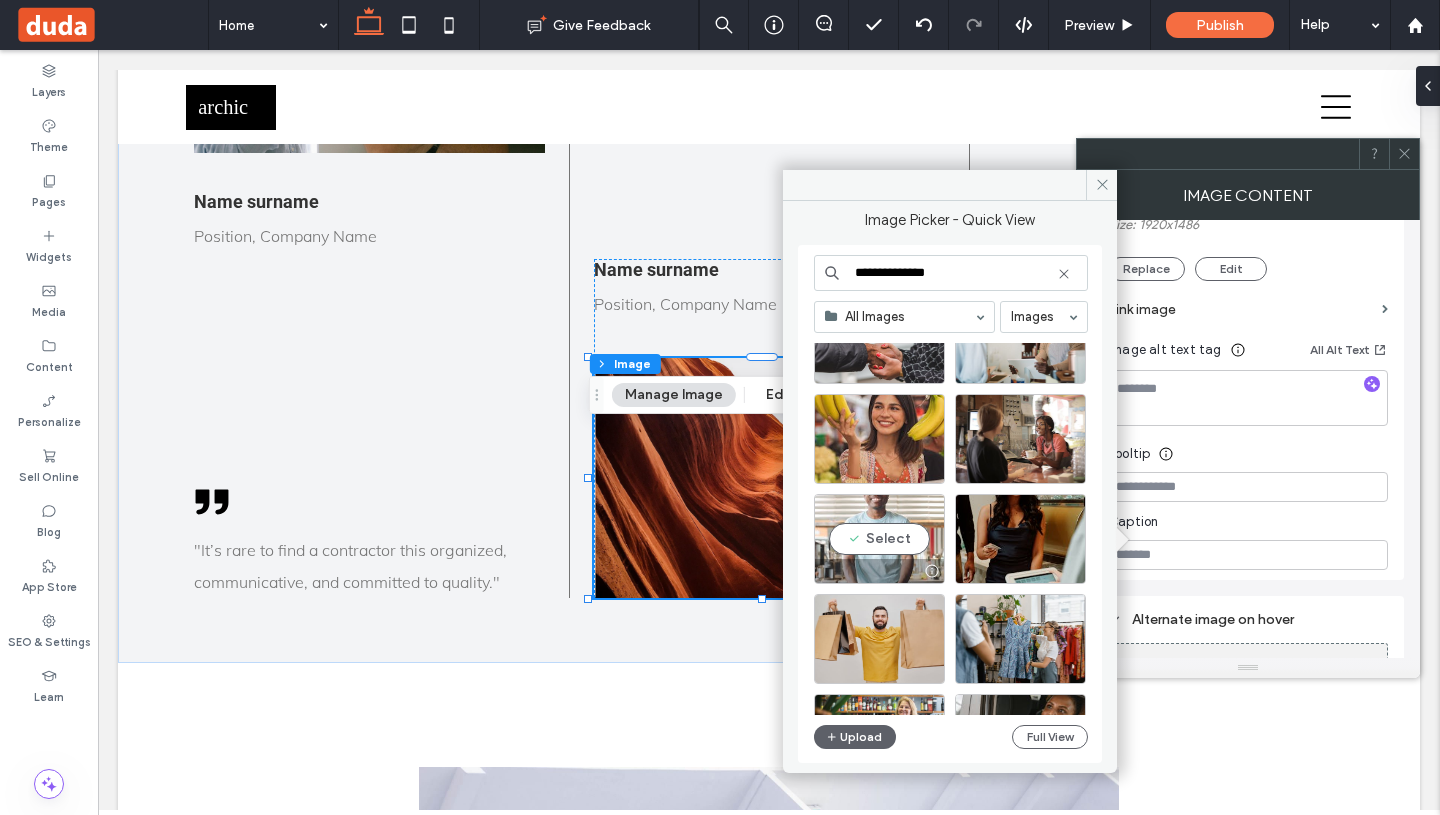 click at bounding box center (879, 571) 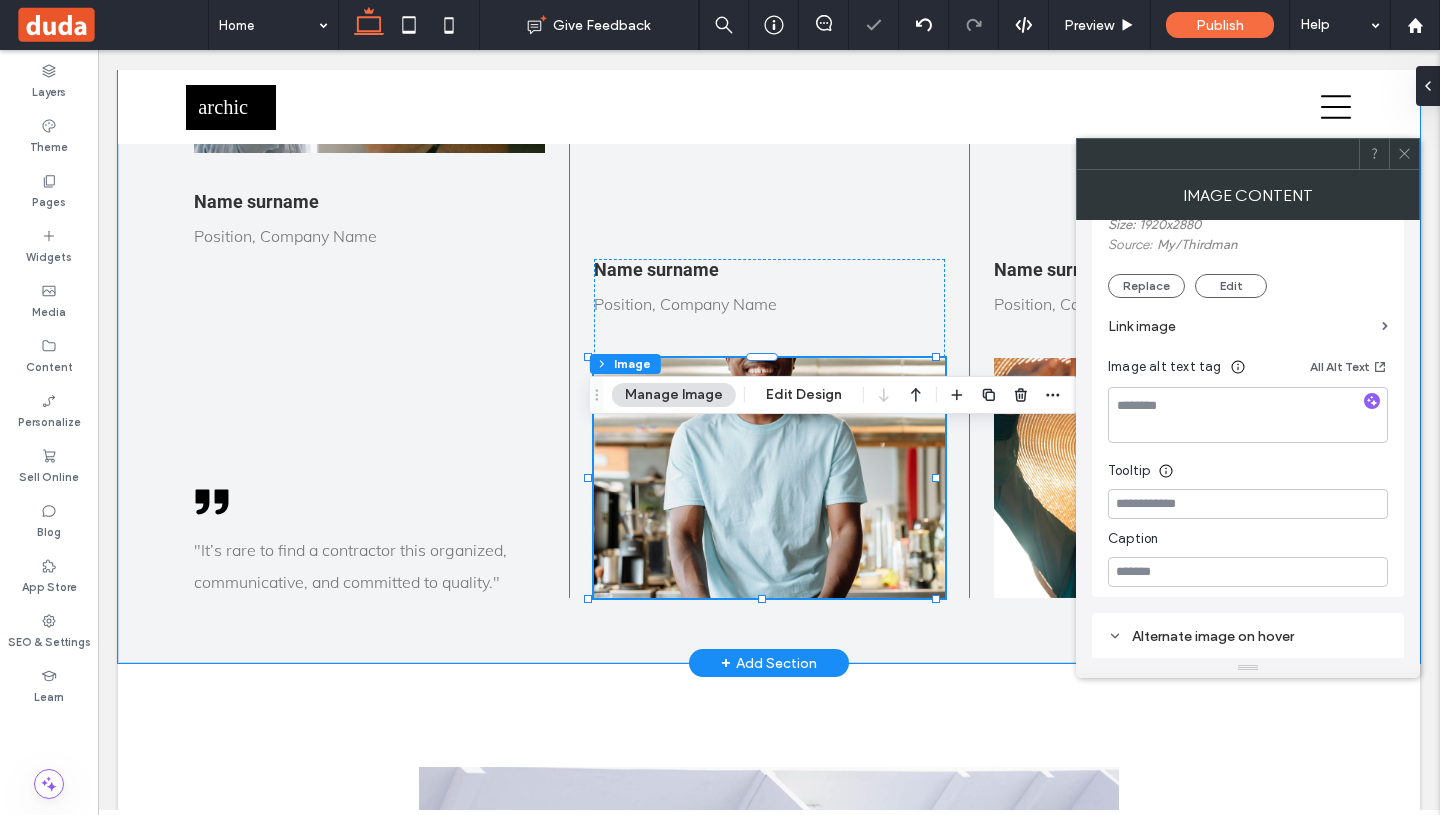 click at bounding box center [769, 478] 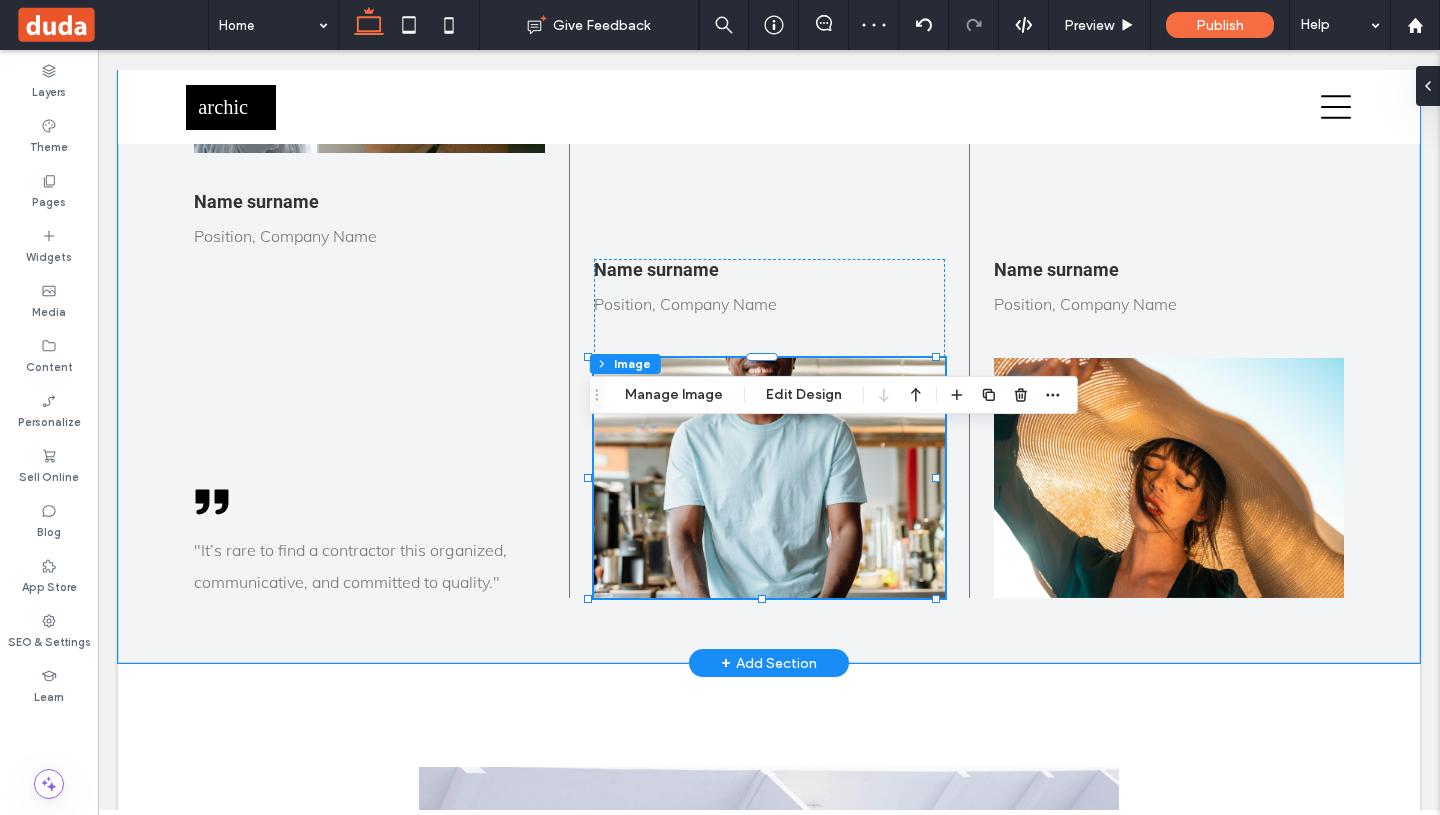 click at bounding box center (769, 478) 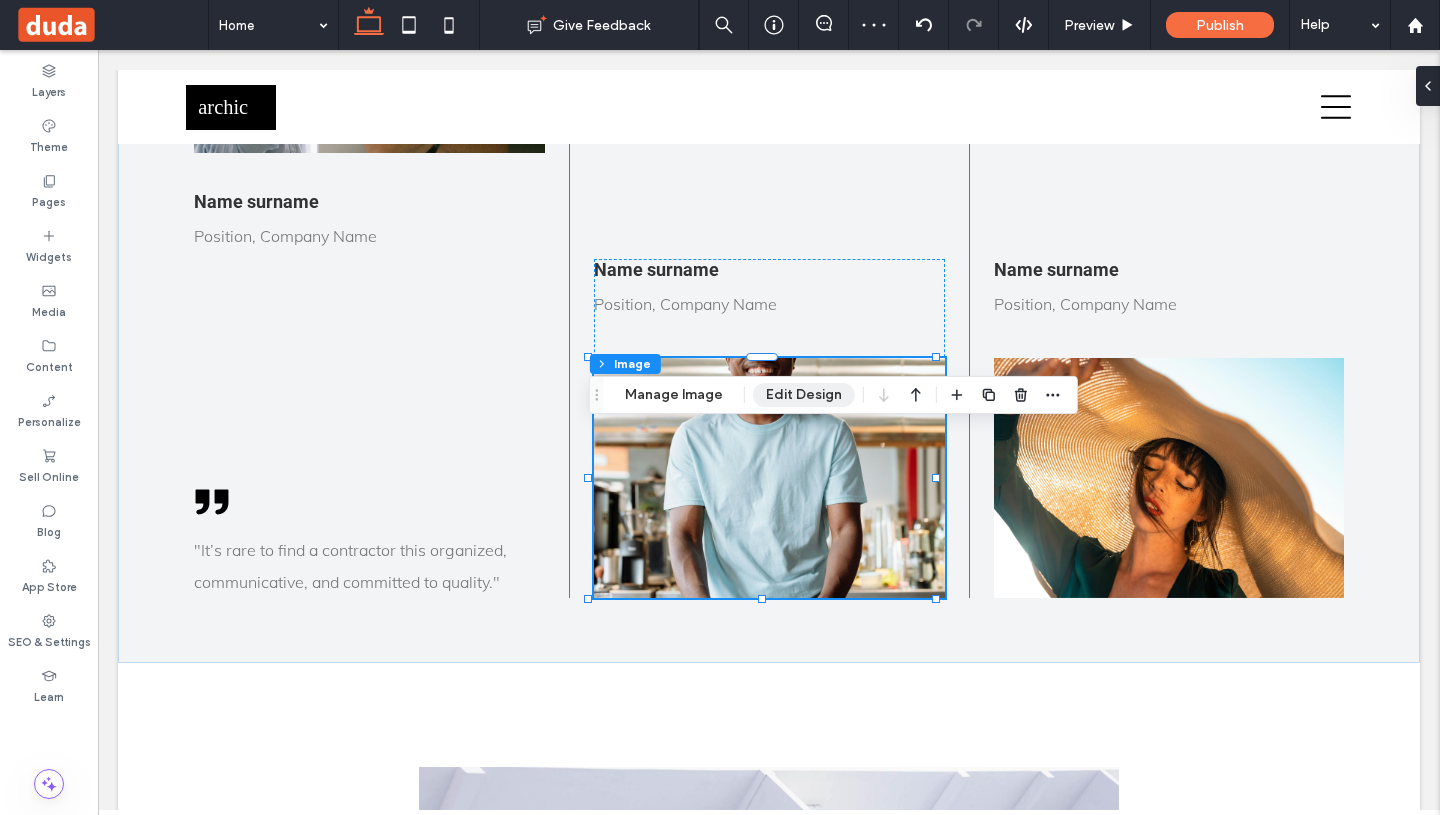 click on "Edit Design" at bounding box center (804, 395) 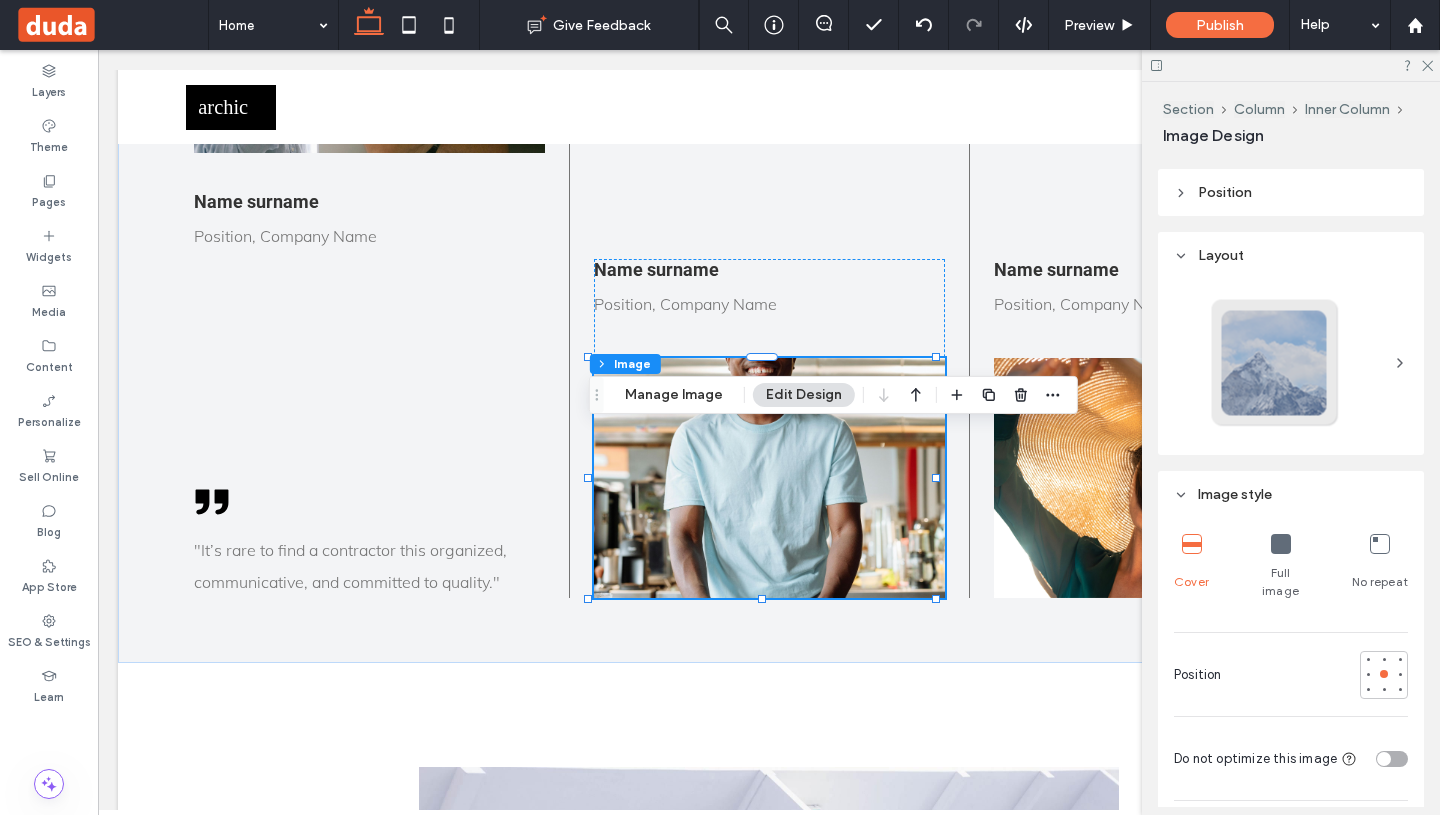 scroll, scrollTop: 281, scrollLeft: 0, axis: vertical 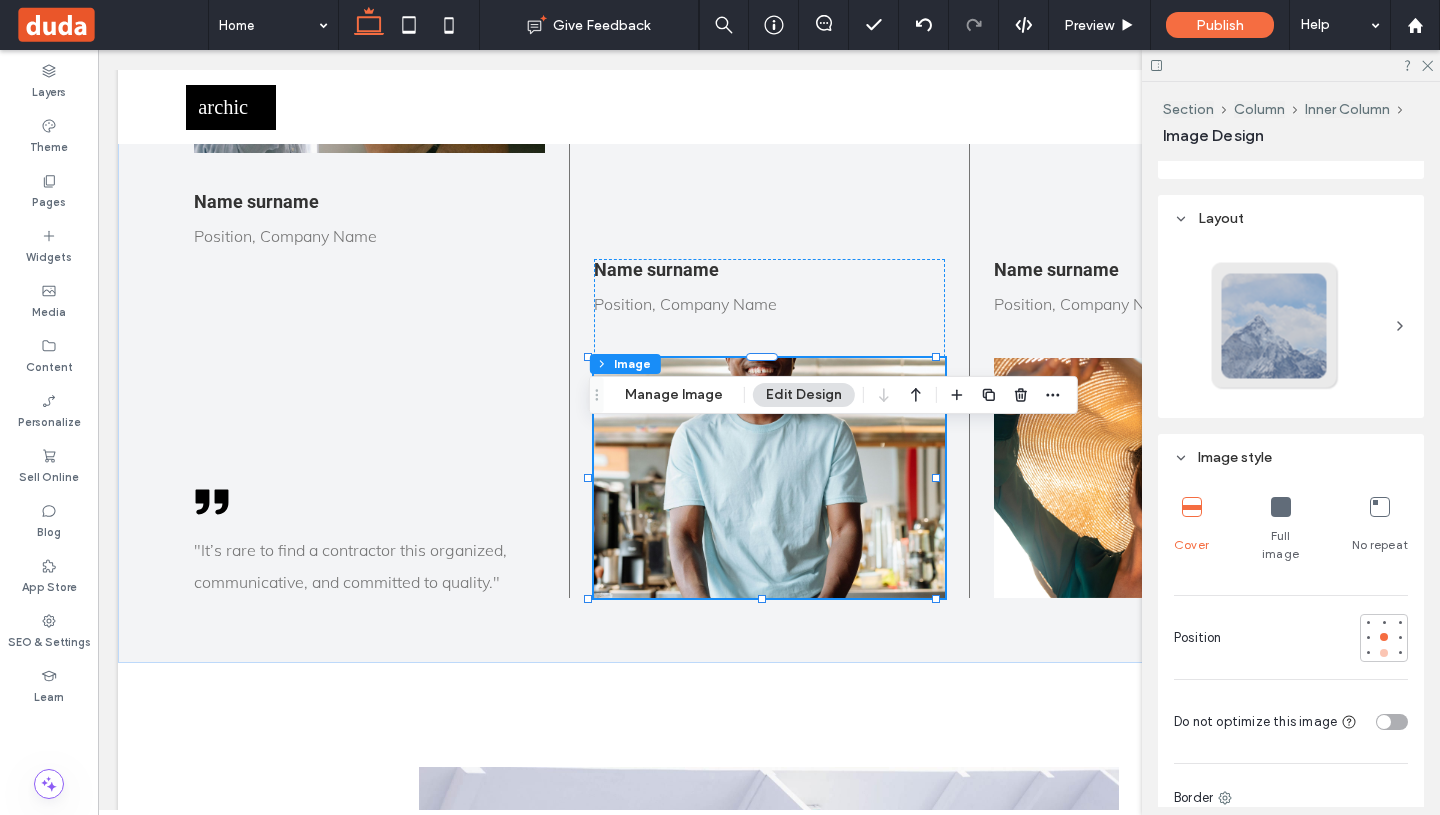 click at bounding box center [1384, 653] 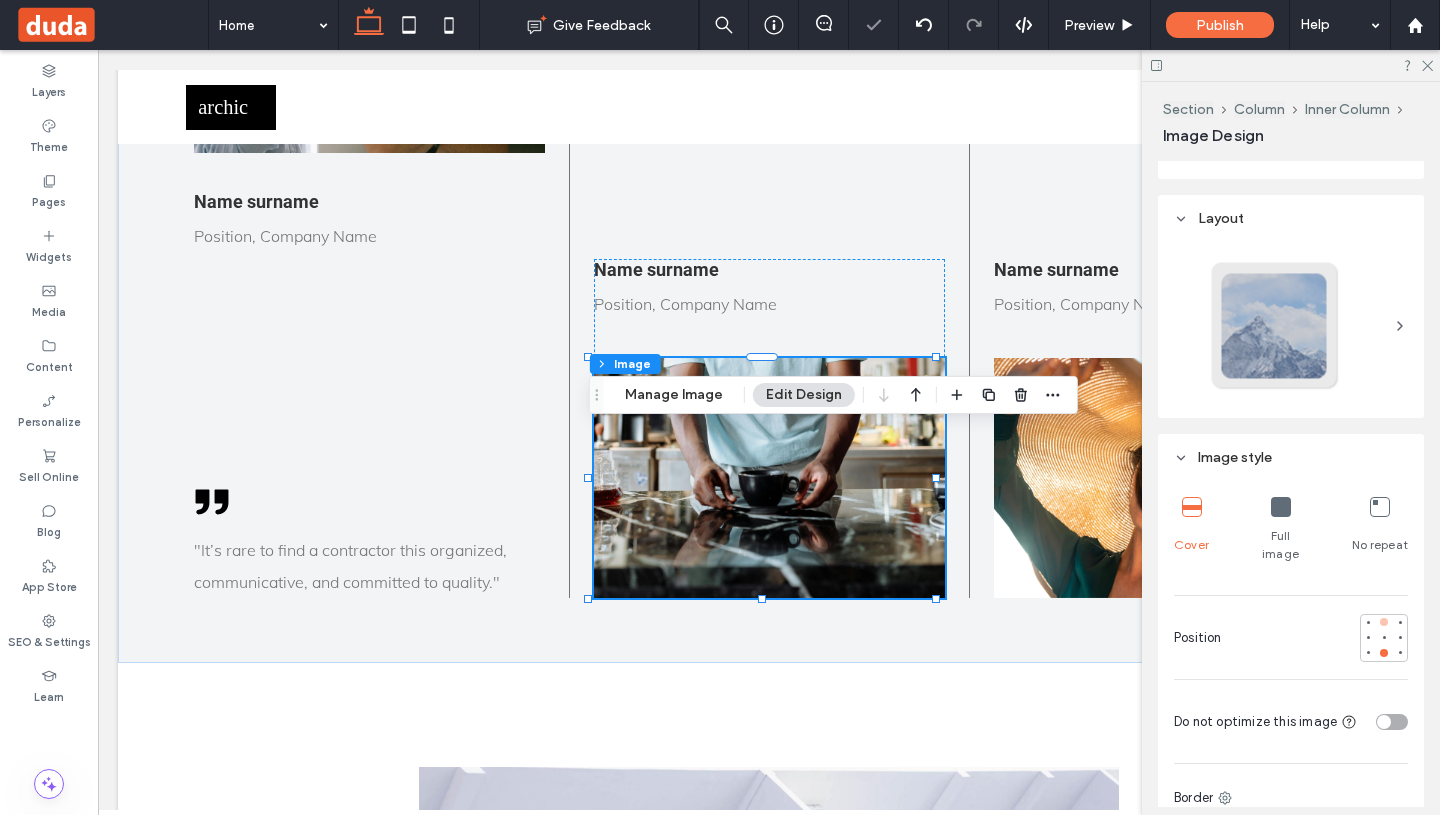 click at bounding box center [1384, 622] 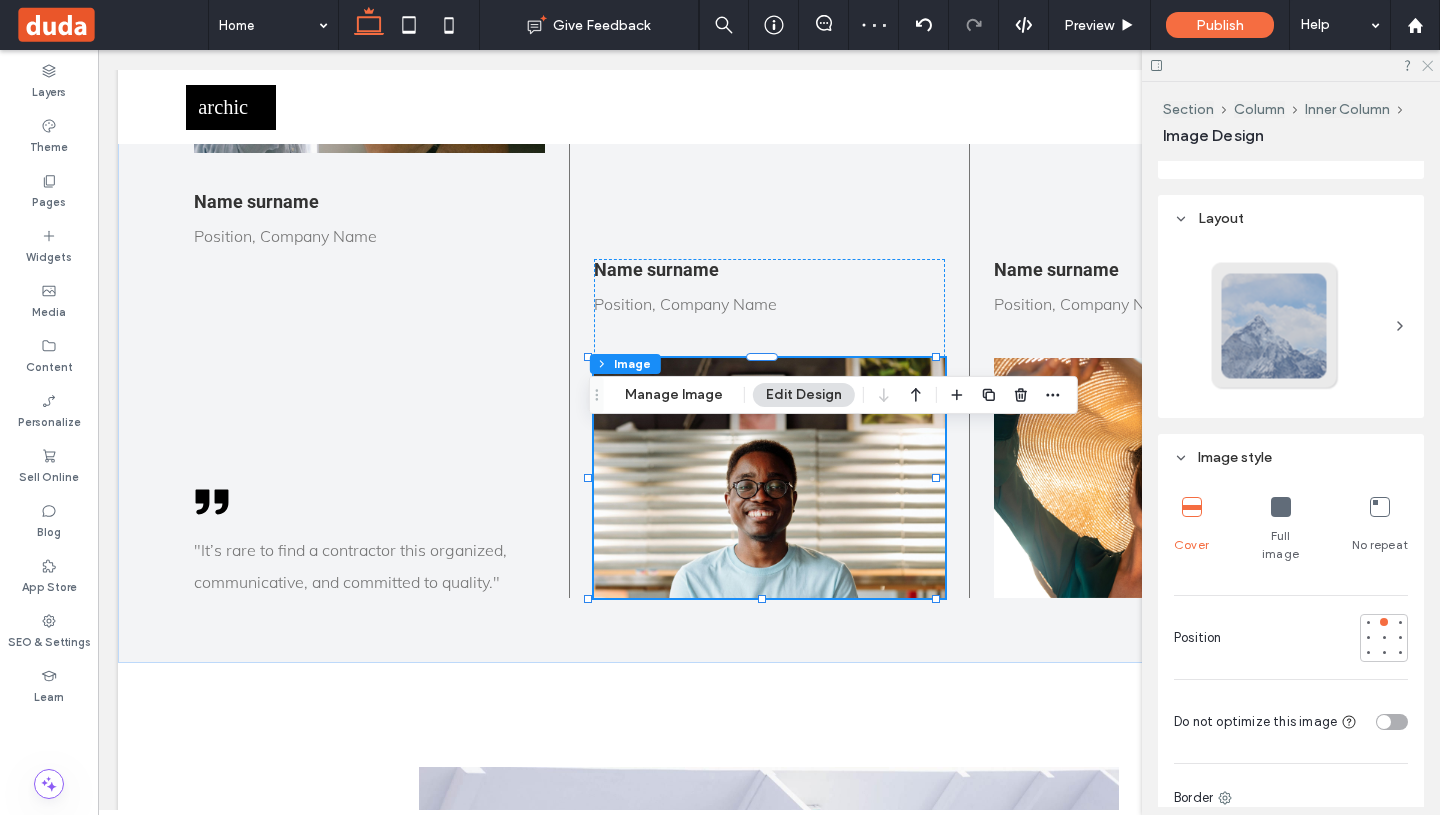 click 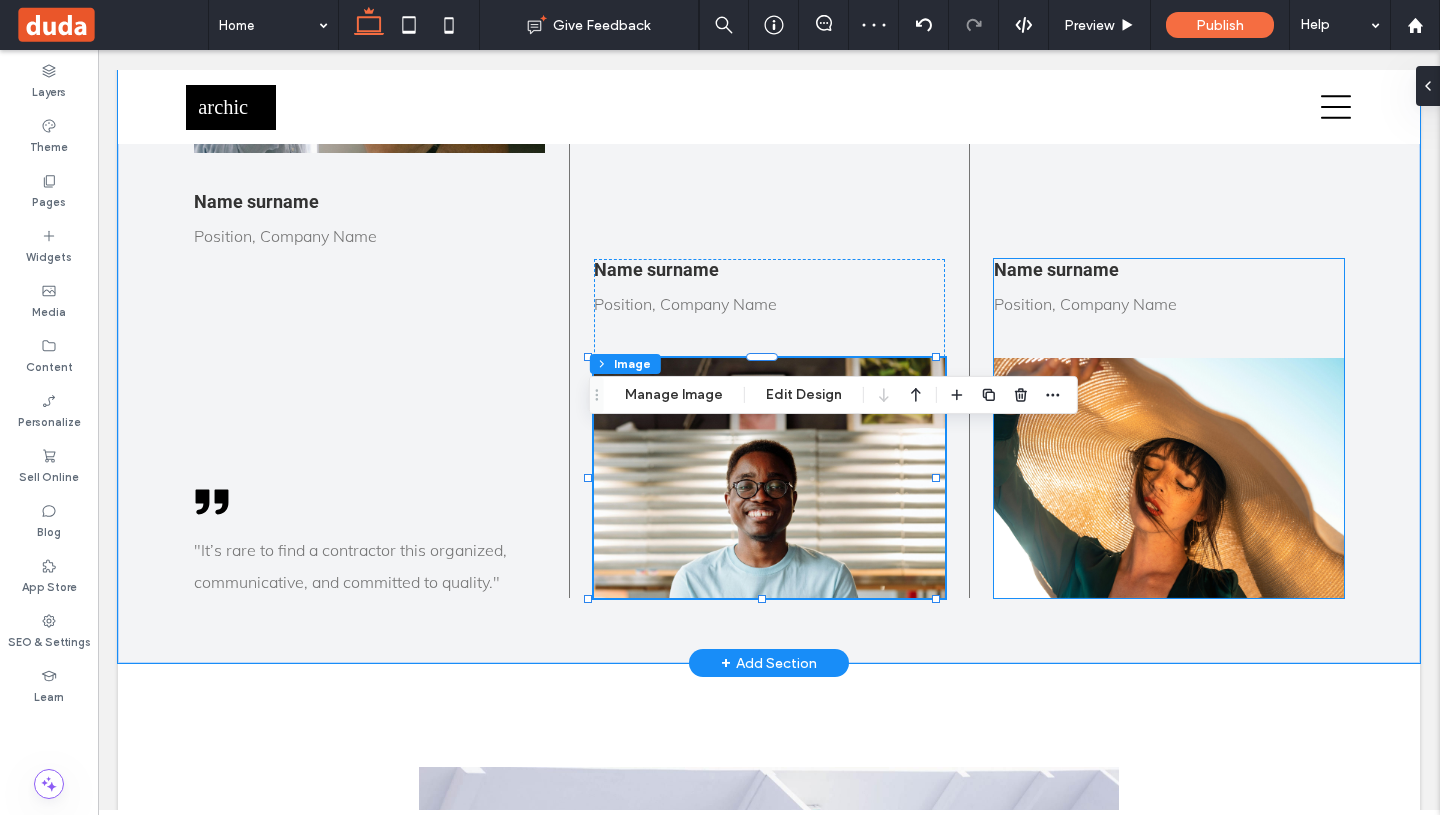 click at bounding box center [1169, 478] 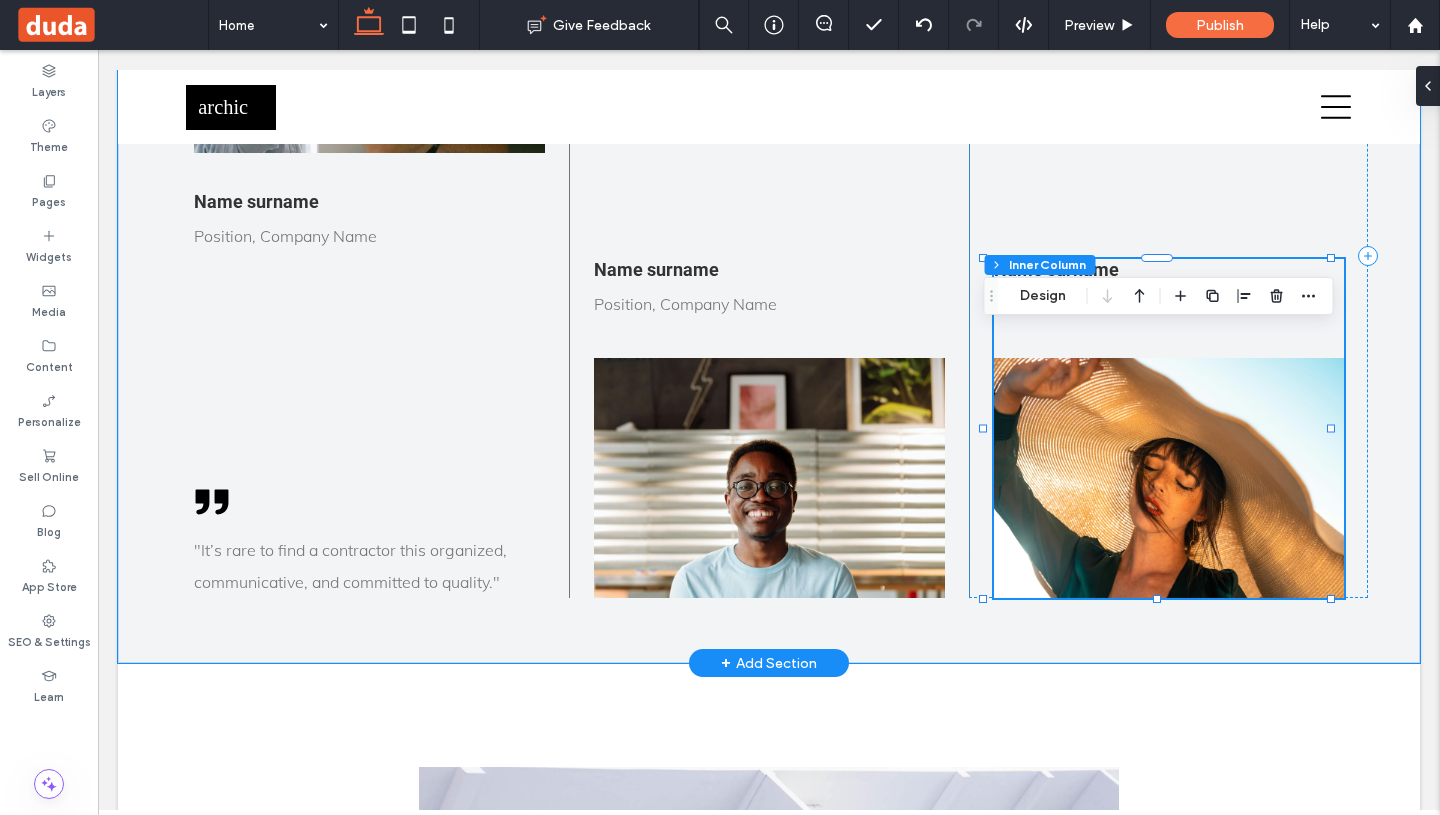 click at bounding box center (1169, 478) 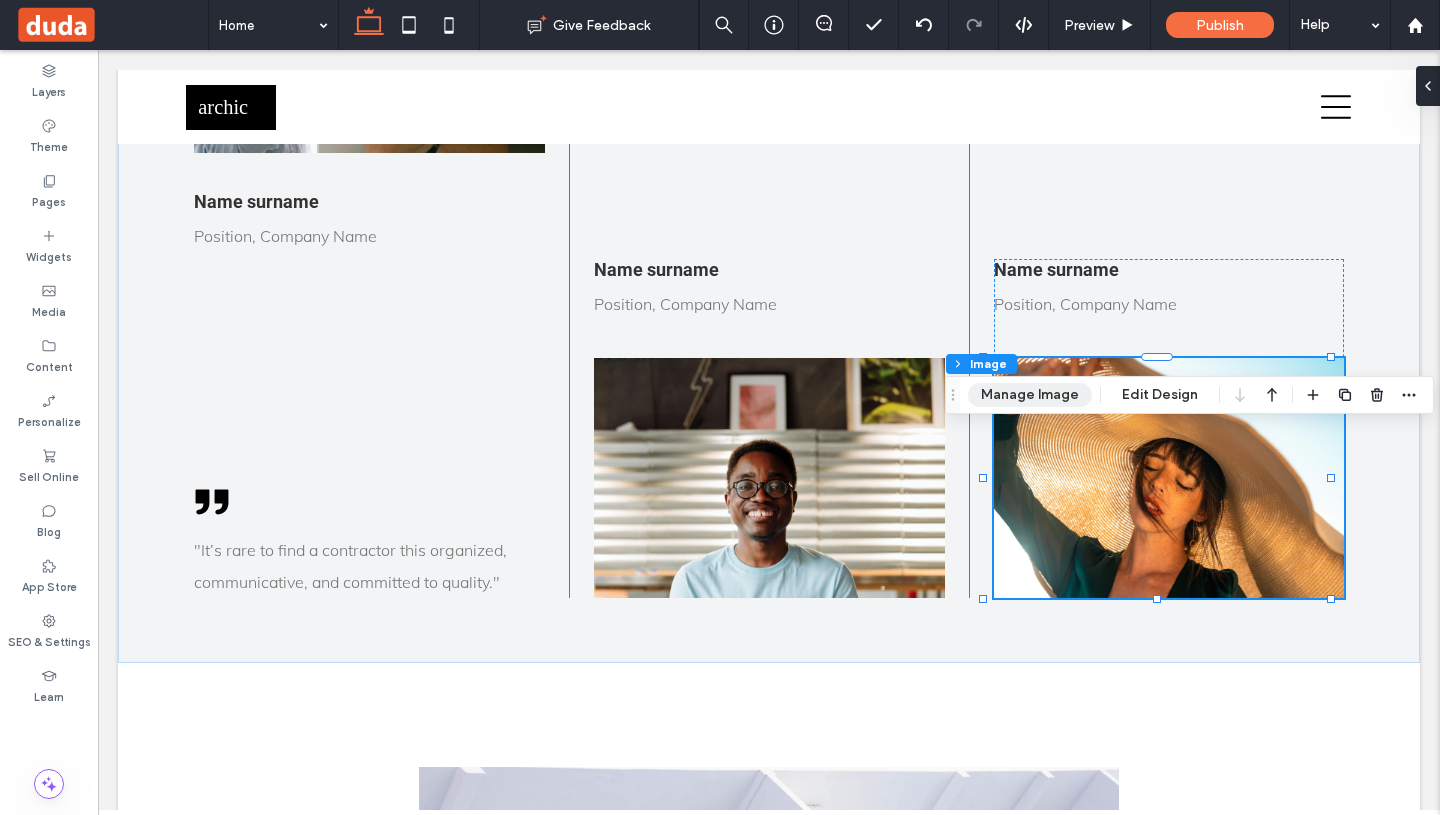 click on "Manage Image" at bounding box center (1030, 395) 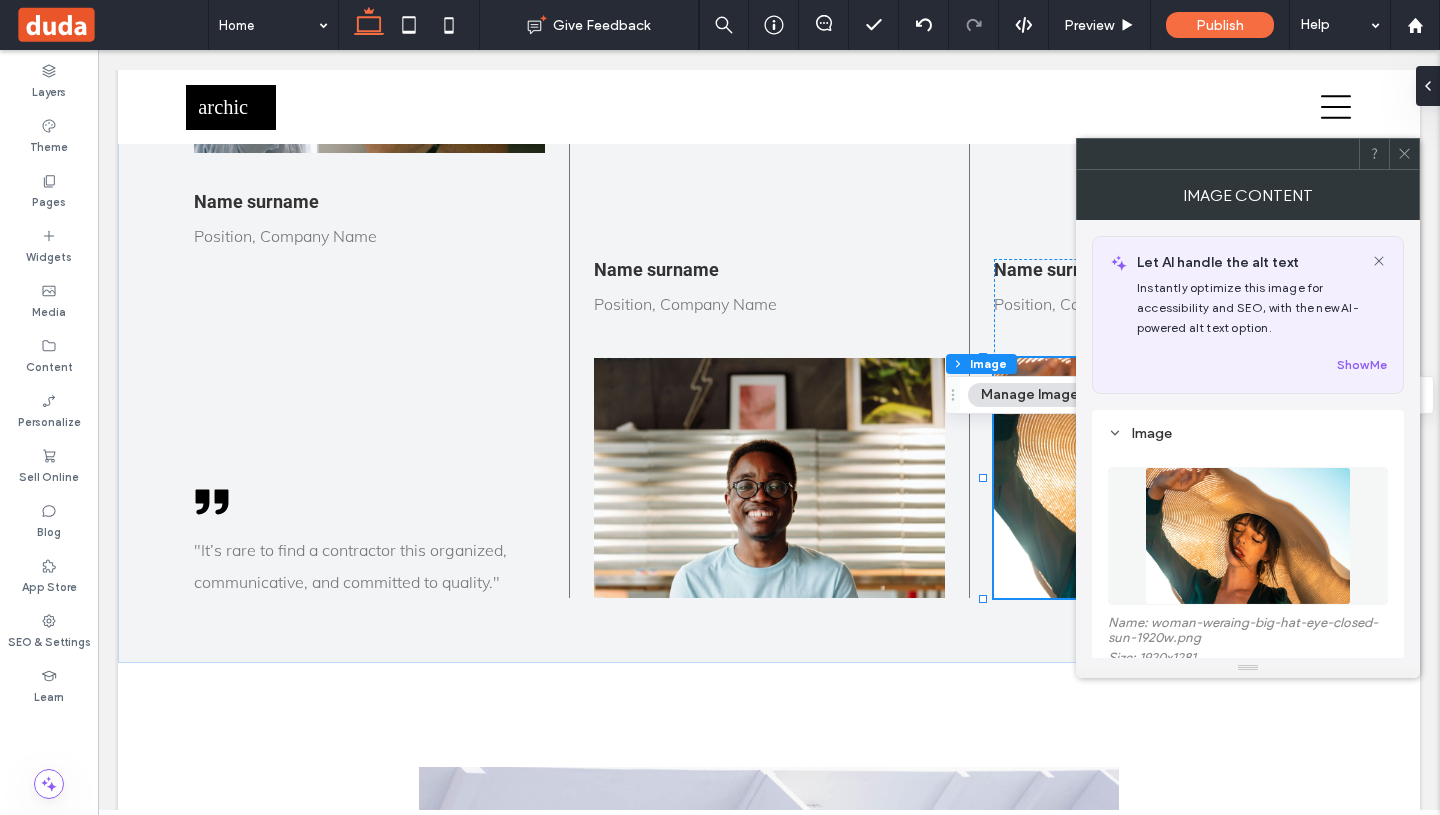 click at bounding box center (1248, 536) 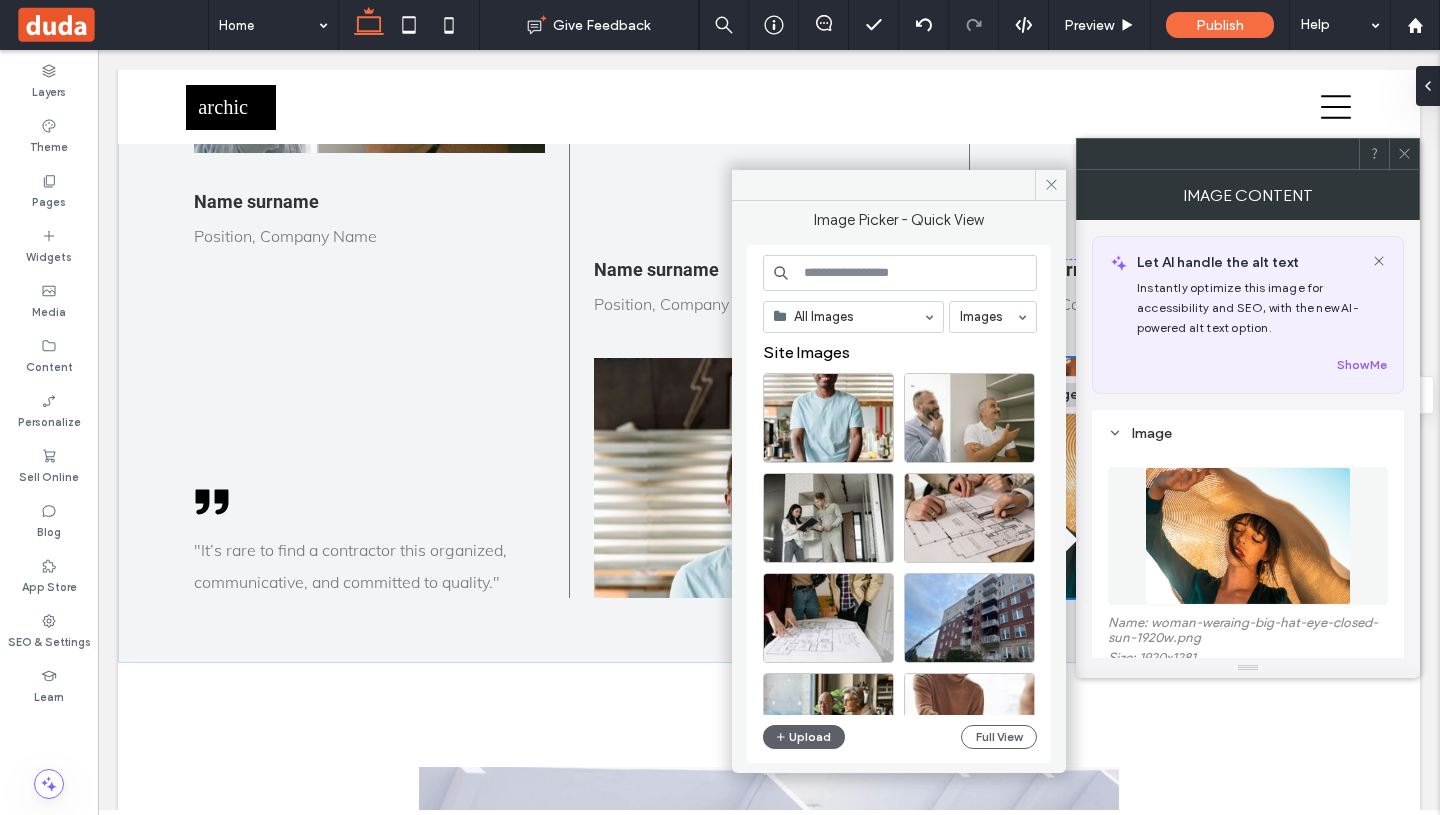 click at bounding box center (900, 273) 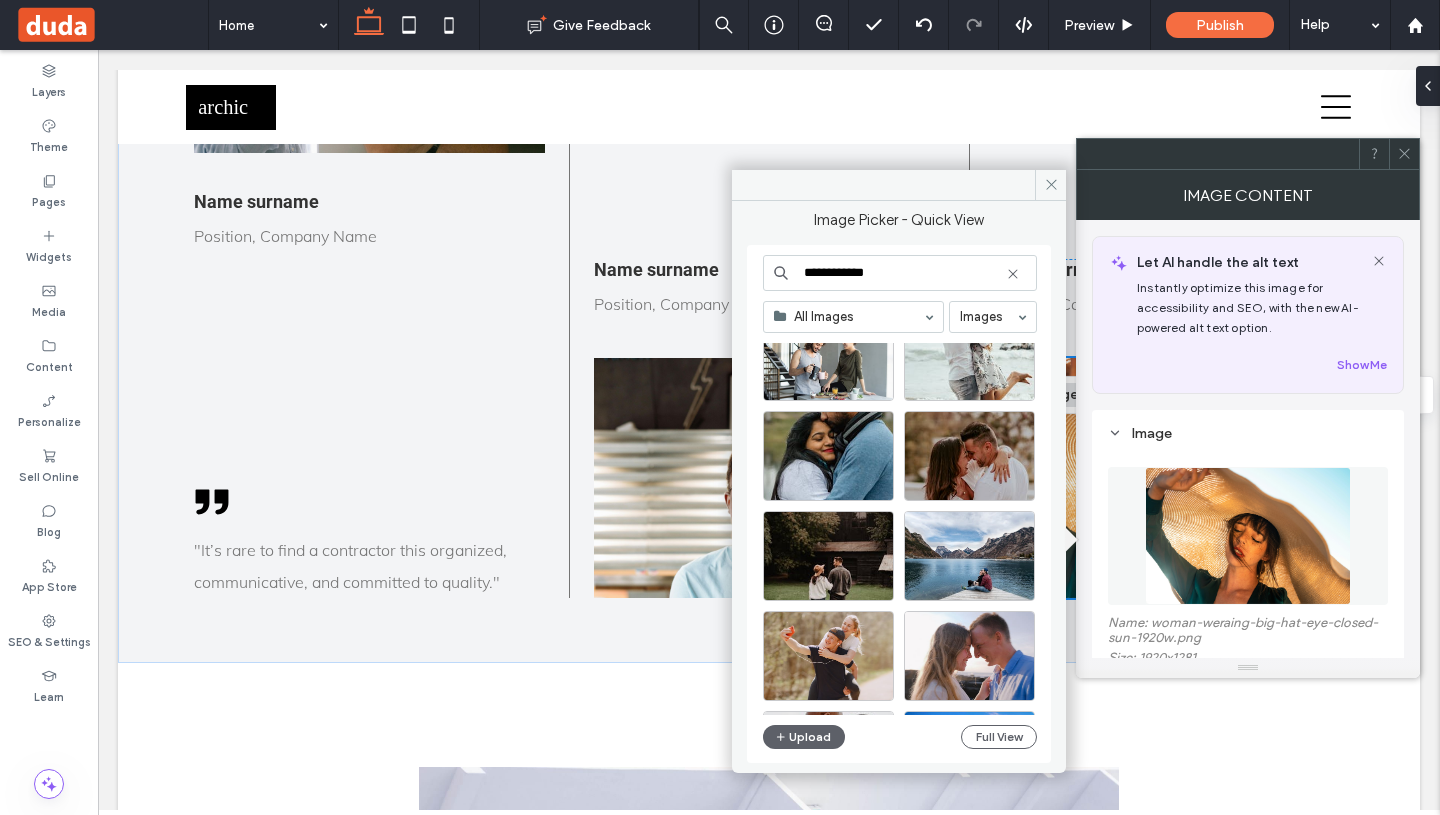 scroll, scrollTop: 0, scrollLeft: 0, axis: both 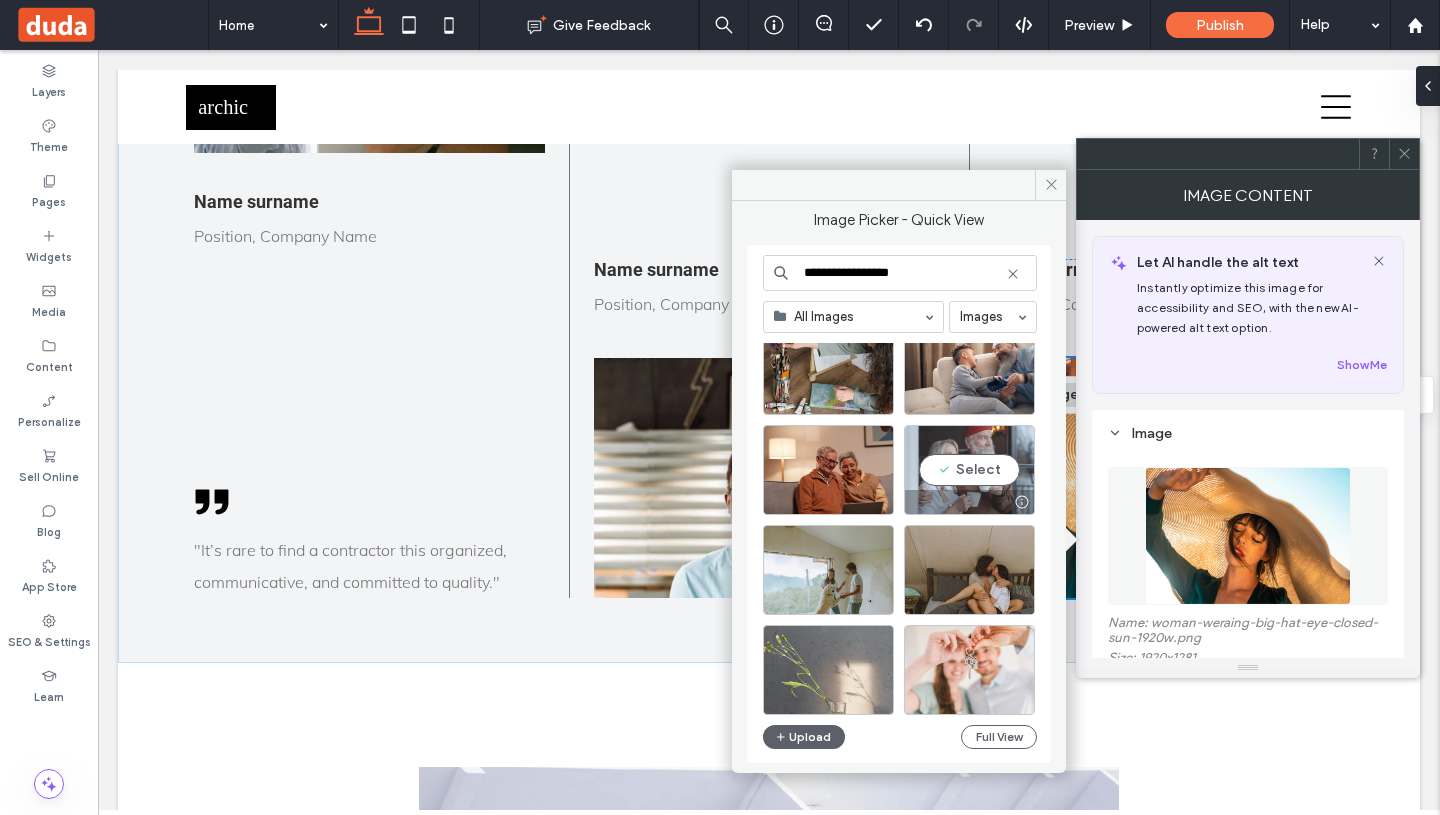 type on "**********" 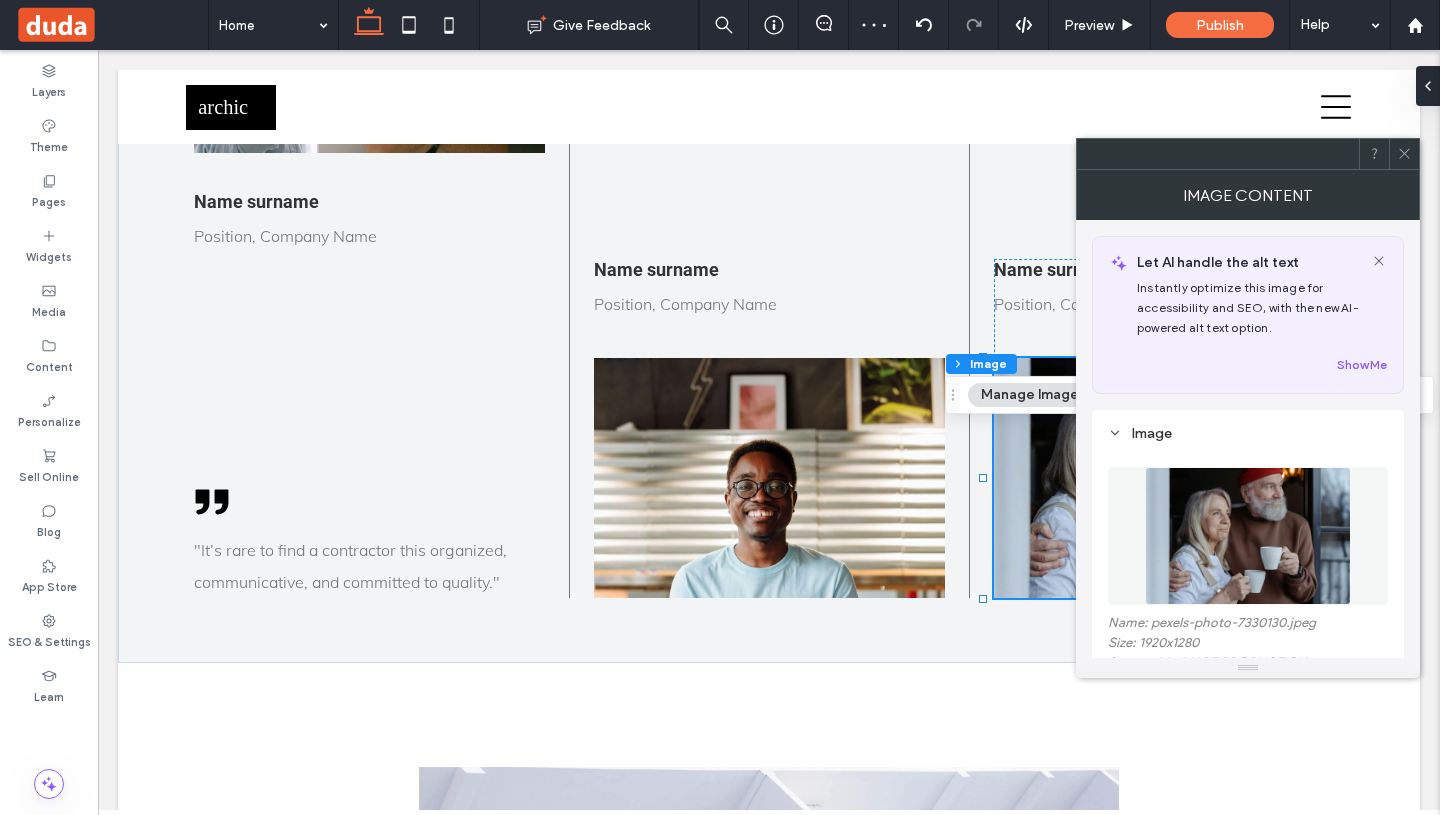 click 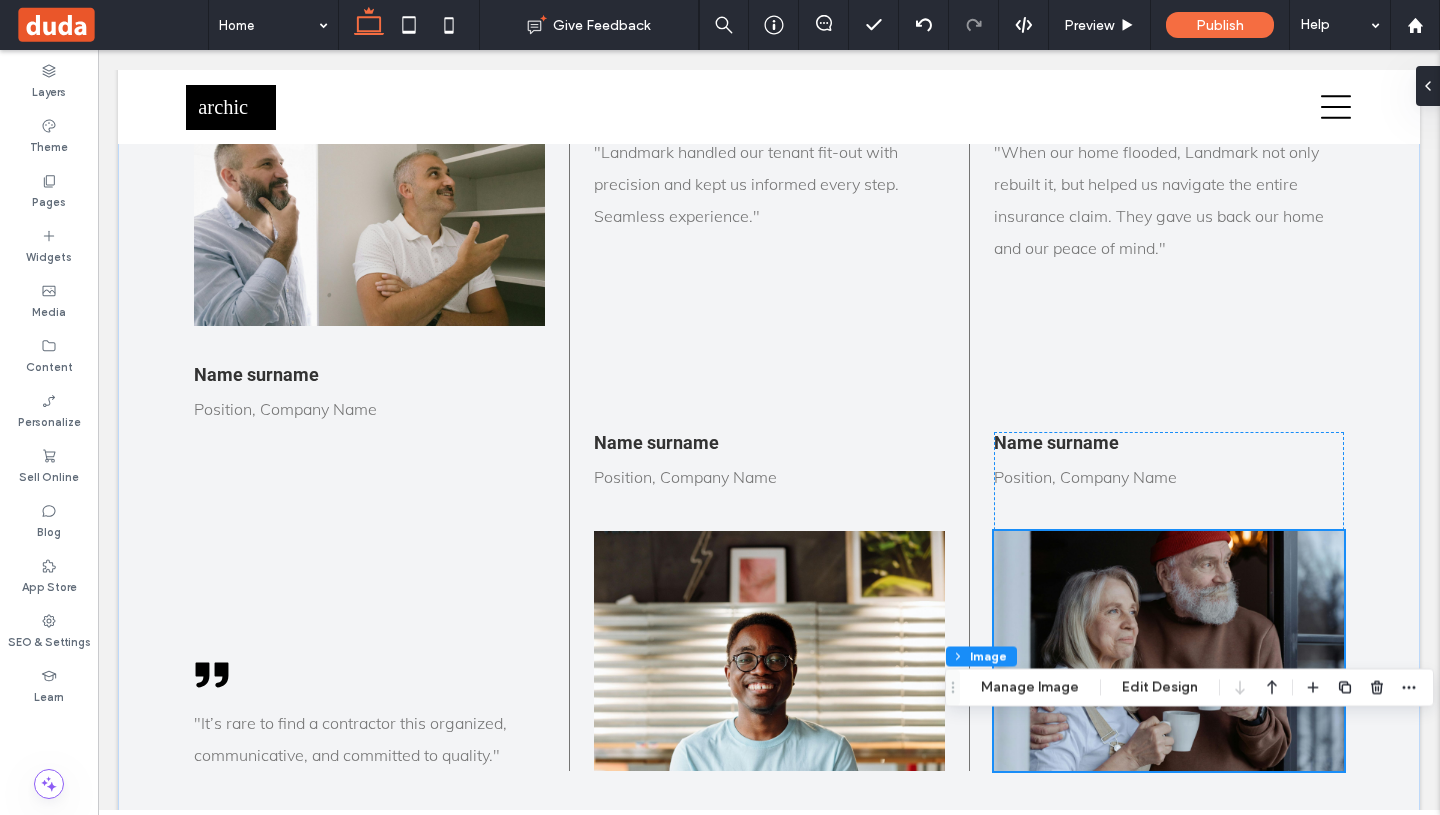 scroll, scrollTop: 3661, scrollLeft: 0, axis: vertical 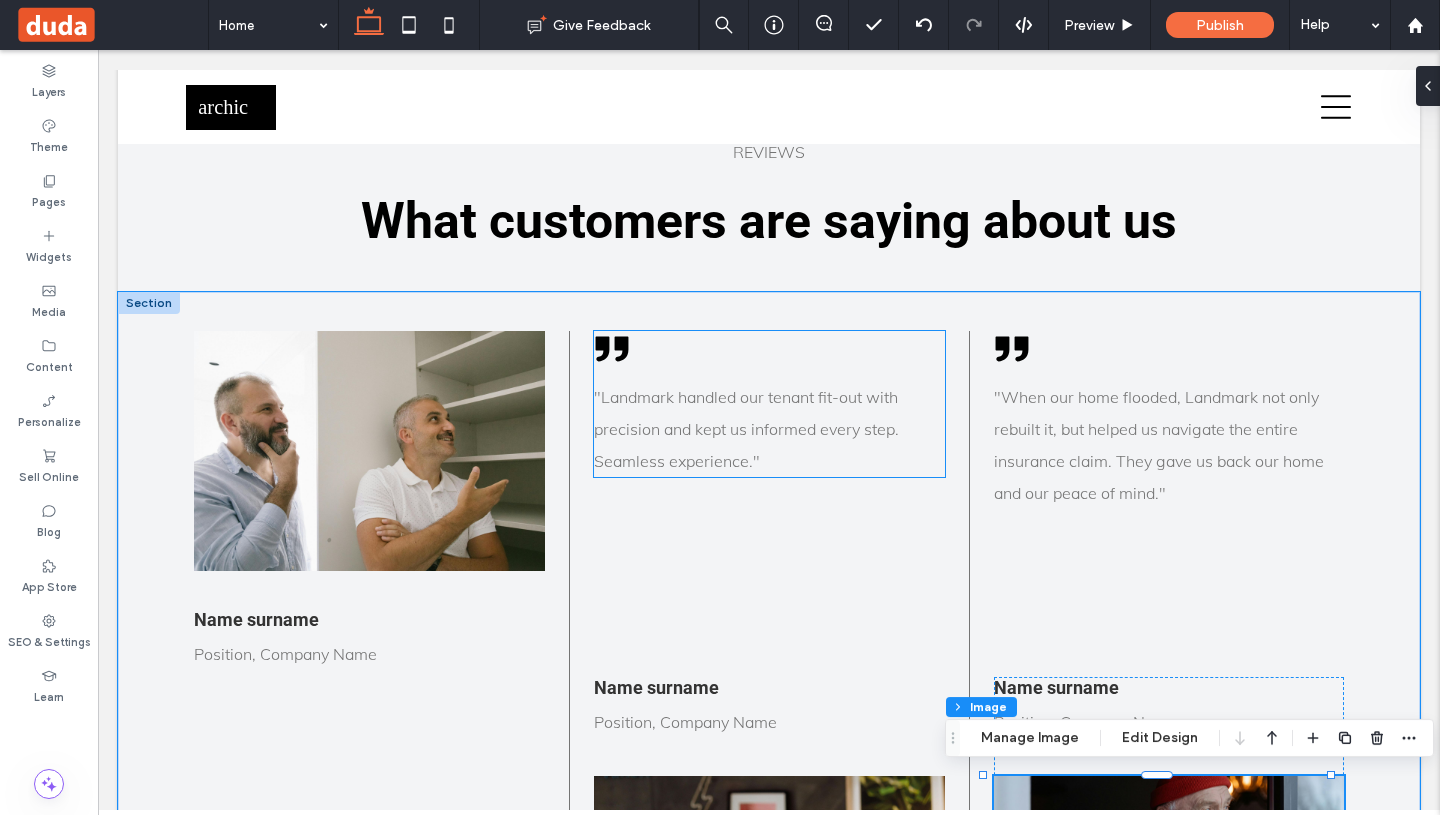 click on ""Landmark handled our tenant fit-out with precision and kept us informed every step. Seamless experience."" at bounding box center [746, 429] 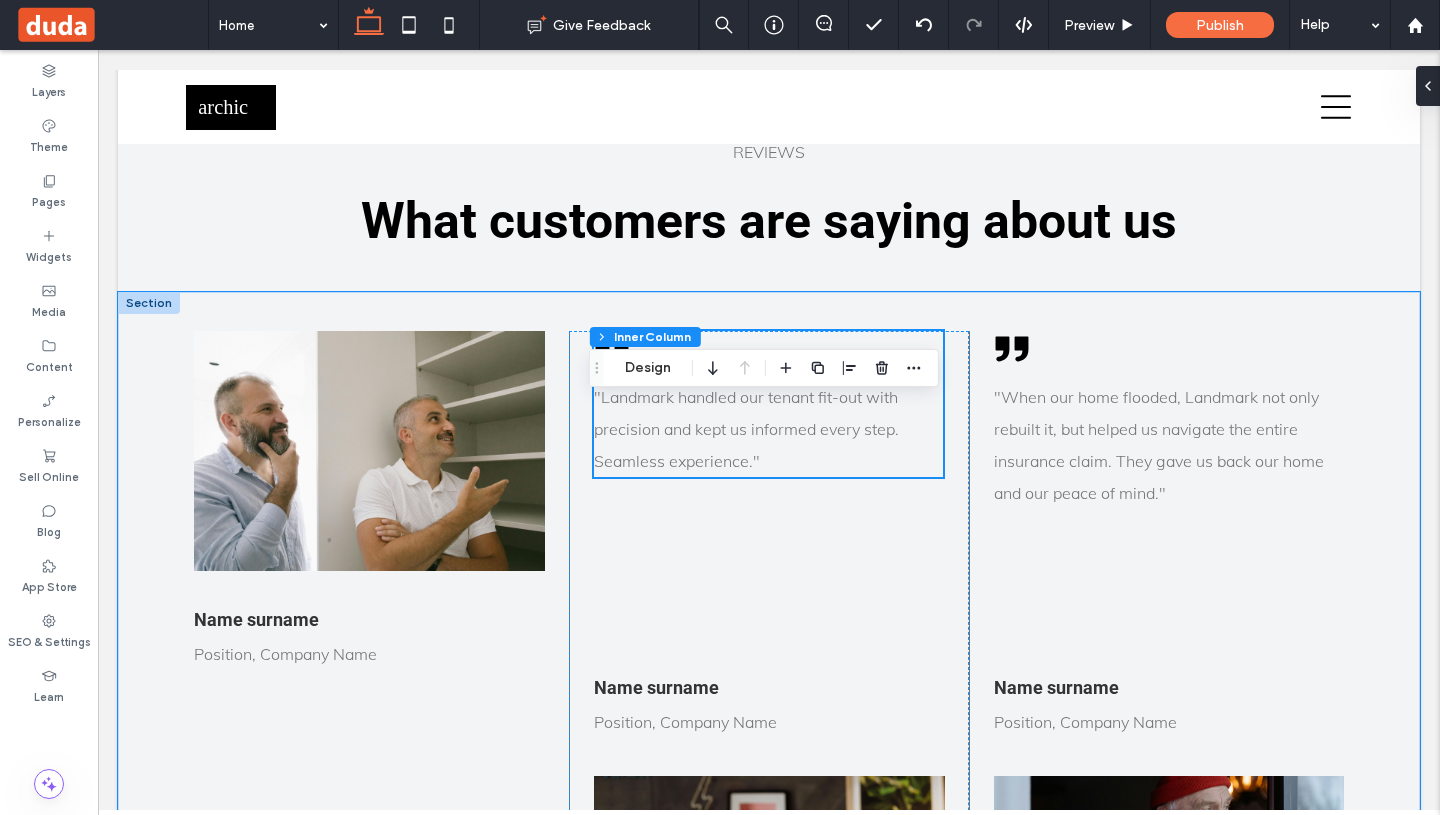 click on ""Landmark handled our tenant fit-out with precision and kept us informed every step. Seamless experience."" at bounding box center (746, 429) 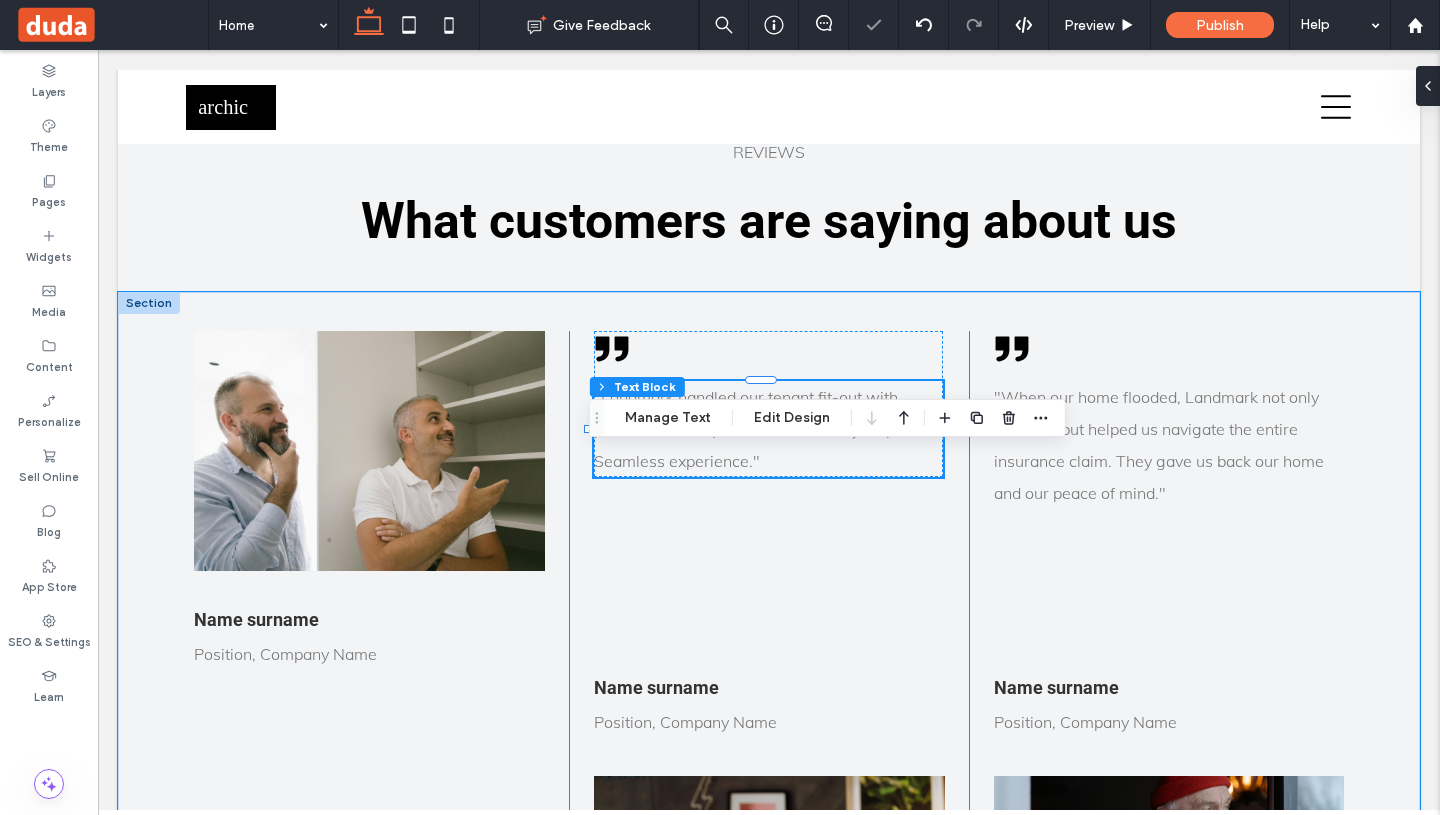 click on ""Landmark handled our tenant fit-out with precision and kept us informed every step. Seamless experience."" at bounding box center (746, 429) 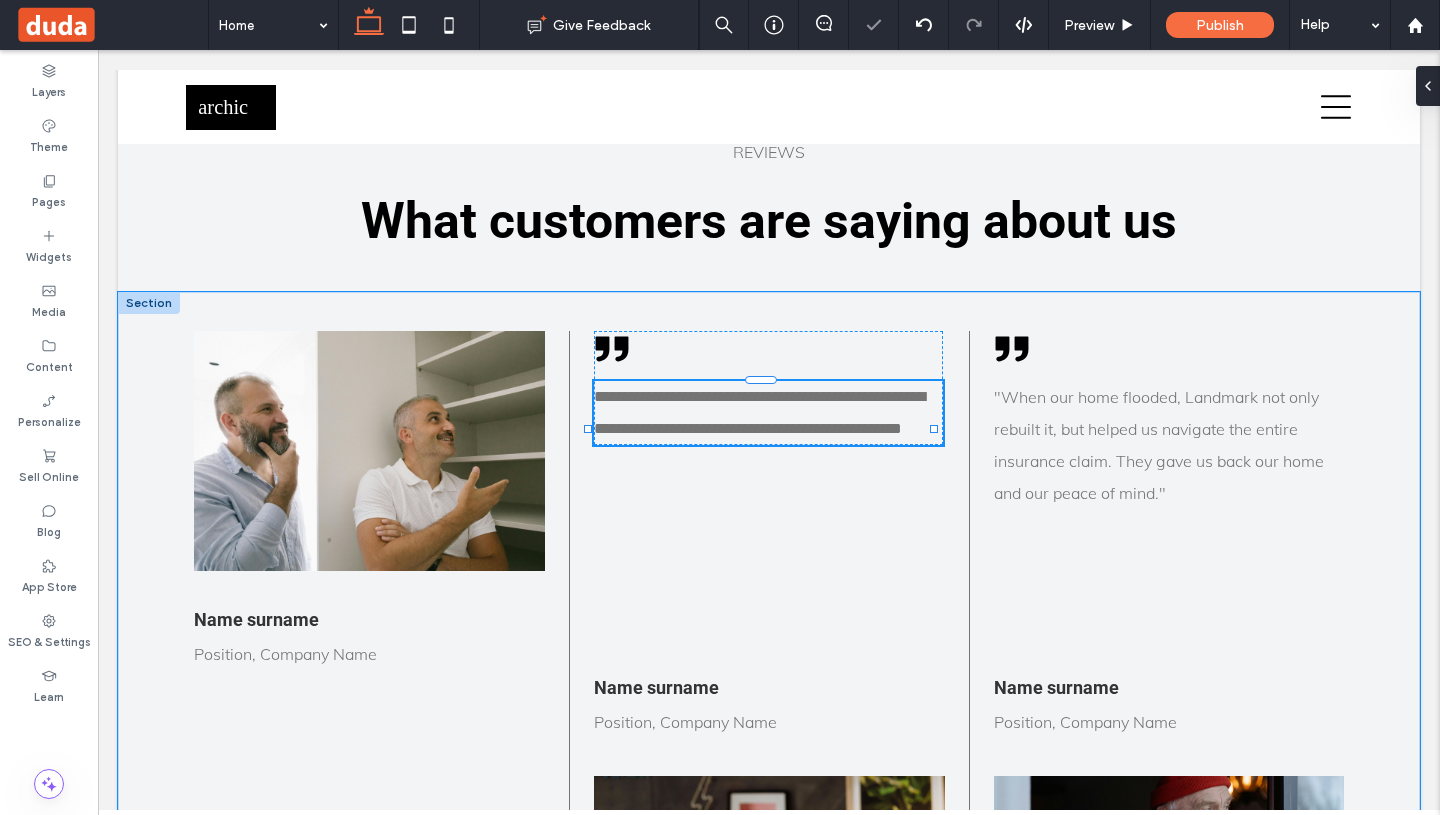 click on "**********" at bounding box center (759, 412) 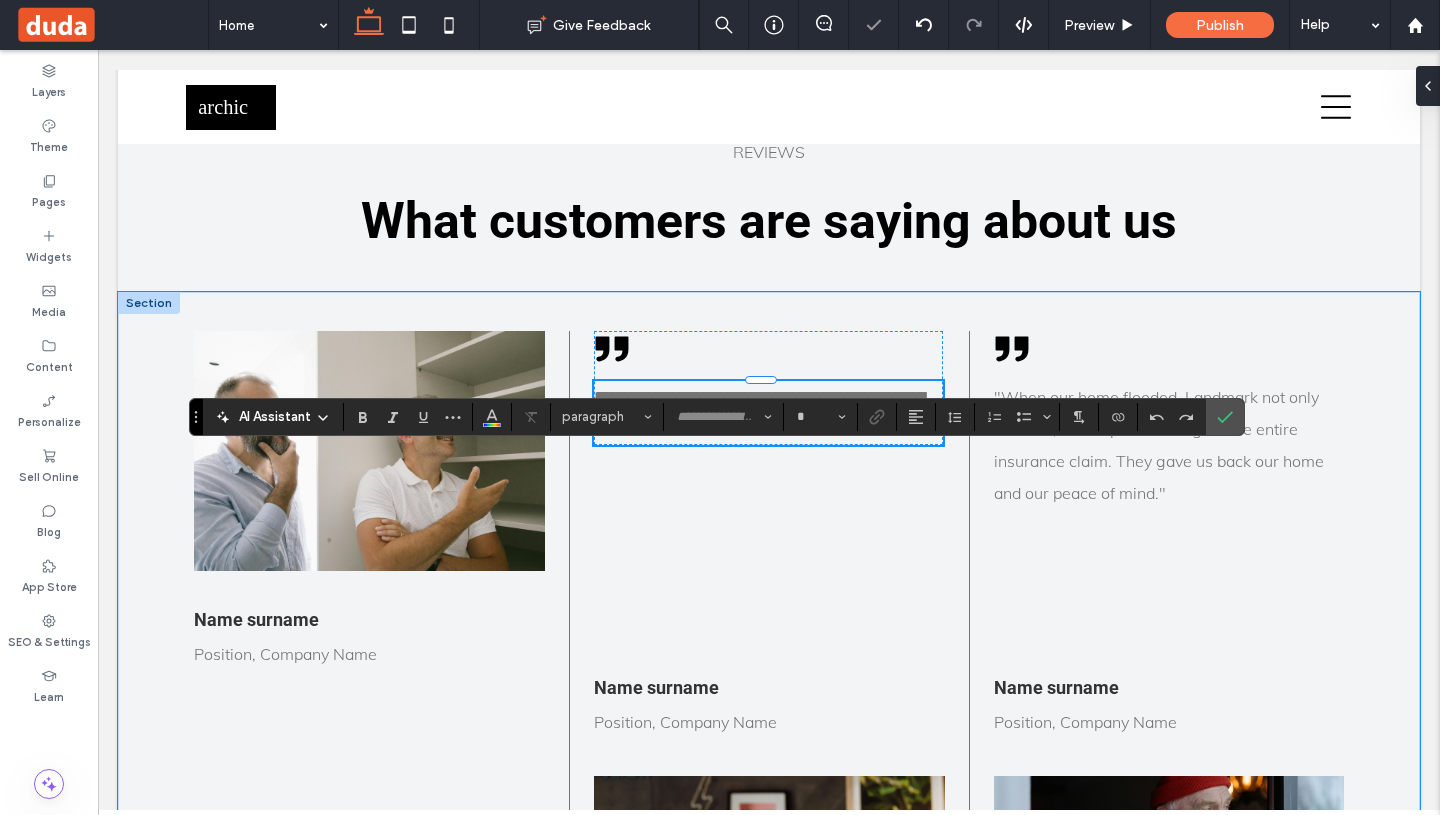 type on "****" 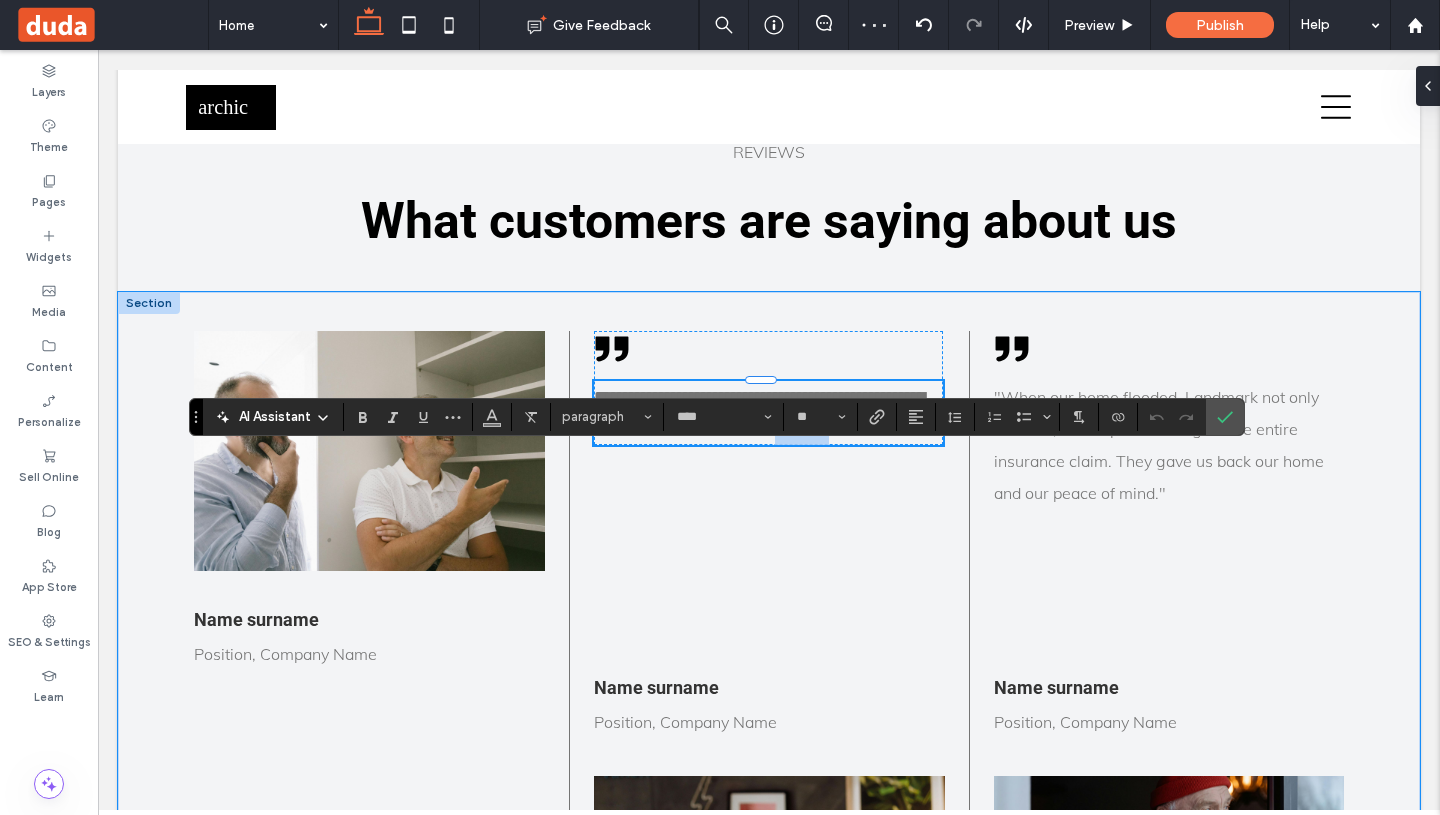 drag, startPoint x: 662, startPoint y: 533, endPoint x: 591, endPoint y: 531, distance: 71.02816 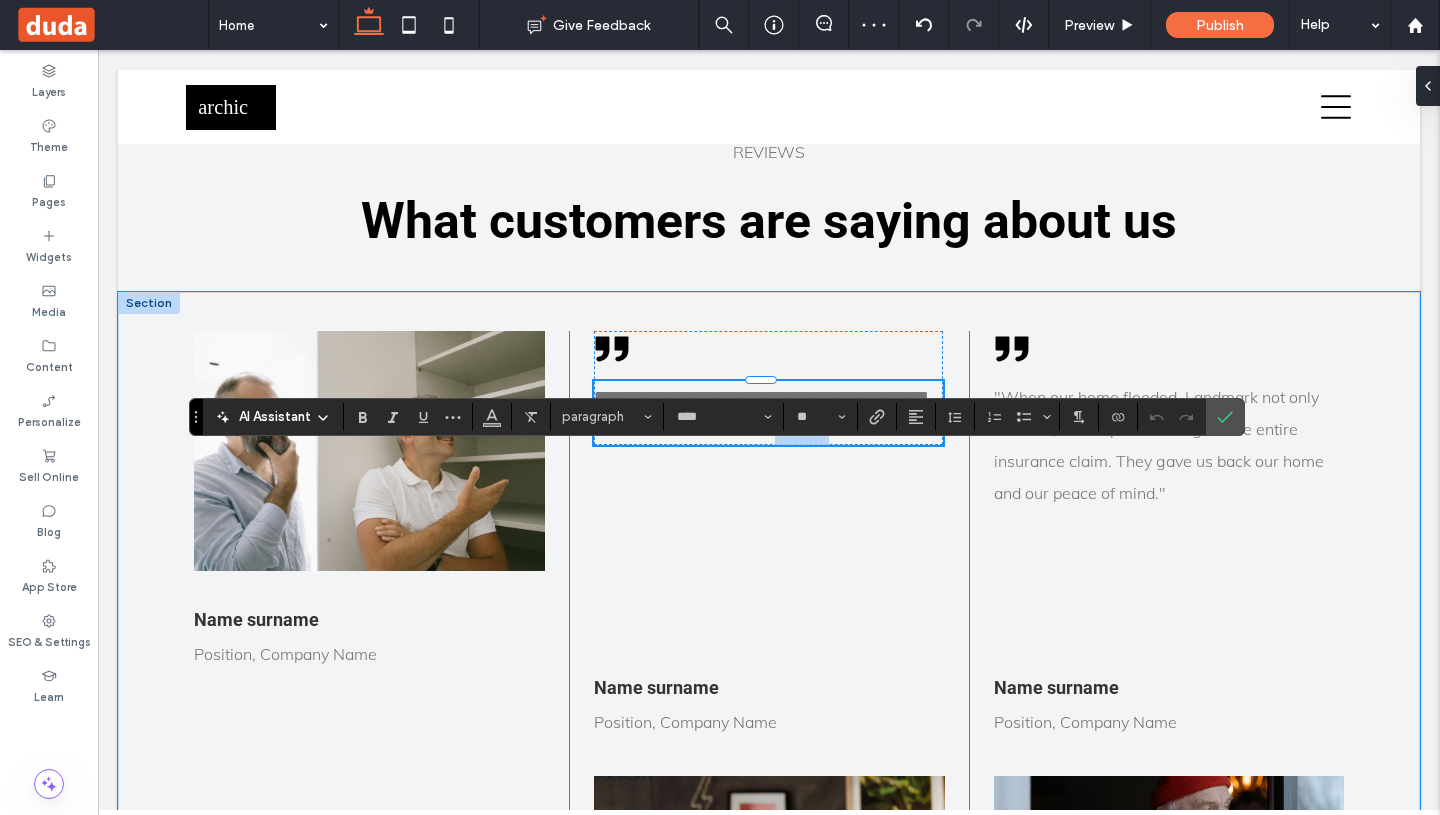 click on "**********" at bounding box center [759, 412] 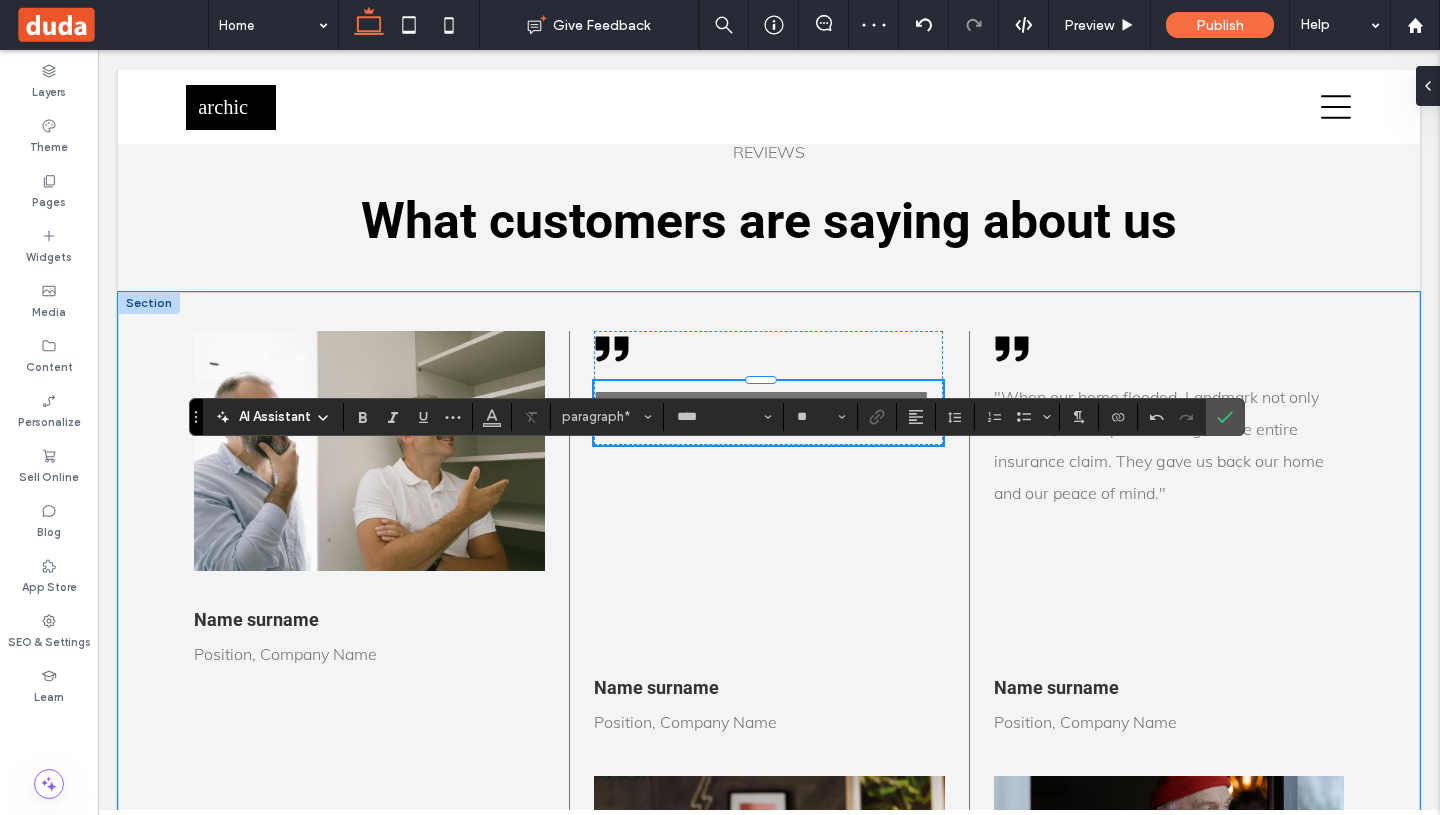 type 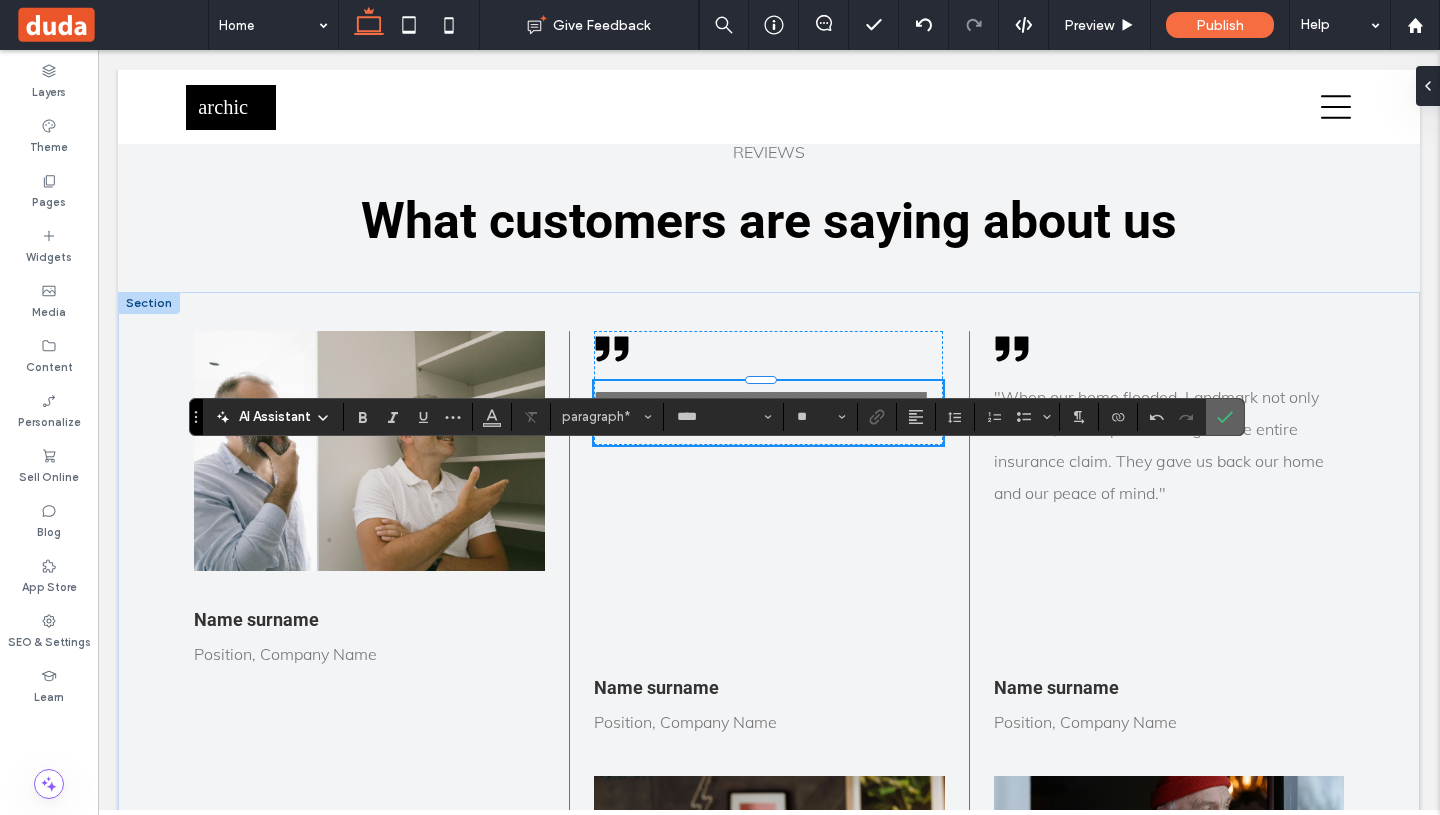 click 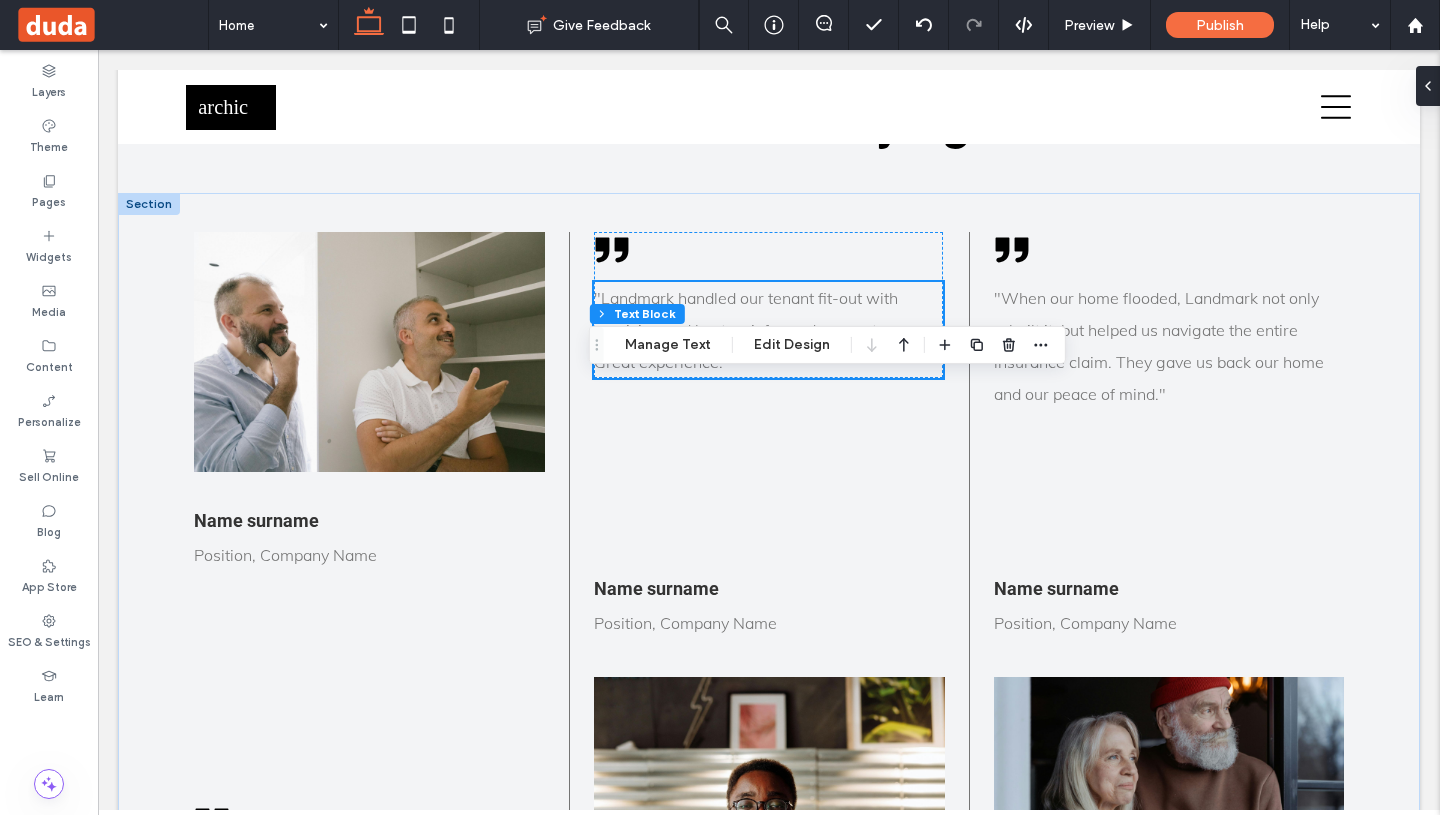 scroll, scrollTop: 3478, scrollLeft: 0, axis: vertical 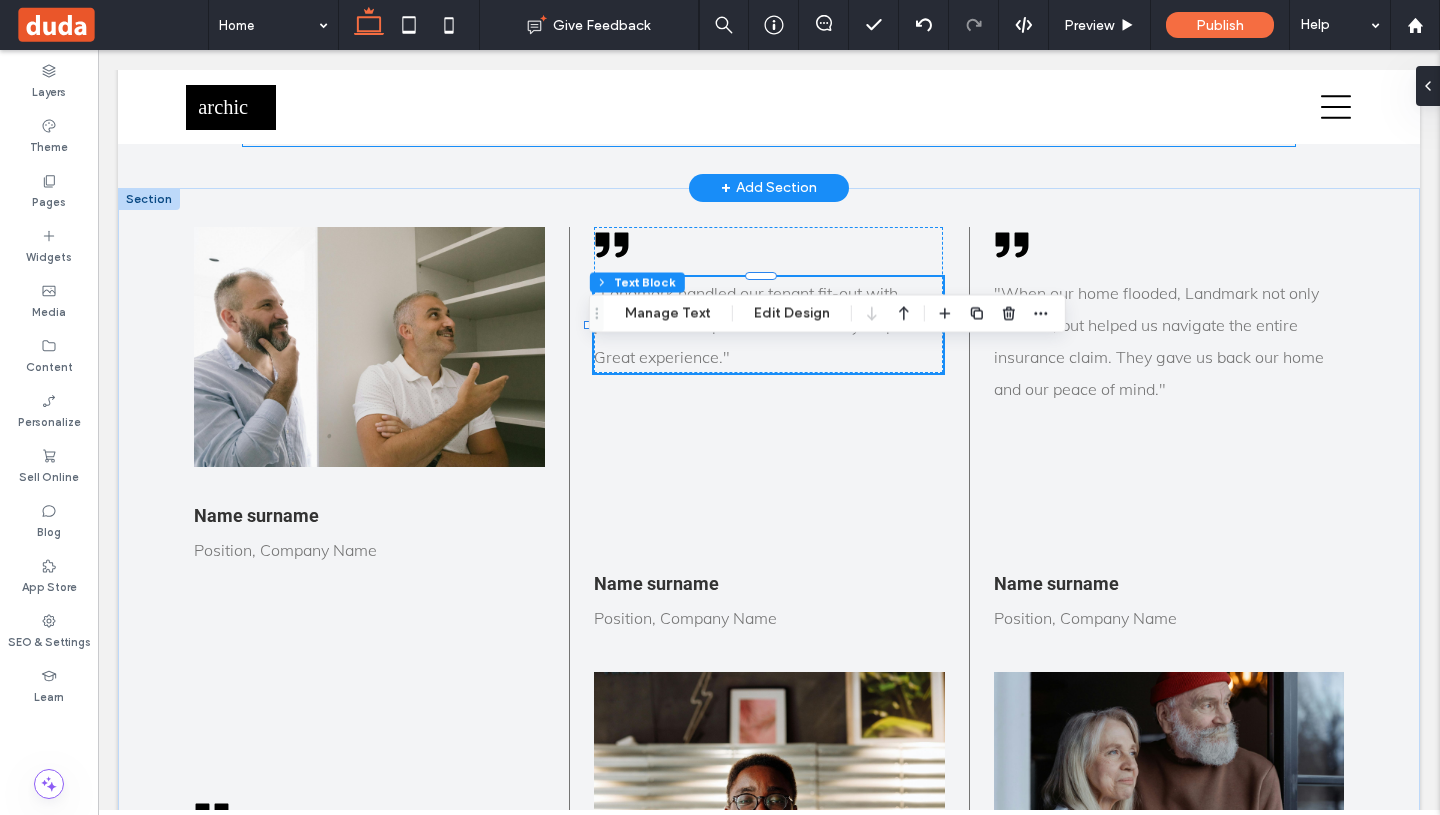 click on "What customers are saying about us" at bounding box center [769, 117] 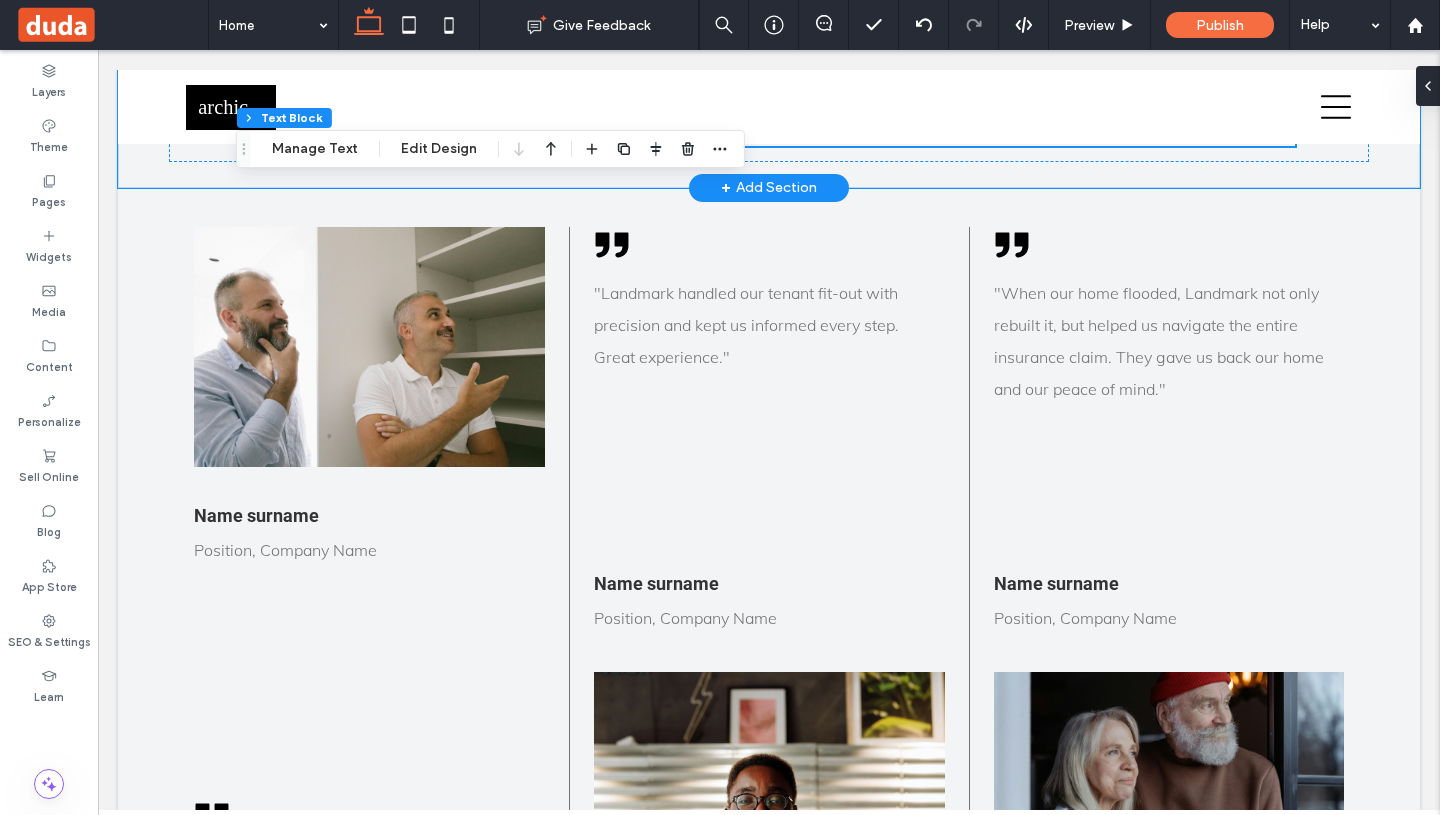 click on "What customers are saying about us" at bounding box center (769, 117) 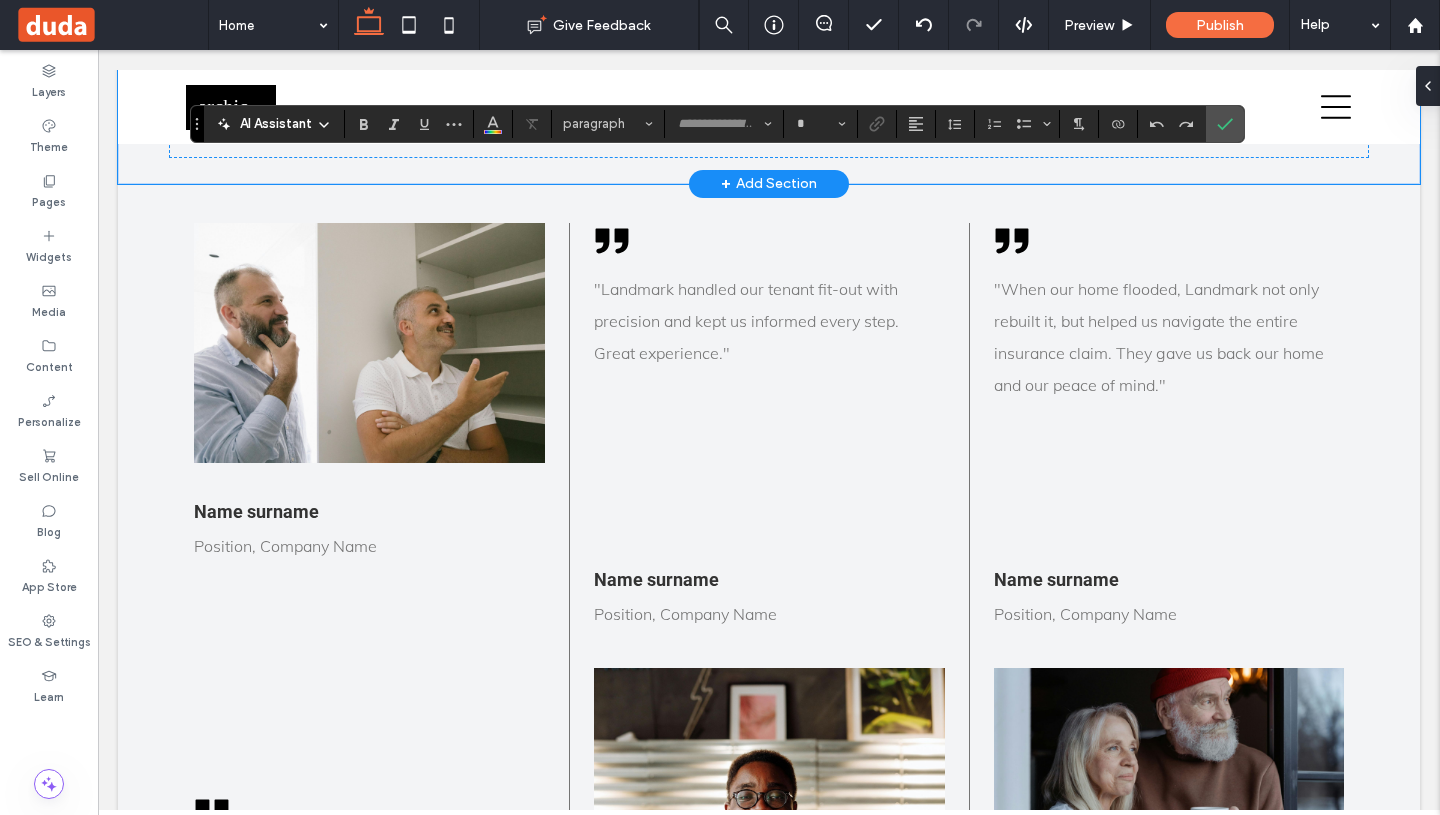 click on "**********" at bounding box center [769, 114] 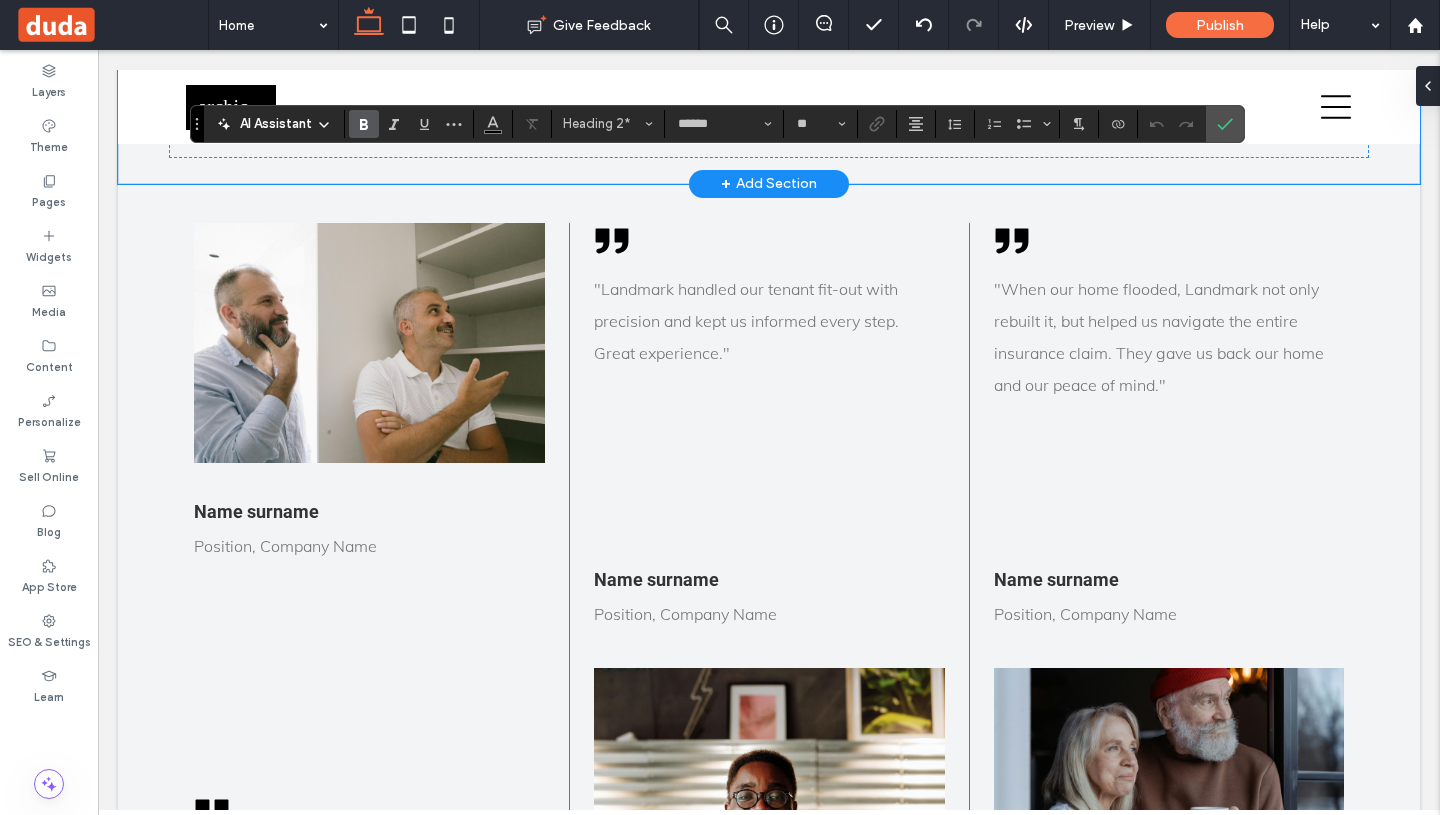click on "**********" at bounding box center [769, 114] 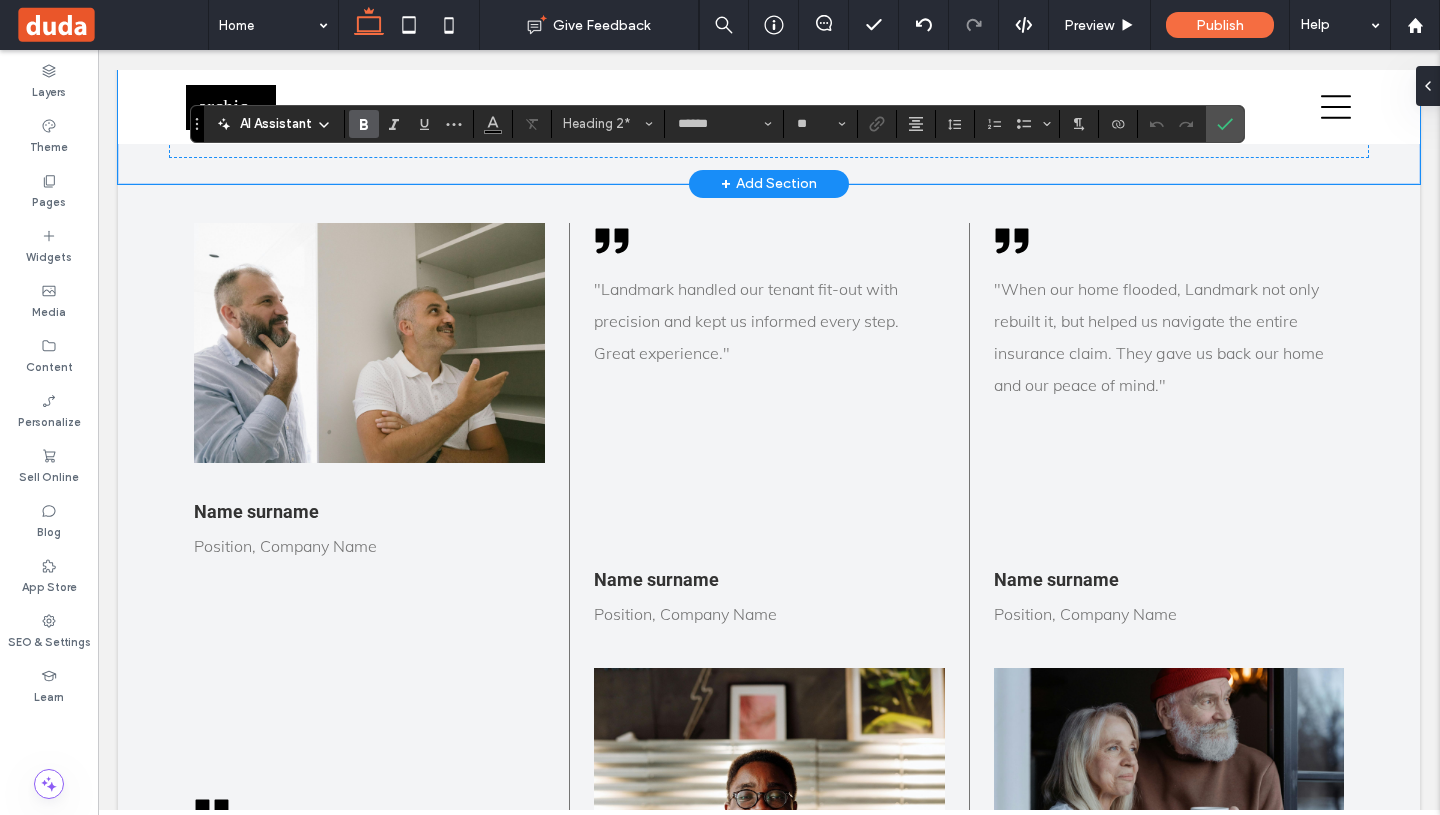 click on "**********" at bounding box center [769, 114] 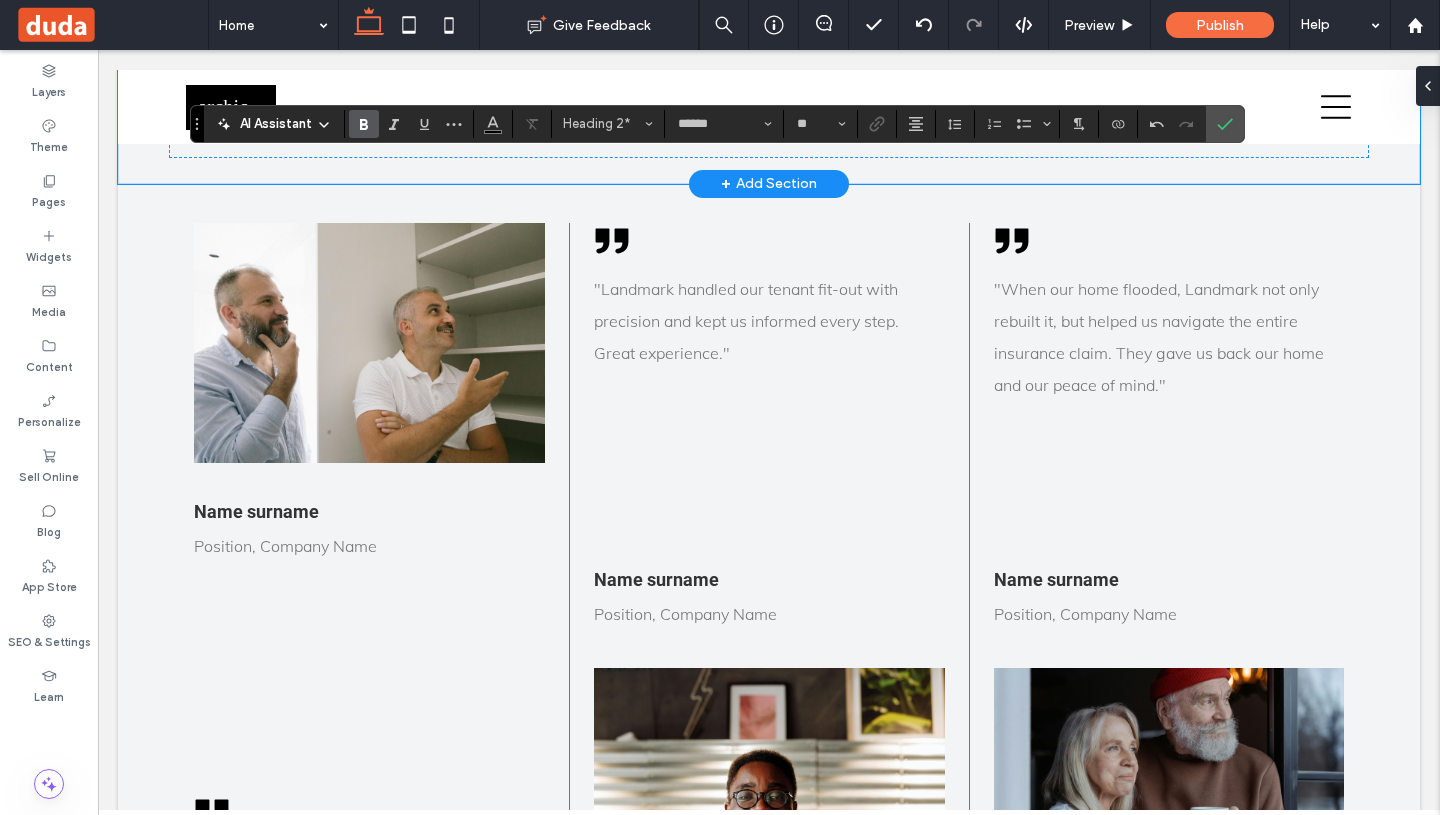 click on "**********" at bounding box center [769, 114] 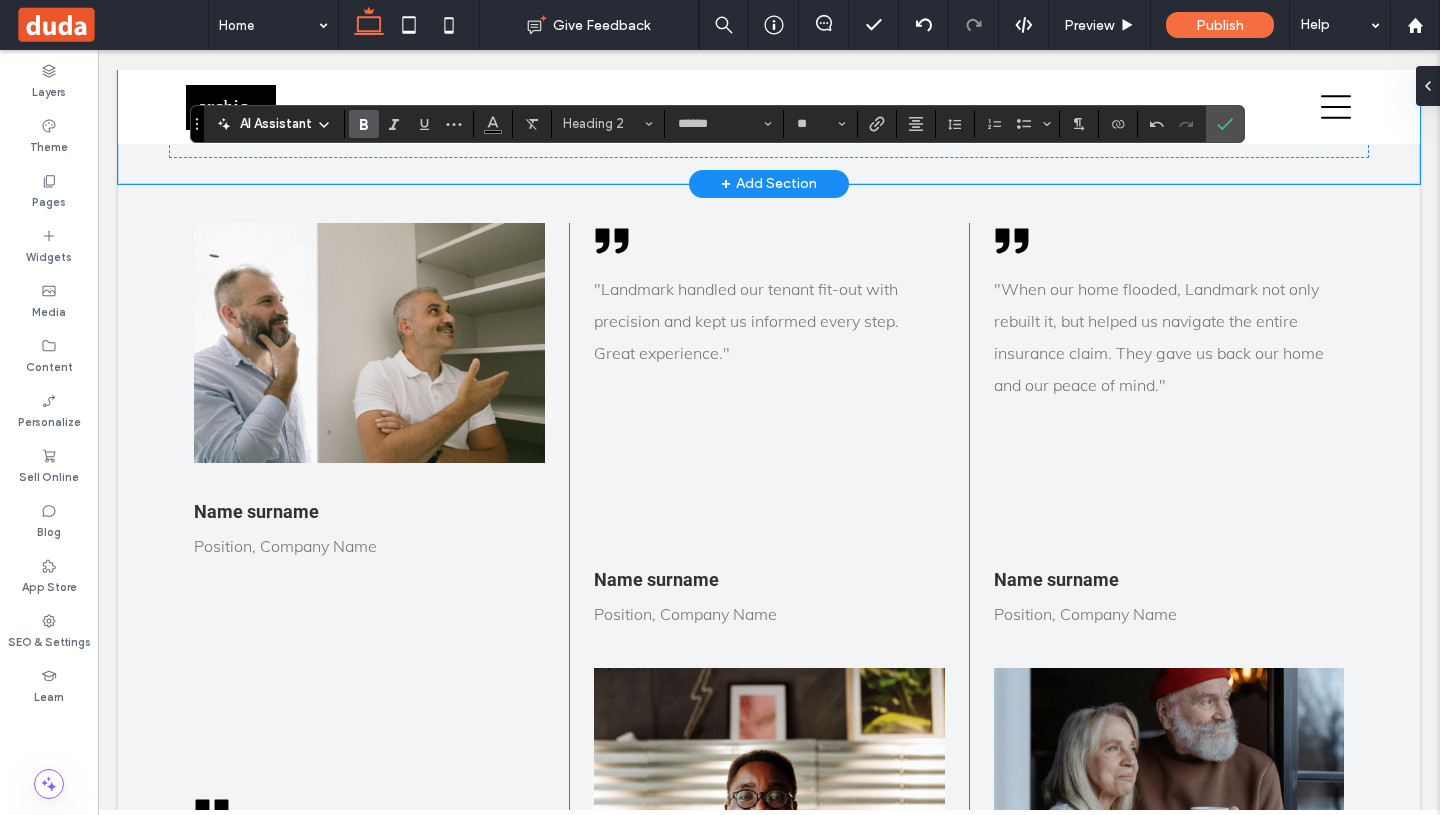 drag, startPoint x: 881, startPoint y: 189, endPoint x: 786, endPoint y: 191, distance: 95.02105 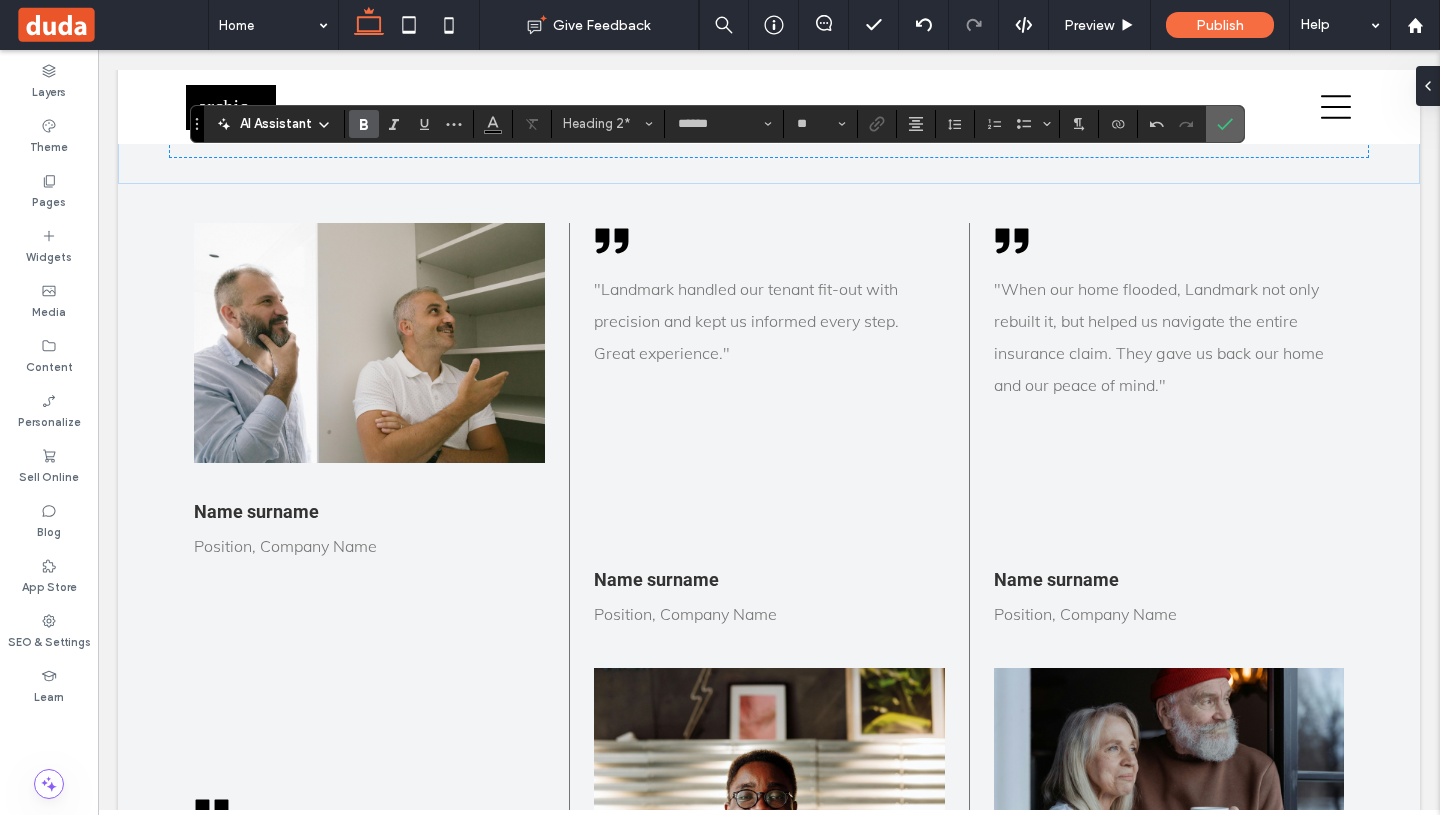drag, startPoint x: 1225, startPoint y: 129, endPoint x: 1306, endPoint y: 237, distance: 135 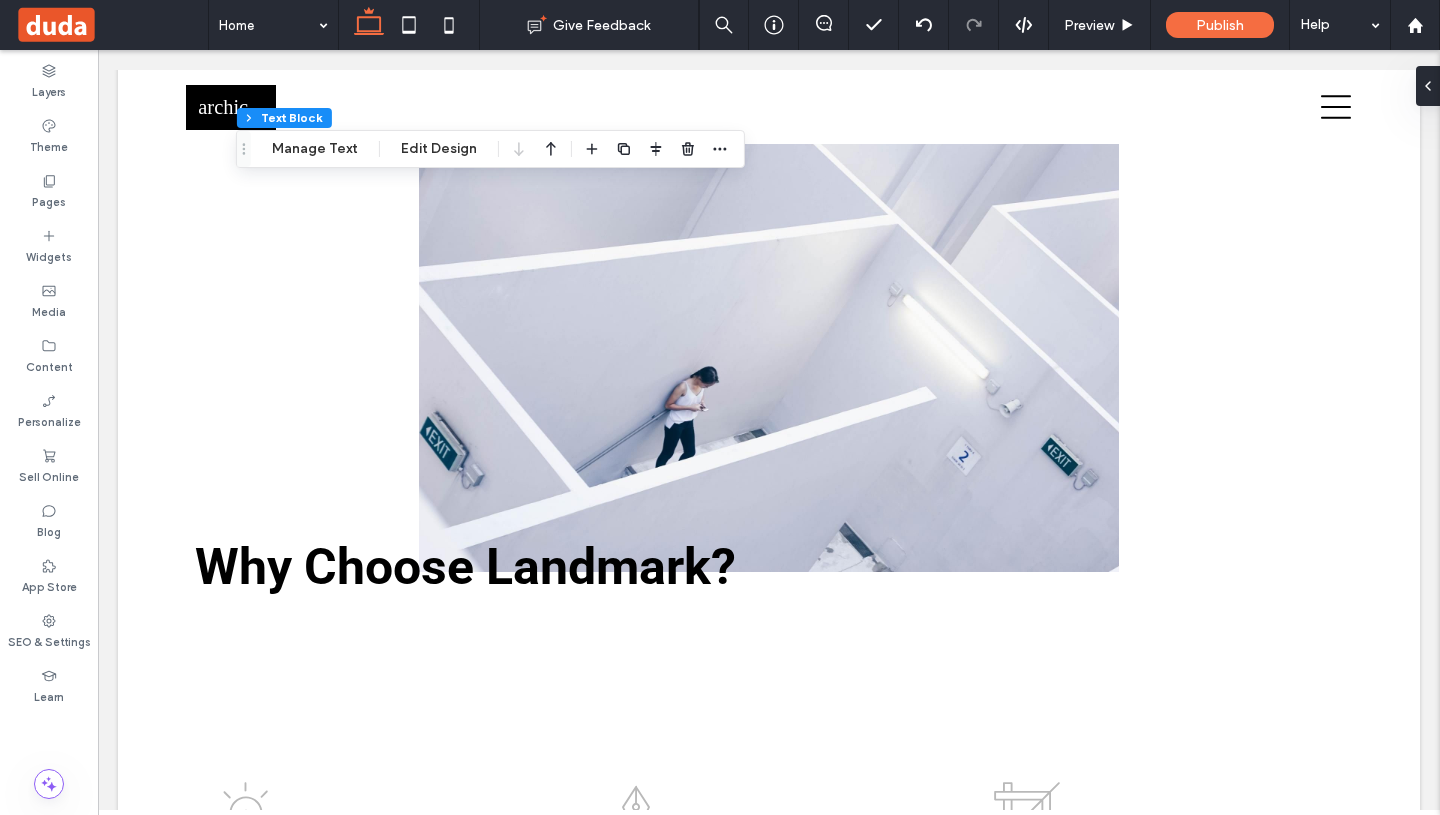 scroll, scrollTop: 4325, scrollLeft: 0, axis: vertical 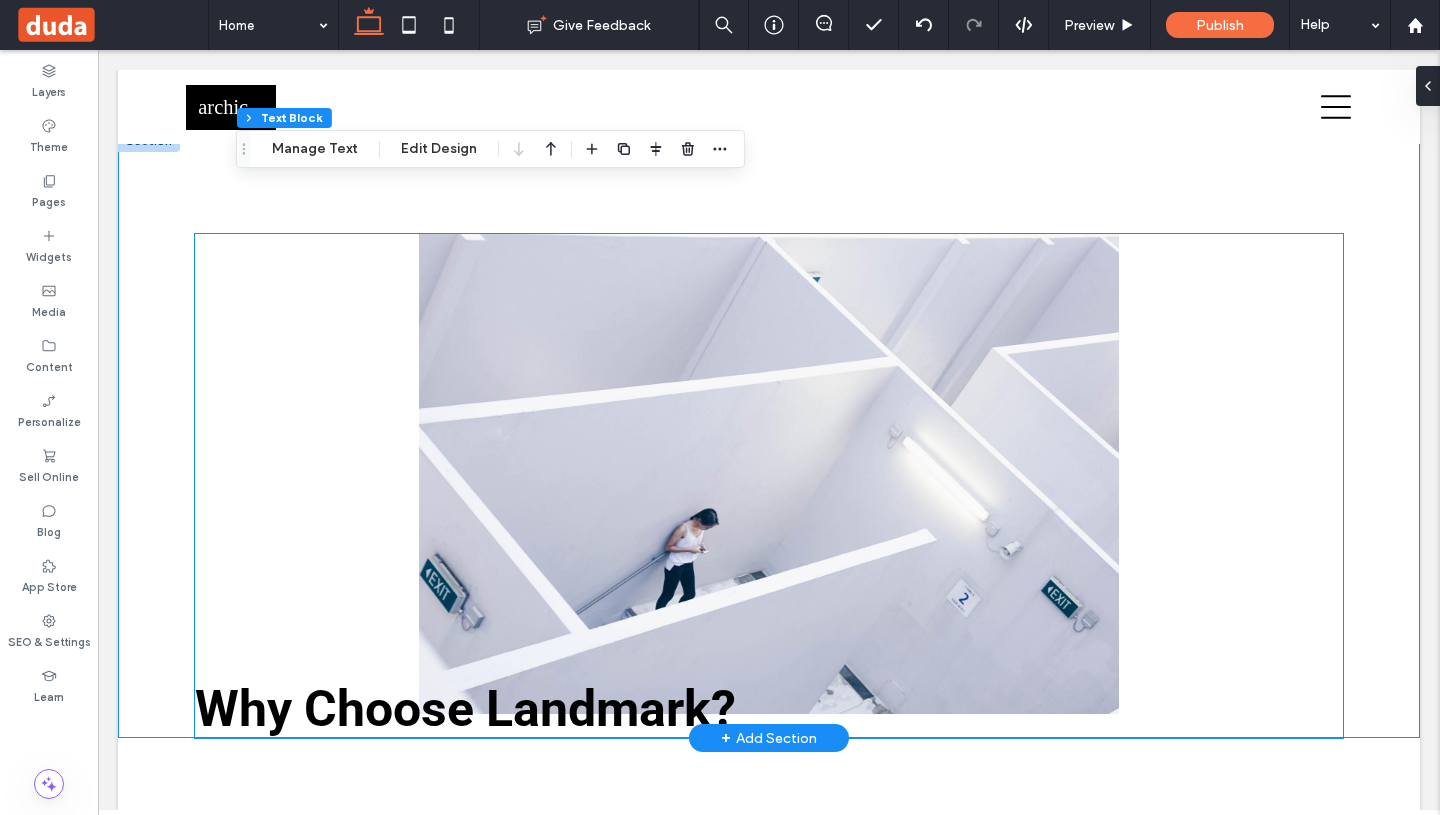 click at bounding box center [769, 474] 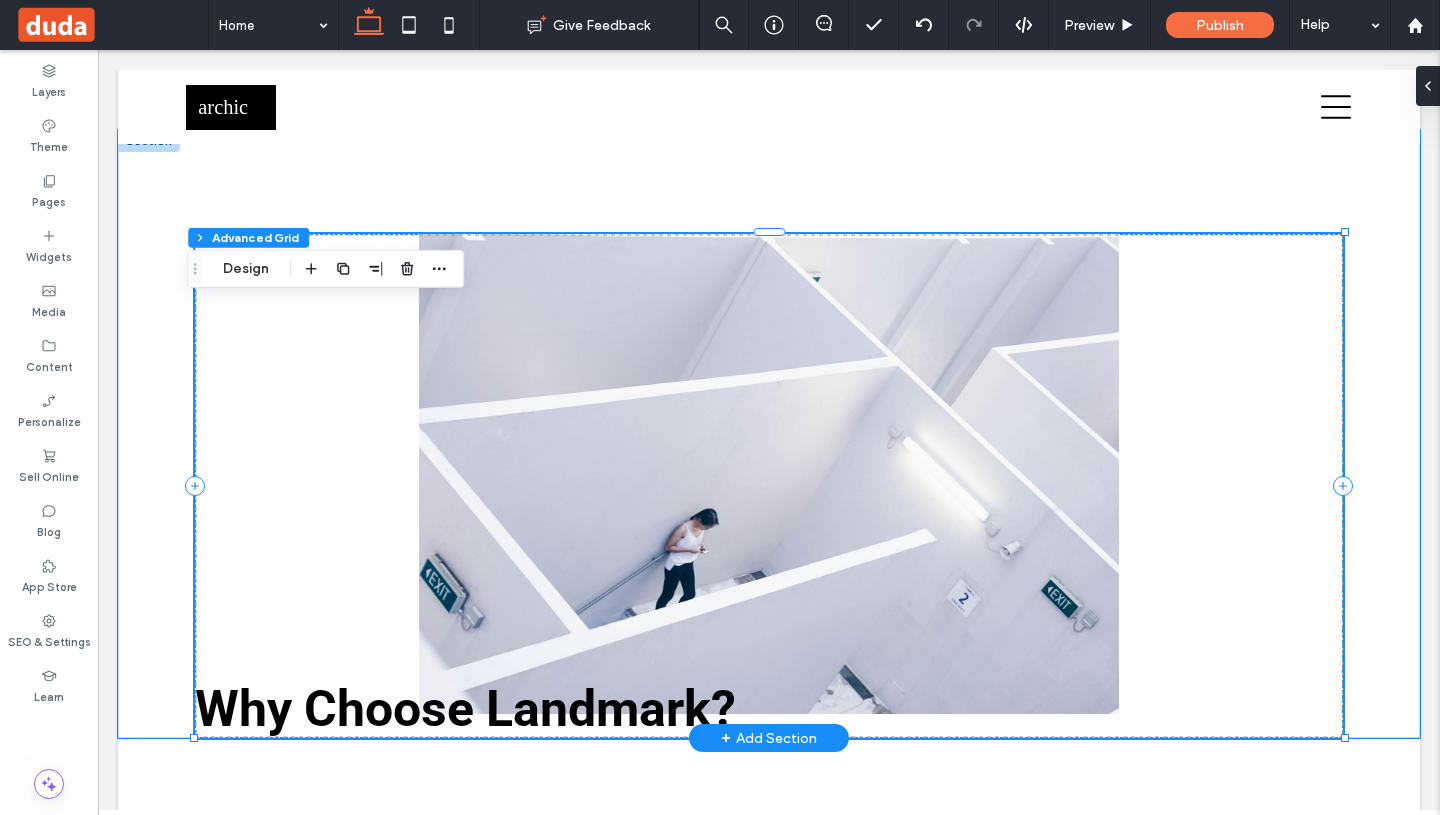 click at bounding box center [769, 474] 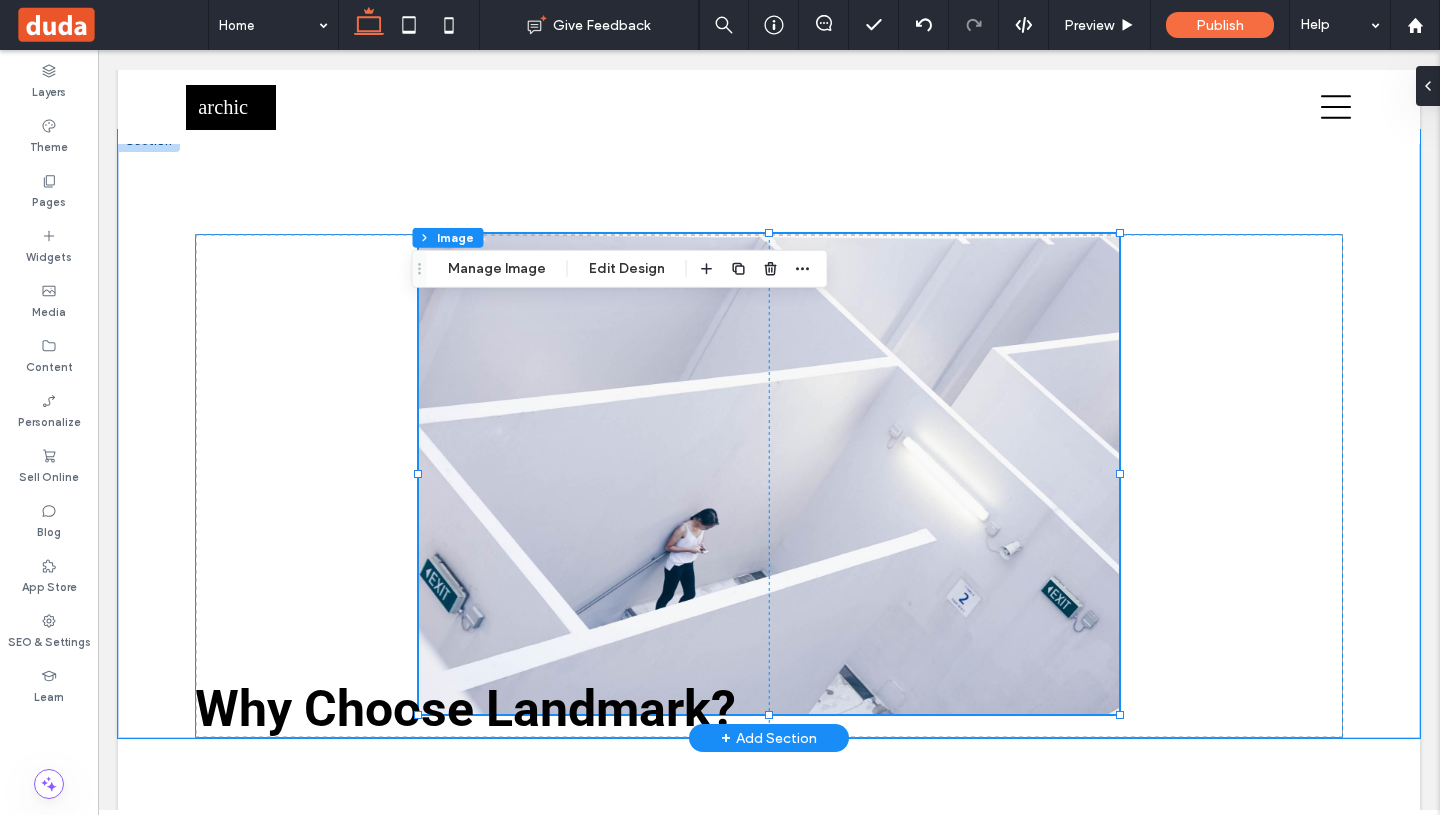 click at bounding box center [769, 474] 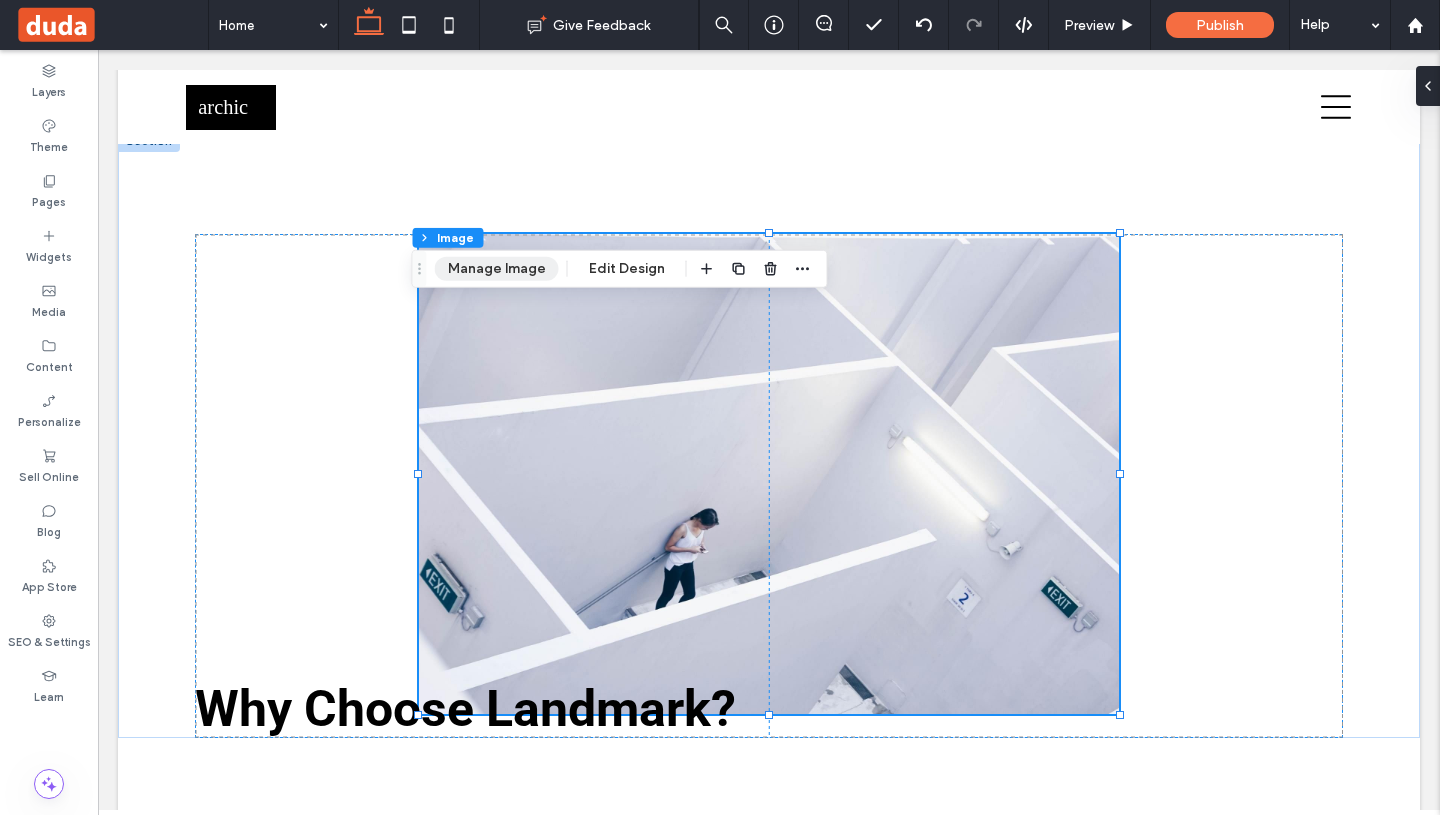 click on "Manage Image" at bounding box center [497, 269] 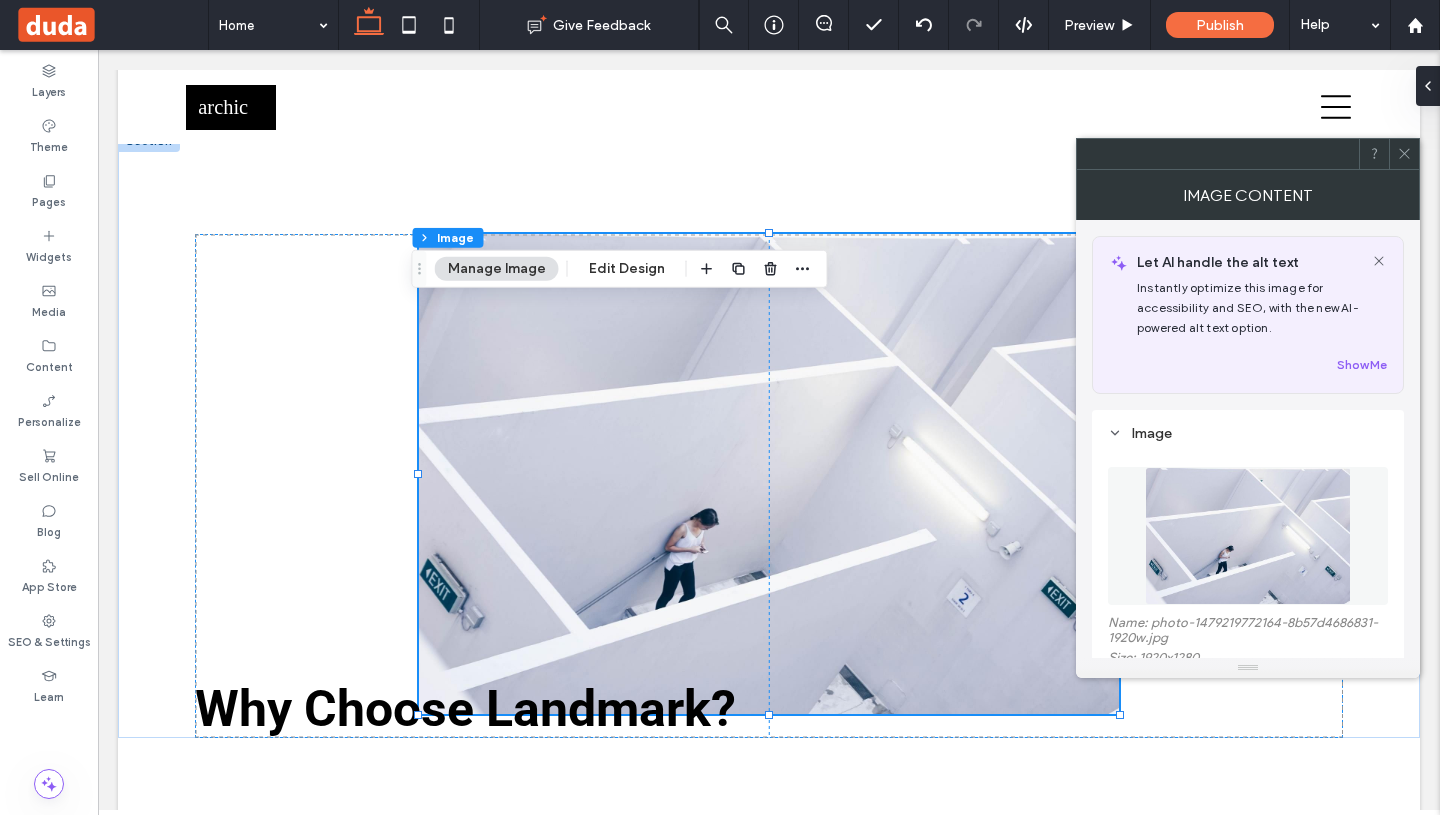 click at bounding box center [1248, 536] 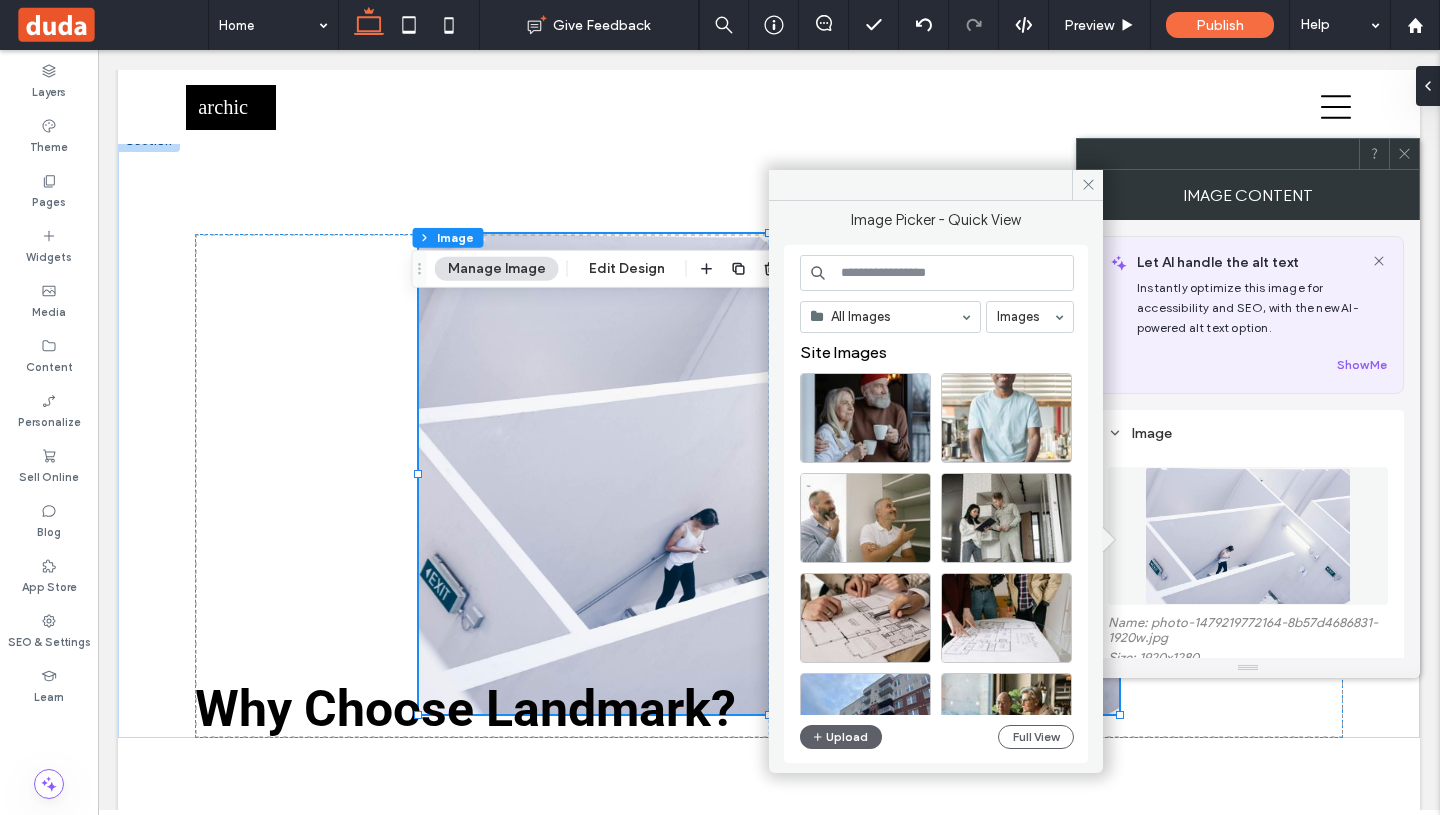 drag, startPoint x: 836, startPoint y: 739, endPoint x: 960, endPoint y: 447, distance: 317.23807 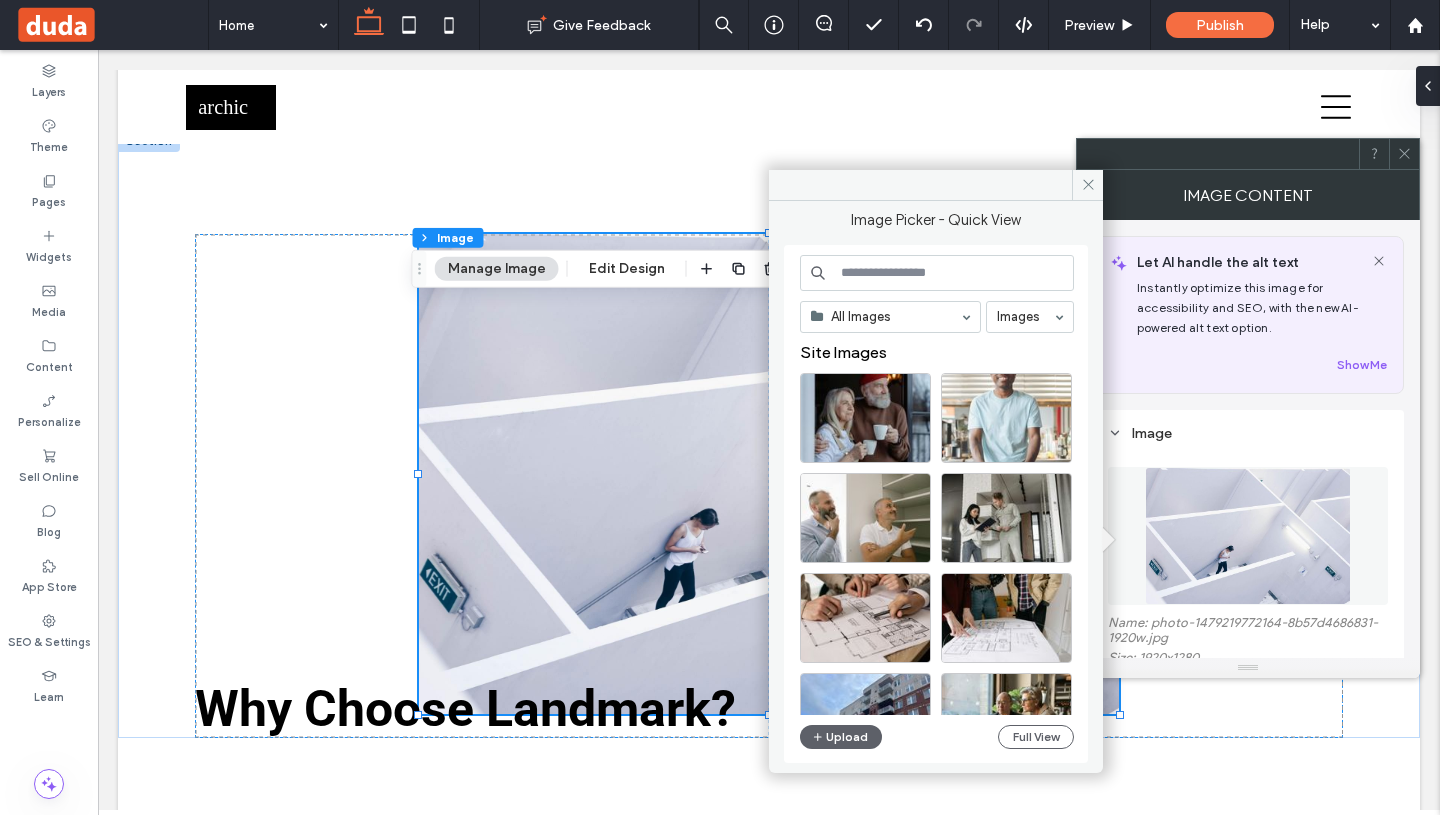 click on "Upload" at bounding box center (841, 737) 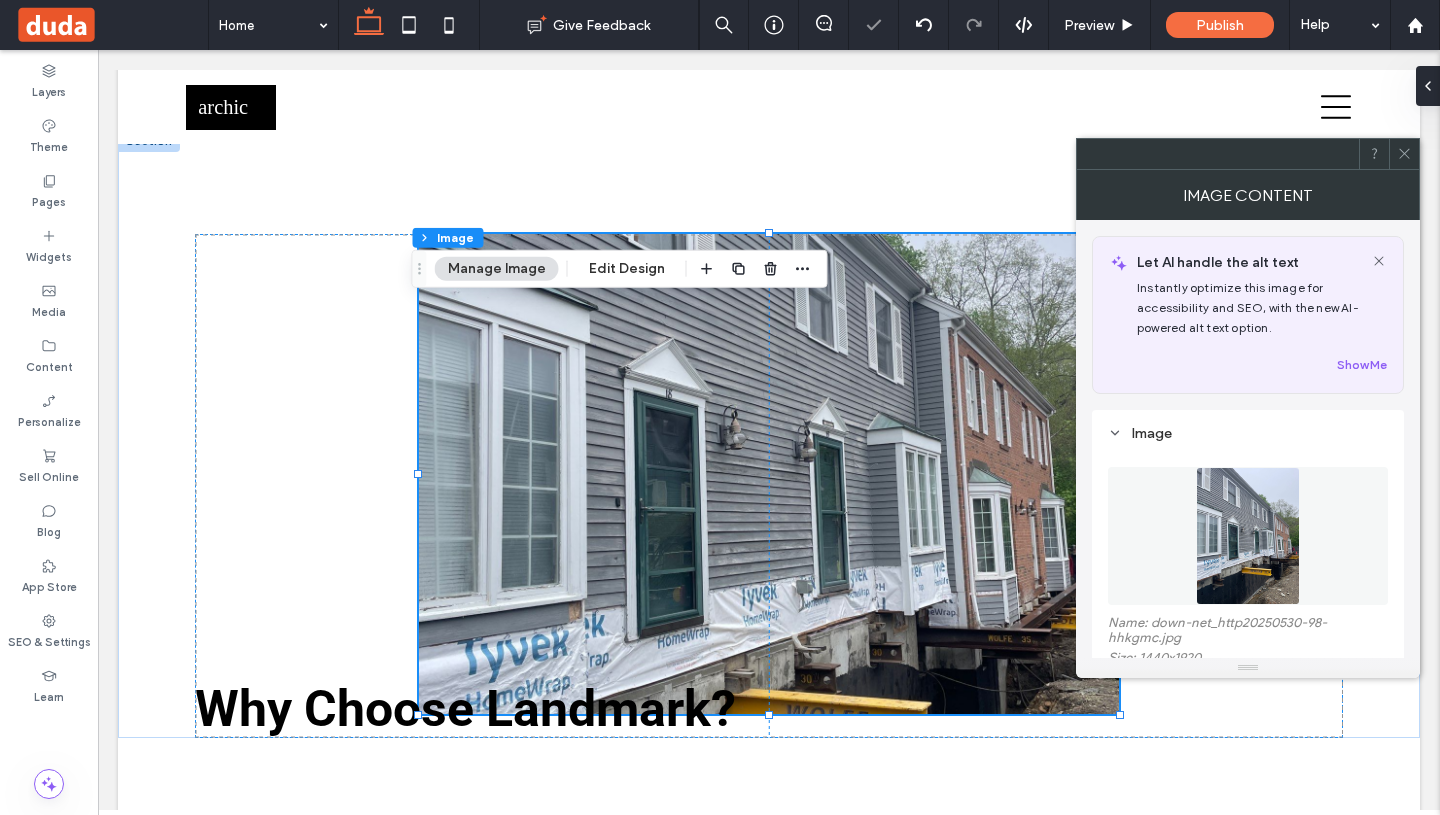 click 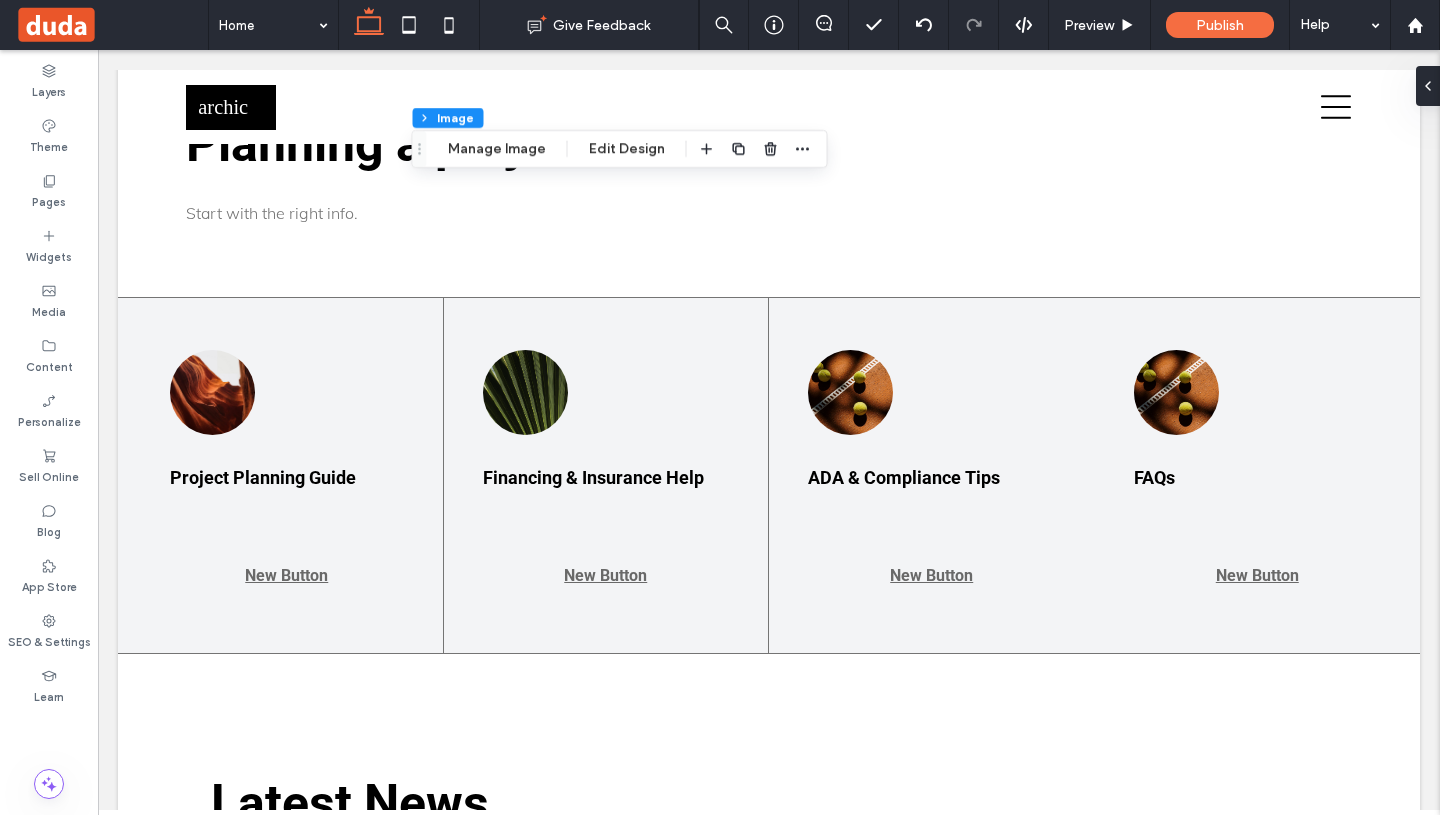 scroll, scrollTop: 6339, scrollLeft: 0, axis: vertical 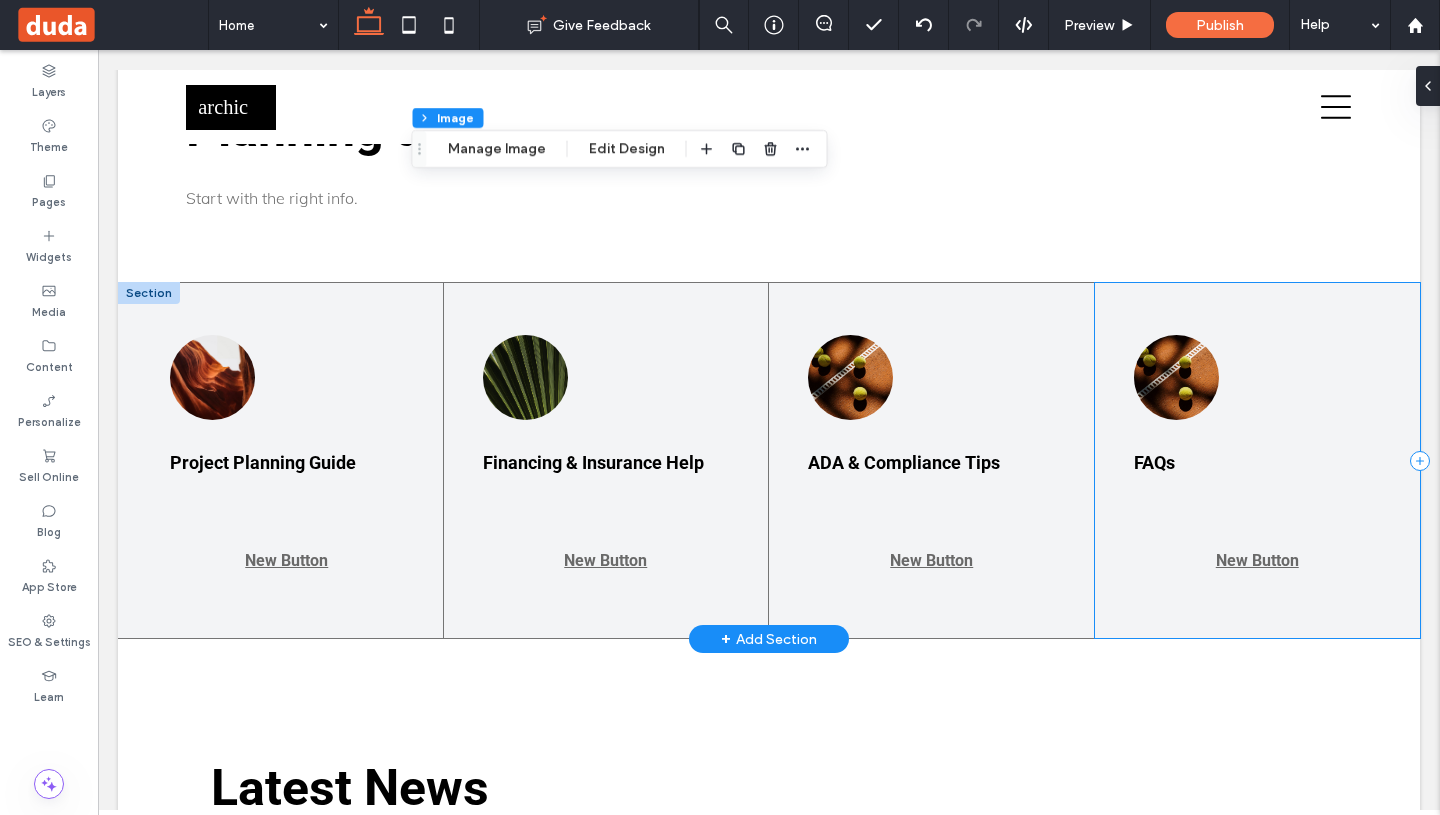 click on "FAQs
New Button" at bounding box center [1258, 460] 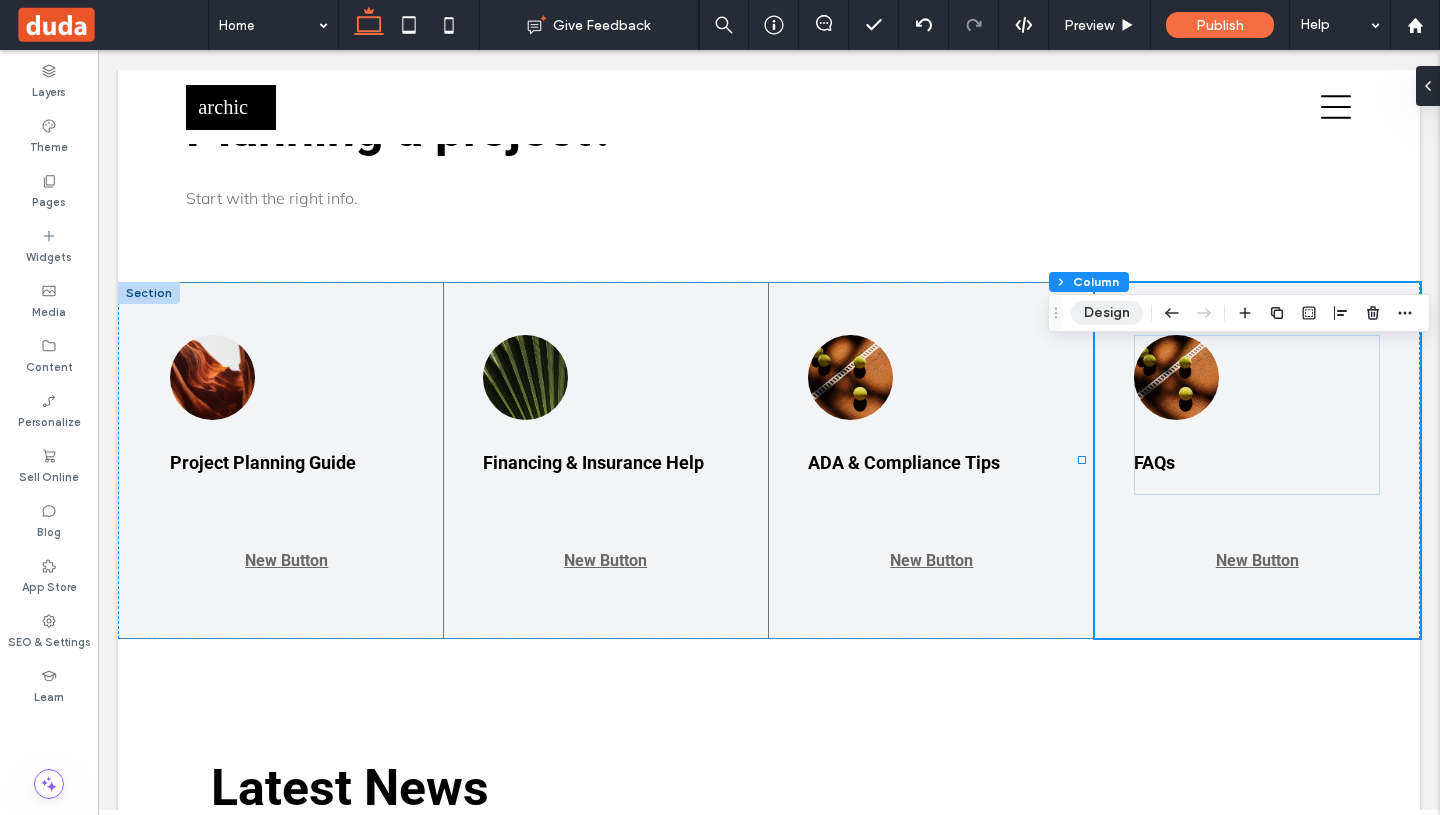 click on "Design" at bounding box center (1107, 313) 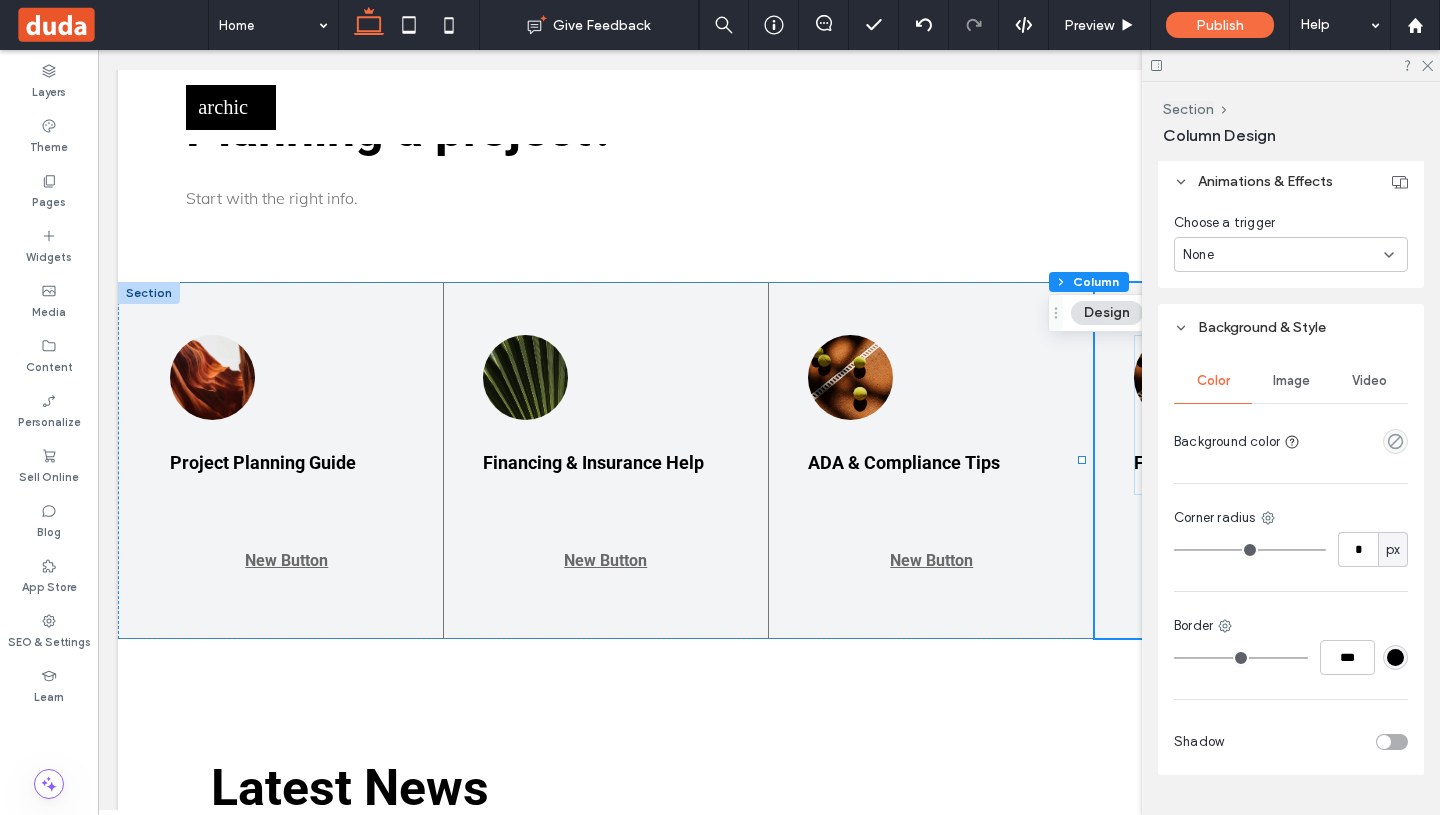 scroll, scrollTop: 461, scrollLeft: 0, axis: vertical 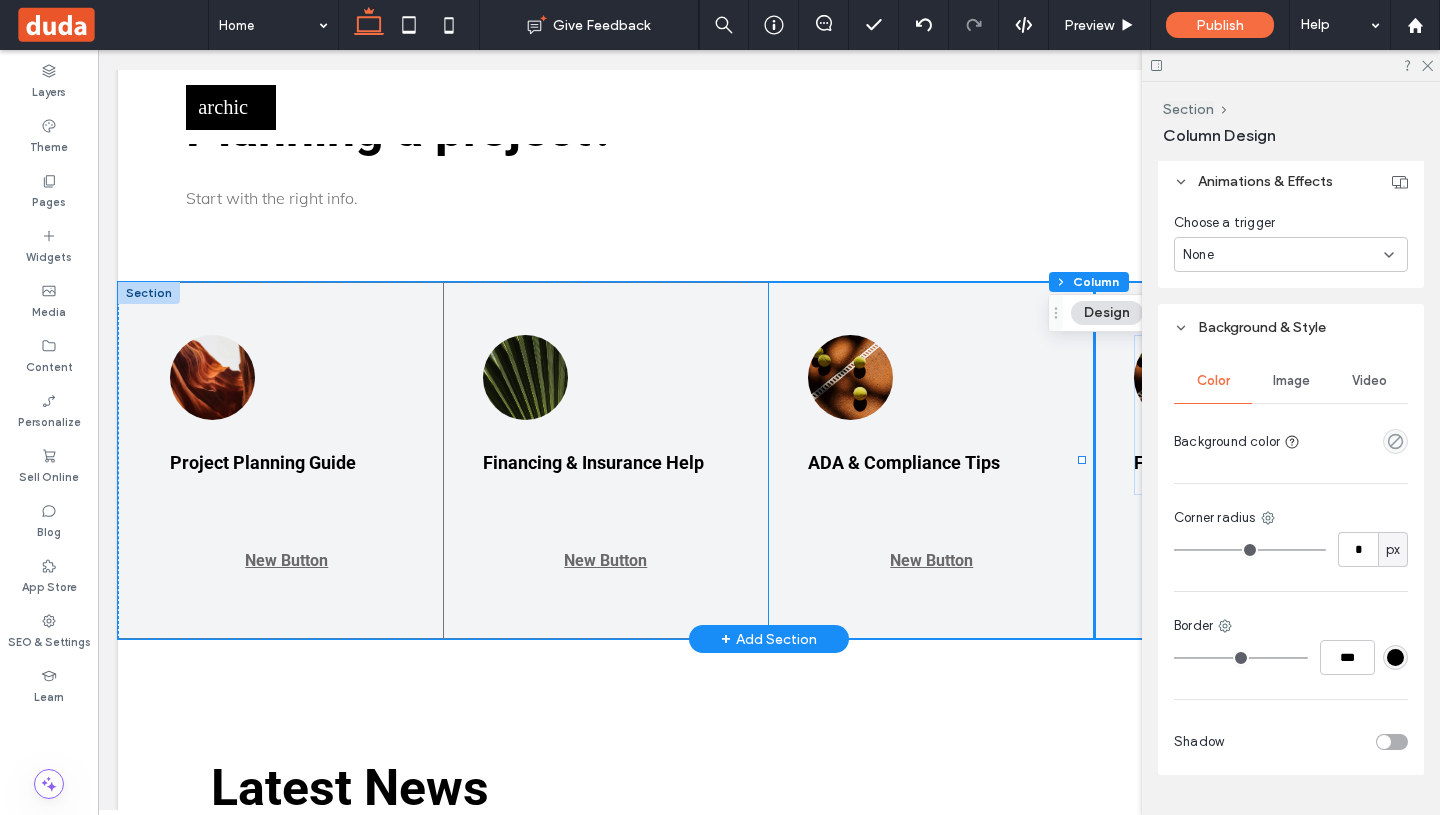 click on "ADA & Compliance Tips
New Button" at bounding box center (932, 460) 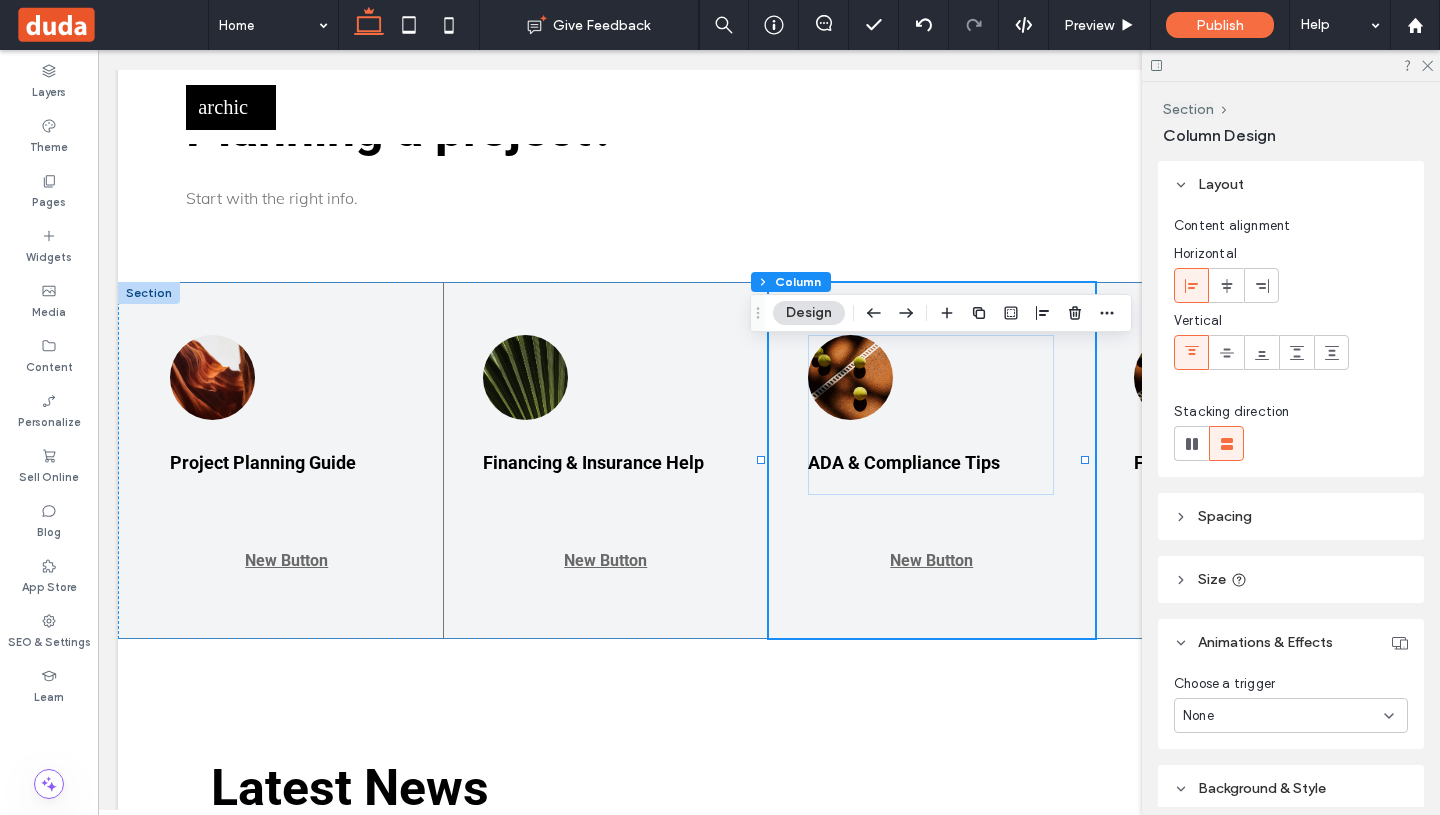 click on "Design" at bounding box center [809, 313] 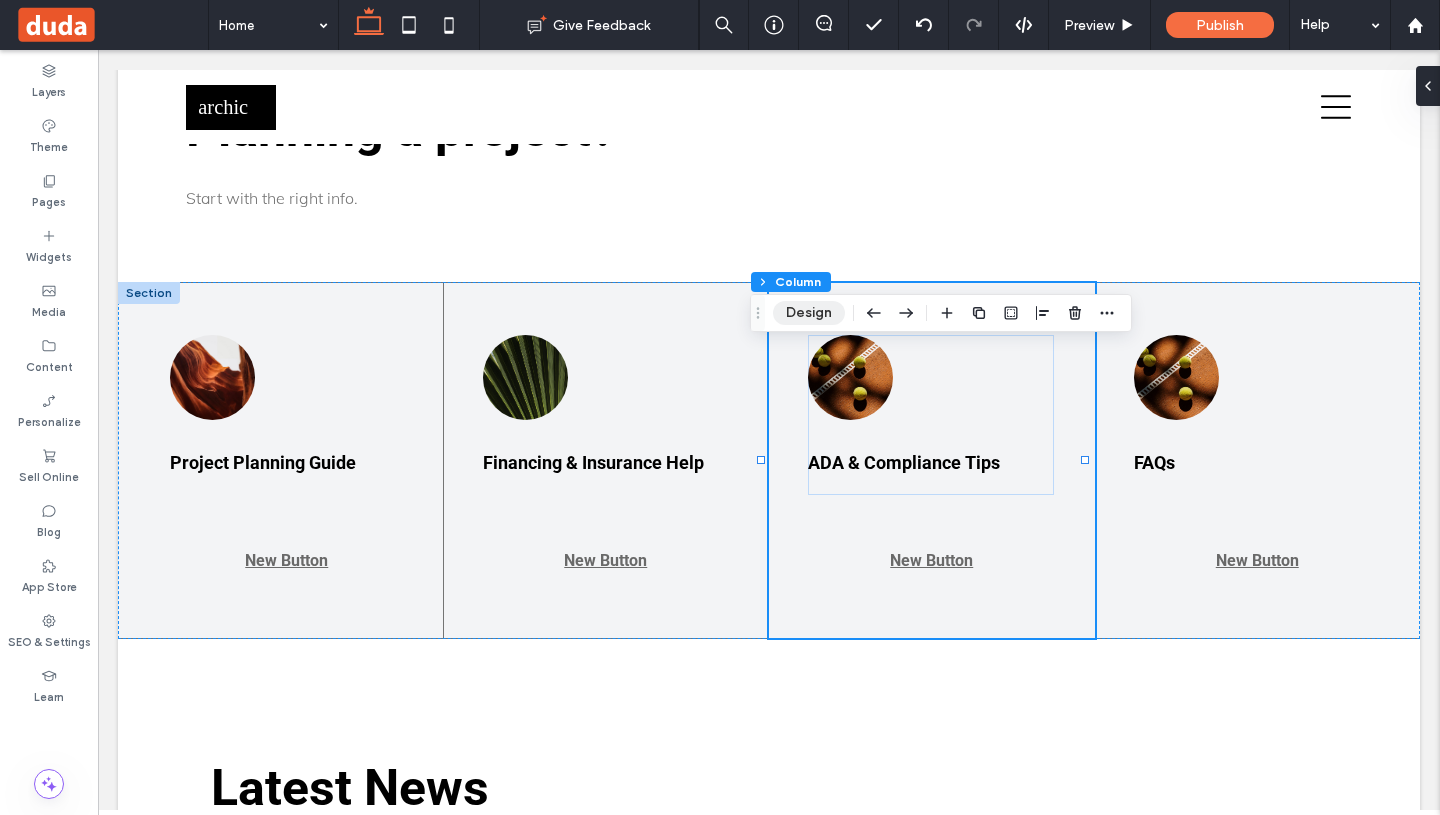 click on "Design" at bounding box center [809, 313] 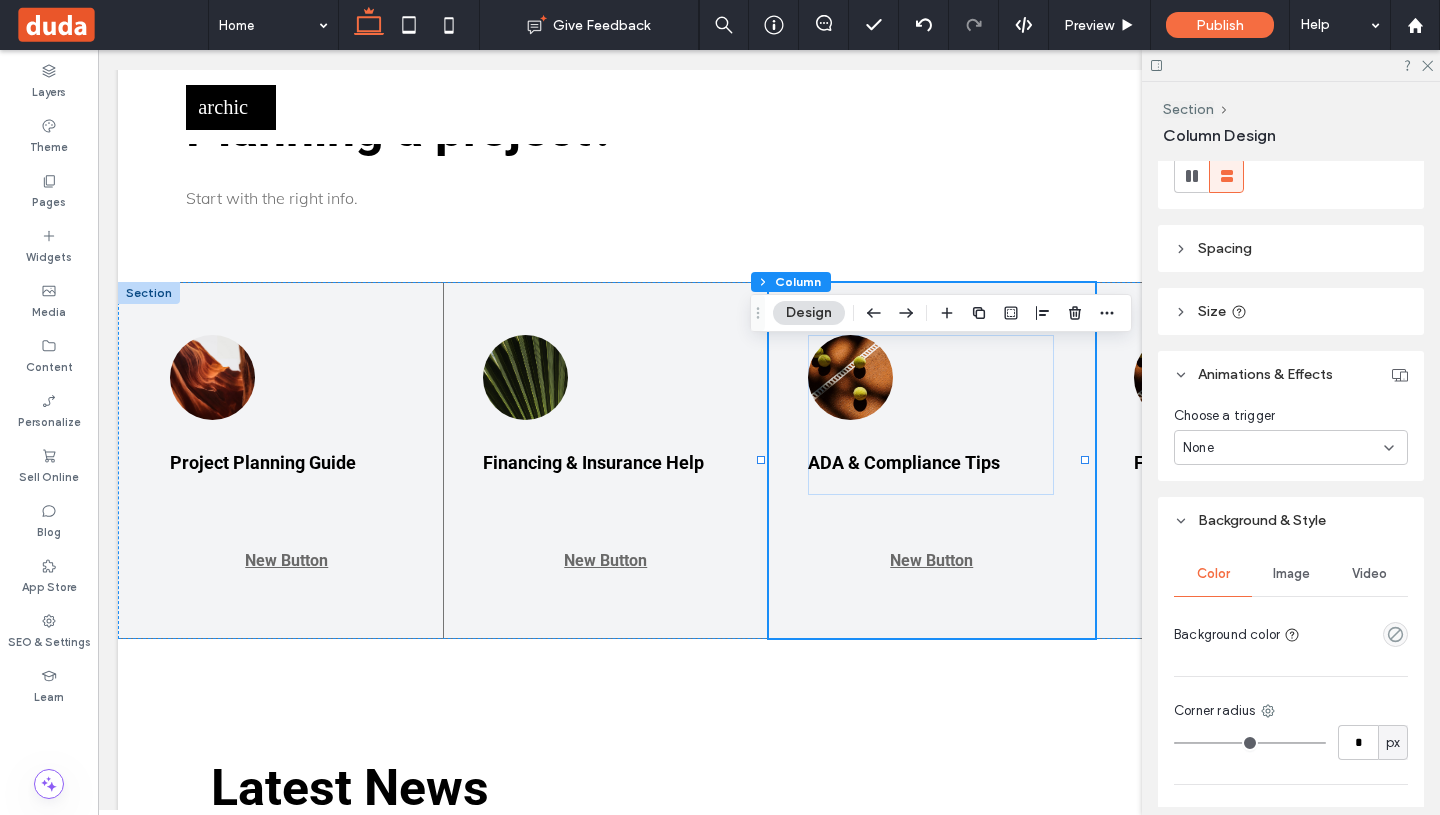 scroll, scrollTop: 377, scrollLeft: 0, axis: vertical 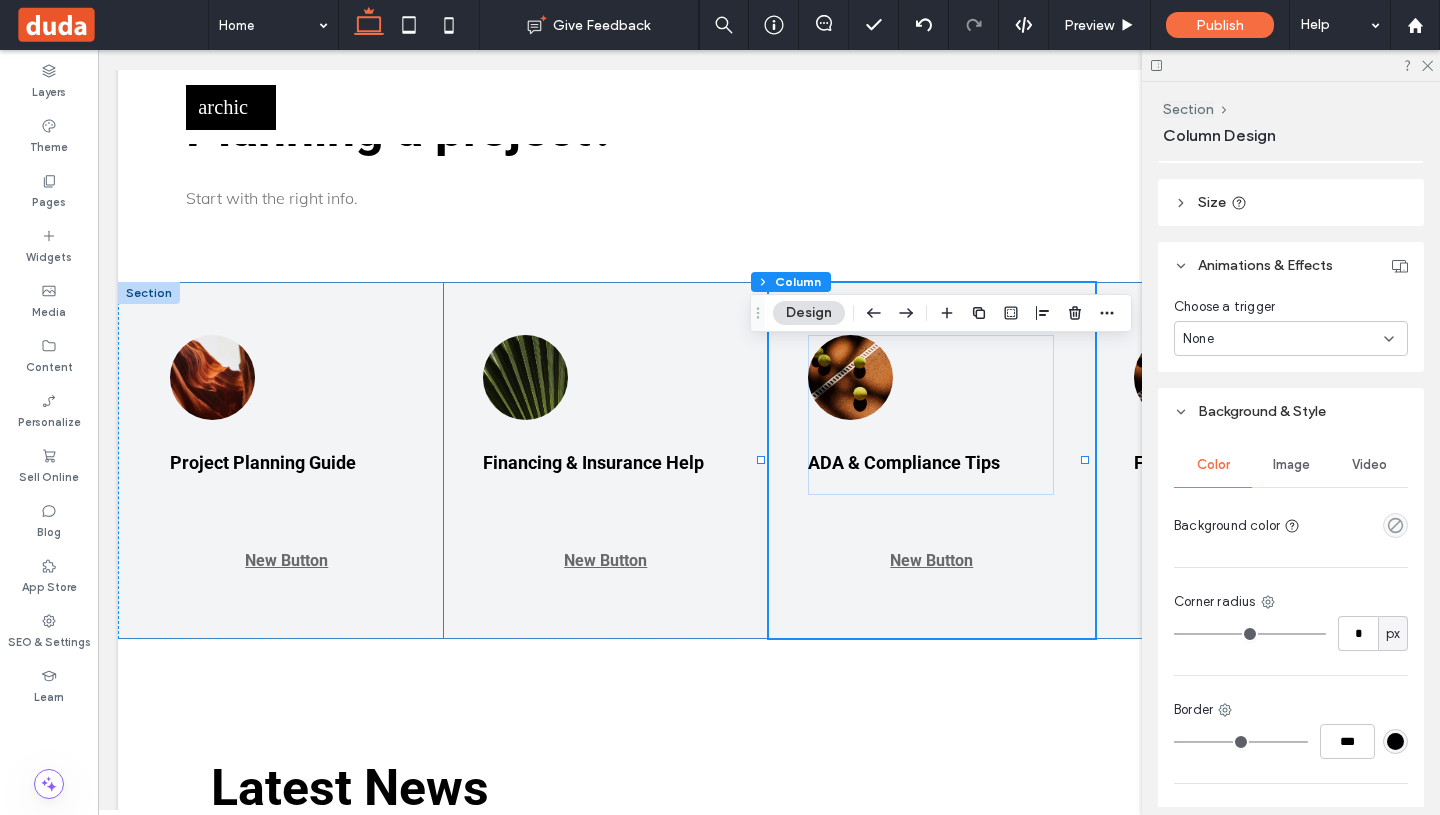 click at bounding box center (1291, 65) 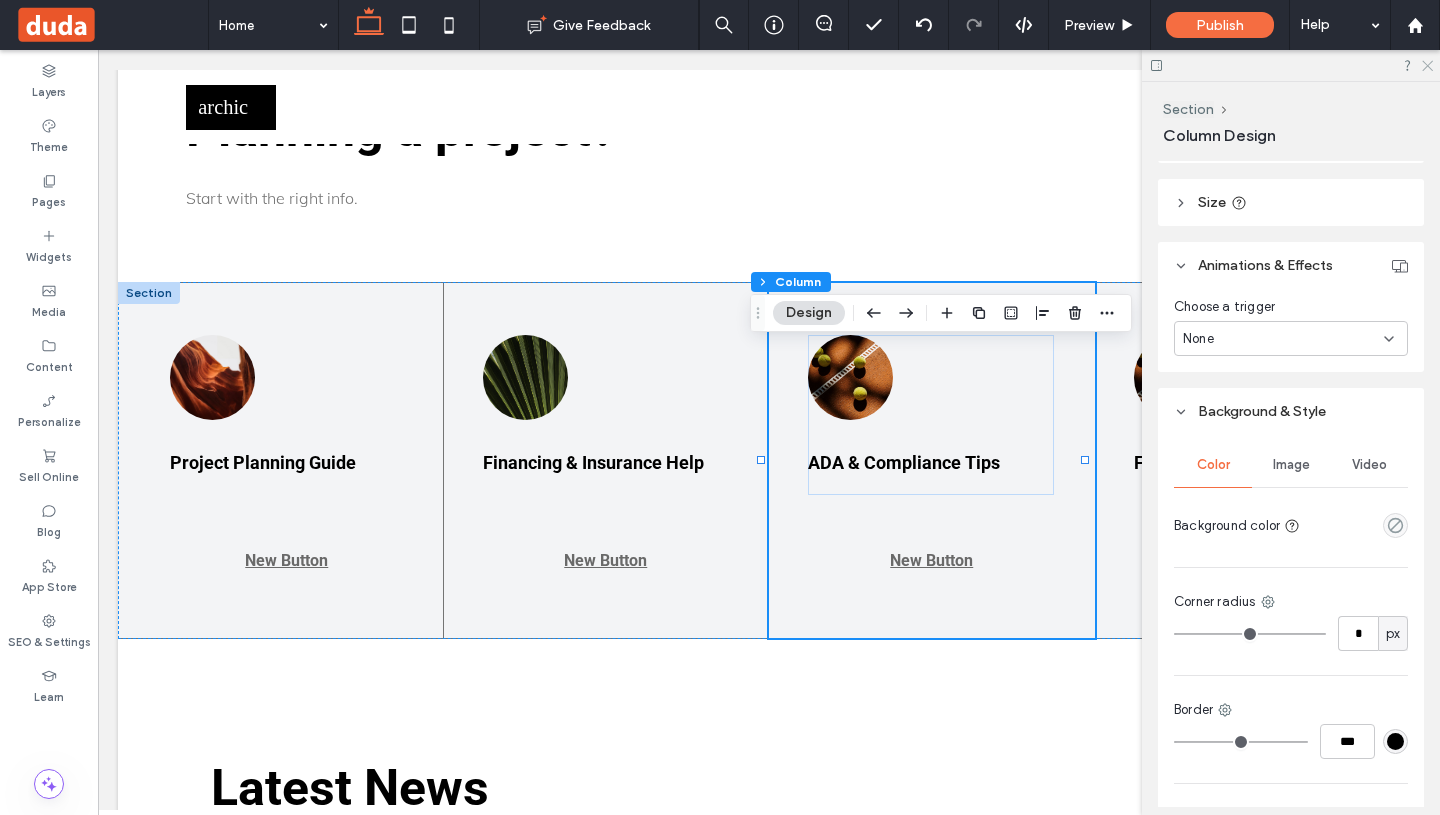 click 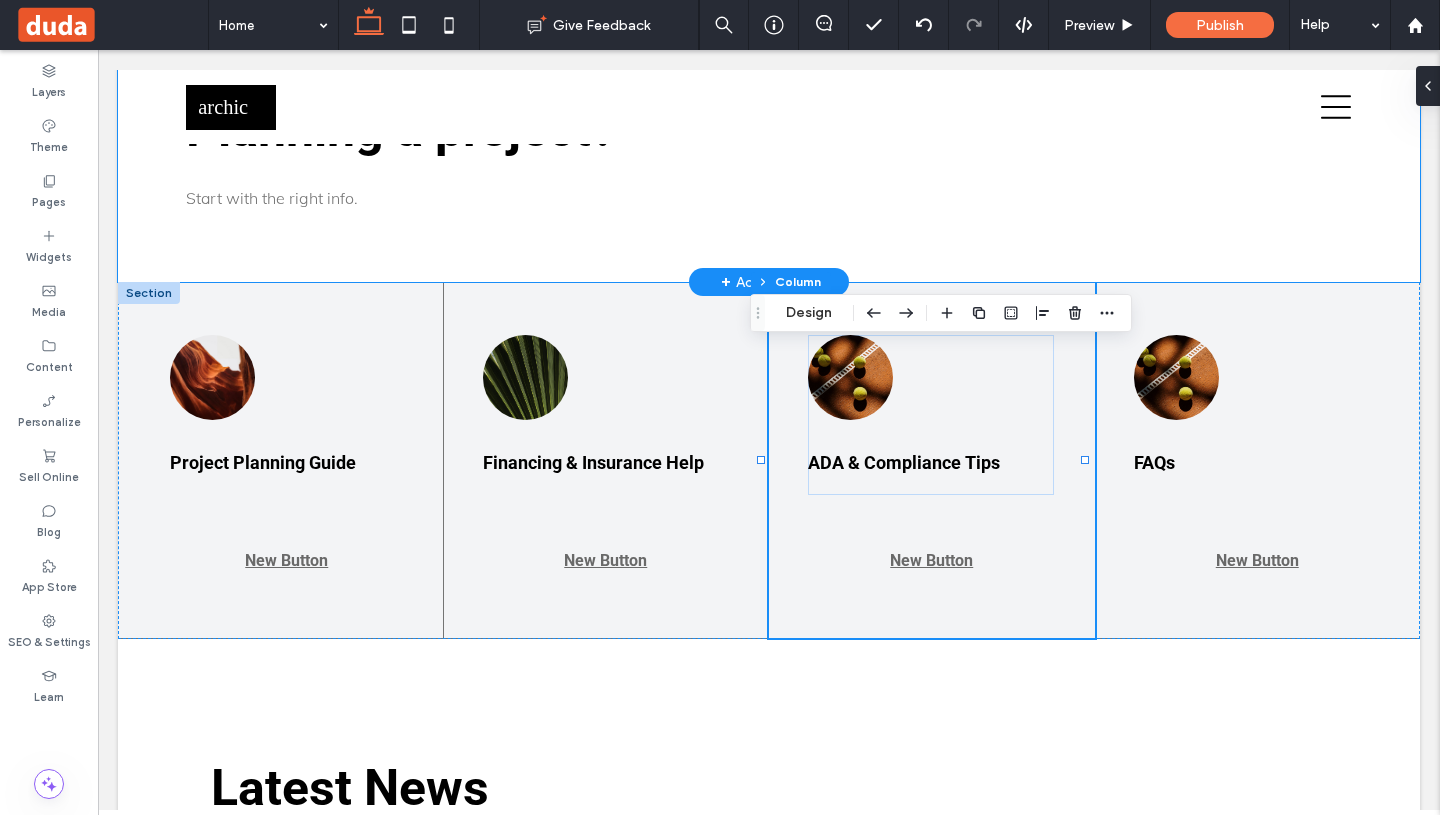 click on "Planning a project?
Start with the right info." at bounding box center [769, 157] 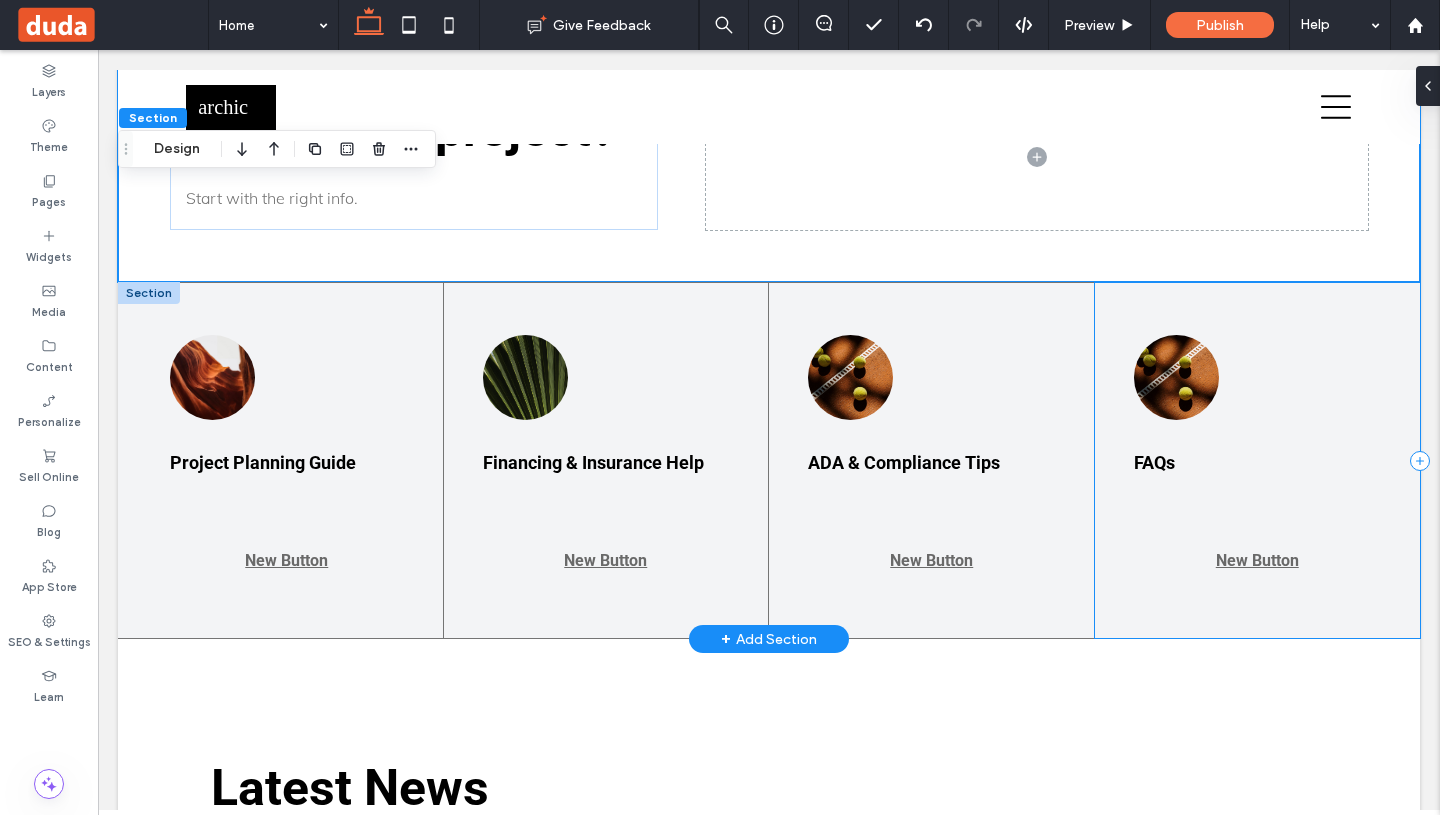 click on "FAQs
New Button" at bounding box center [1258, 460] 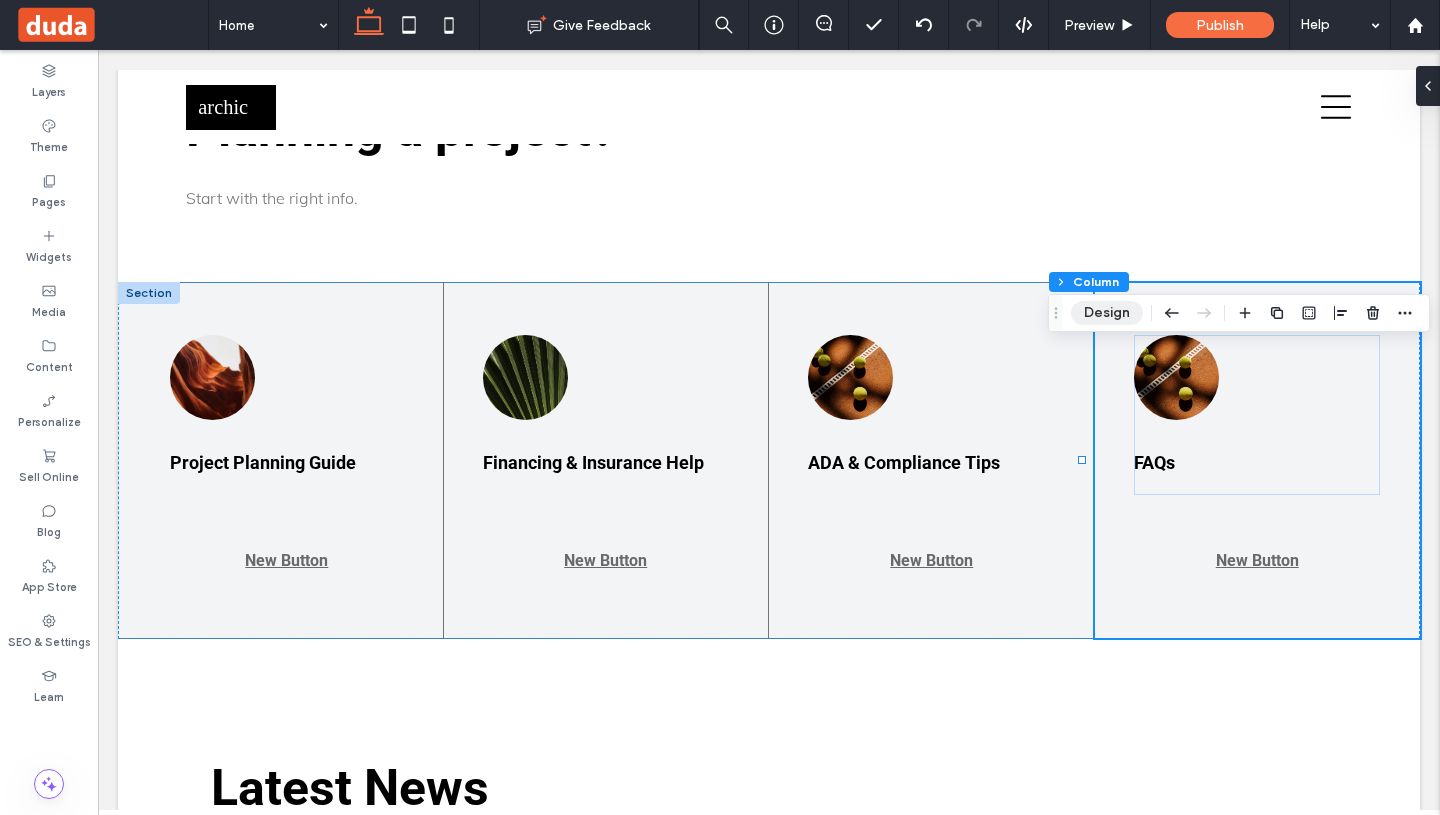 click on "Design" at bounding box center [1107, 313] 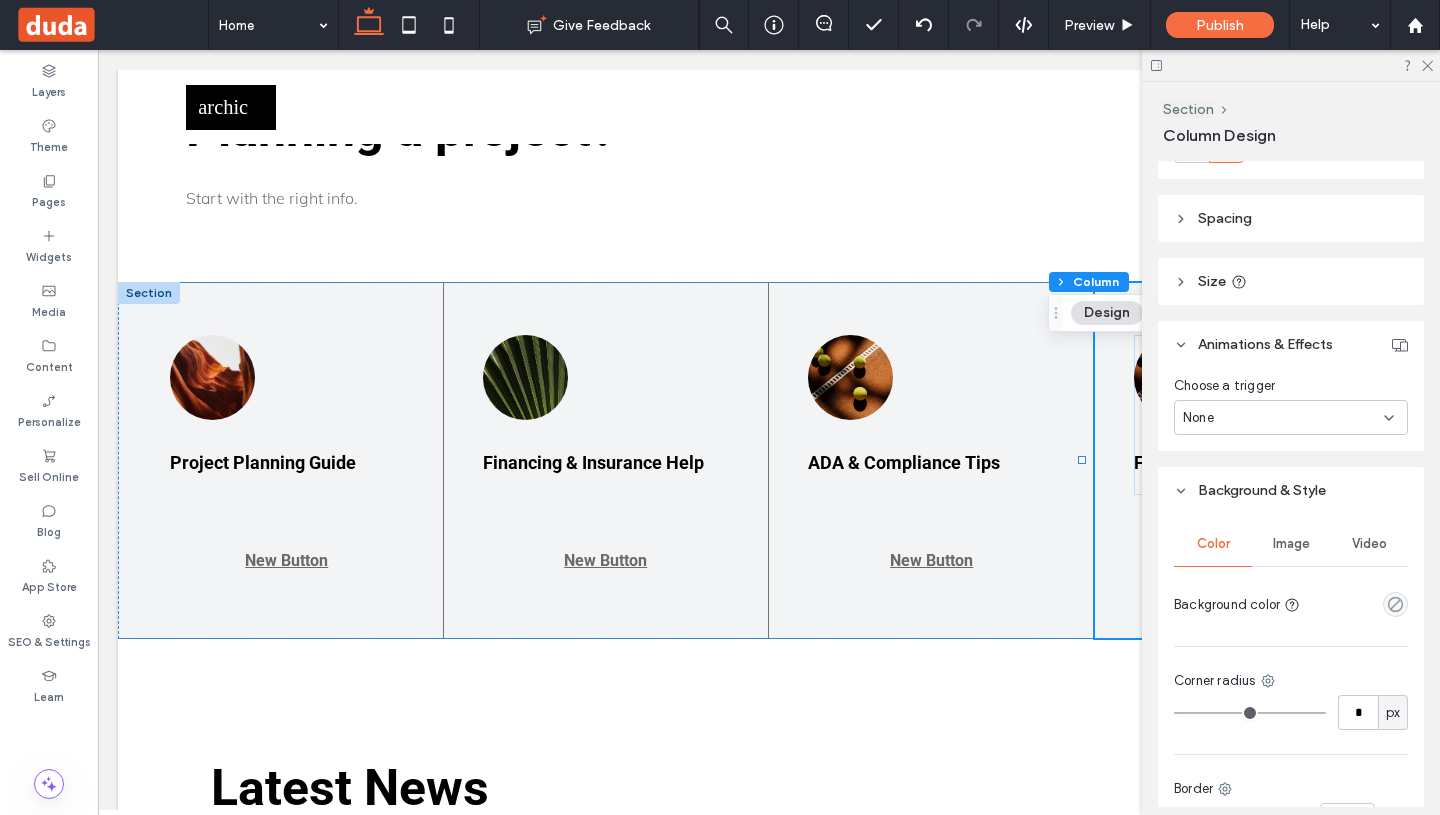 scroll, scrollTop: 432, scrollLeft: 0, axis: vertical 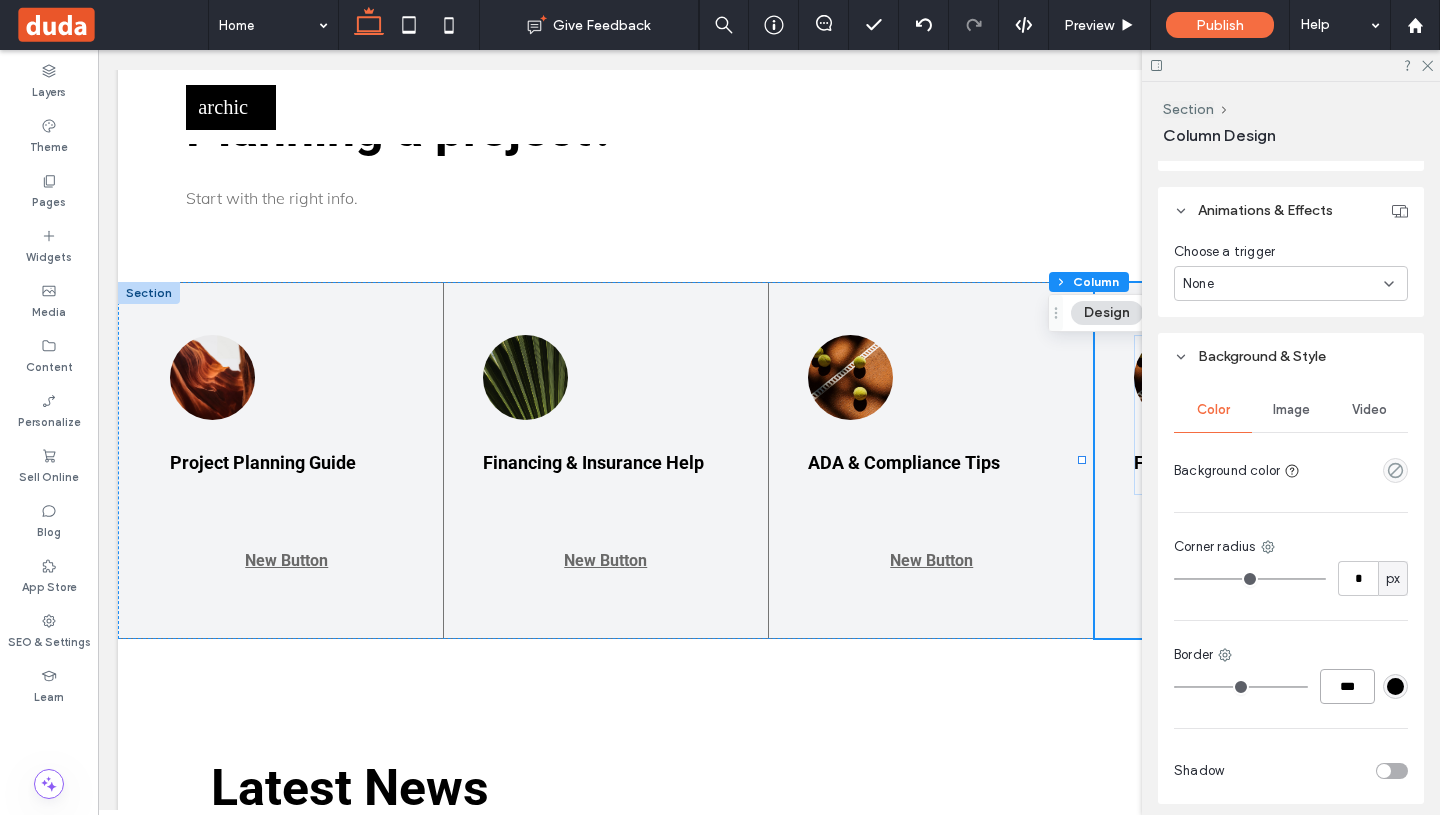 click on "***" at bounding box center (1347, 686) 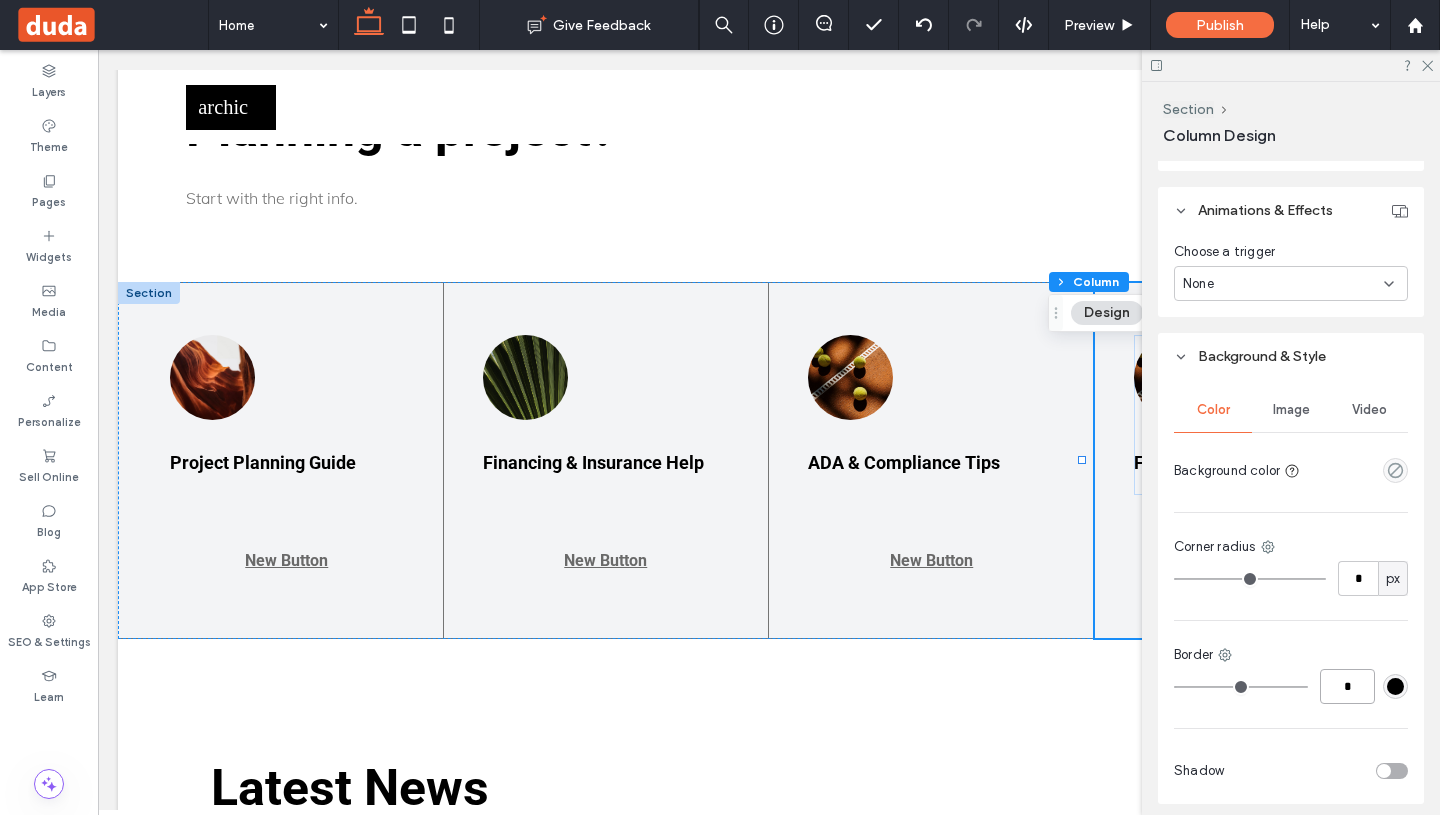 type on "*" 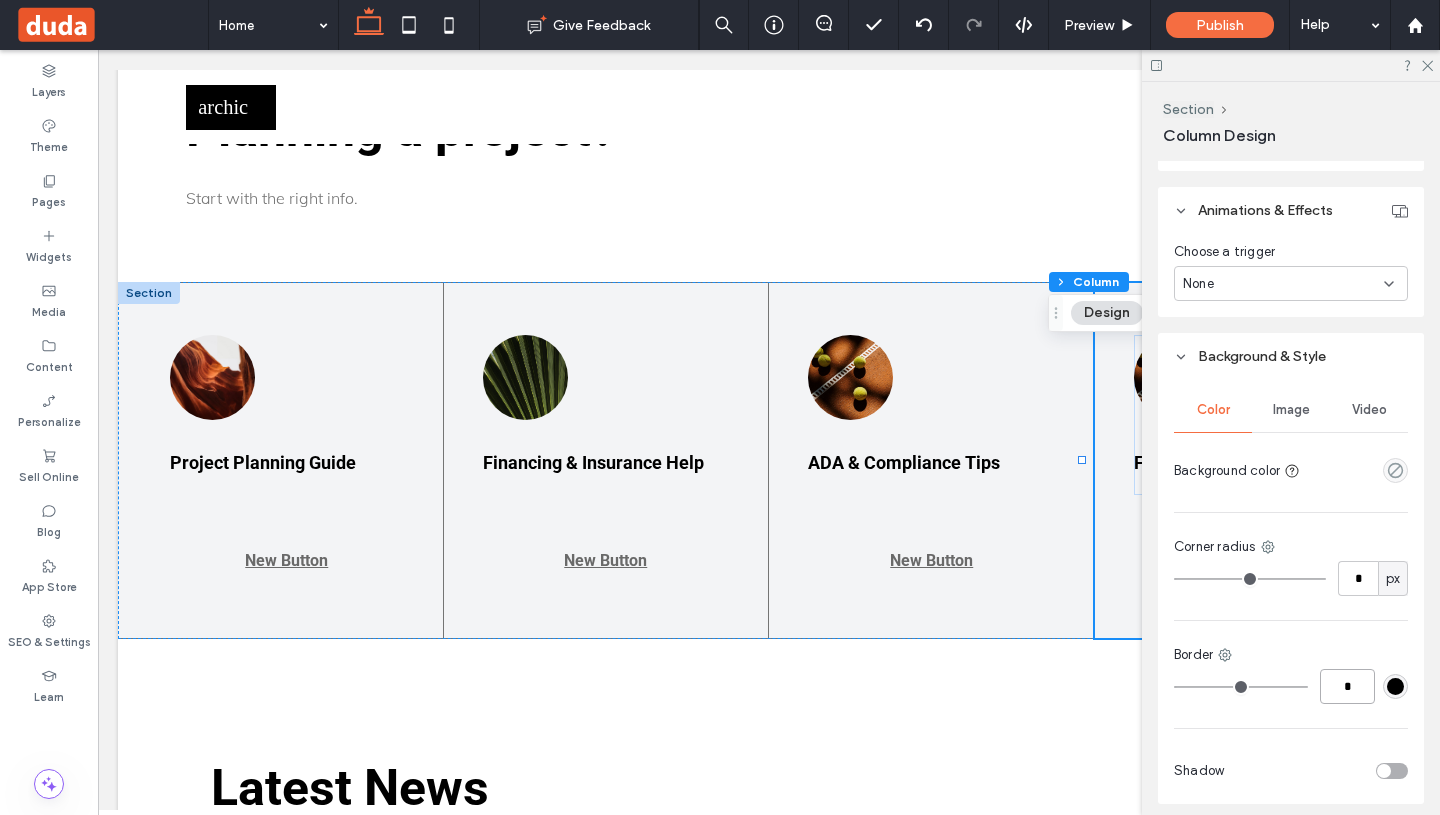type on "***" 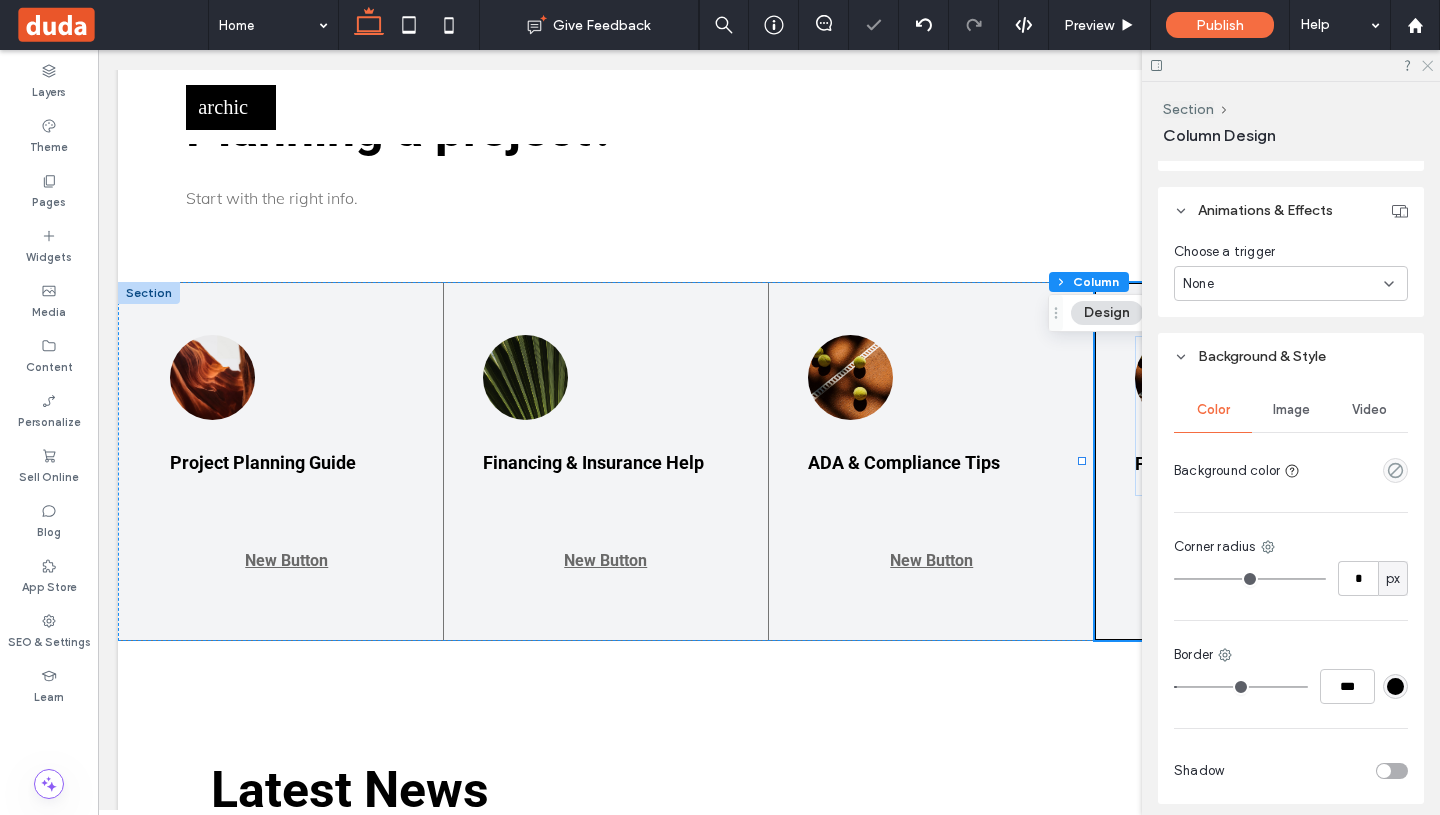 click 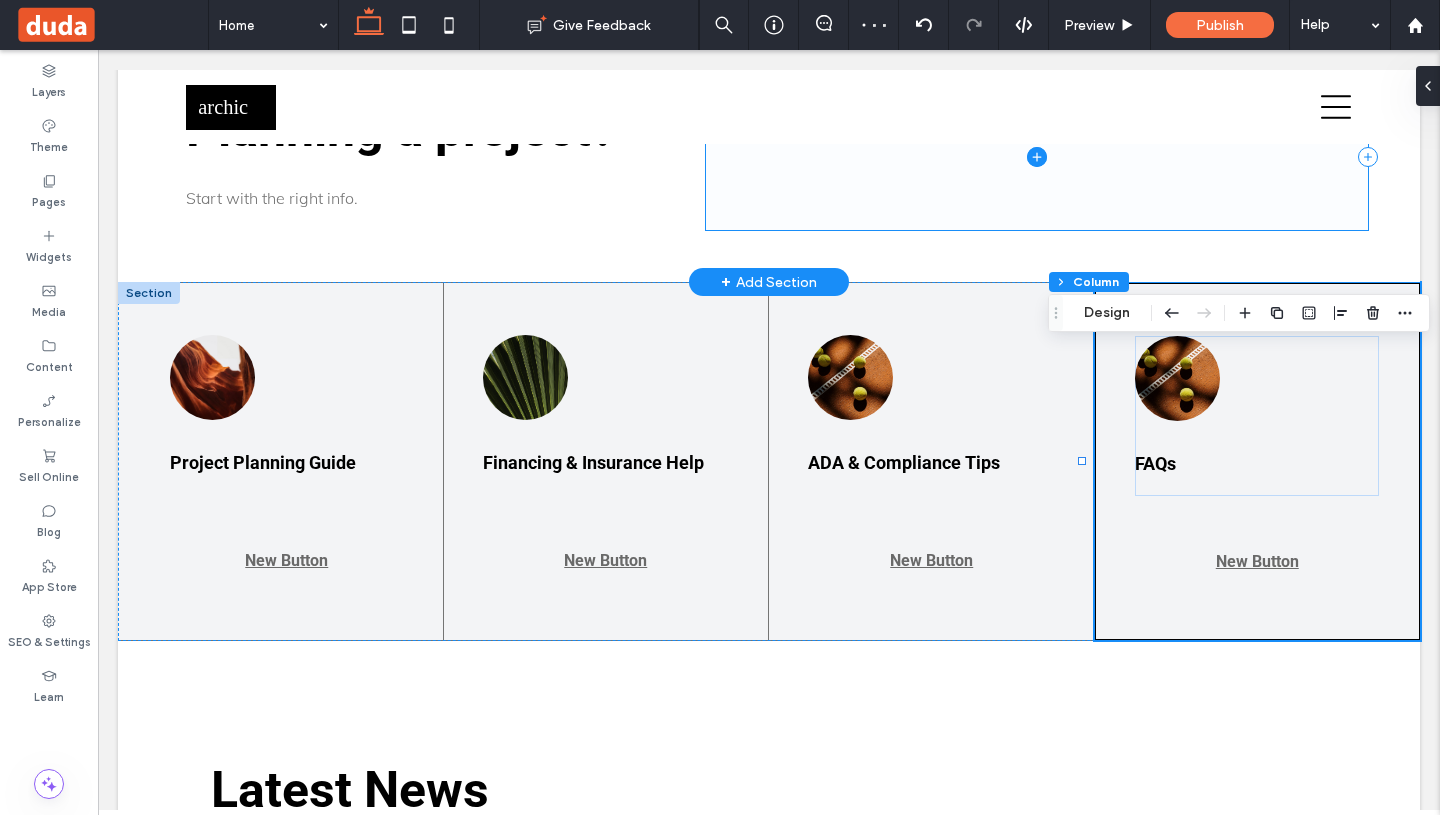 click at bounding box center (1037, 157) 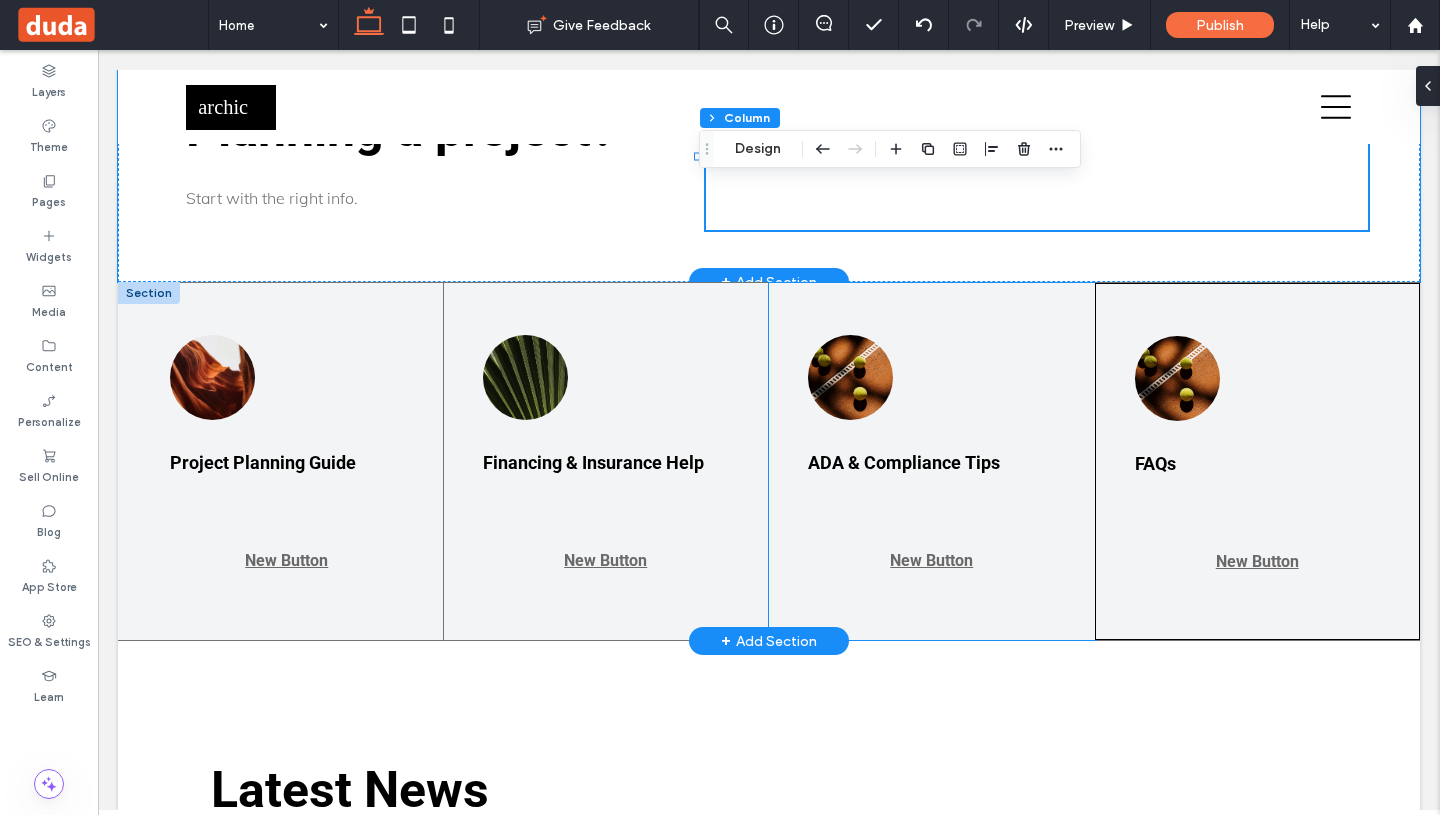 click on "ADA & Compliance Tips
New Button" at bounding box center (932, 461) 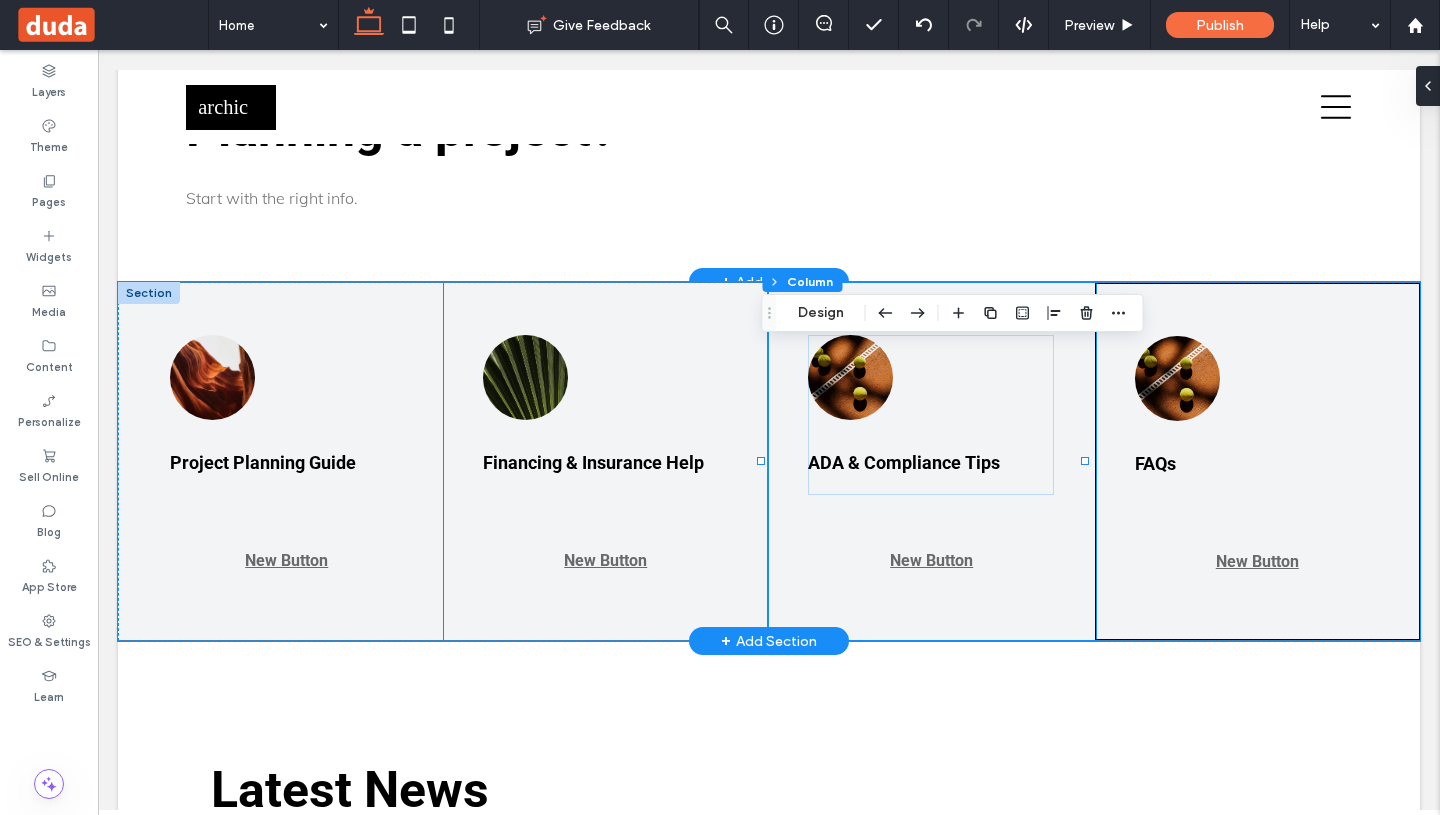 click on "ADA & Compliance Tips
New Button" at bounding box center (932, 461) 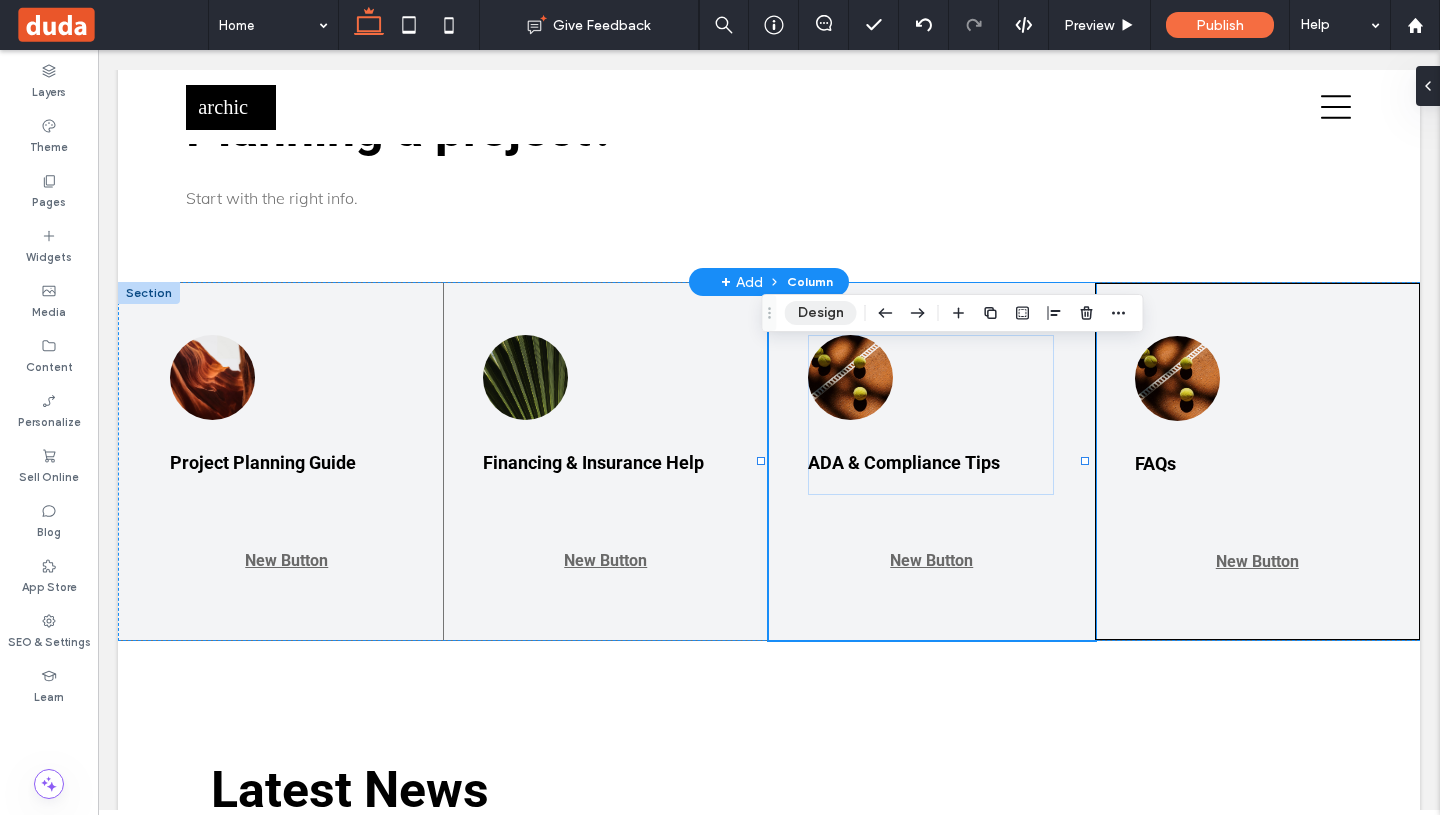 click on "Design" at bounding box center [821, 313] 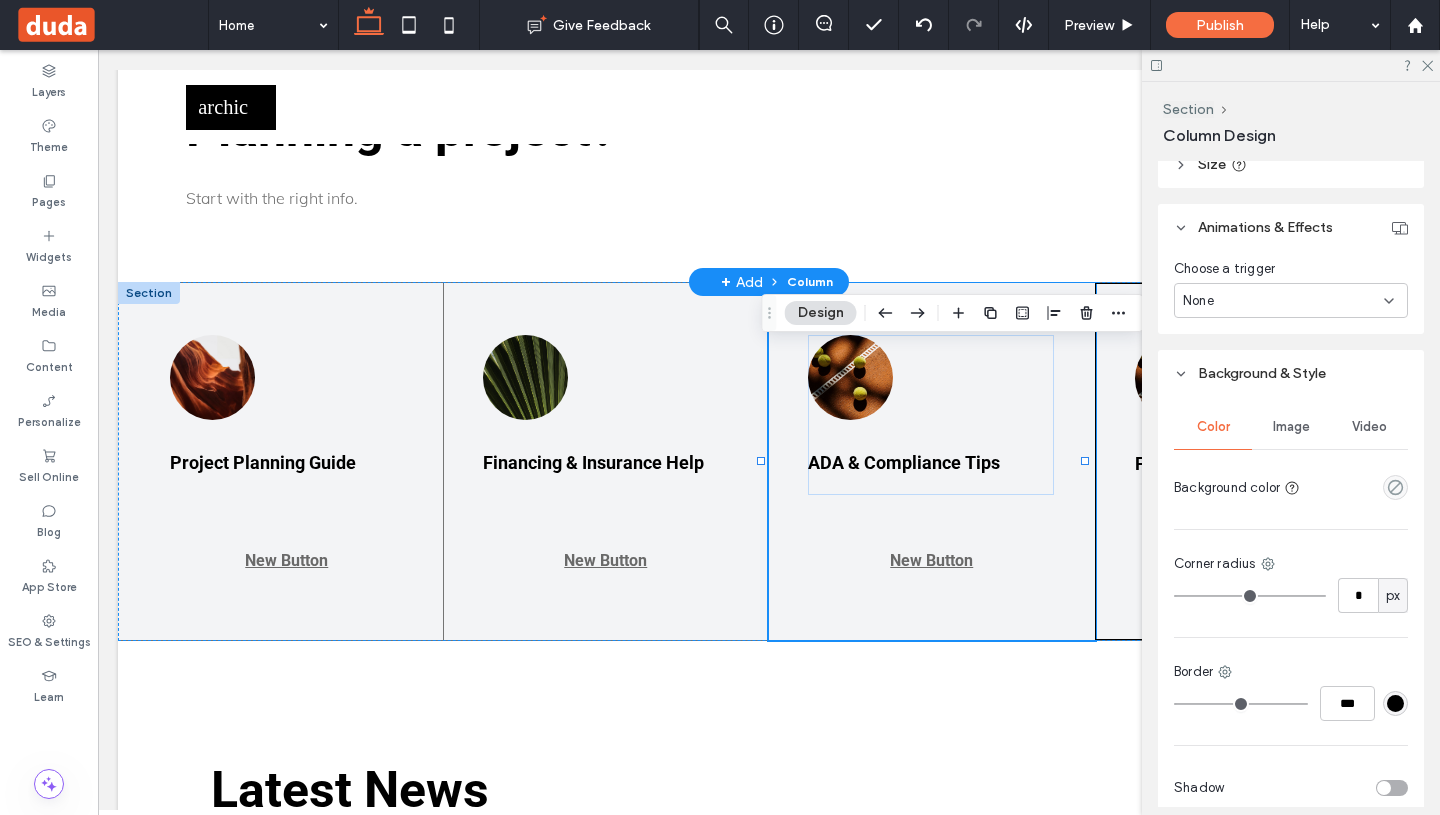 scroll, scrollTop: 480, scrollLeft: 0, axis: vertical 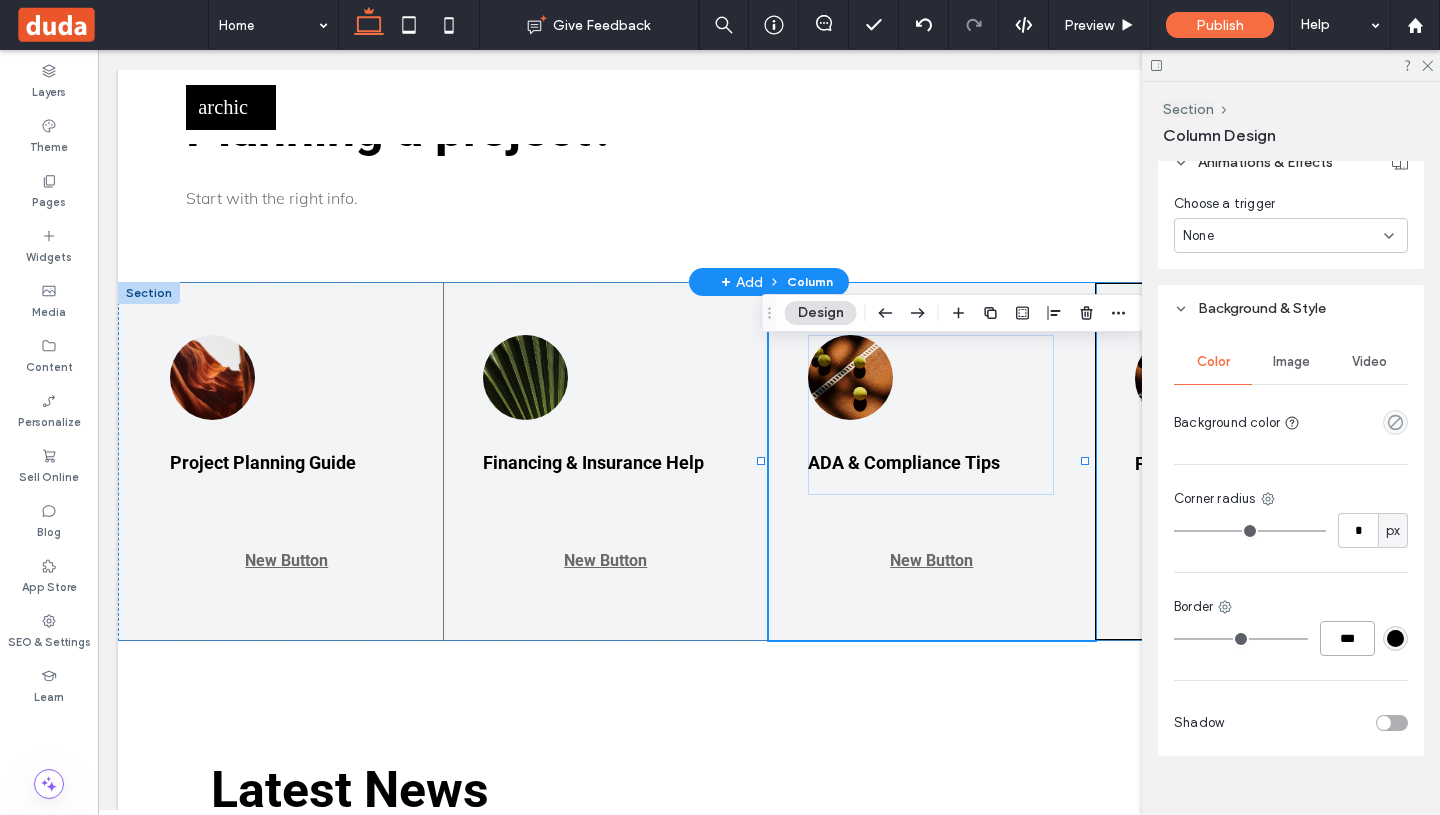 click on "***" at bounding box center (1347, 638) 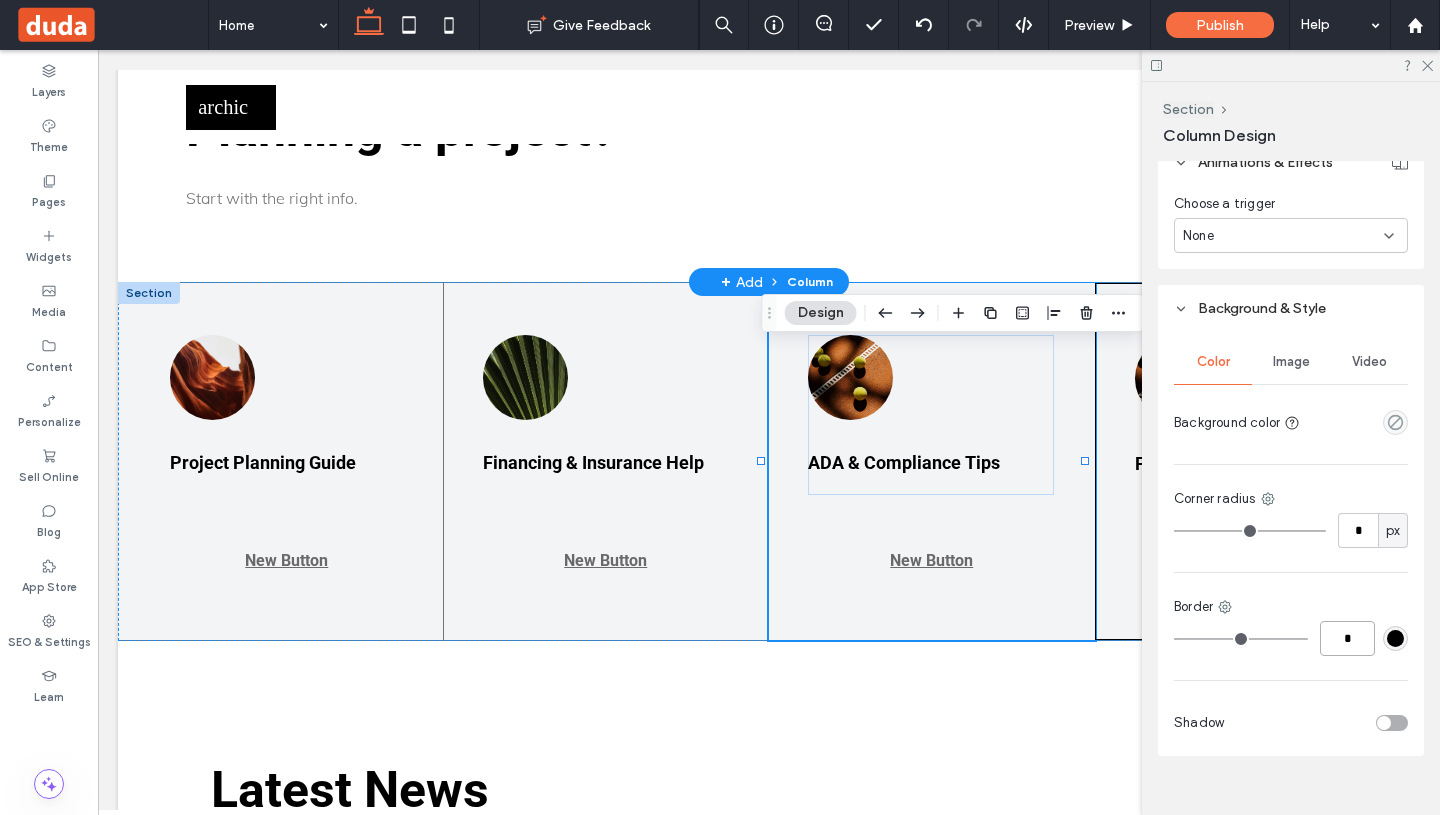 type on "***" 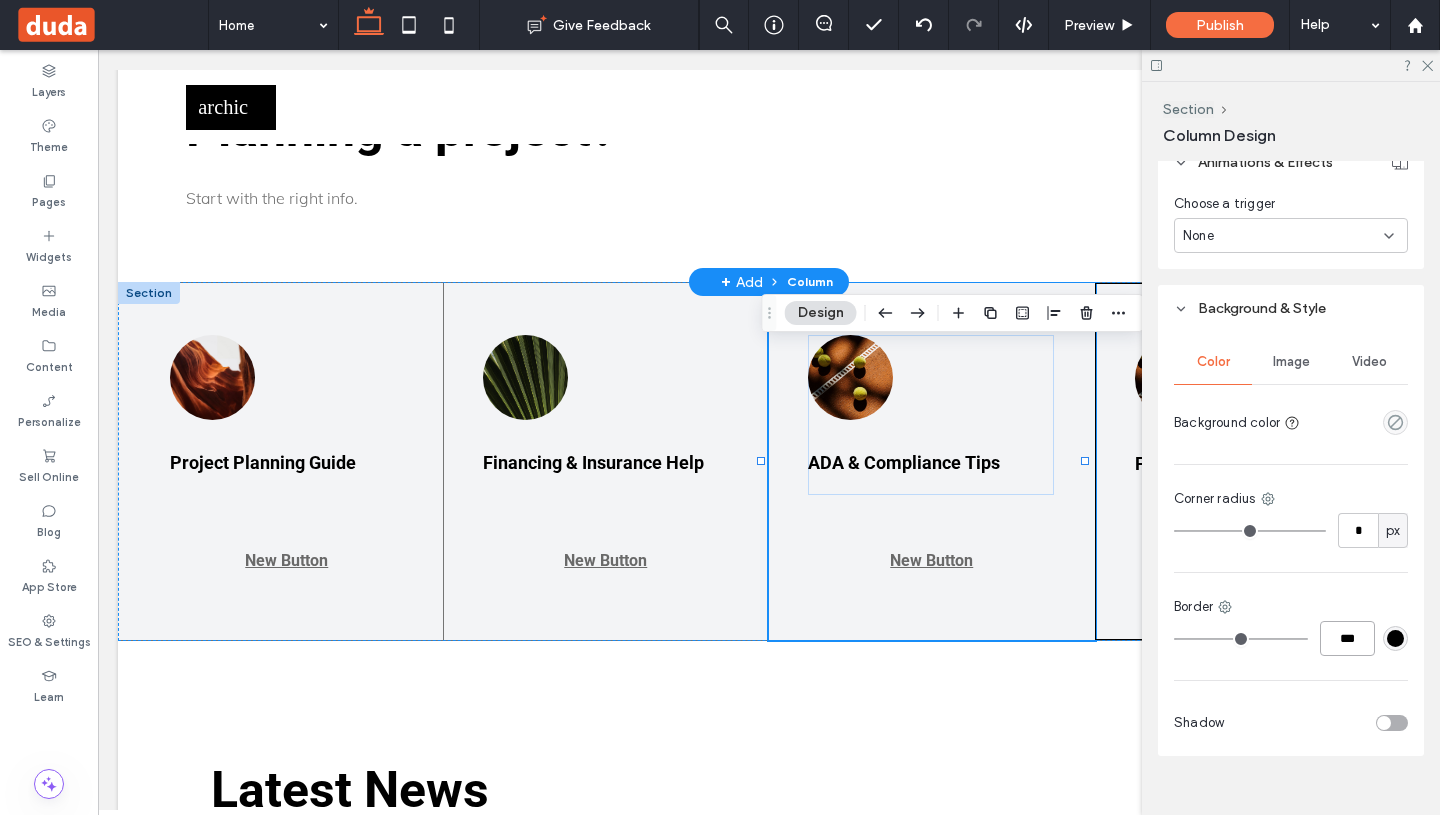 type on "*" 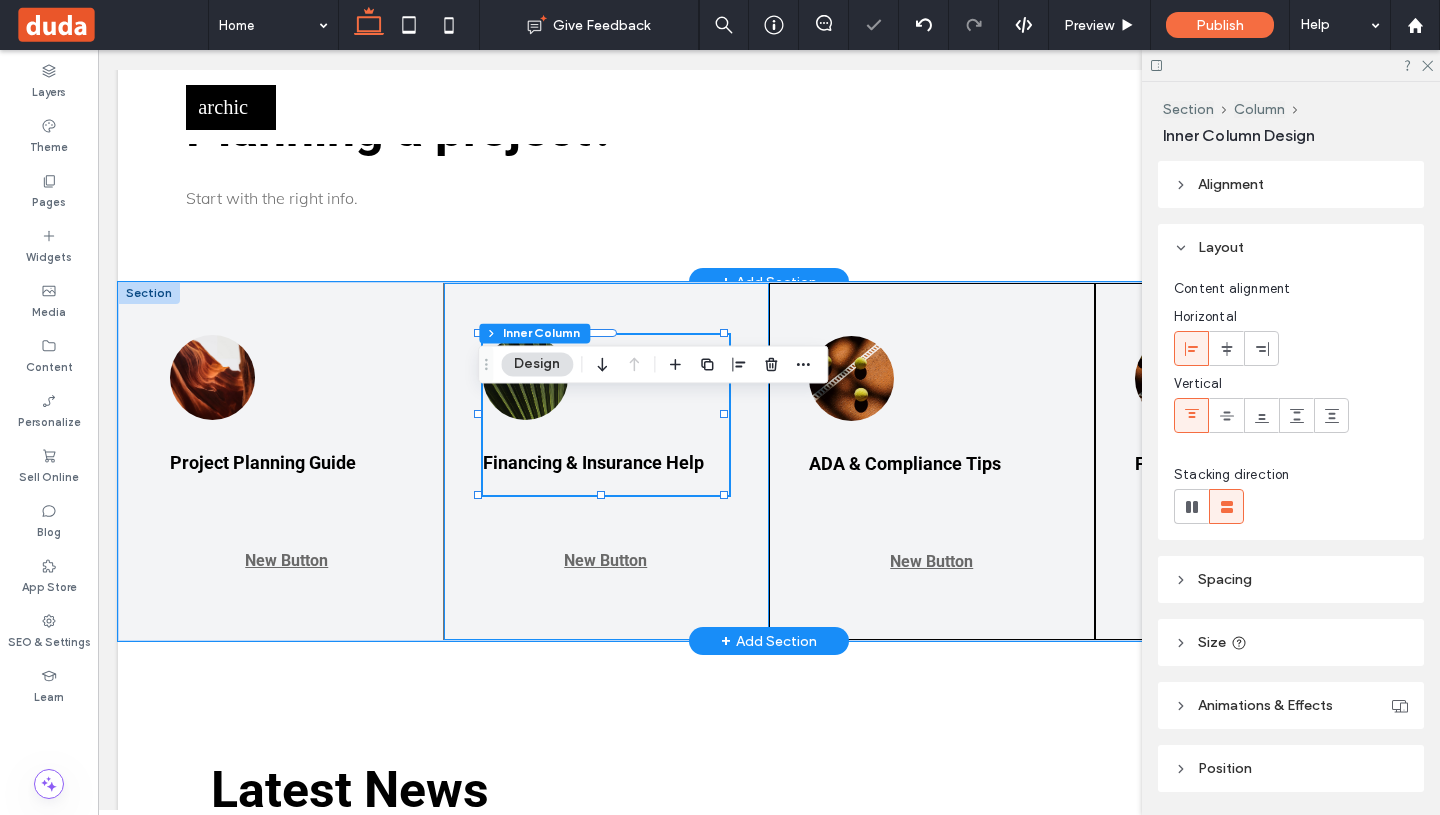 click on "Financing & Insurance Help
New Button" at bounding box center [607, 461] 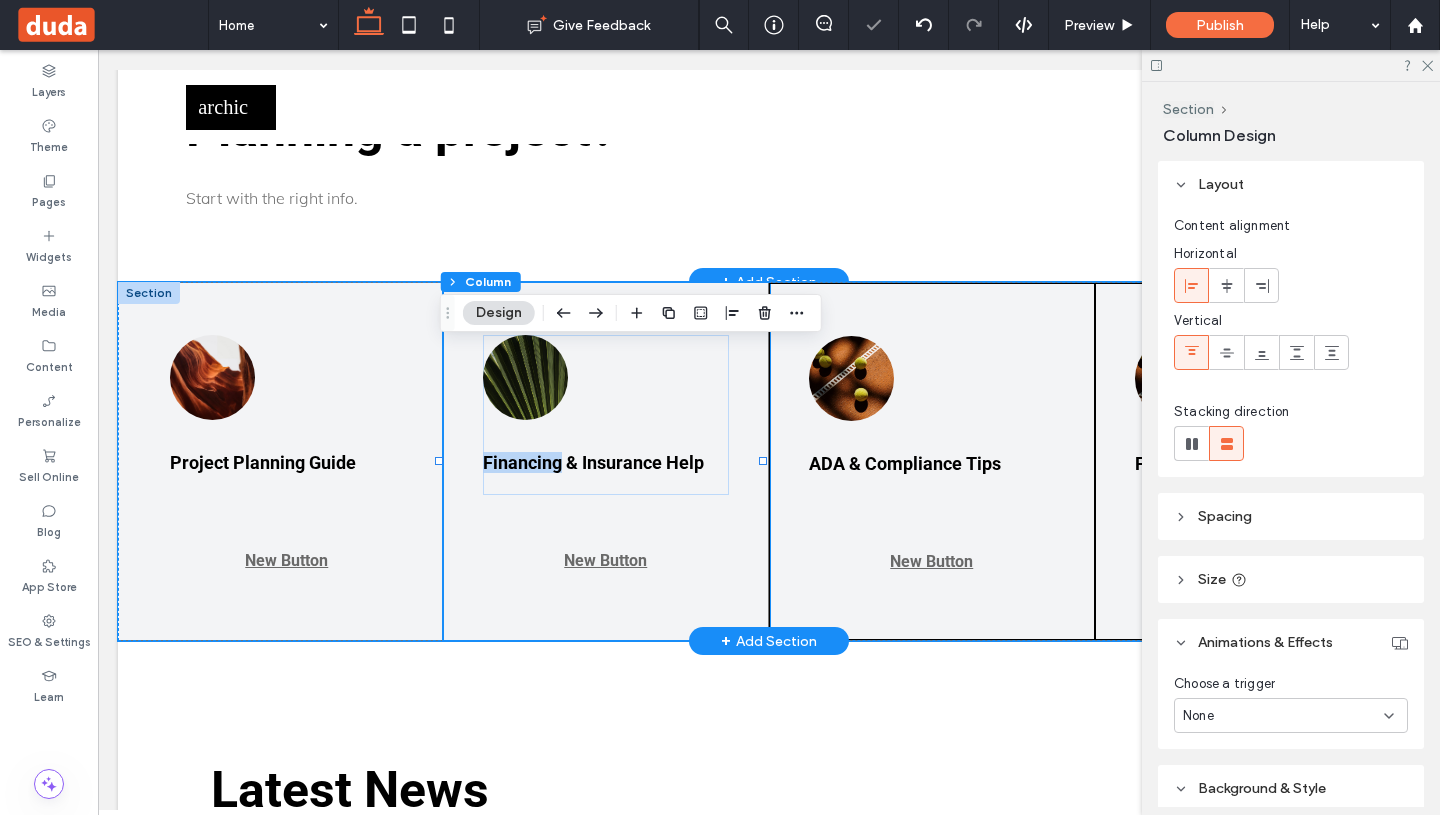 click on "Financing & Insurance Help
New Button" at bounding box center [607, 461] 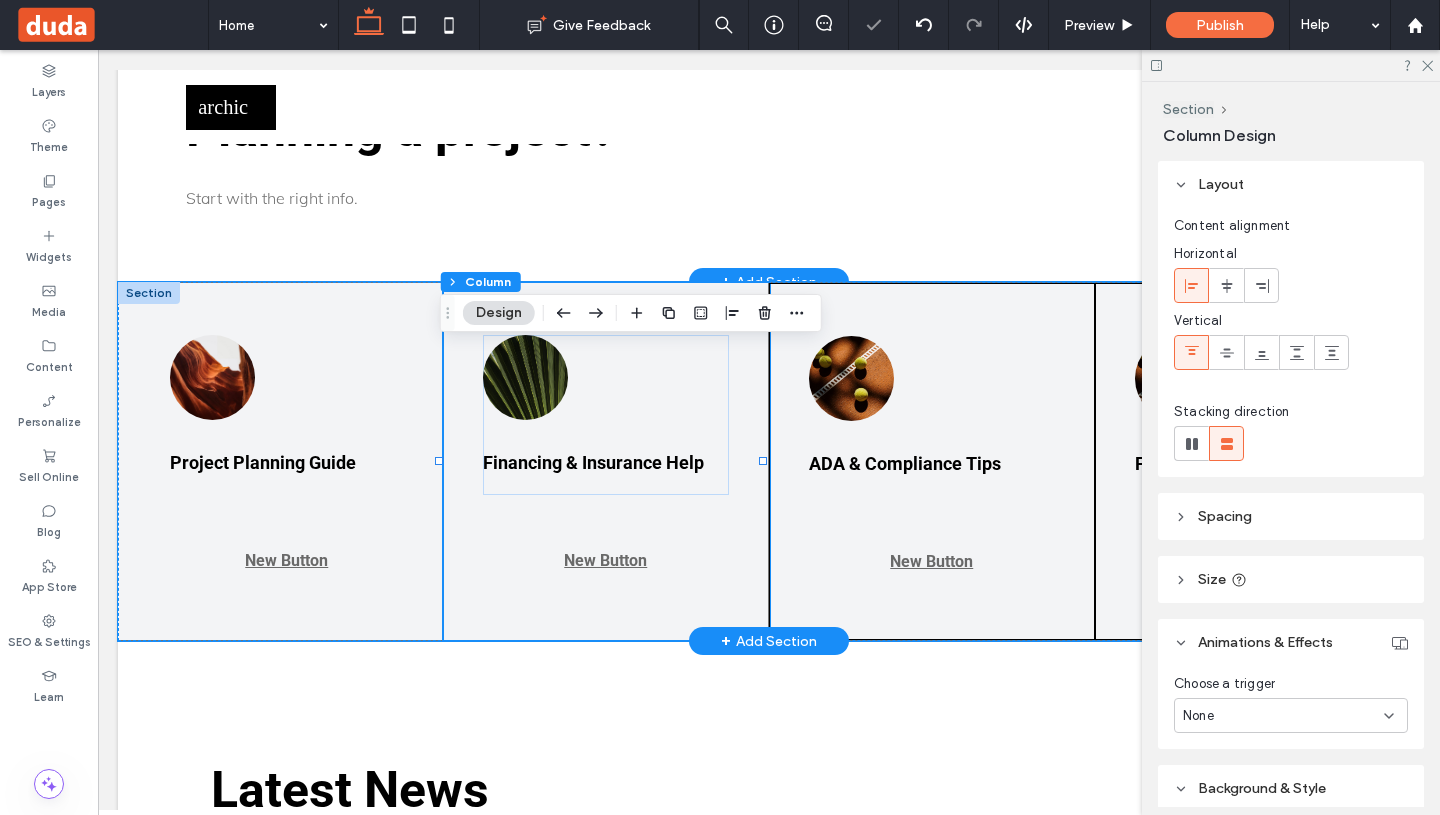 click on "Financing & Insurance Help
New Button" at bounding box center (607, 461) 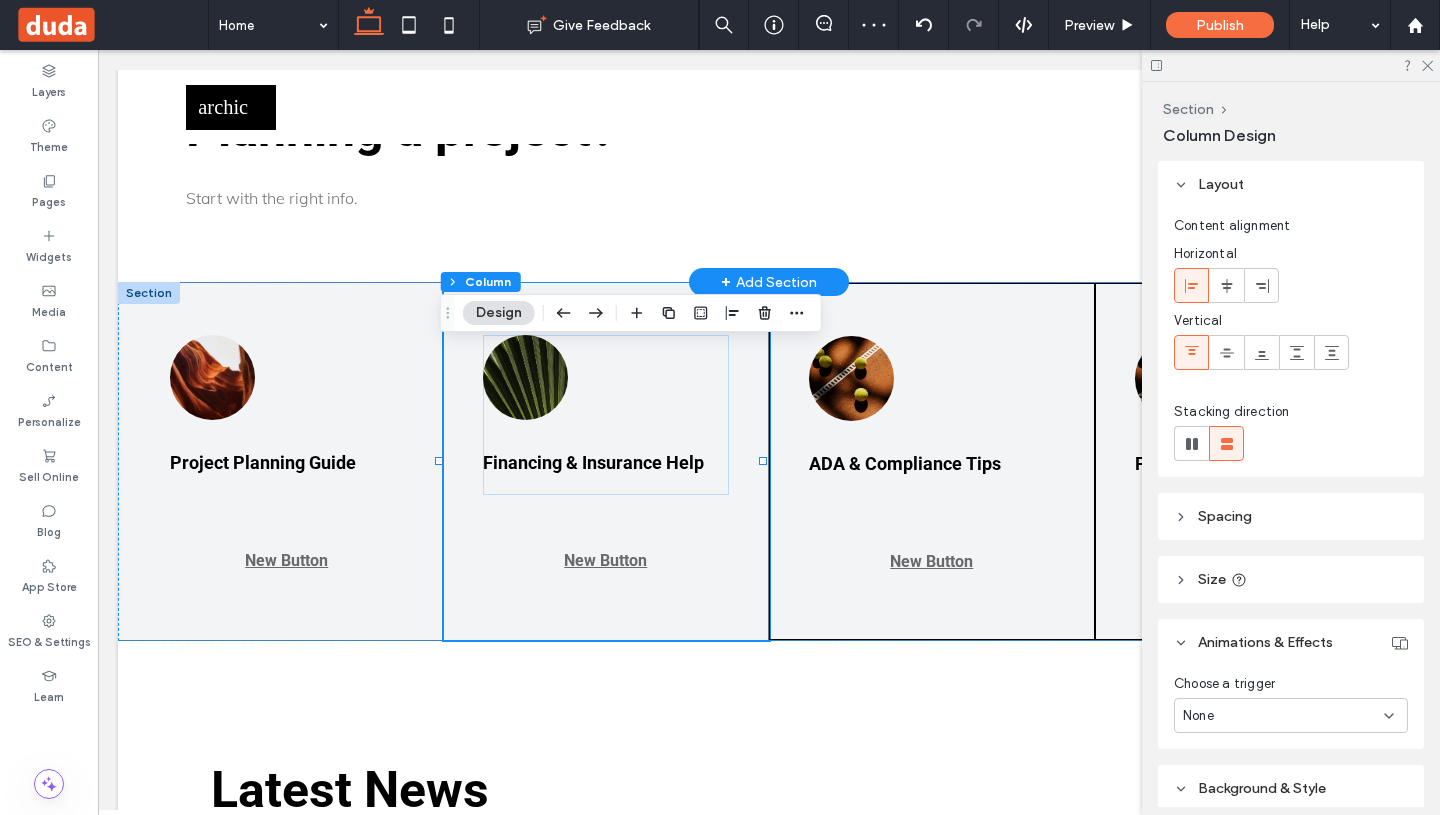 click on "Design" at bounding box center (499, 313) 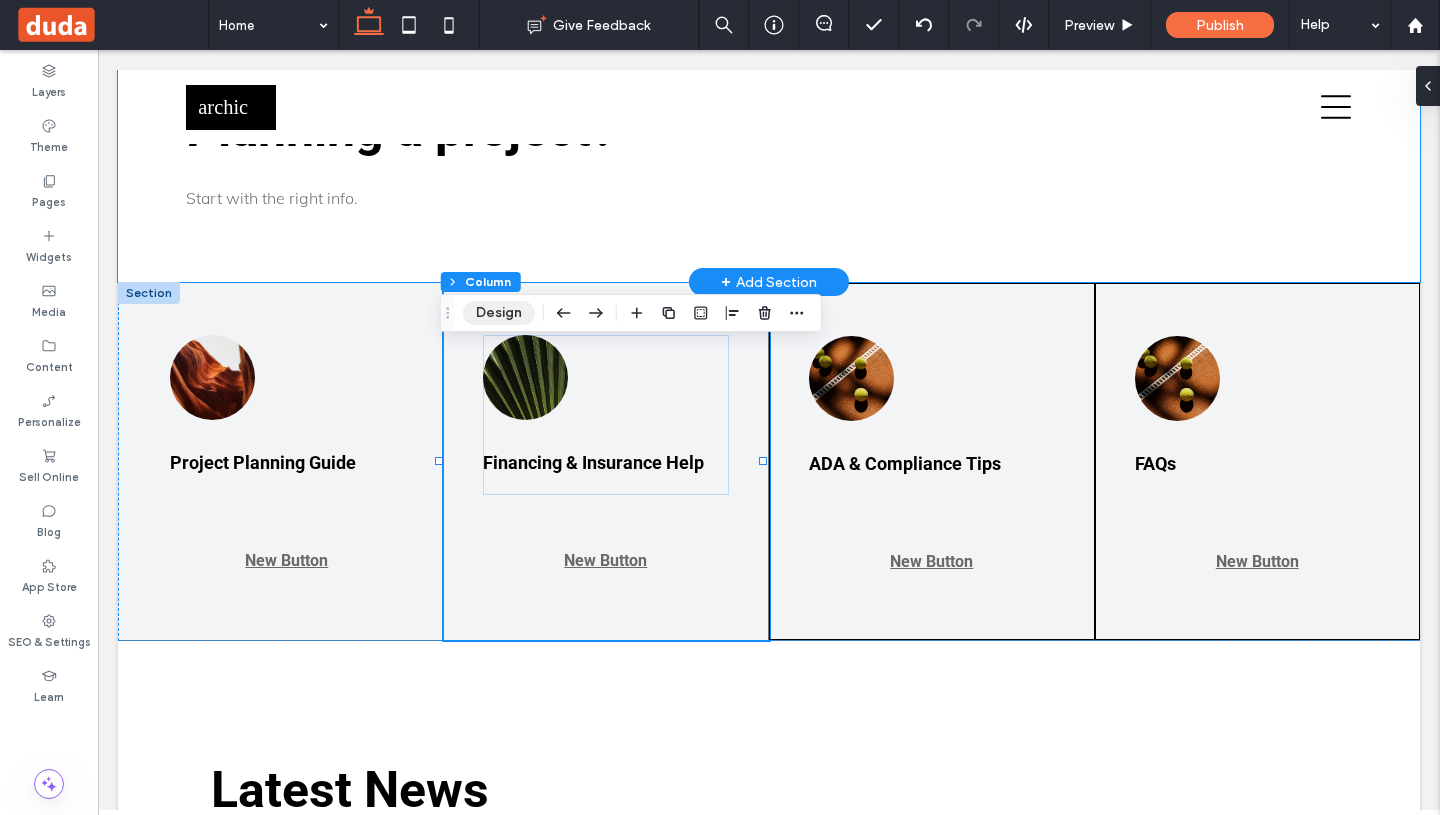 click on "Design" at bounding box center (499, 313) 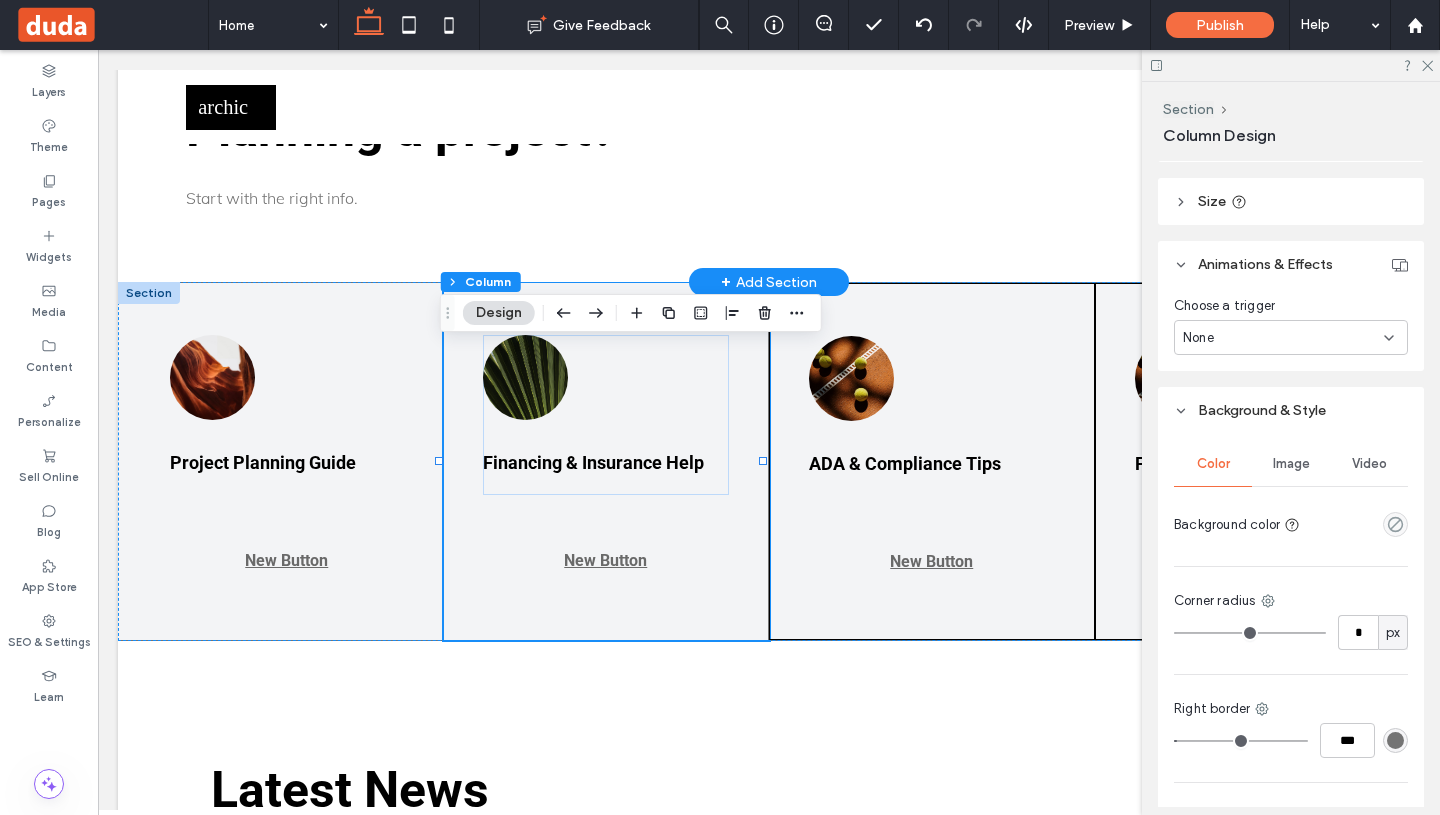 scroll, scrollTop: 509, scrollLeft: 0, axis: vertical 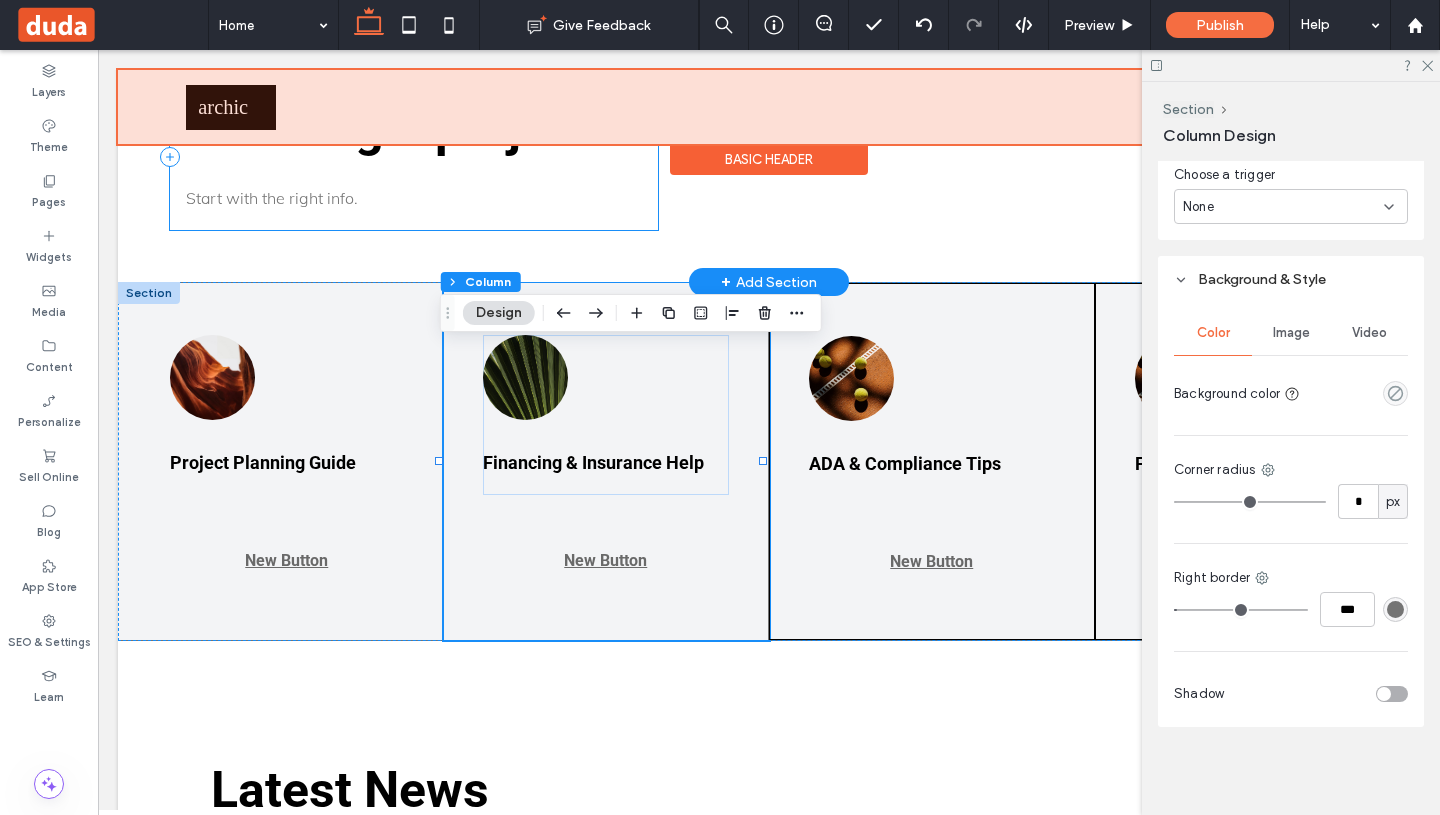 click on "Basic Header" at bounding box center [769, 159] 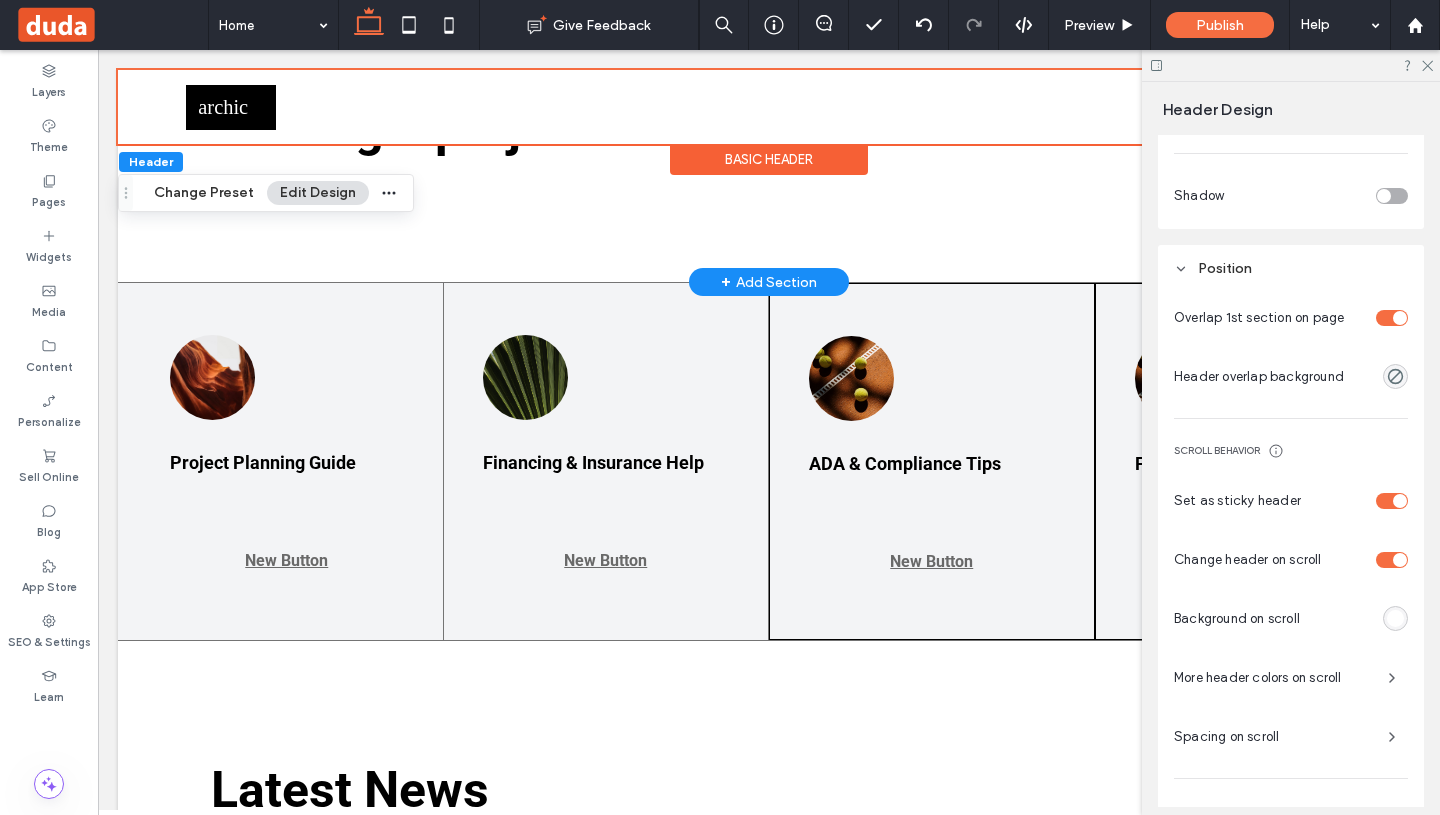scroll, scrollTop: 695, scrollLeft: 0, axis: vertical 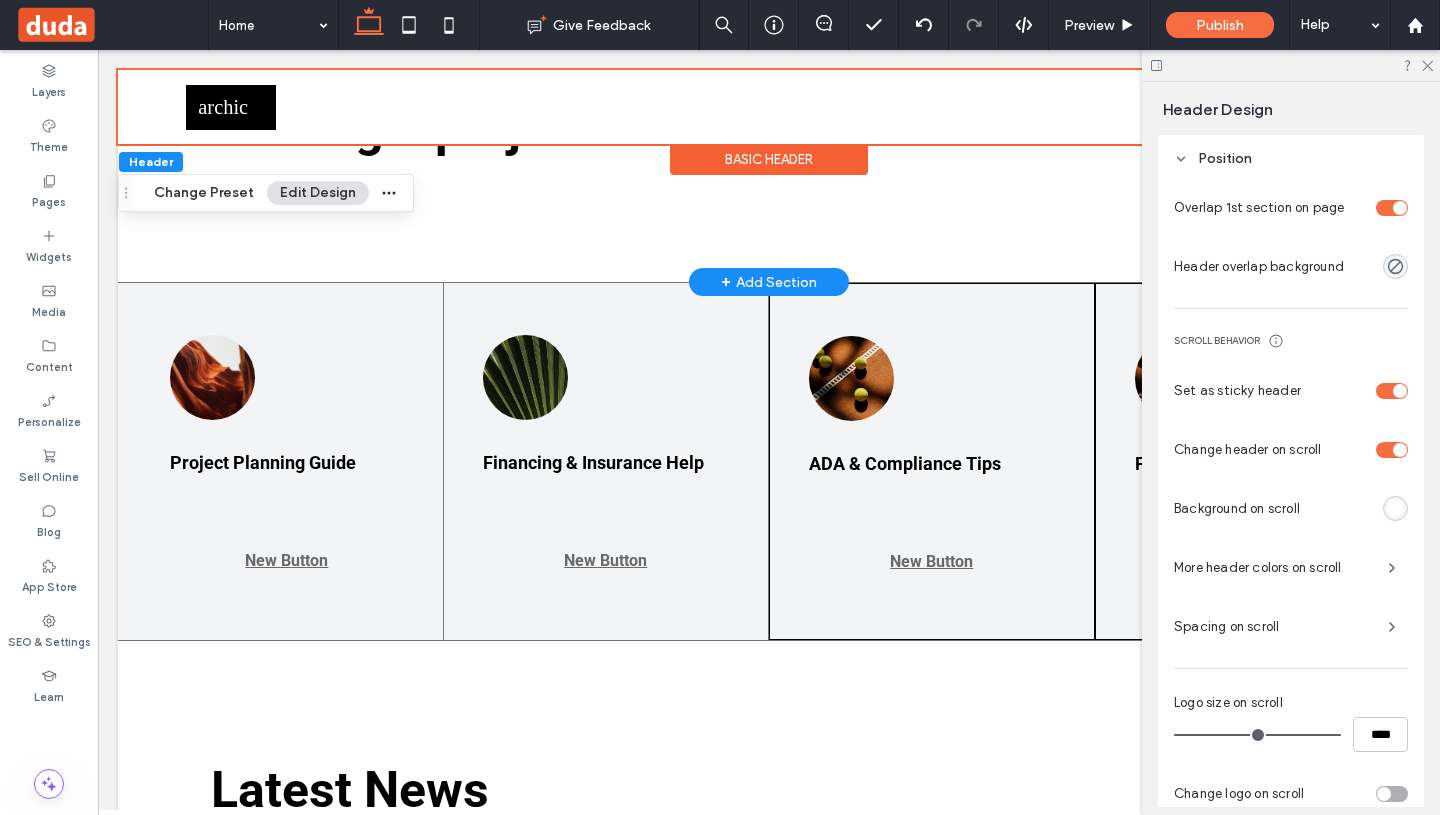 click at bounding box center [1291, 65] 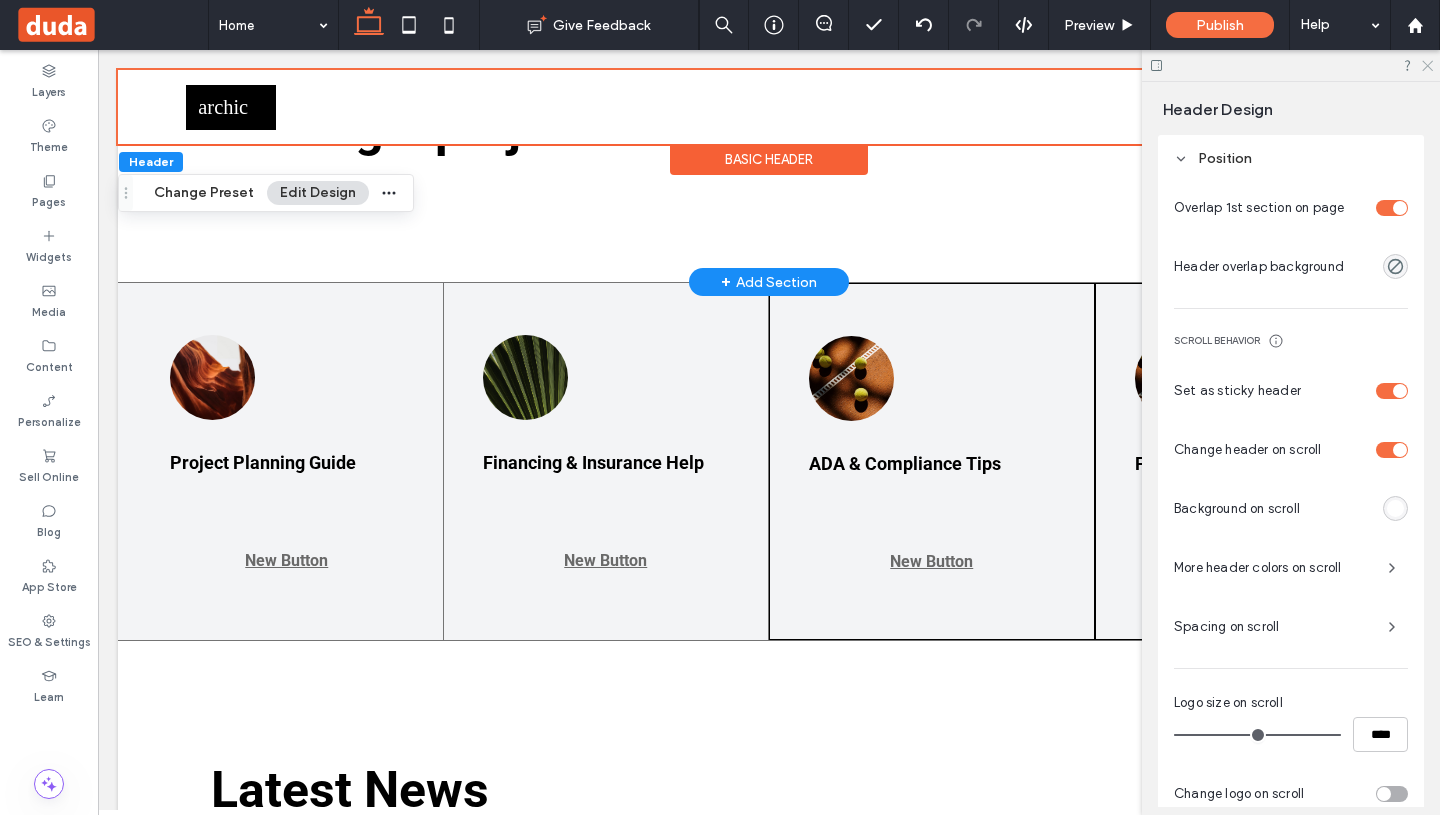 click 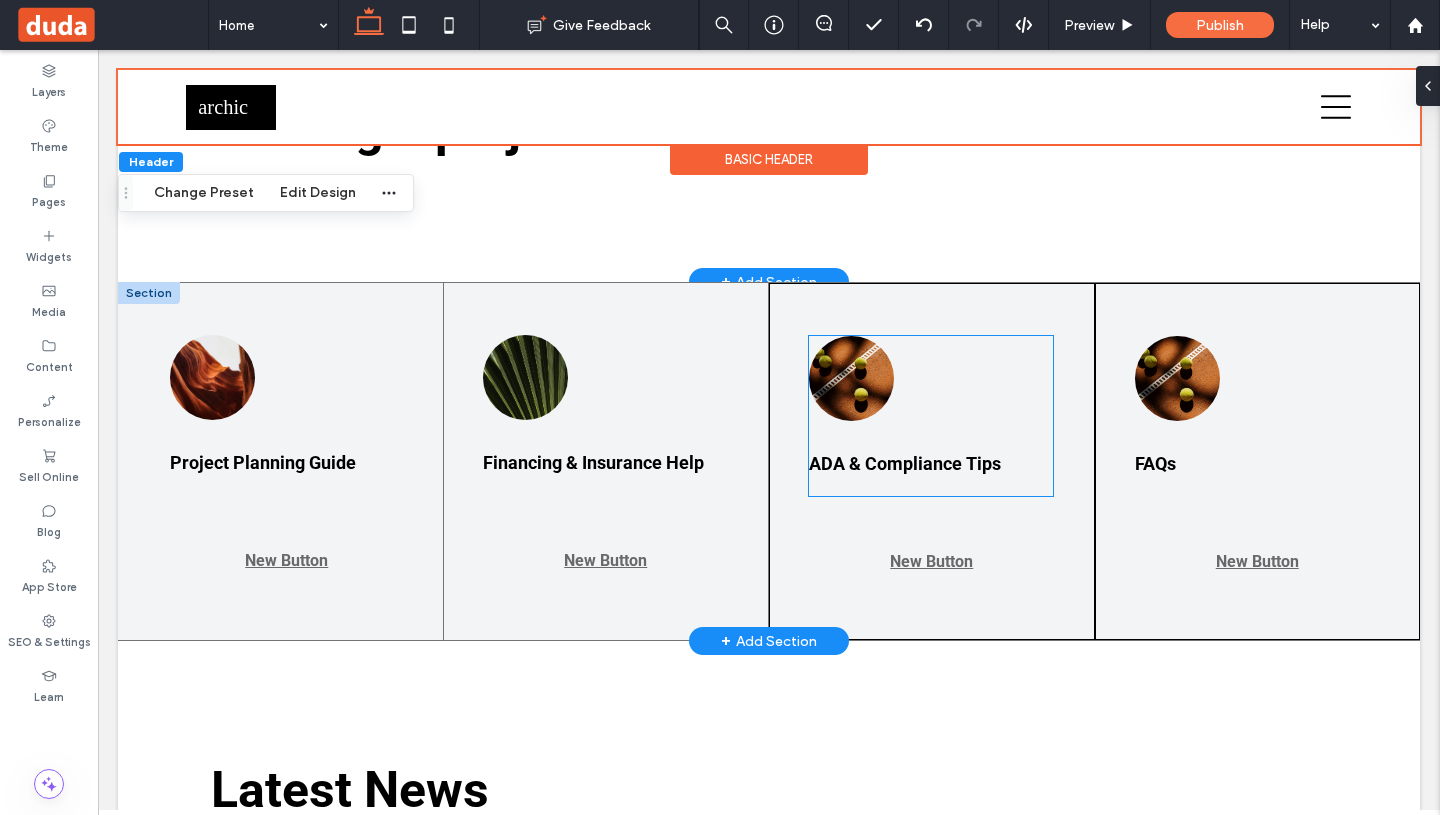 click on "ADA & Compliance Tips" at bounding box center [931, 416] 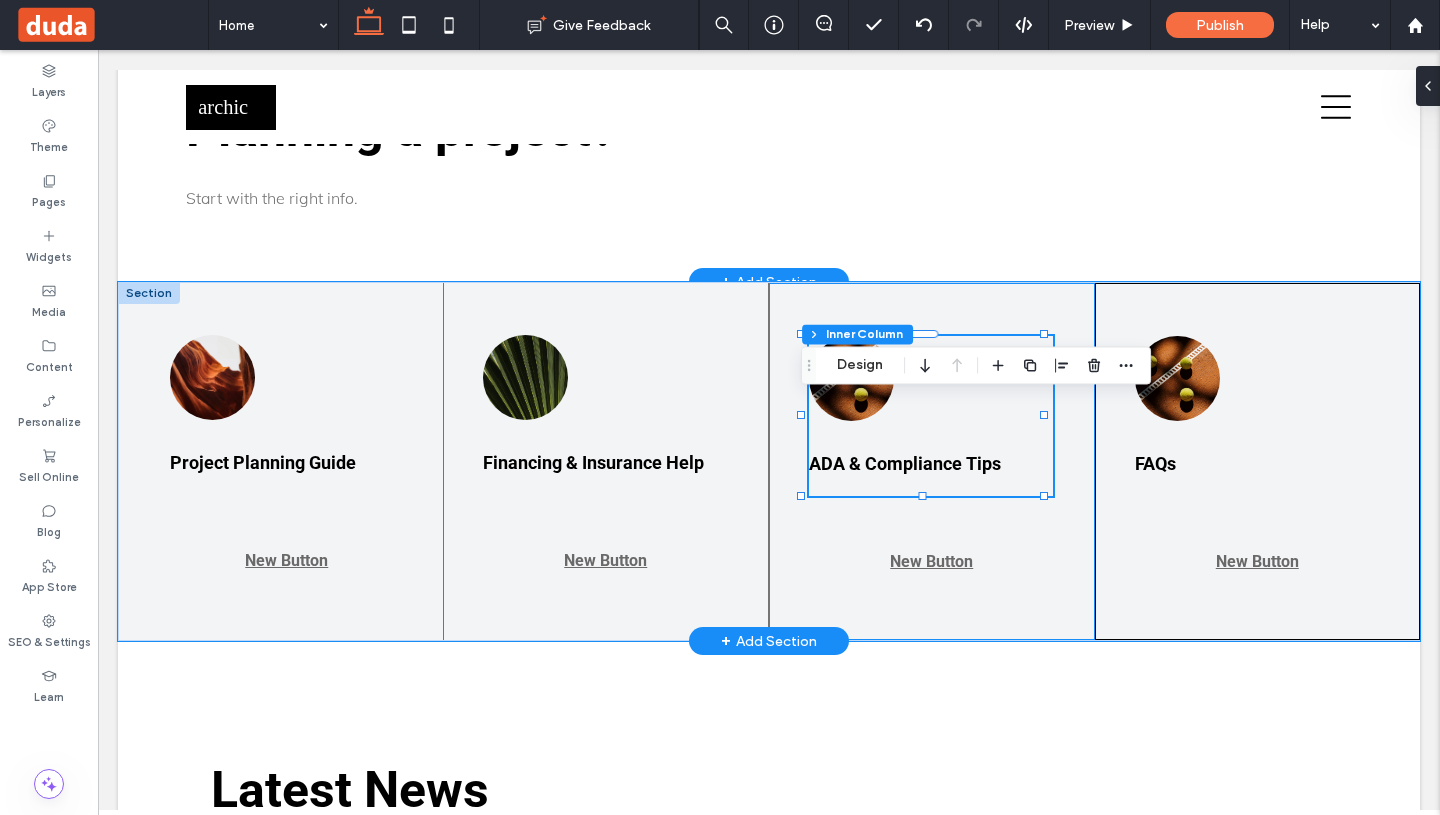 click on "ADA & Compliance Tips
New Button" at bounding box center [932, 461] 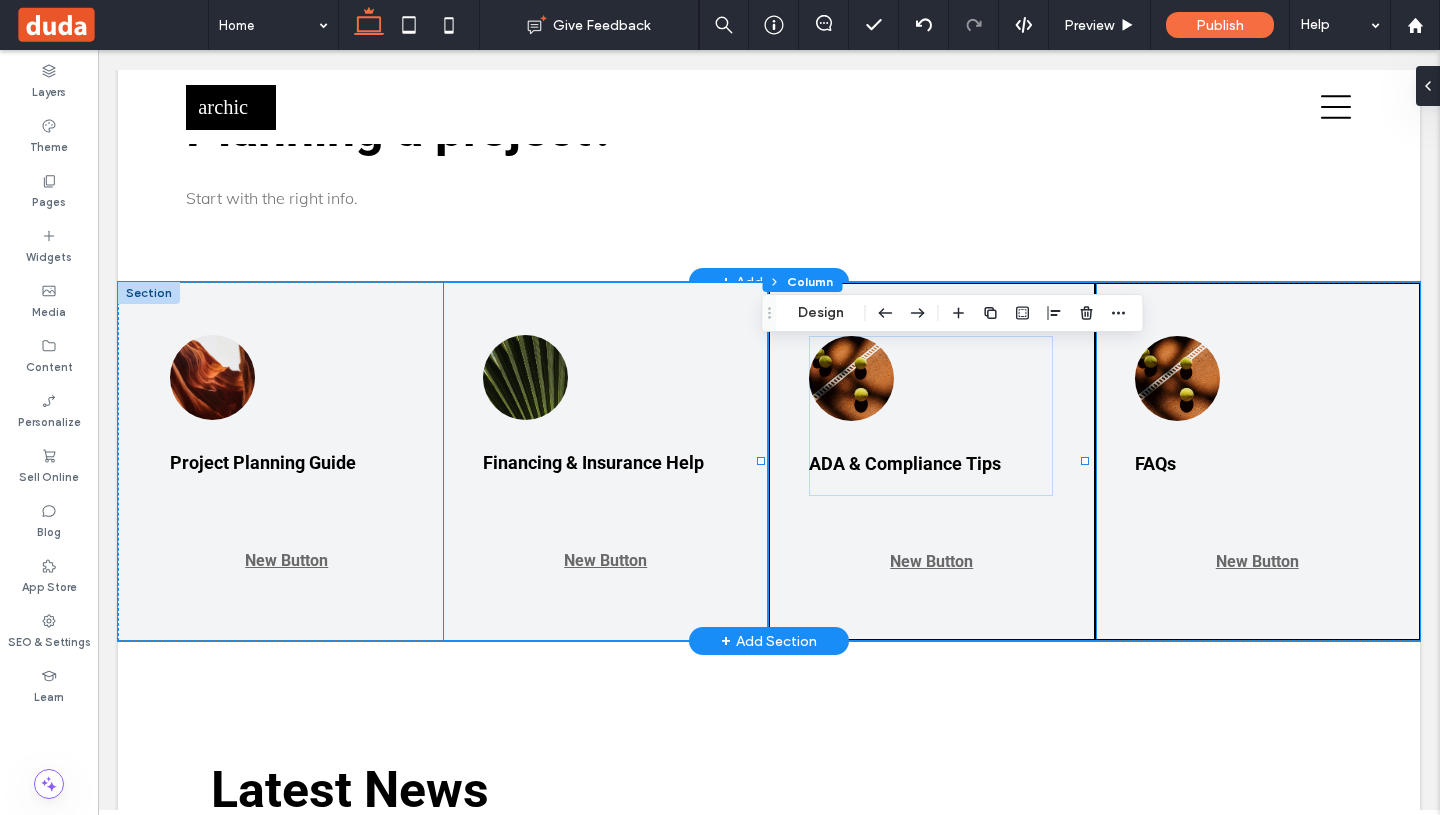 click on "Financing & Insurance Help
New Button" at bounding box center [607, 461] 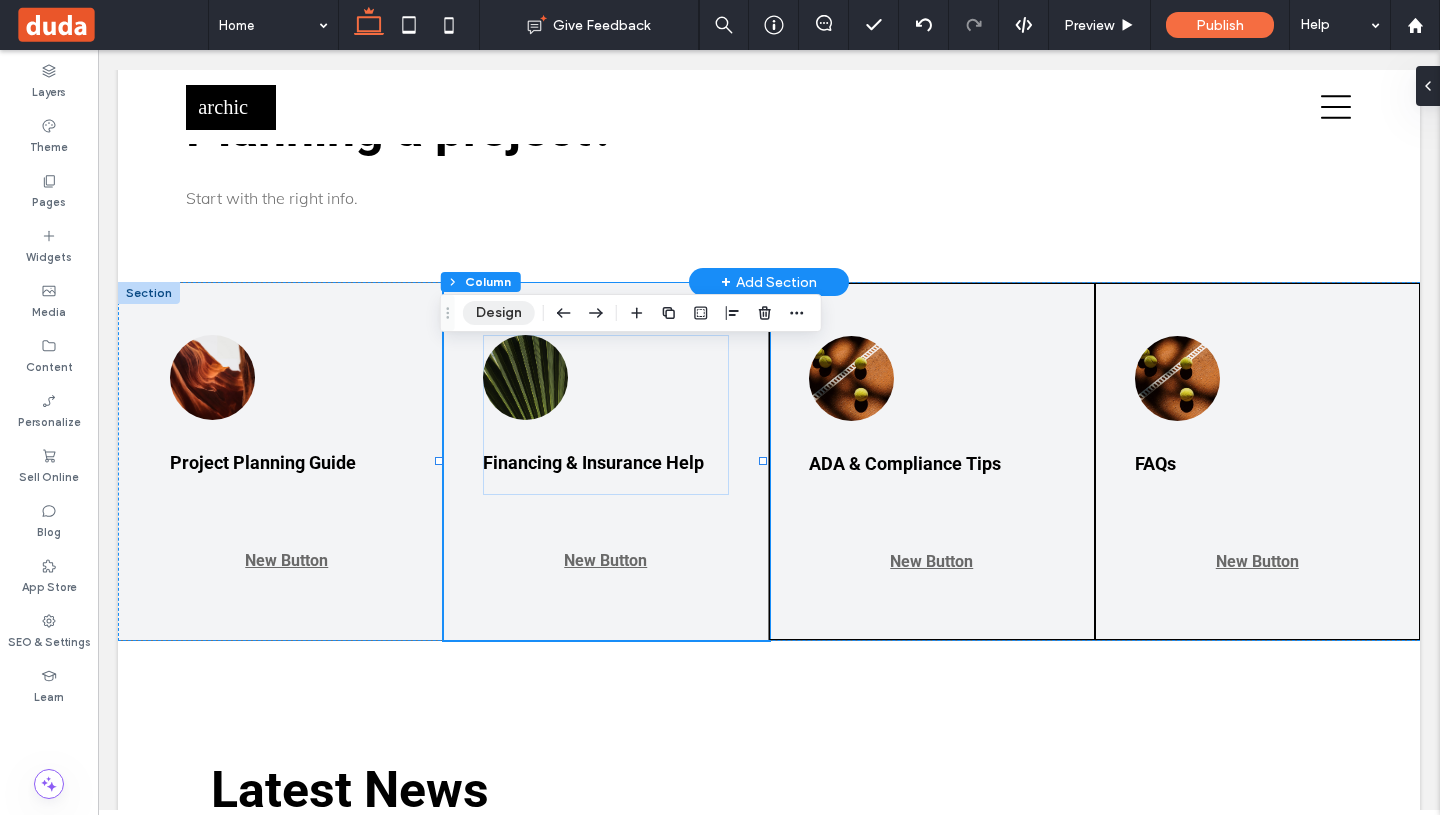 click on "Design" at bounding box center (499, 313) 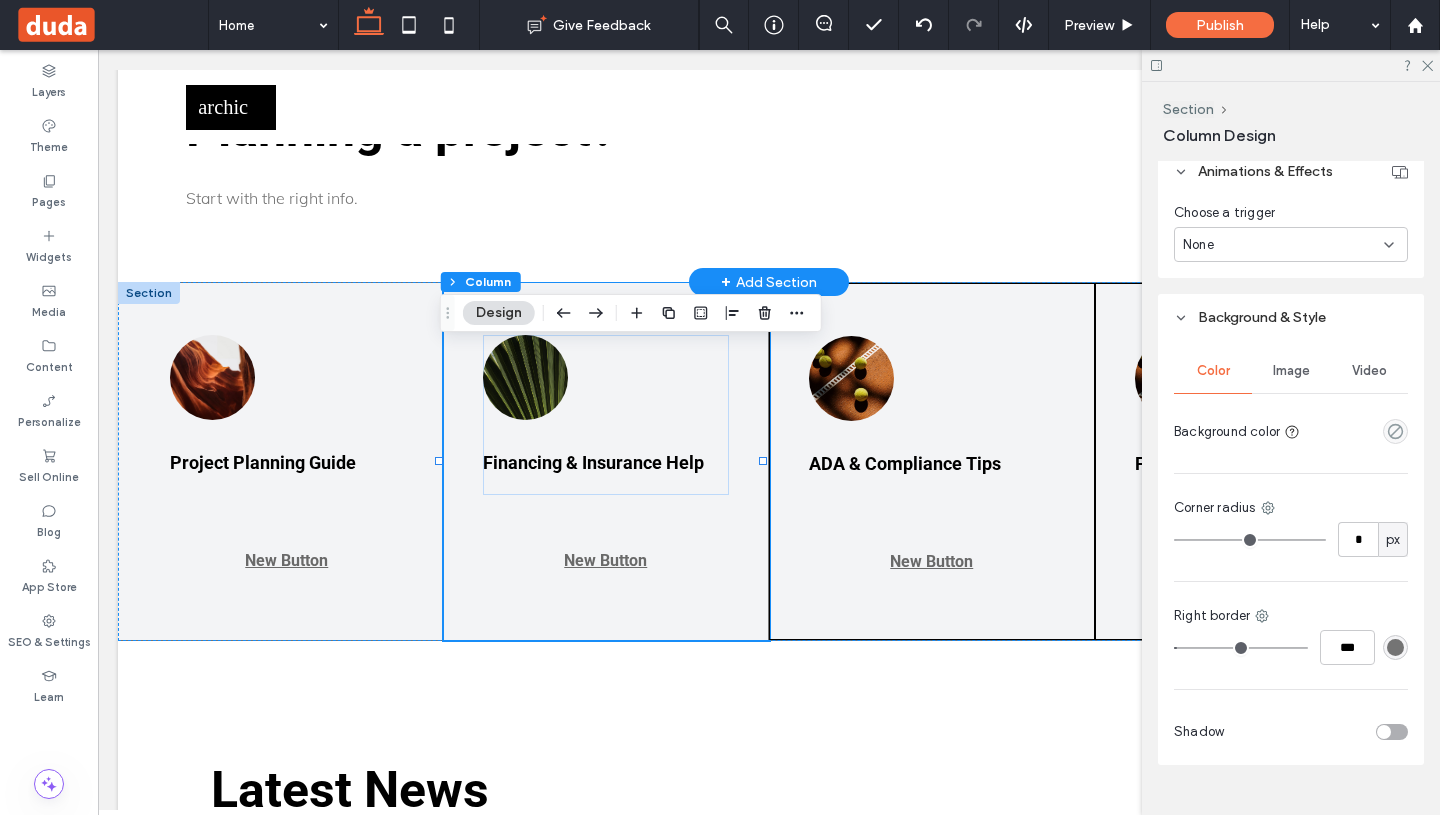 scroll, scrollTop: 470, scrollLeft: 0, axis: vertical 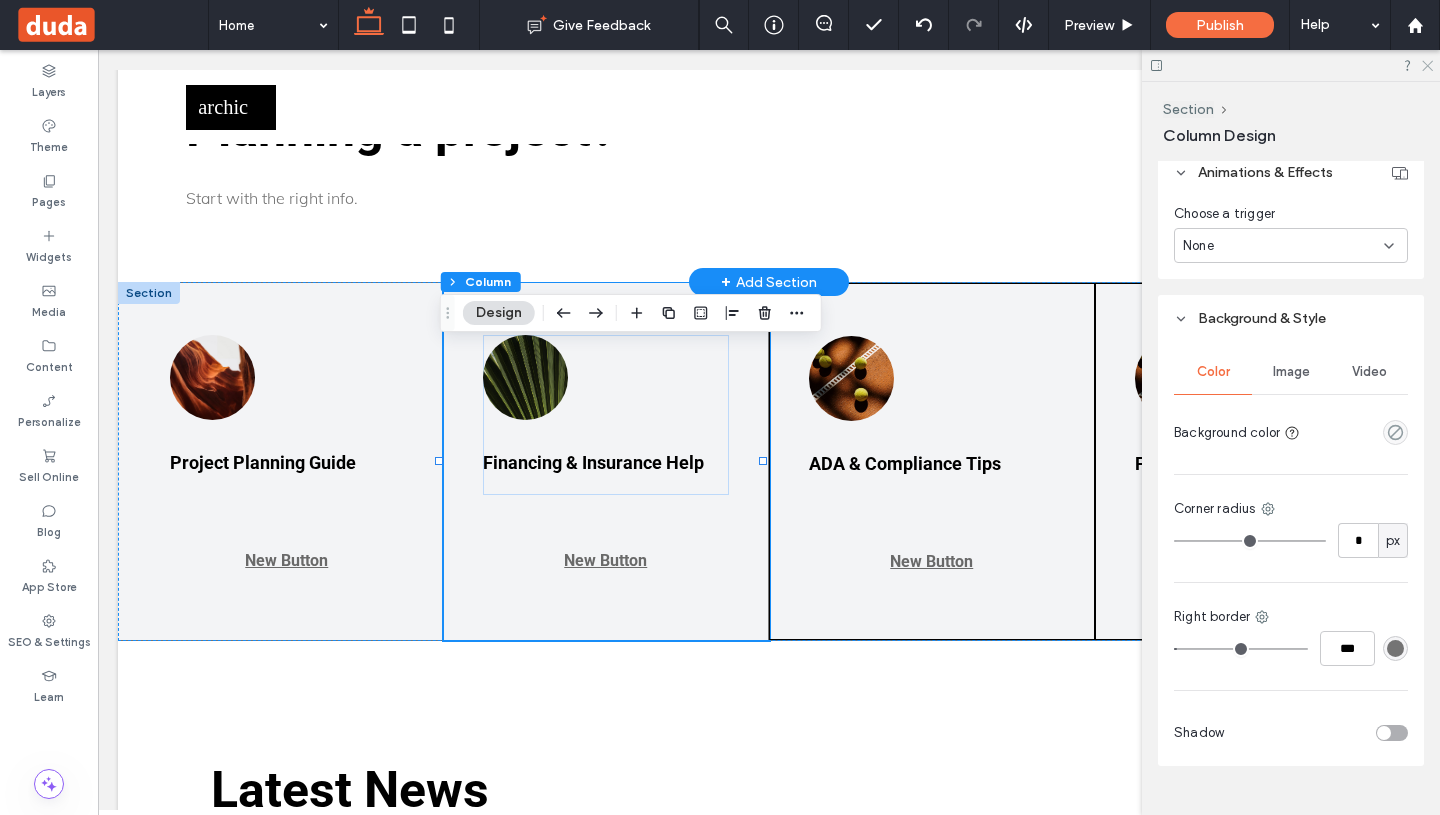 click 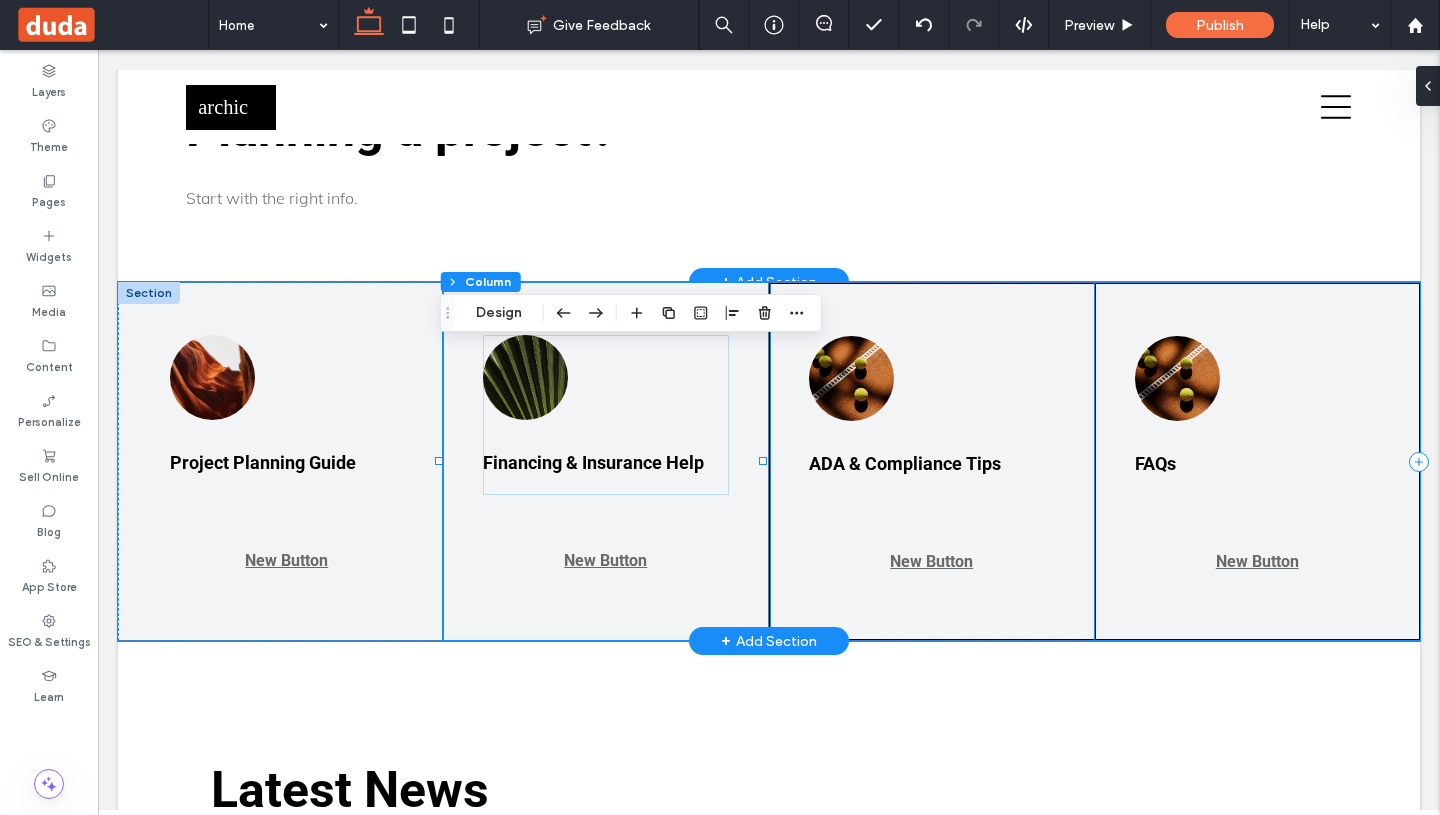 click on "FAQs
New Button" at bounding box center (1258, 461) 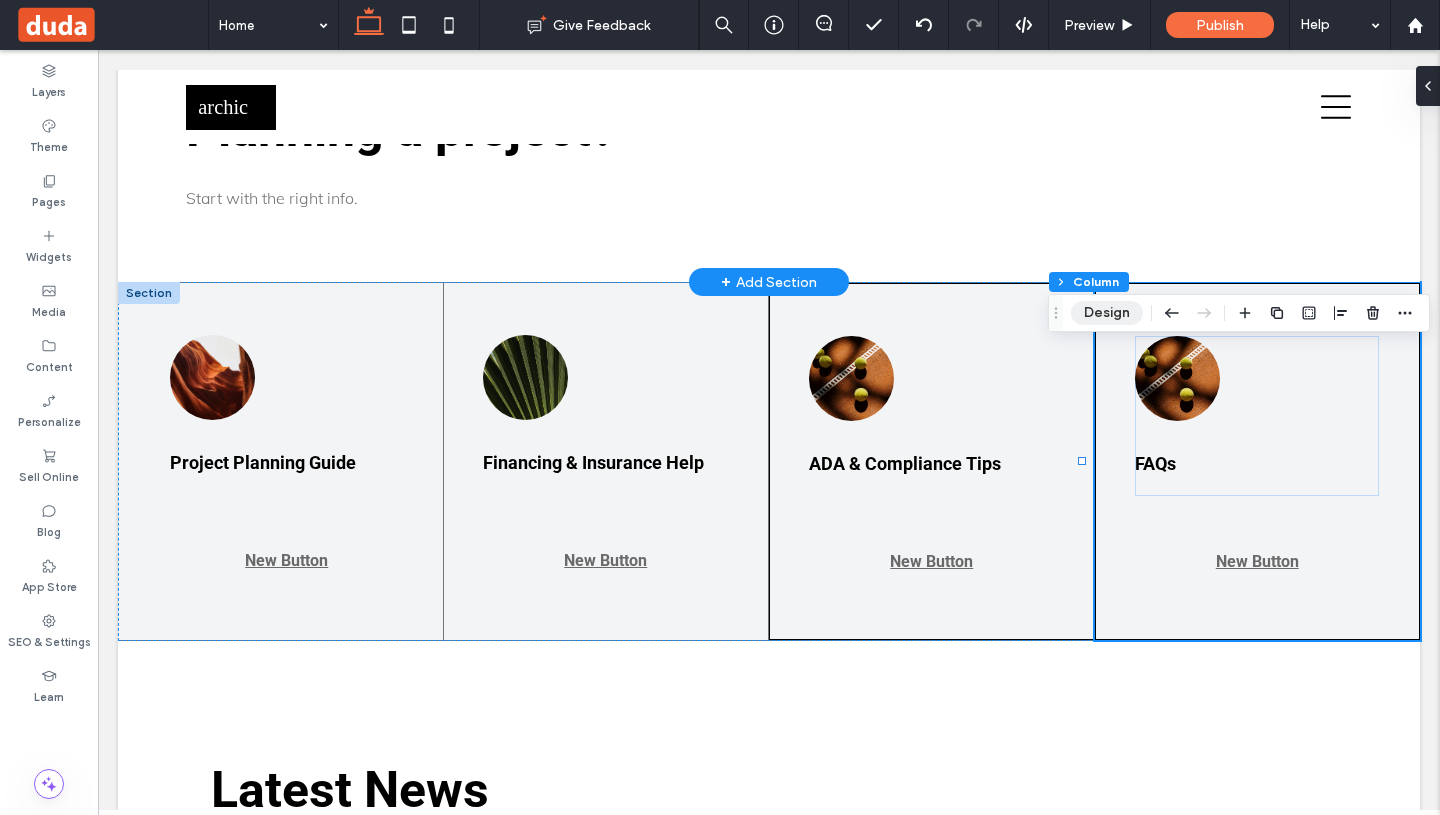 click on "Design" at bounding box center (1107, 313) 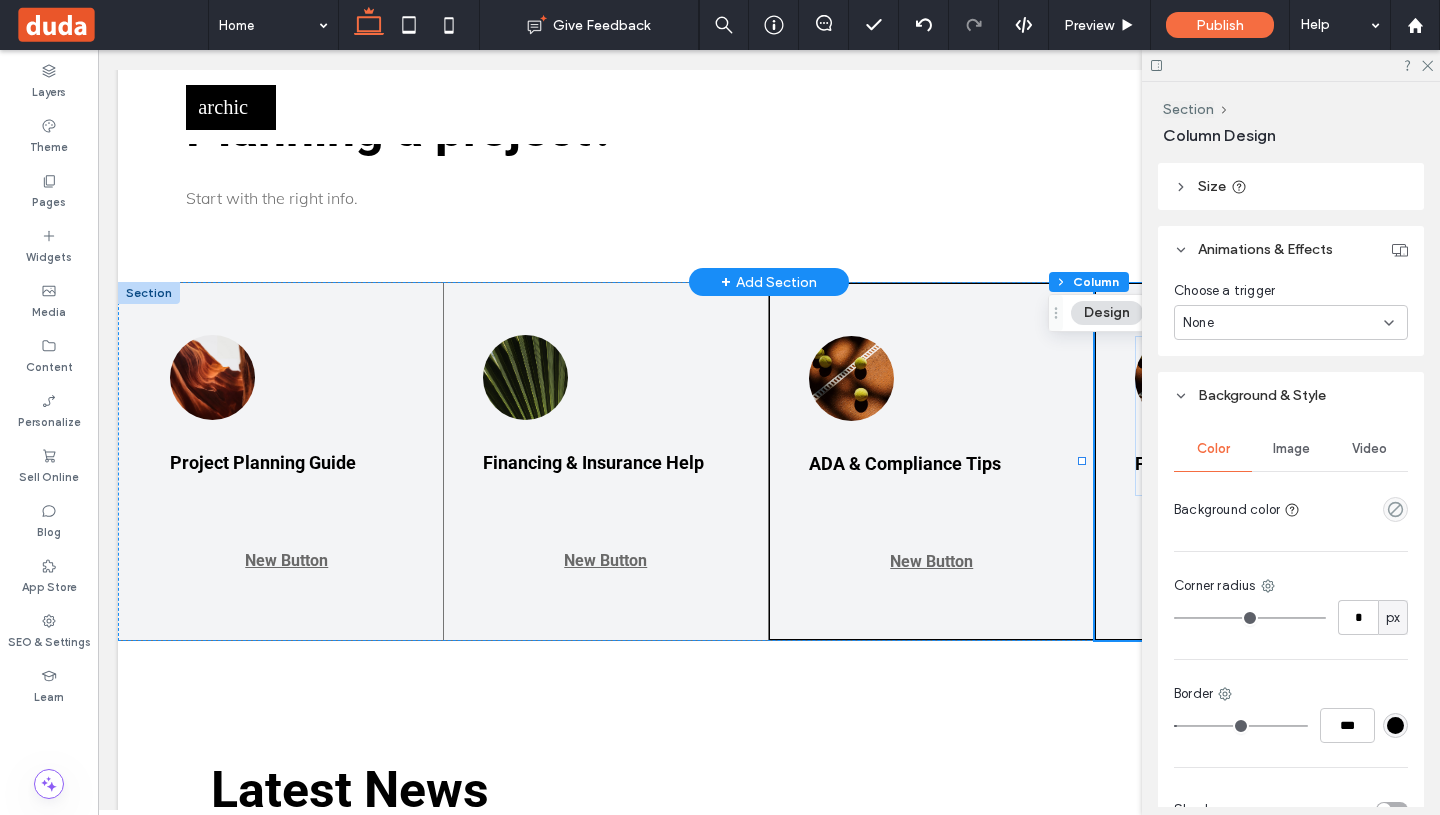 scroll, scrollTop: 509, scrollLeft: 0, axis: vertical 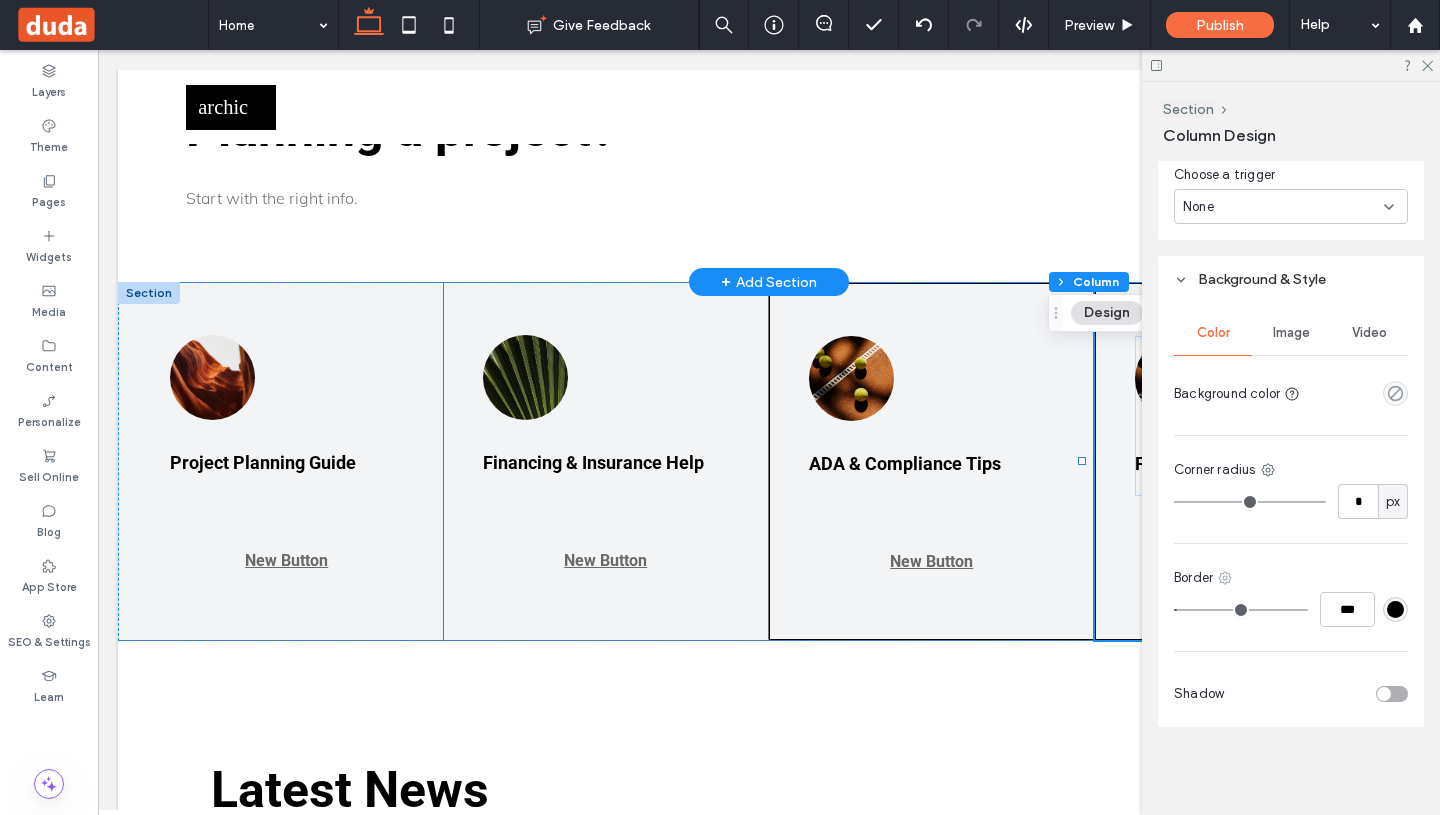 click 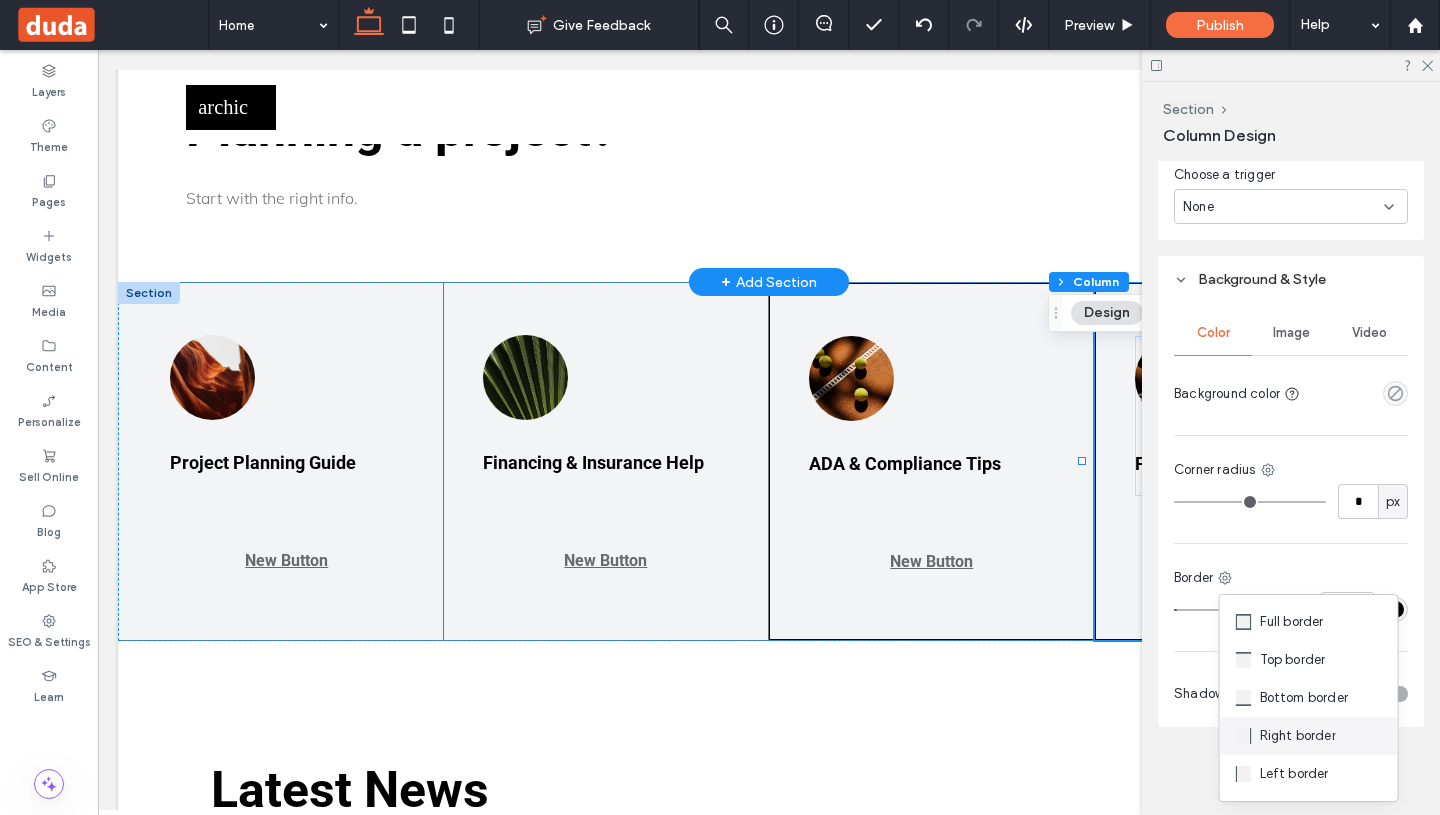 click on "Right border" at bounding box center [1298, 736] 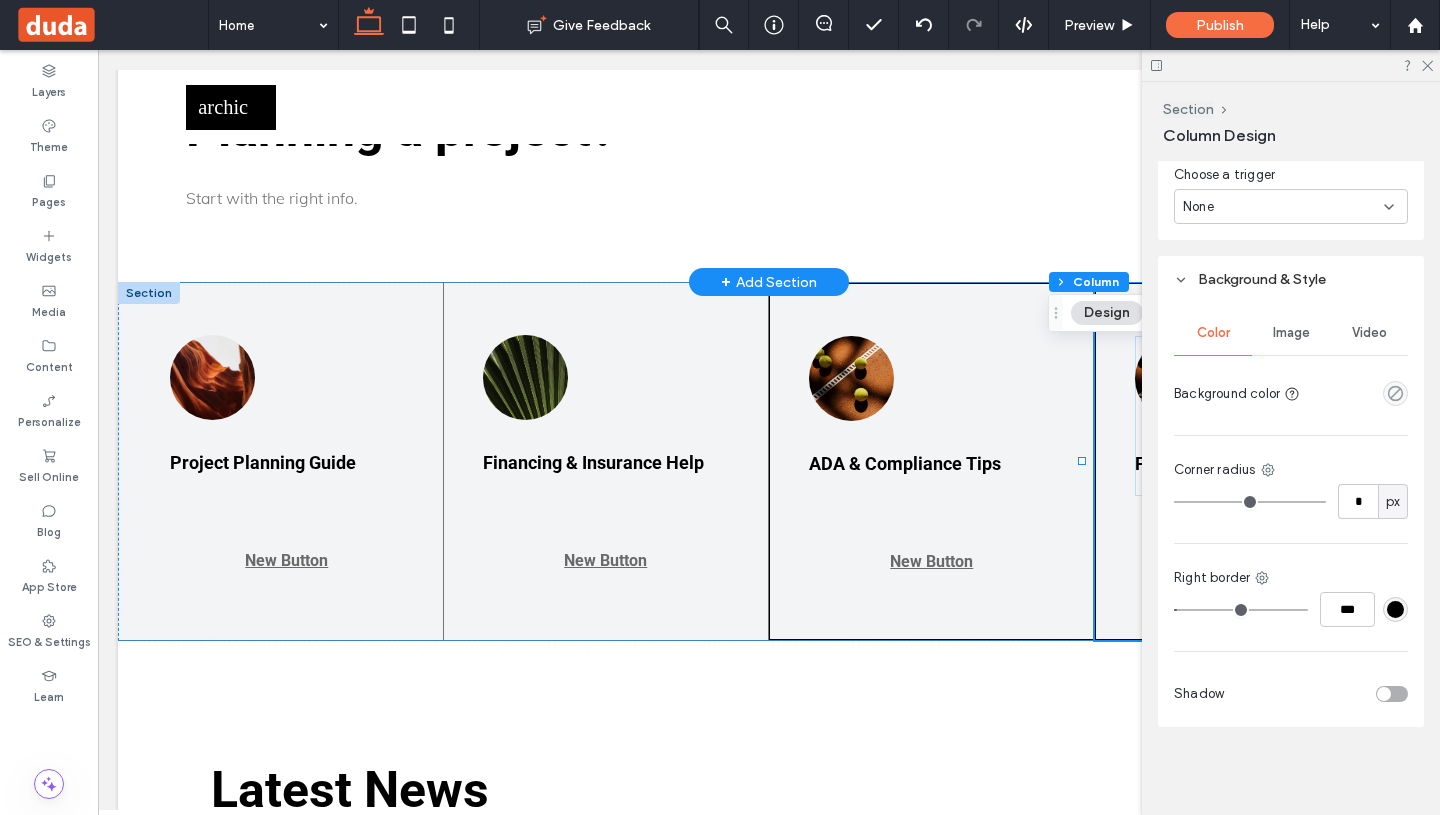 click at bounding box center (1291, 65) 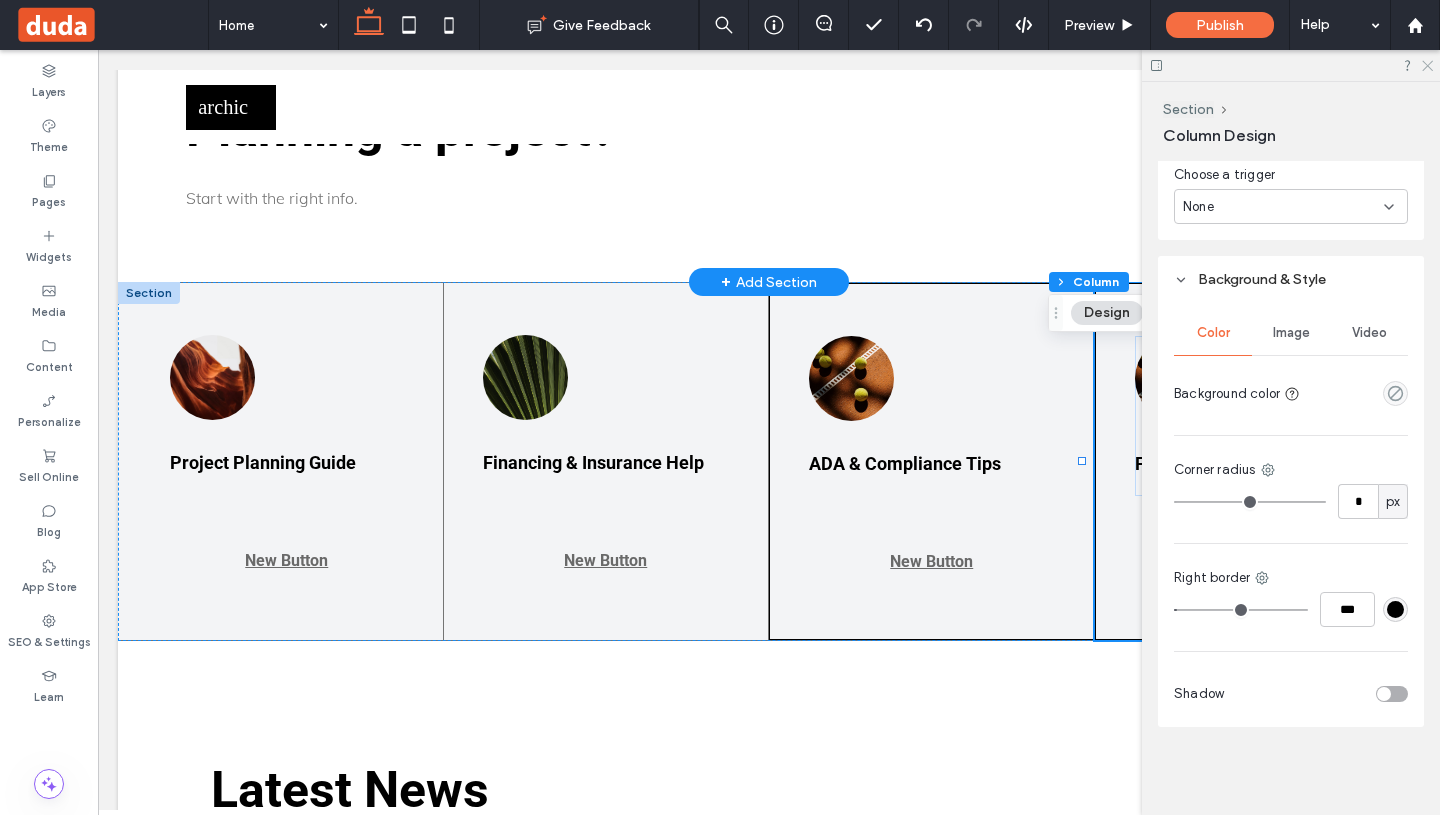 click 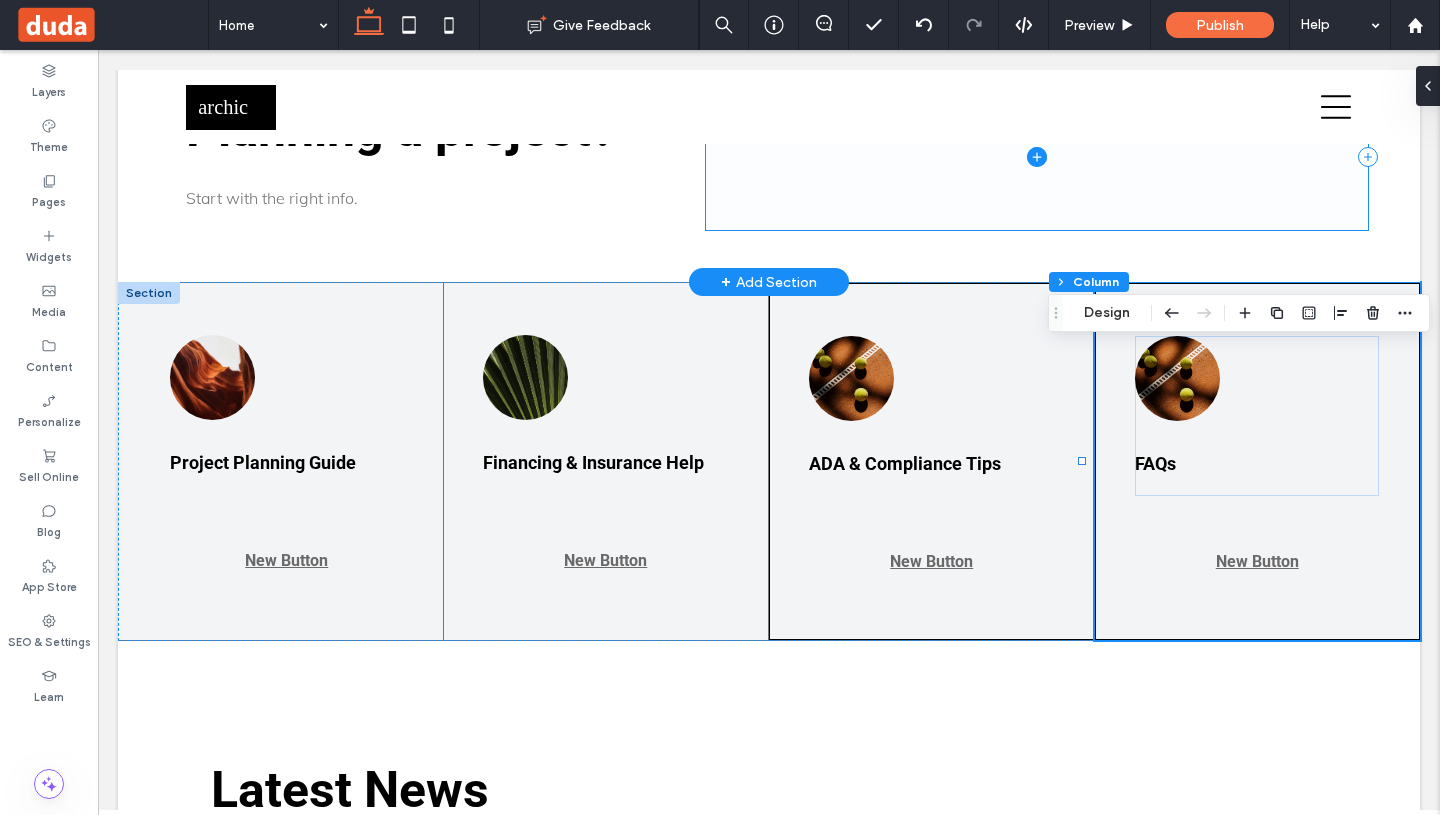 click at bounding box center (1037, 157) 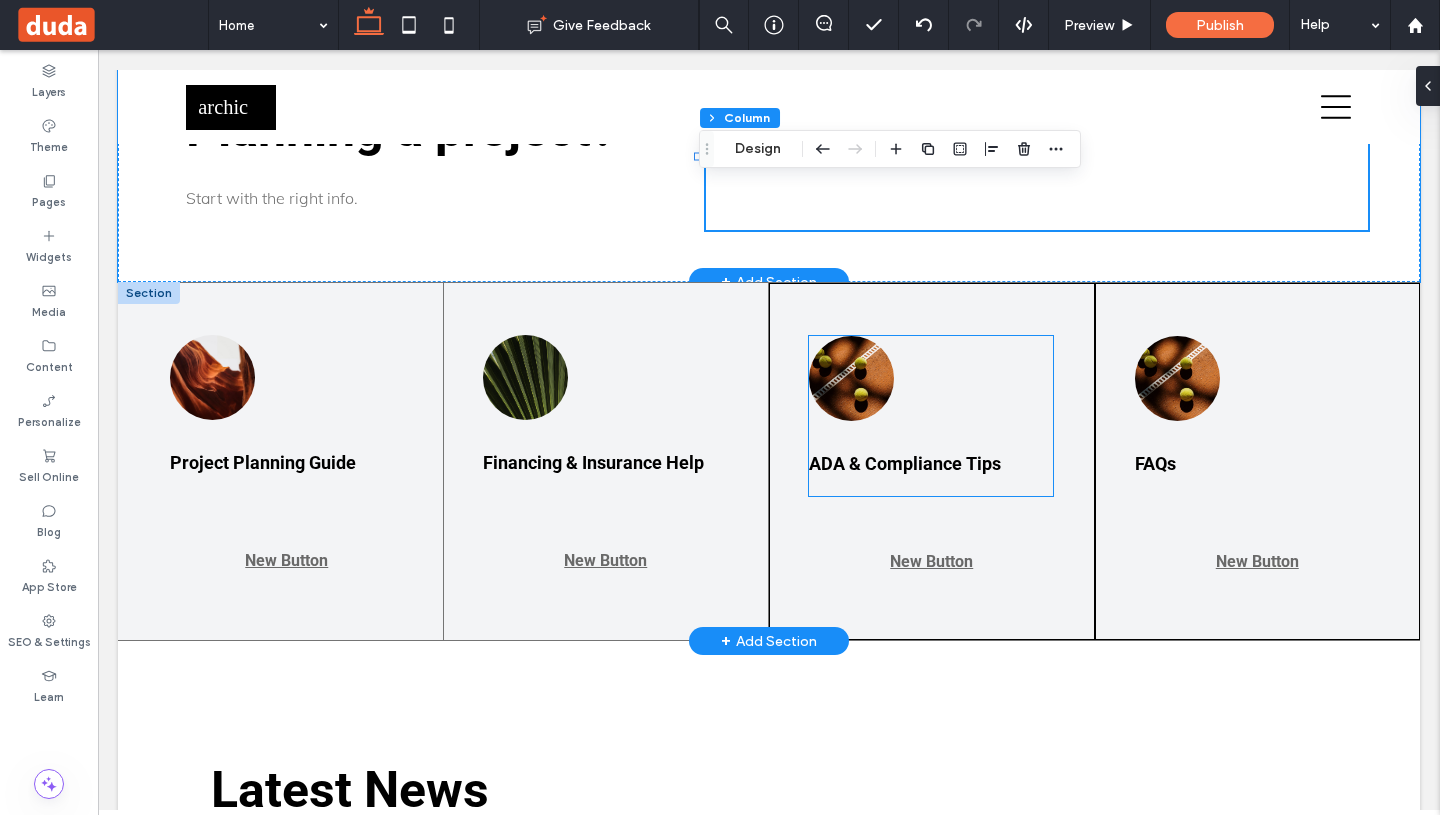 click on "ADA & Compliance Tips" at bounding box center (931, 416) 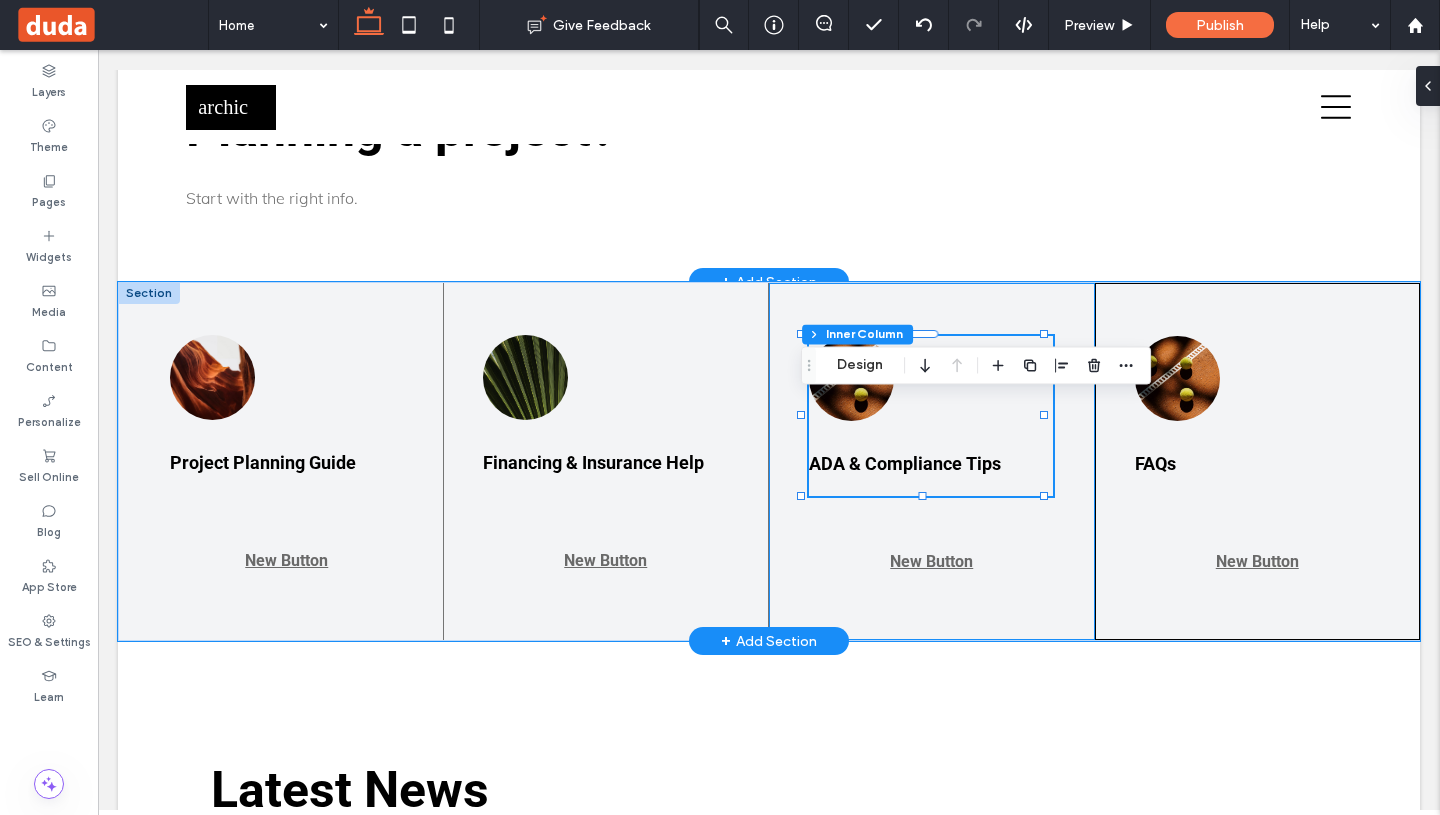 click on "ADA & Compliance Tips
New Button" at bounding box center [932, 461] 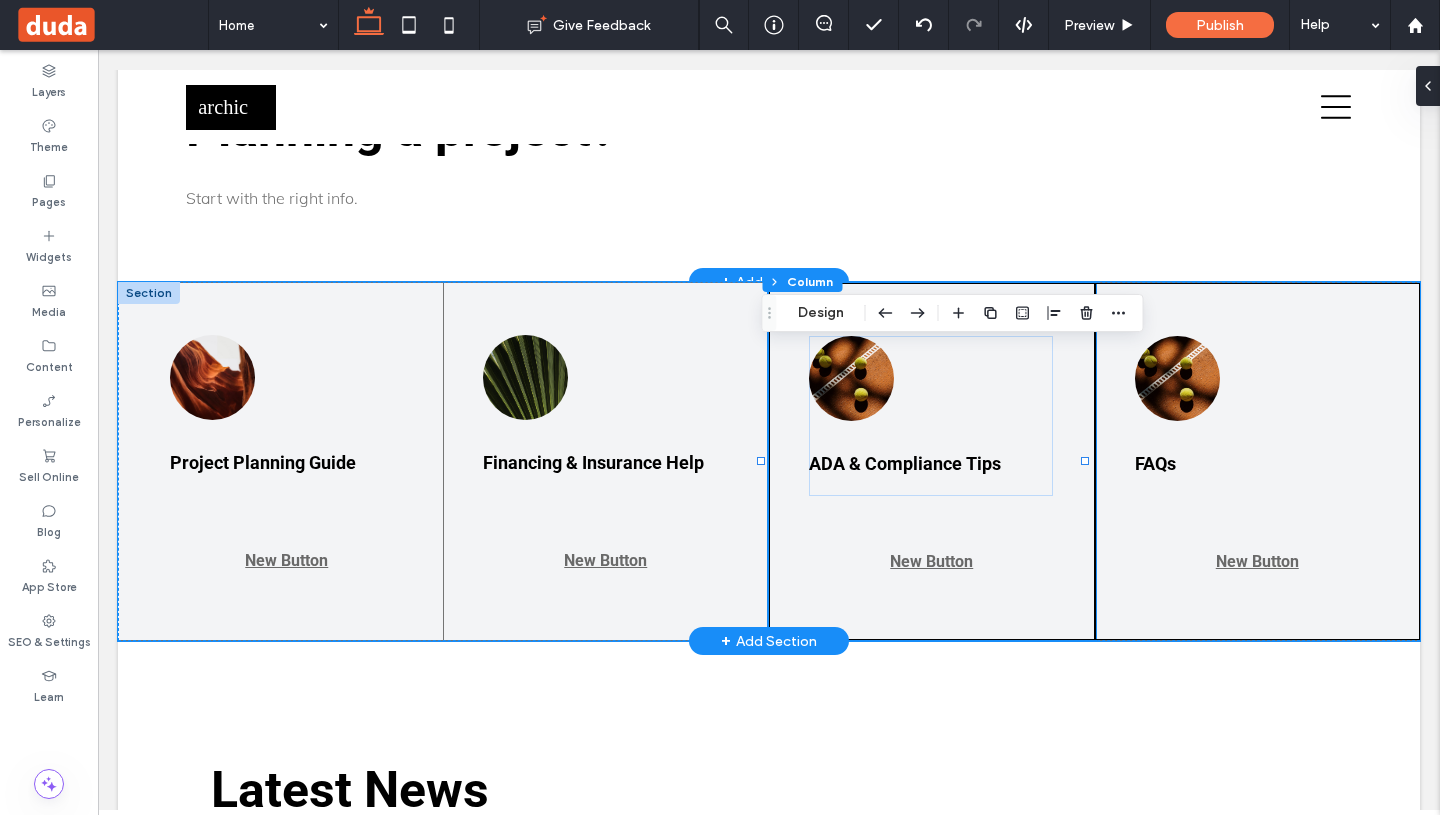 click on "ADA & Compliance Tips
New Button" at bounding box center [932, 461] 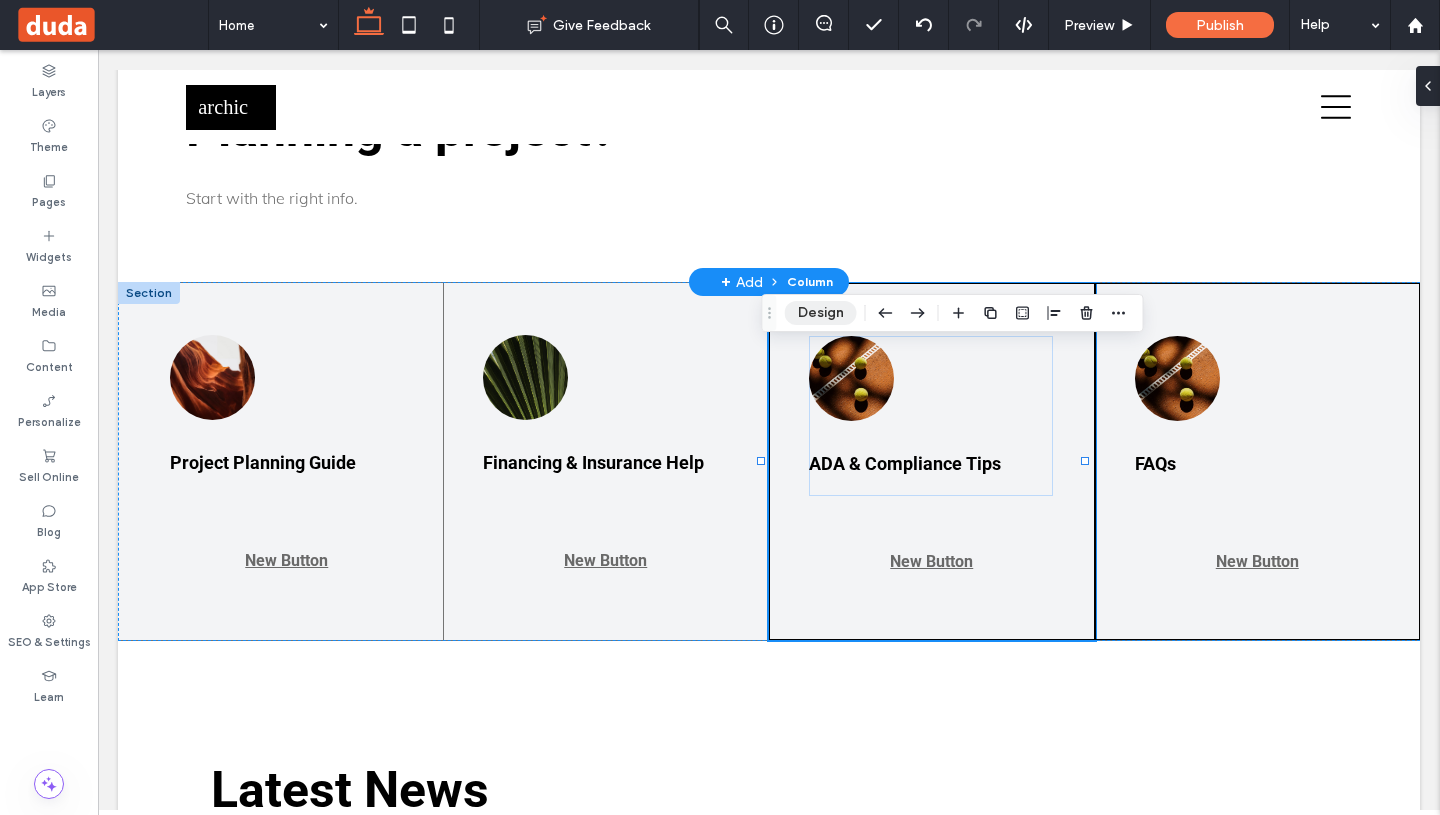 click on "Design" at bounding box center [821, 313] 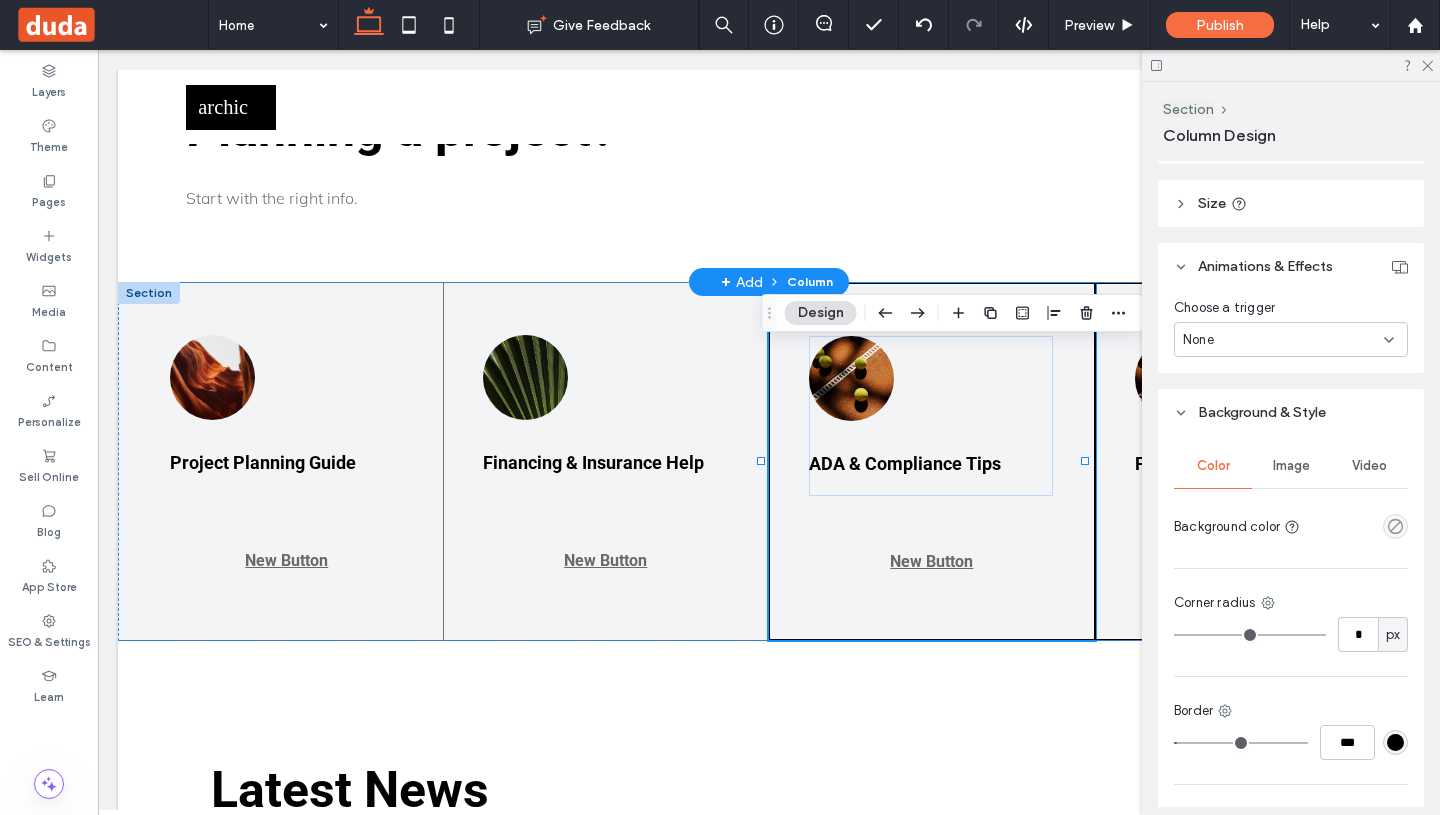scroll, scrollTop: 509, scrollLeft: 0, axis: vertical 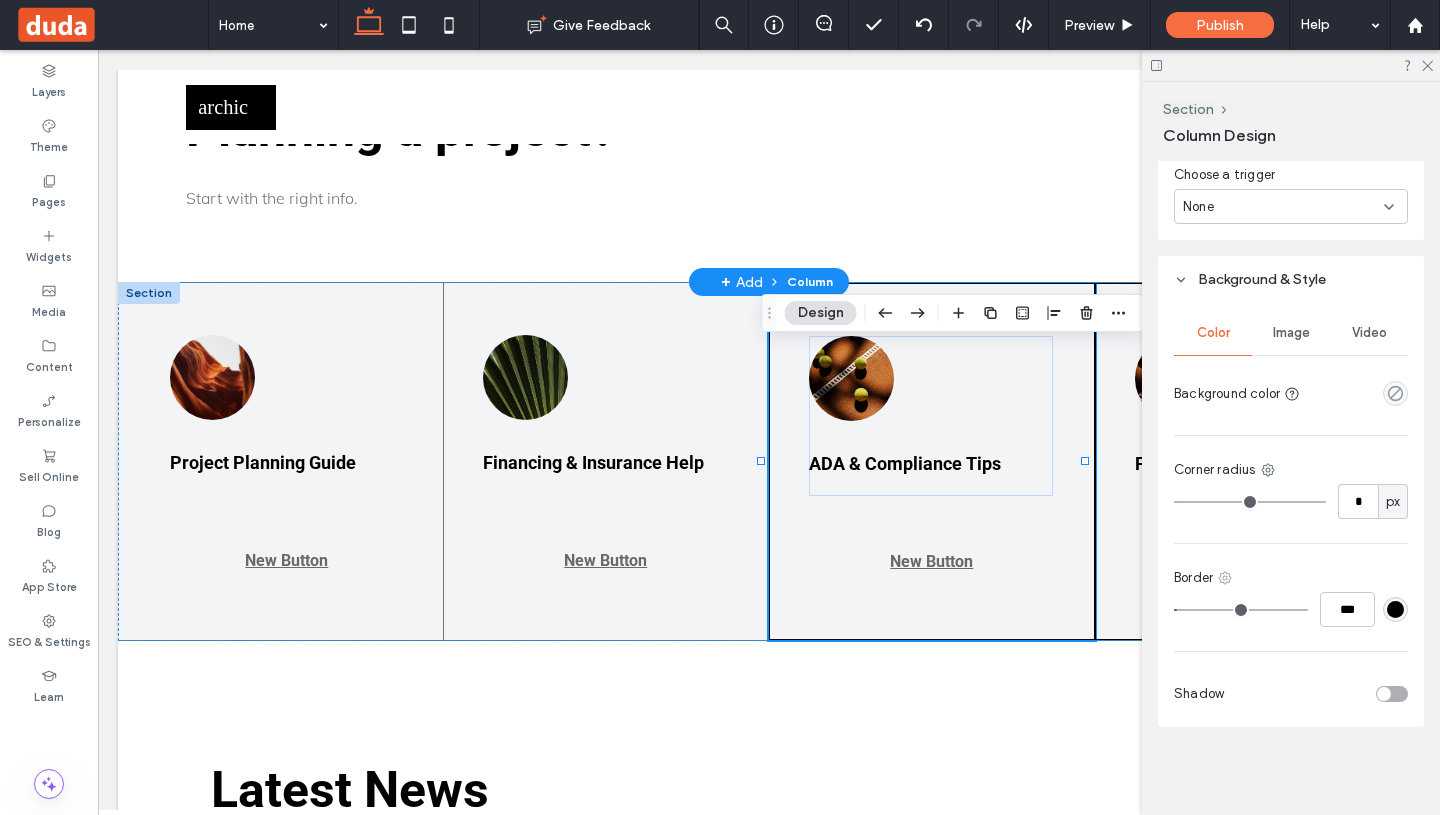 click 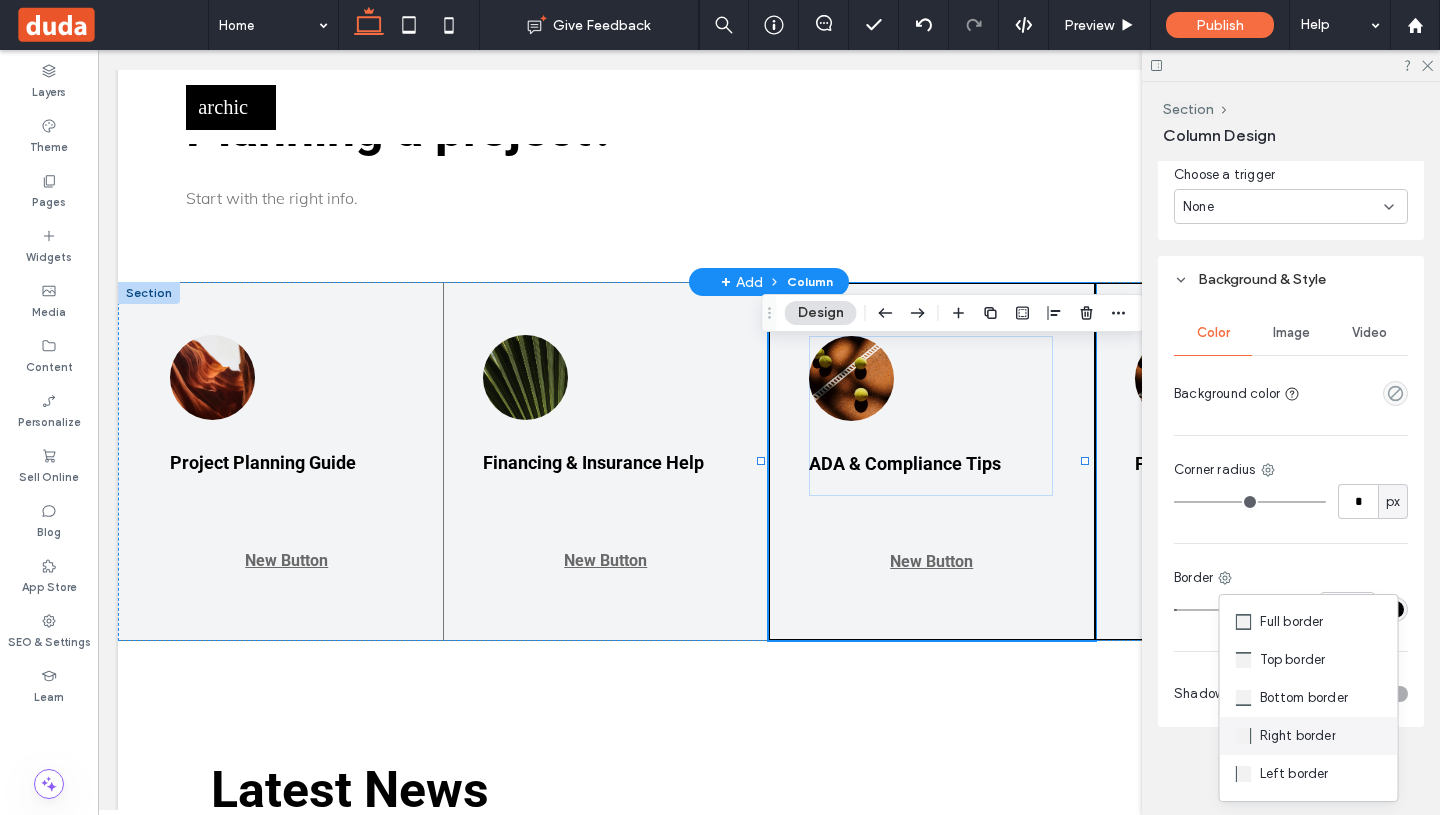 click on "Right border" at bounding box center [1298, 736] 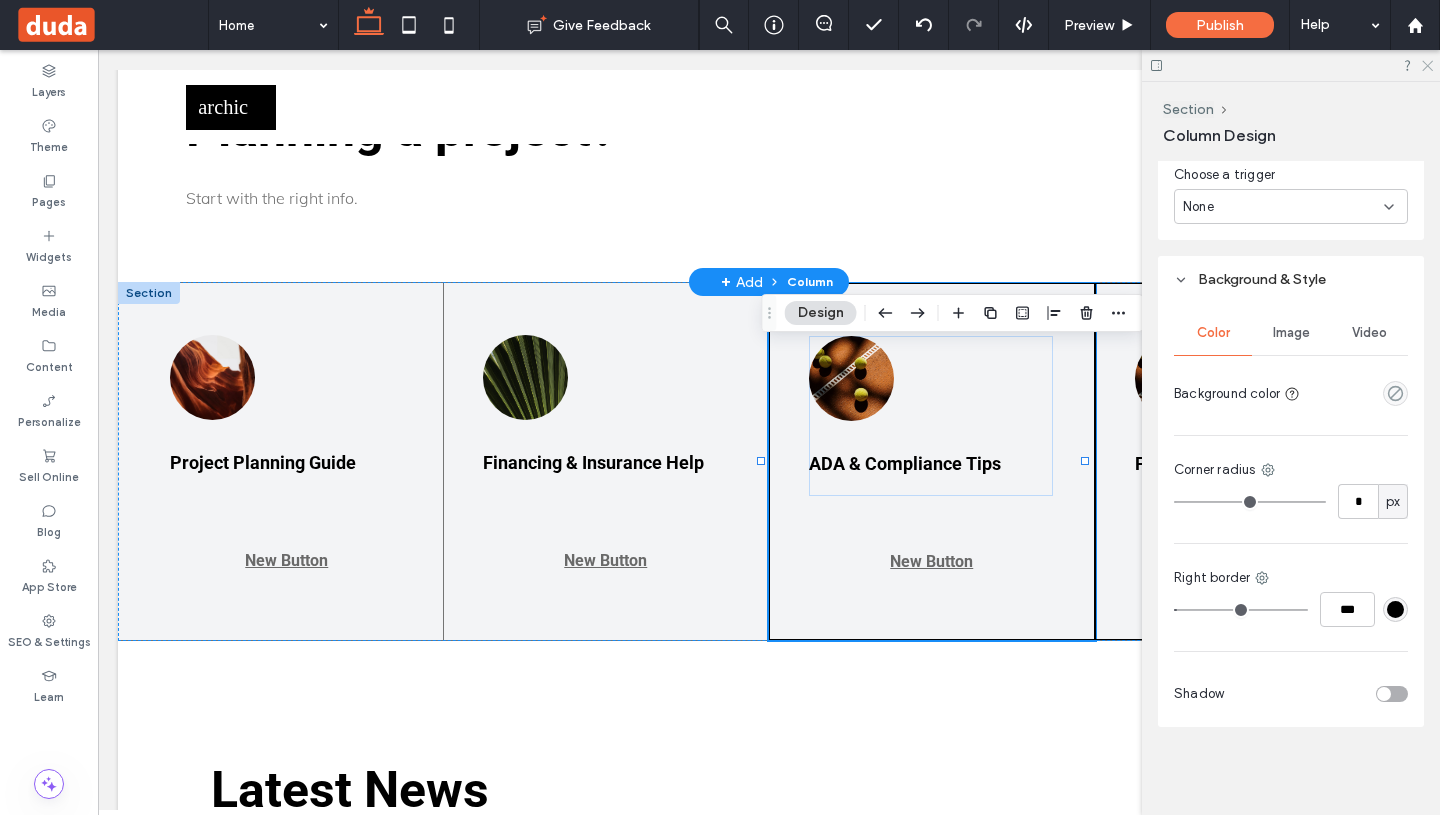 click 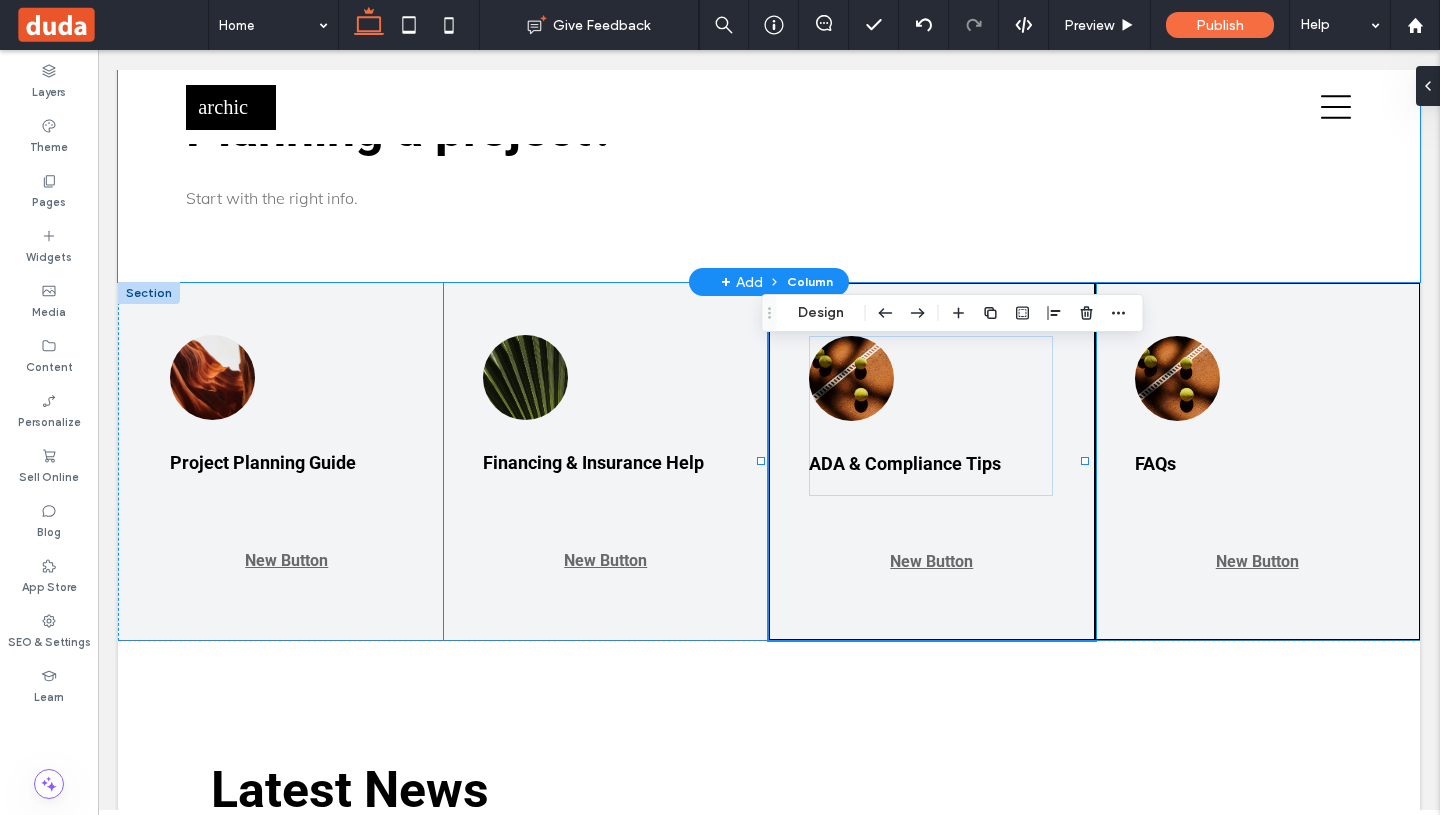 click on "Planning a project?
Start with the right info." at bounding box center (769, 157) 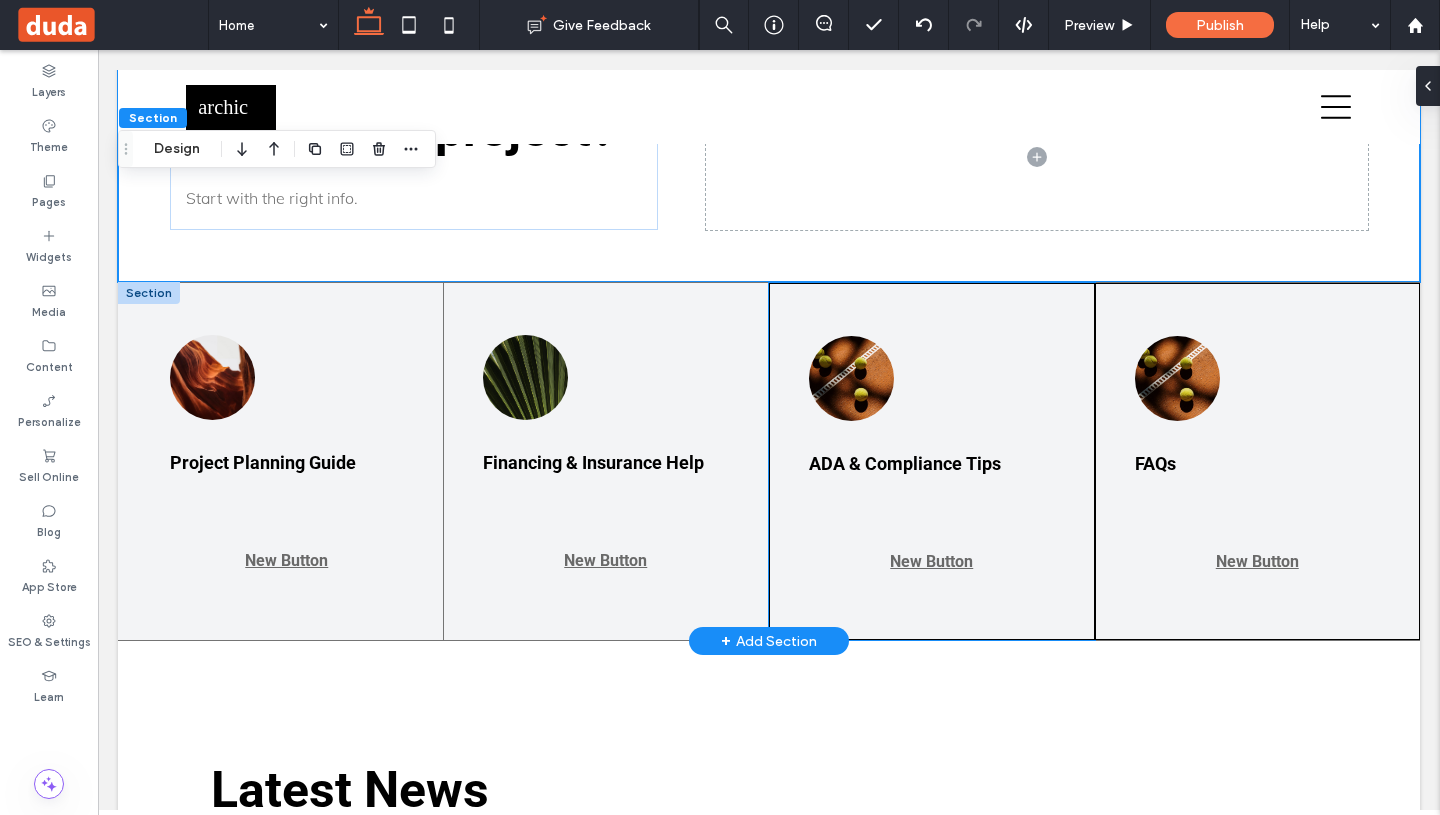 click on "ADA & Compliance Tips
New Button" at bounding box center [932, 461] 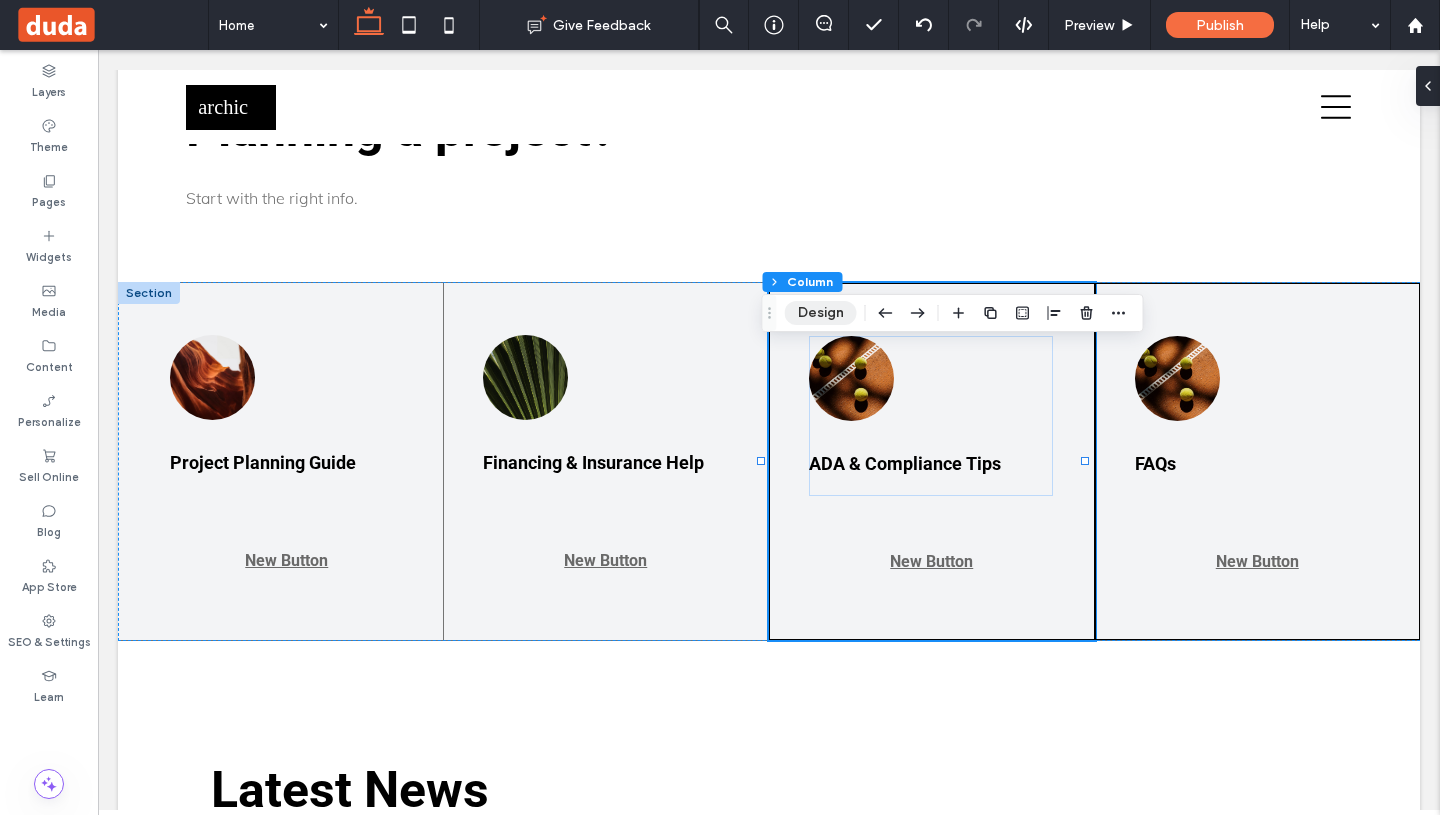 click on "Design" at bounding box center (821, 313) 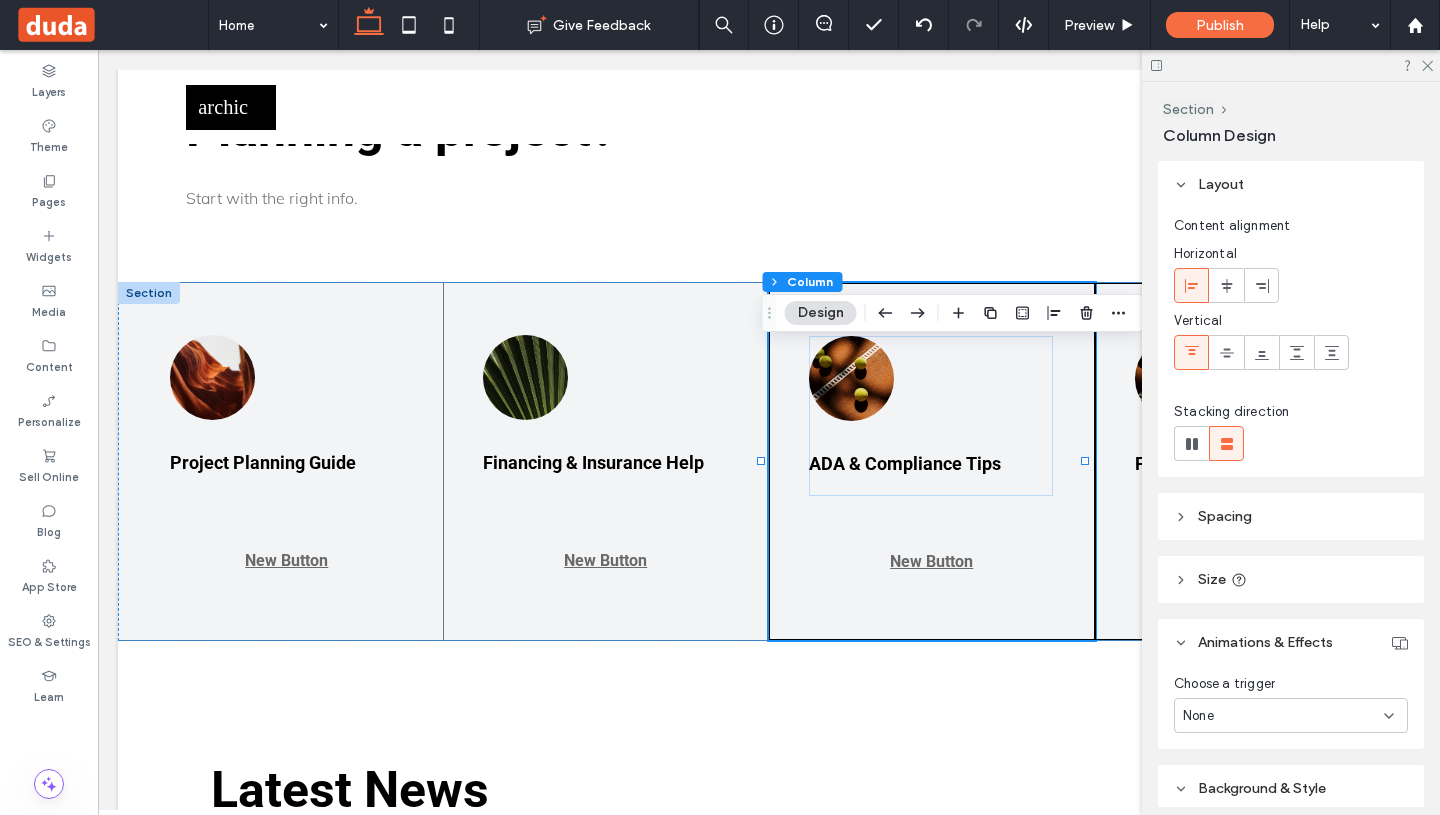 scroll, scrollTop: 440, scrollLeft: 0, axis: vertical 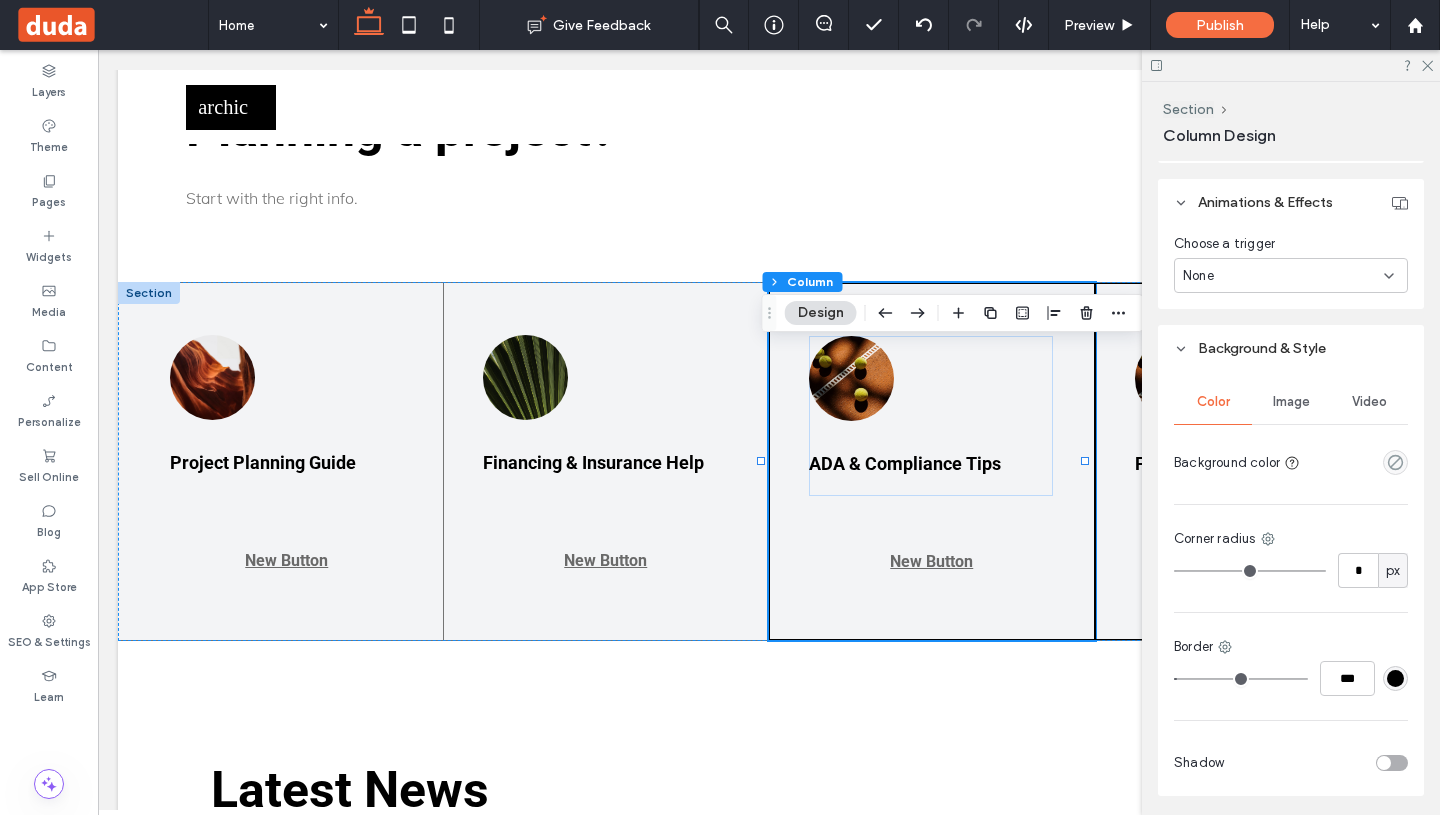 type on "*" 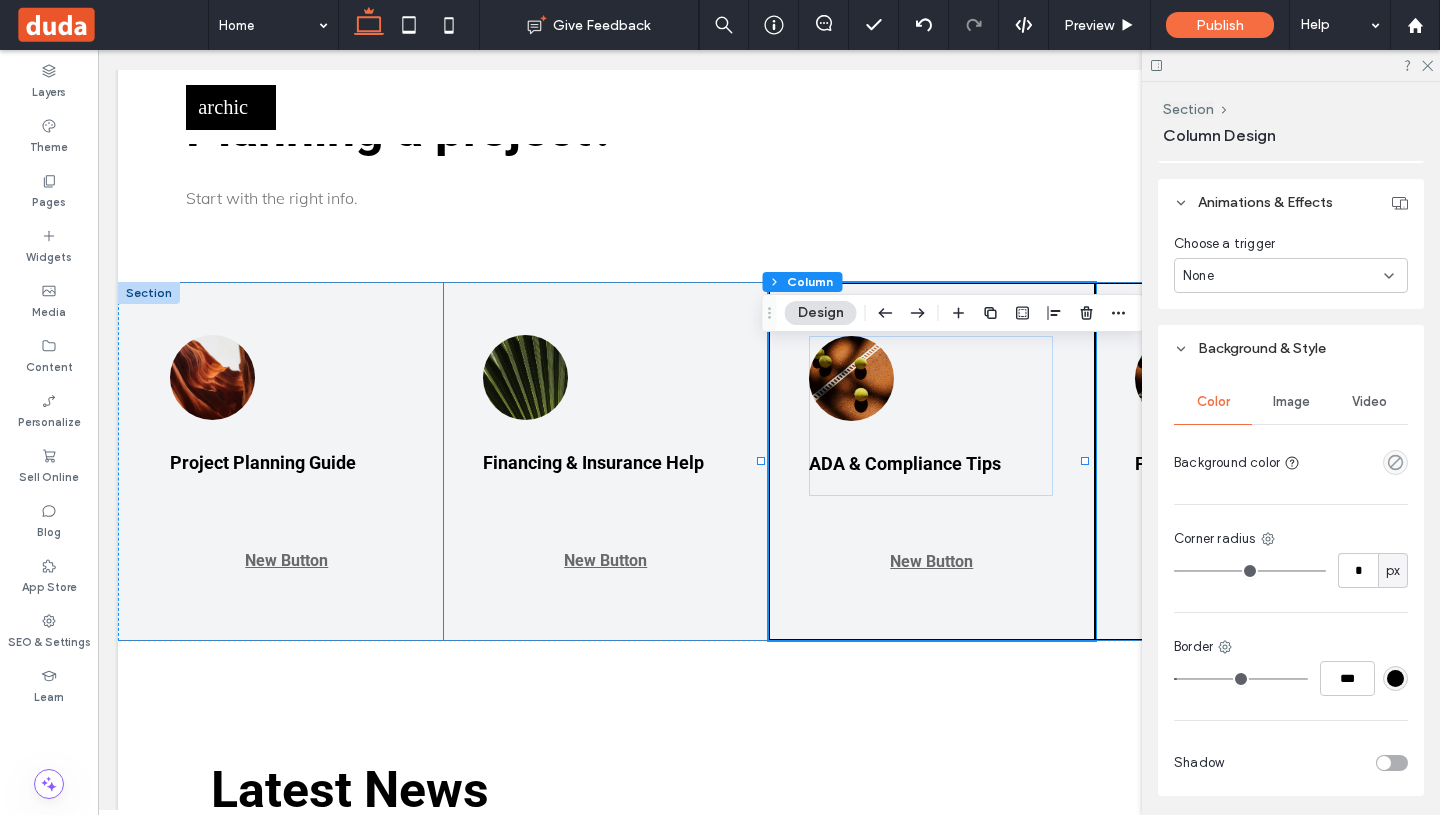click at bounding box center [1241, 679] 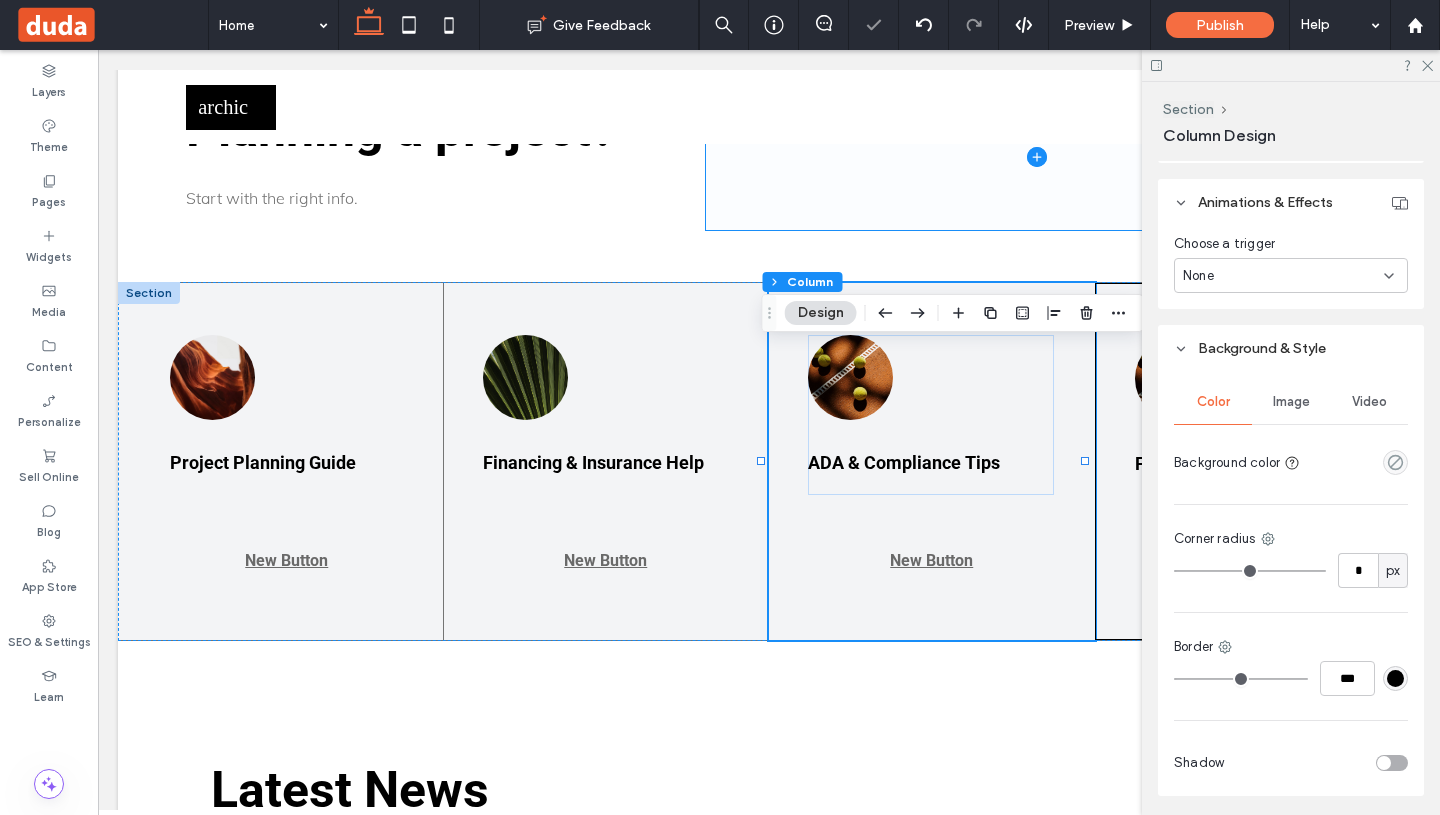 click at bounding box center (1037, 157) 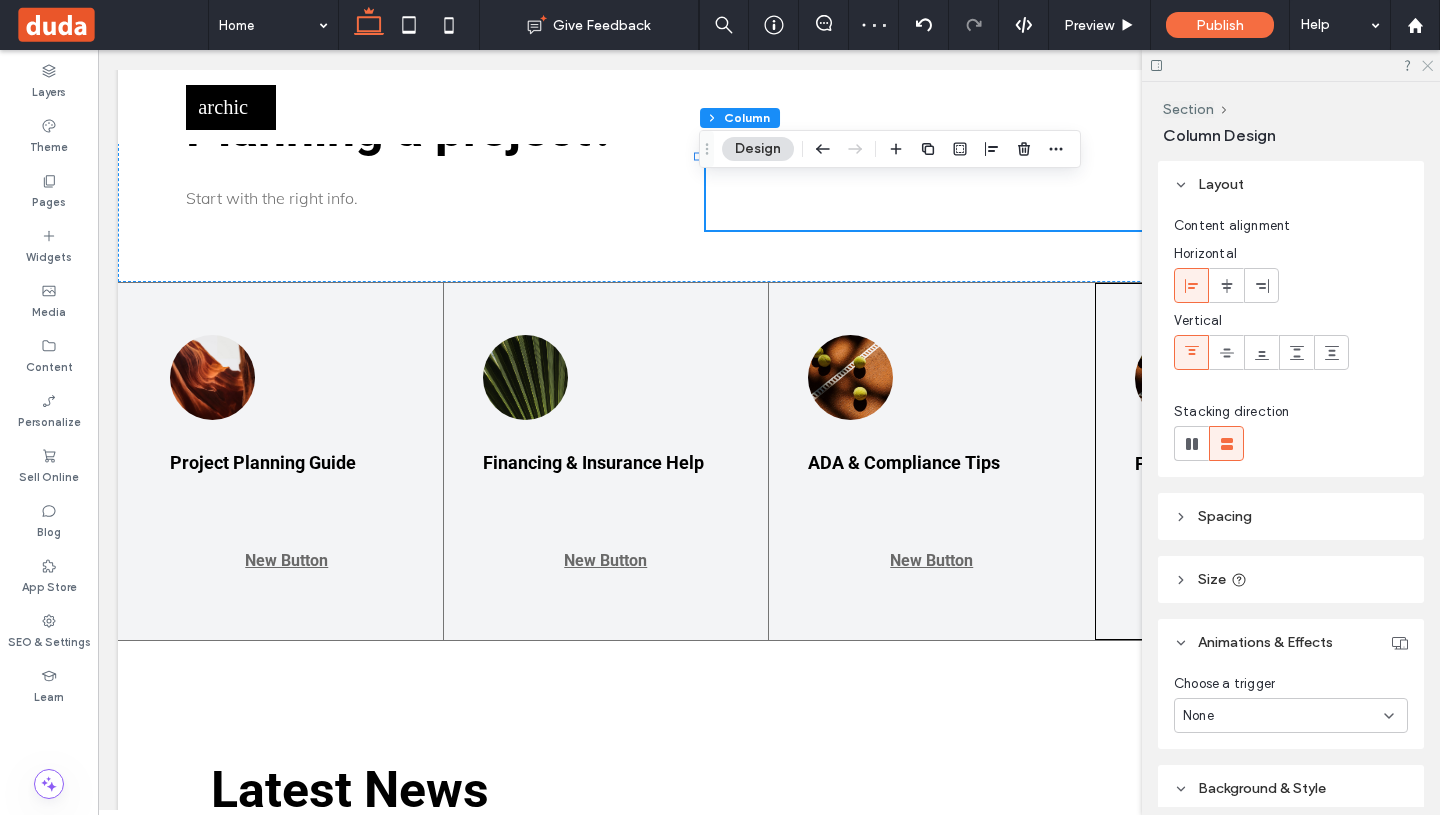 click 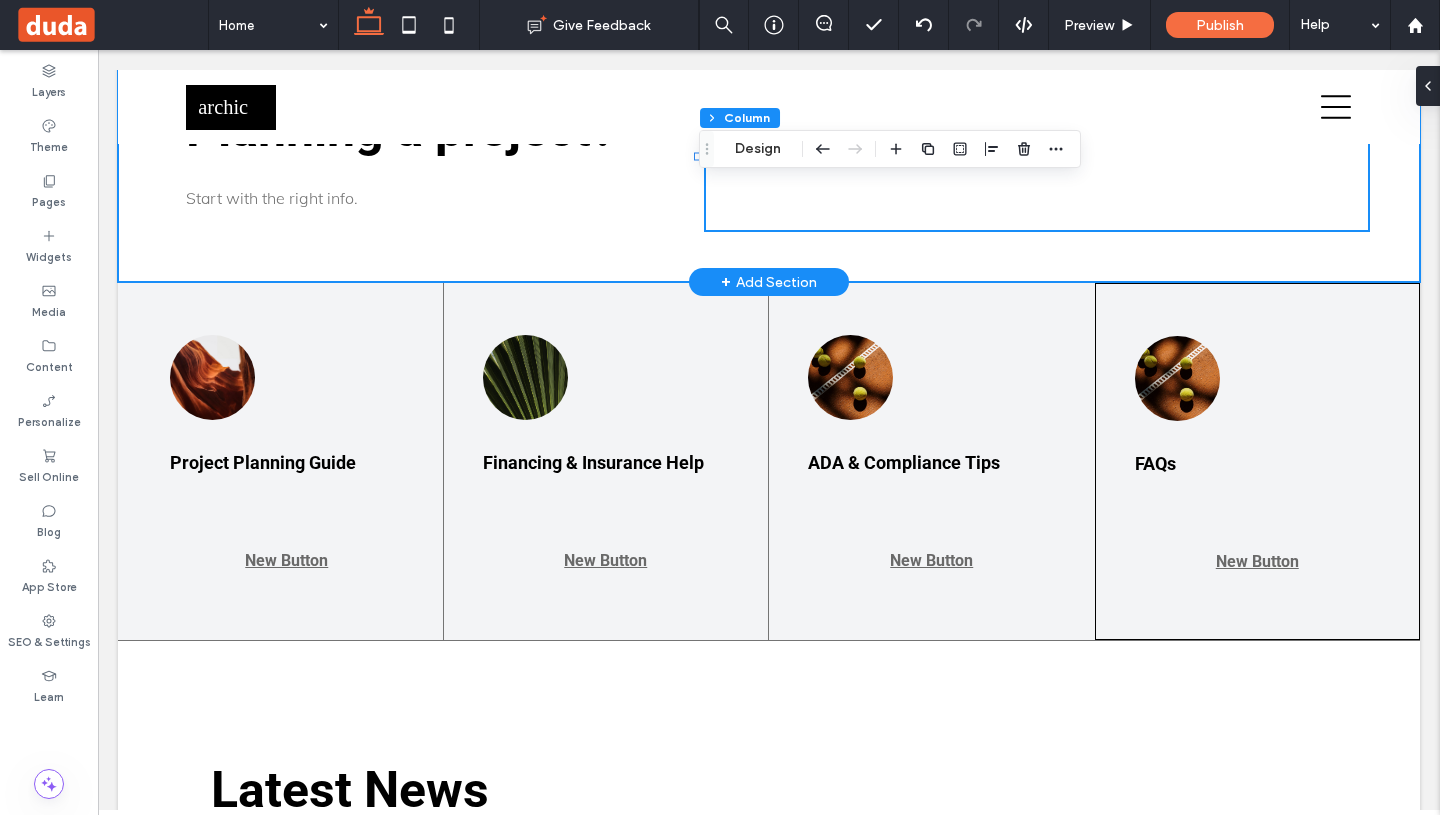 click on "Planning a project?
Start with the right info." at bounding box center [769, 157] 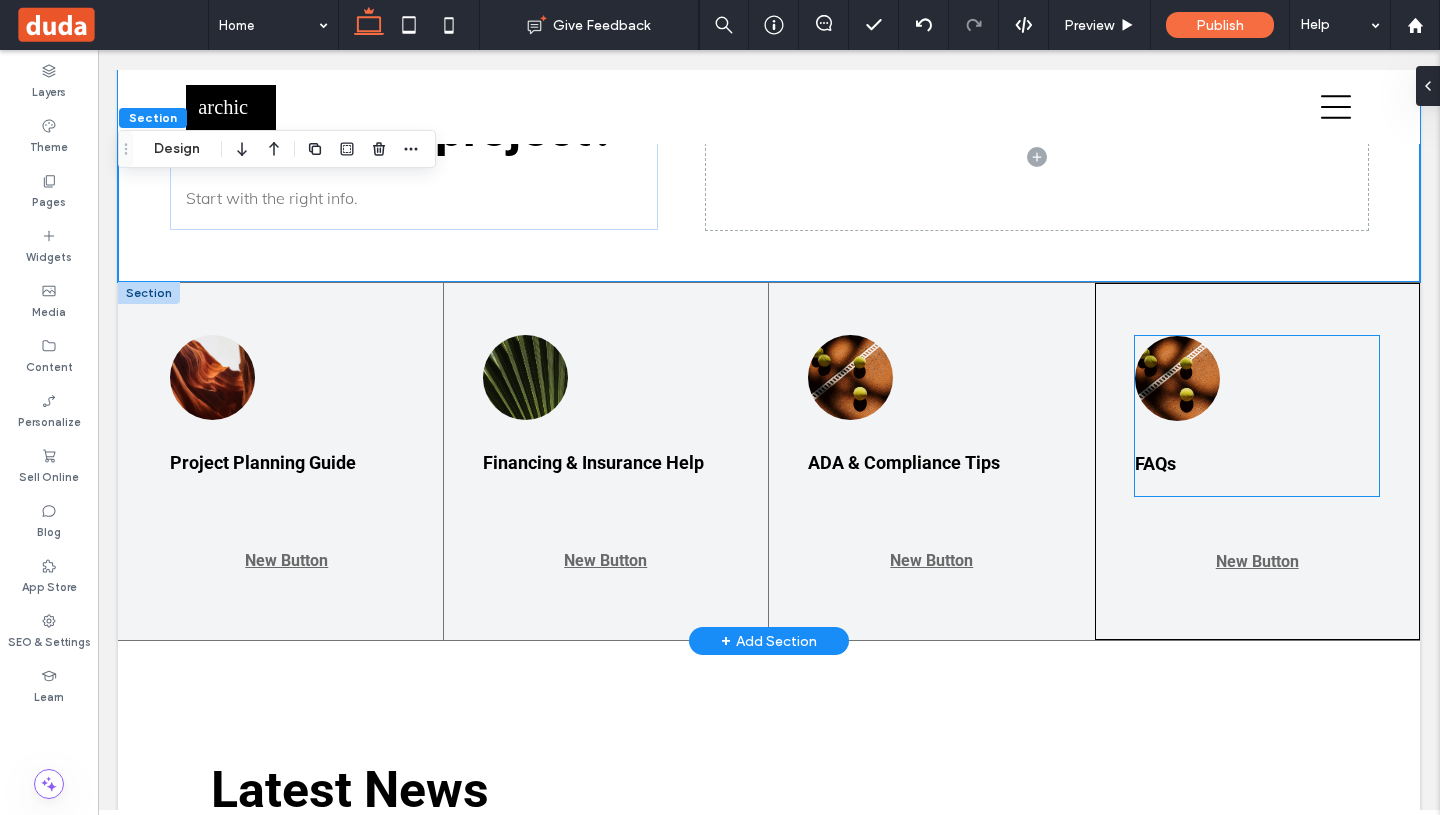 click on "FAQs" at bounding box center (1257, 416) 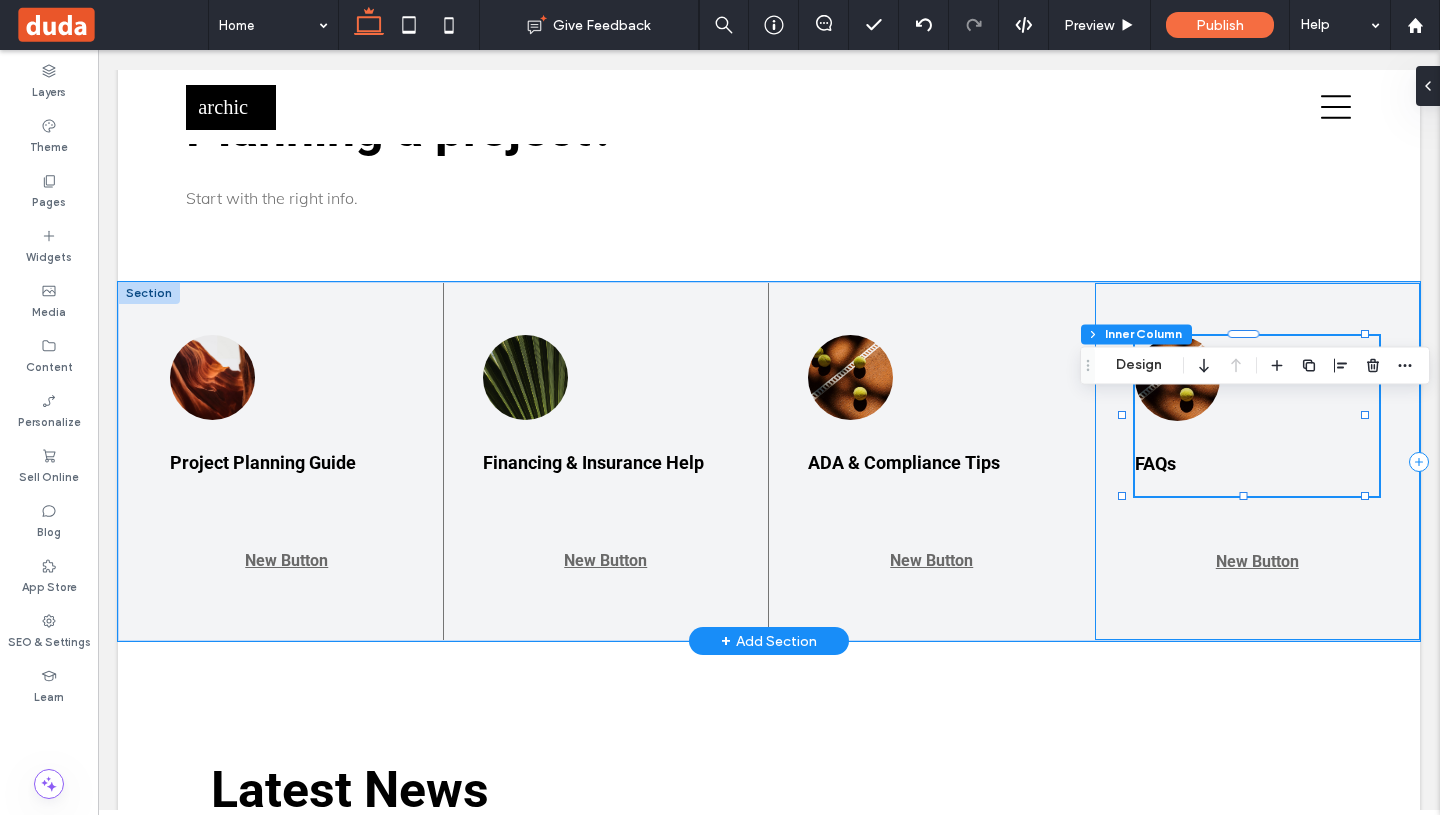 click on "FAQs
New Button" at bounding box center [1258, 461] 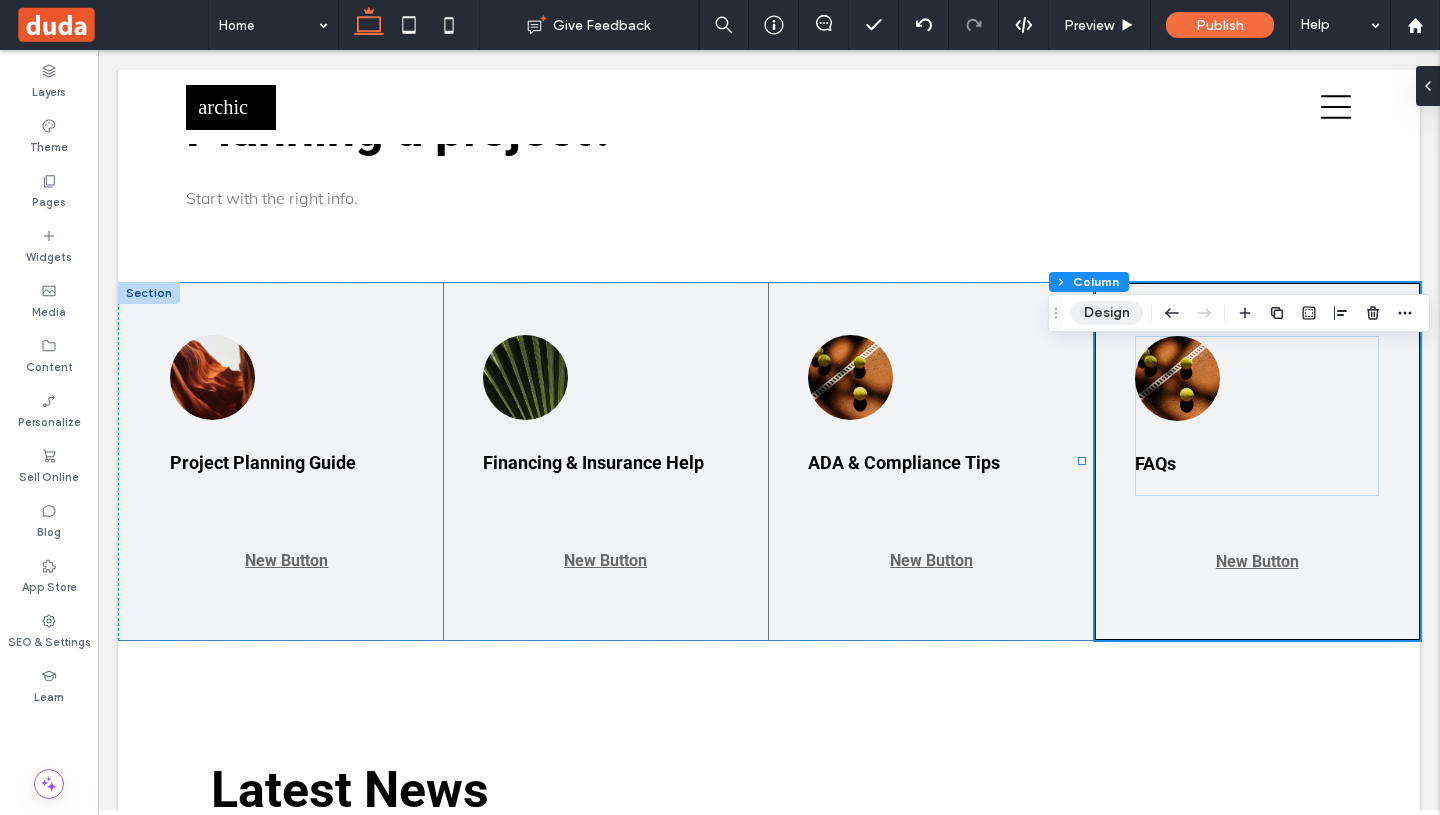 click on "Design" at bounding box center (1107, 313) 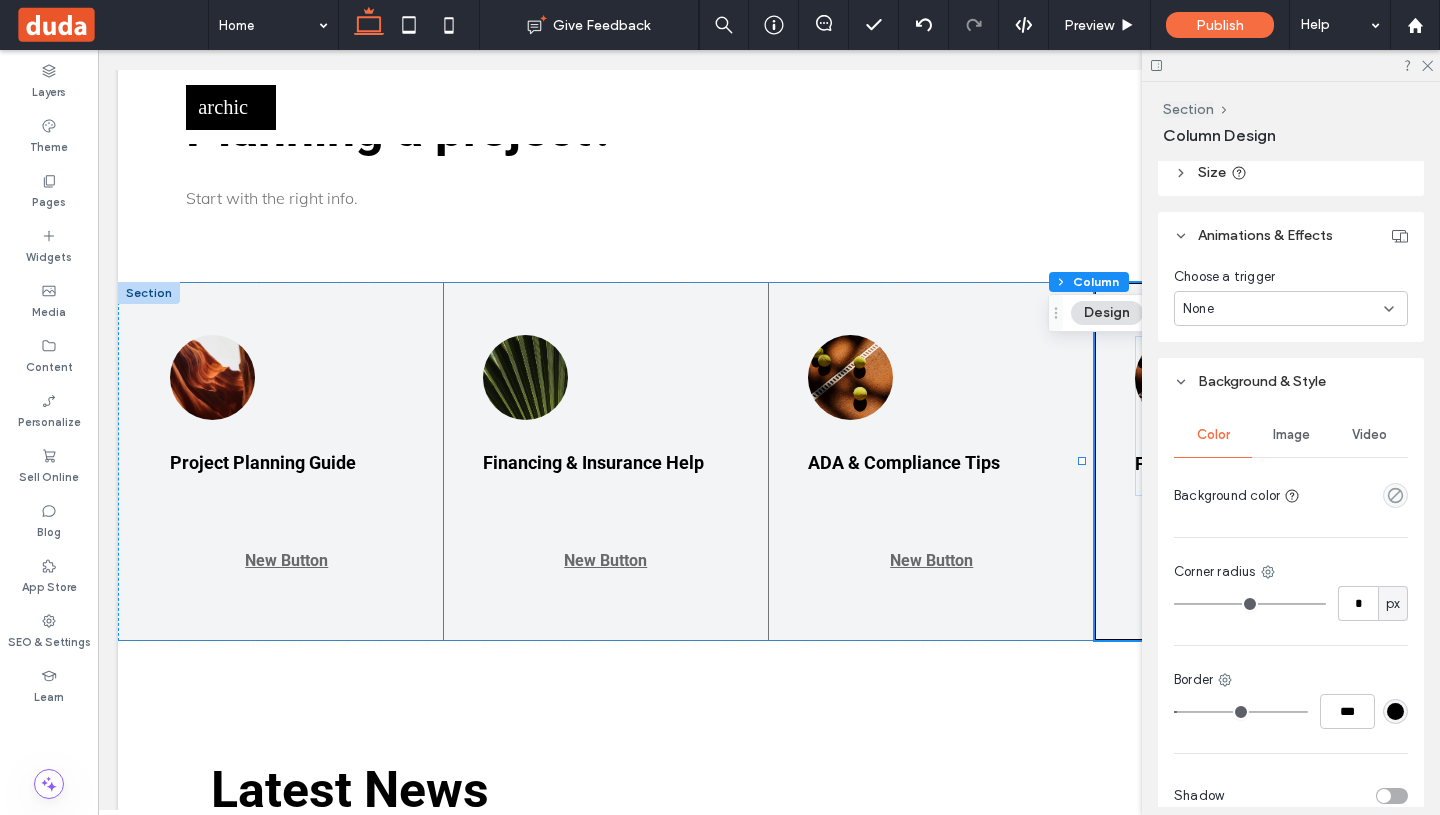 scroll, scrollTop: 509, scrollLeft: 0, axis: vertical 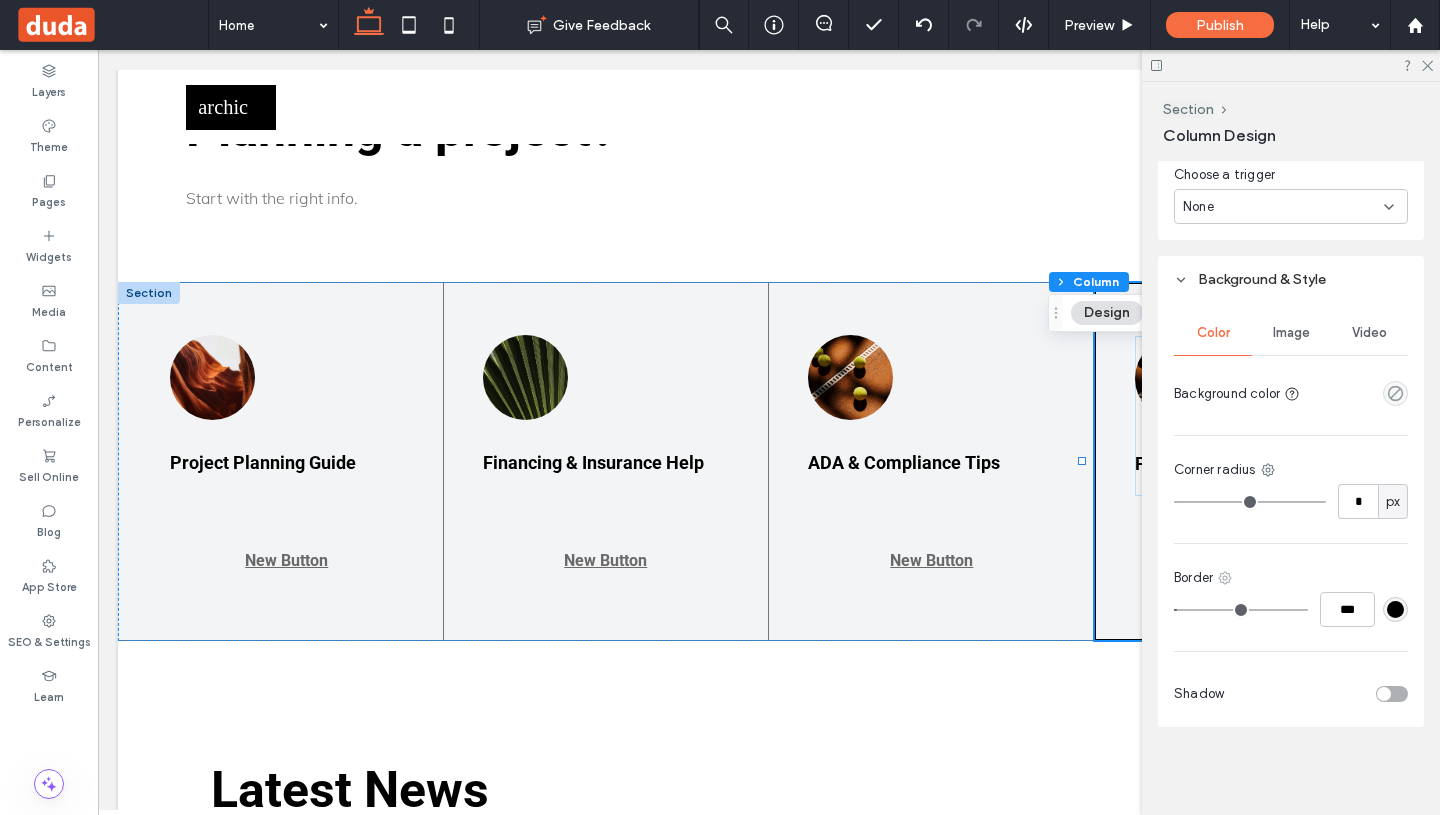click 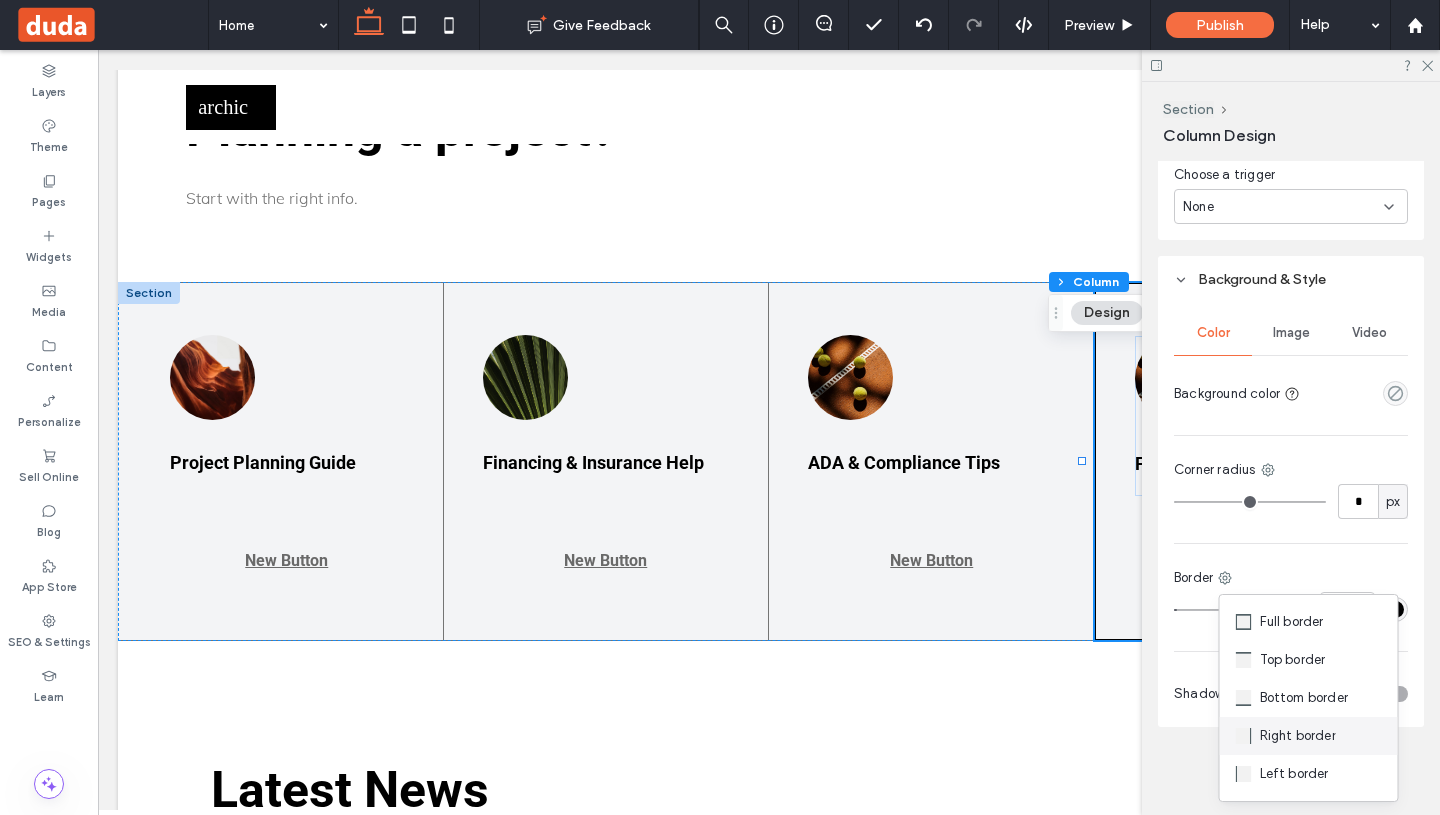 click on "Right border" at bounding box center (1309, 736) 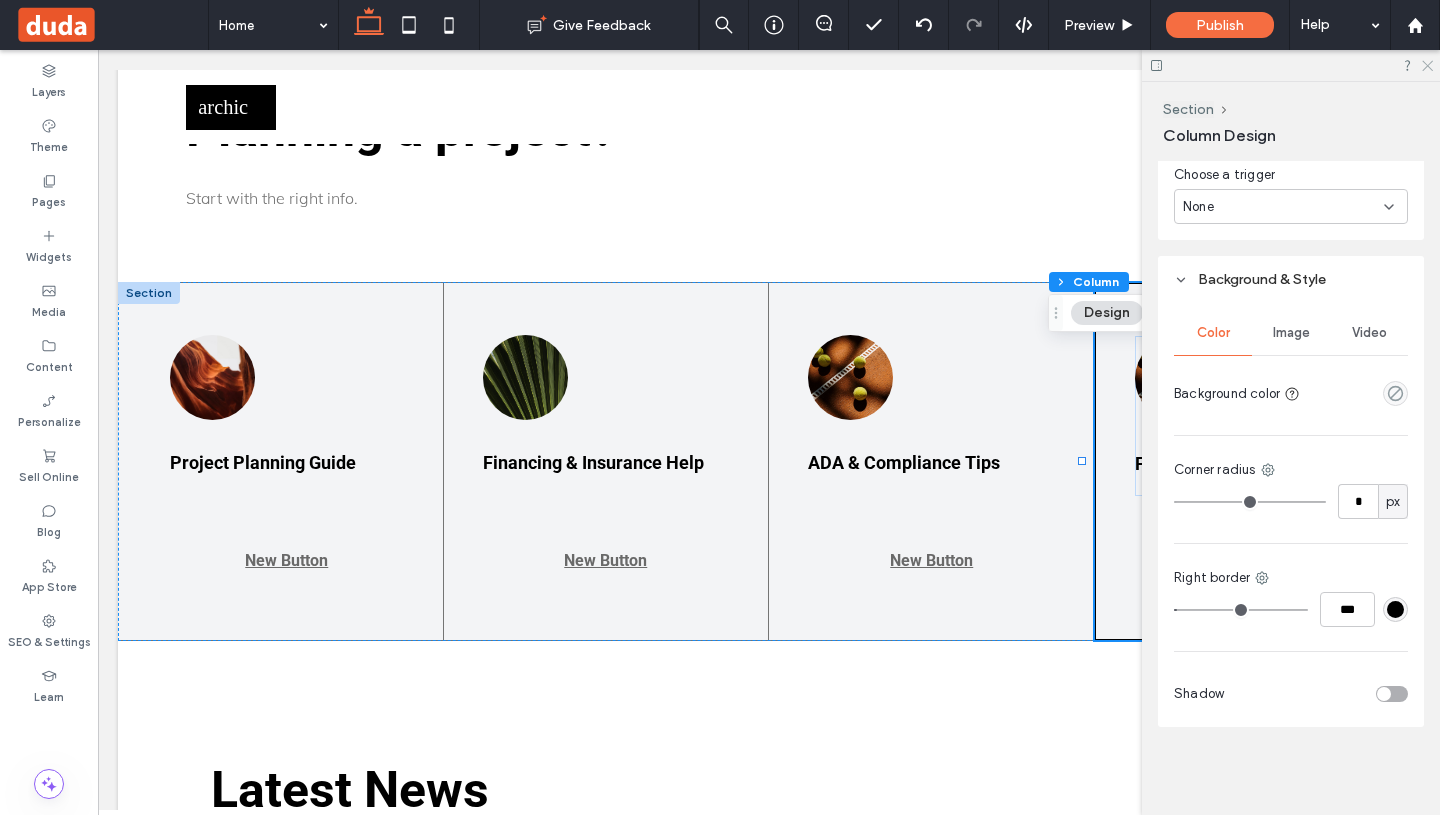 click 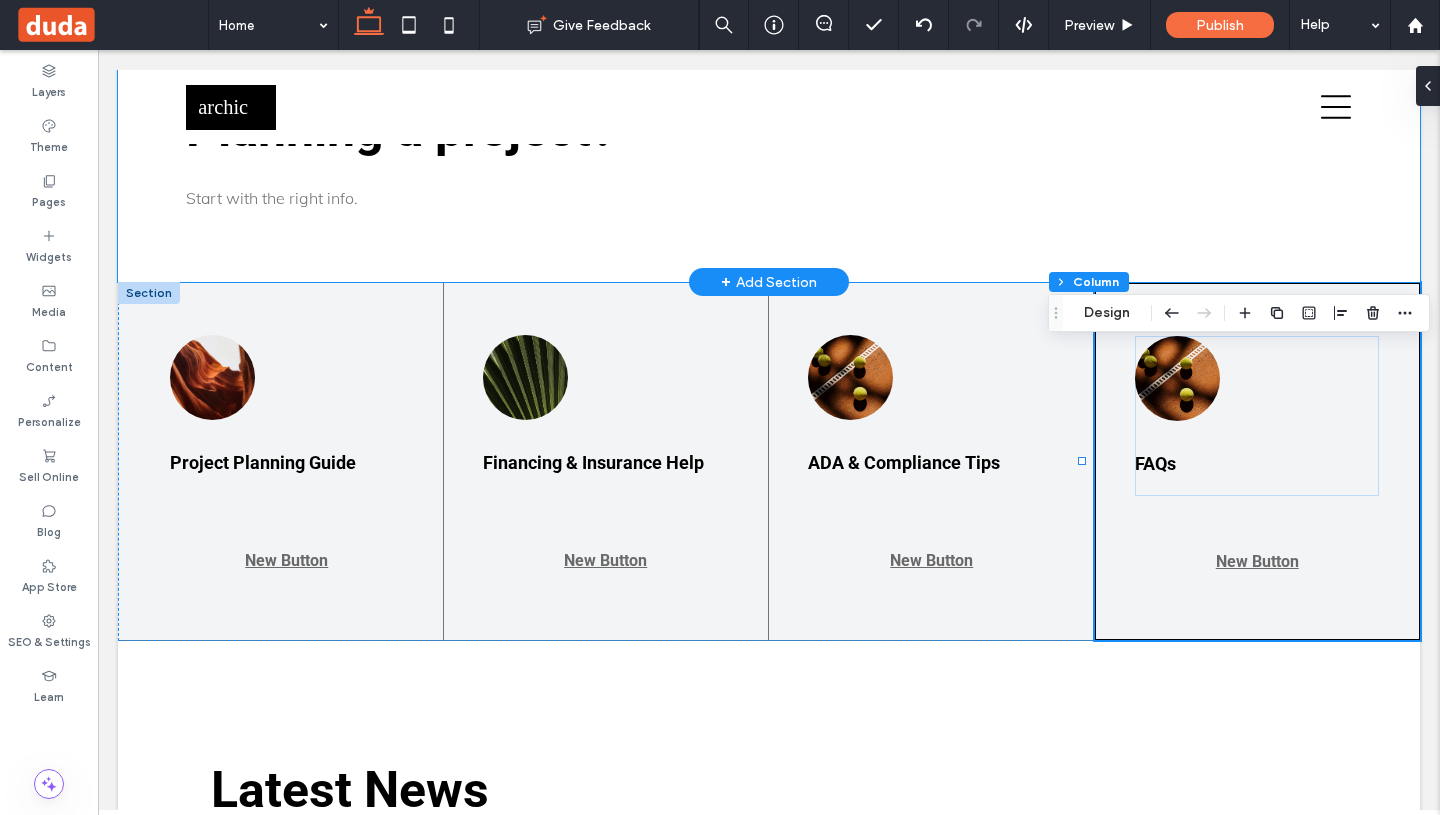 click on "Planning a project?
Start with the right info." at bounding box center [769, 157] 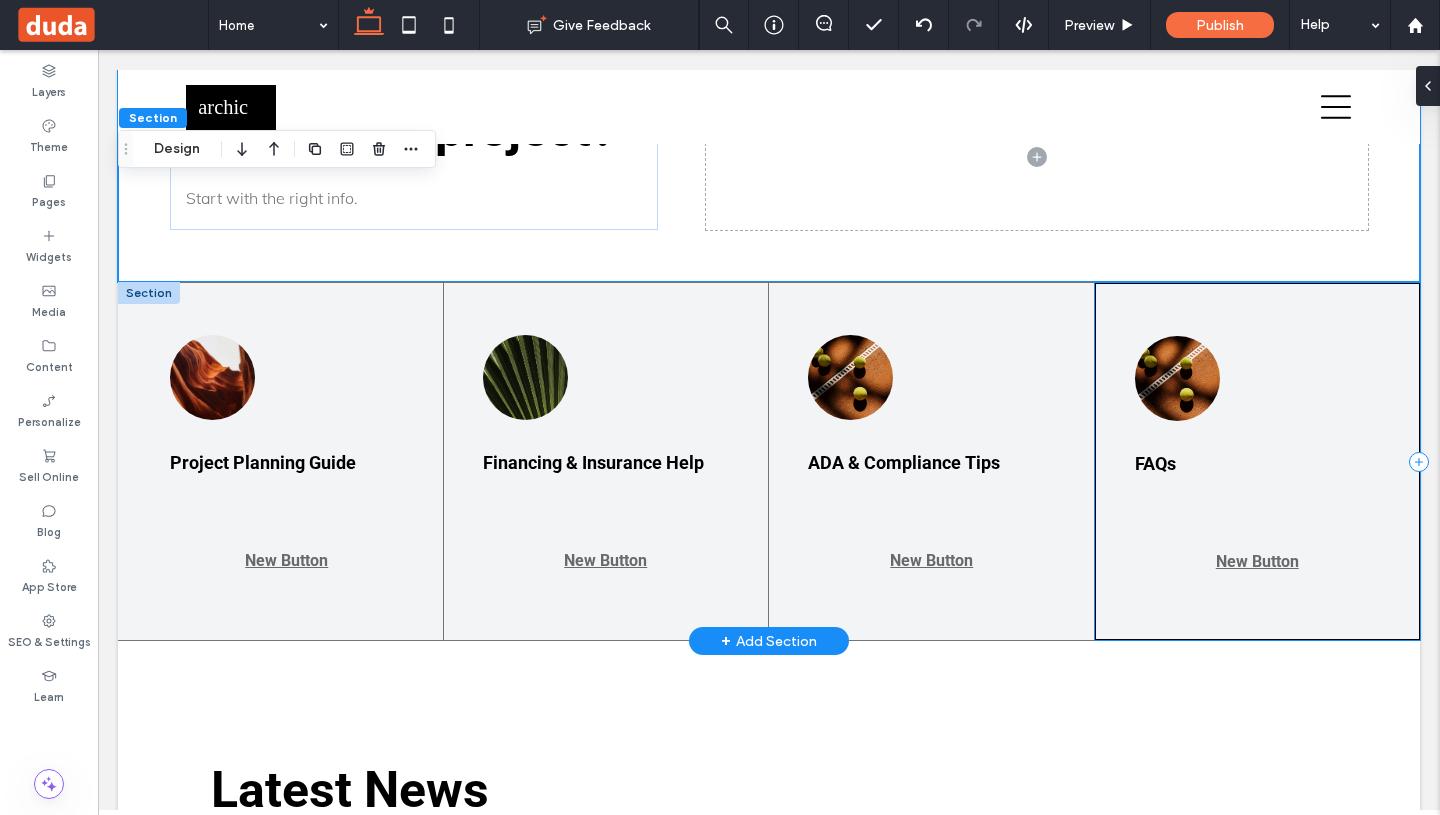 click on "FAQs
New Button" at bounding box center [1258, 461] 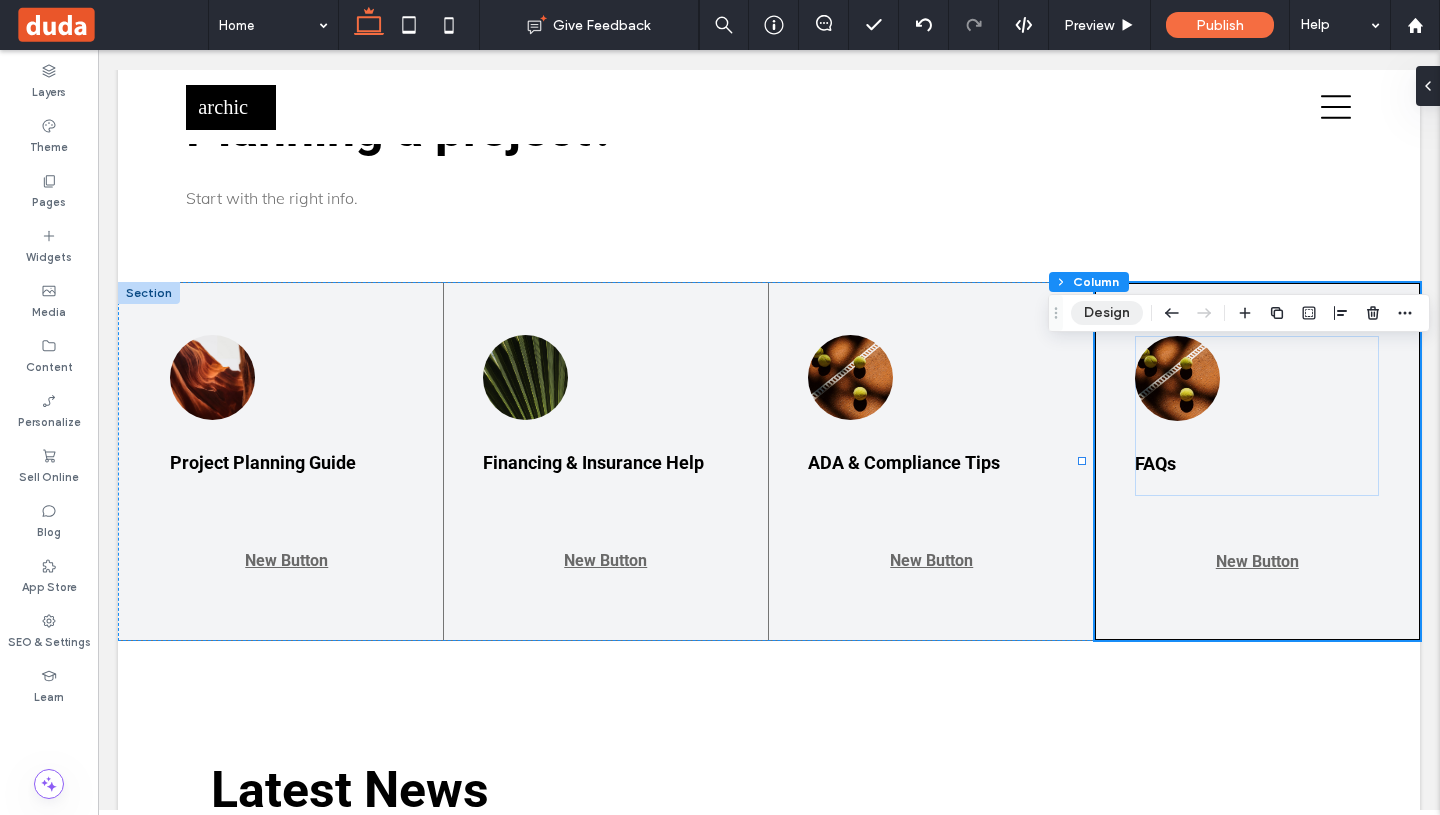 click on "Design" at bounding box center (1107, 313) 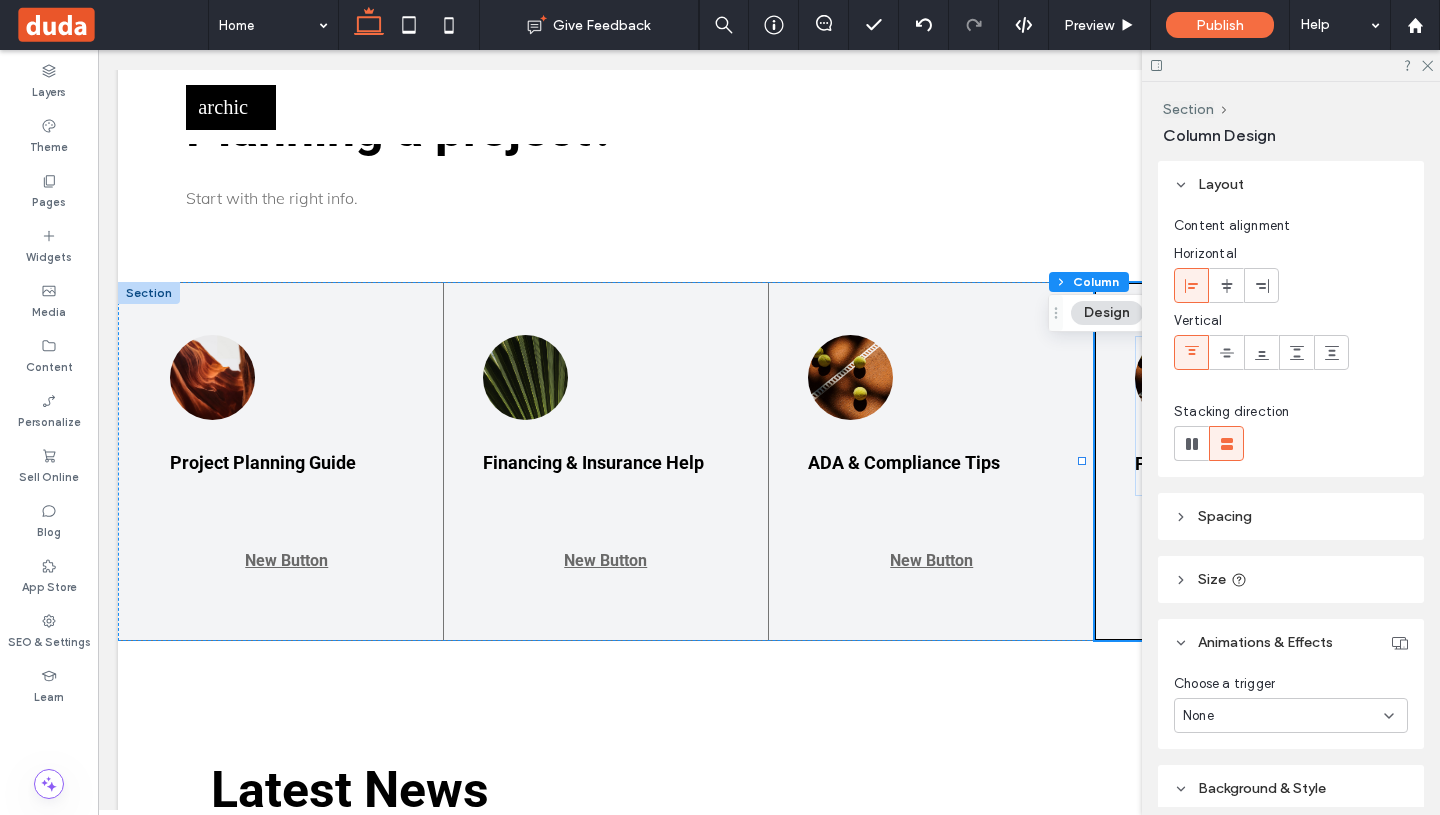 scroll, scrollTop: 509, scrollLeft: 0, axis: vertical 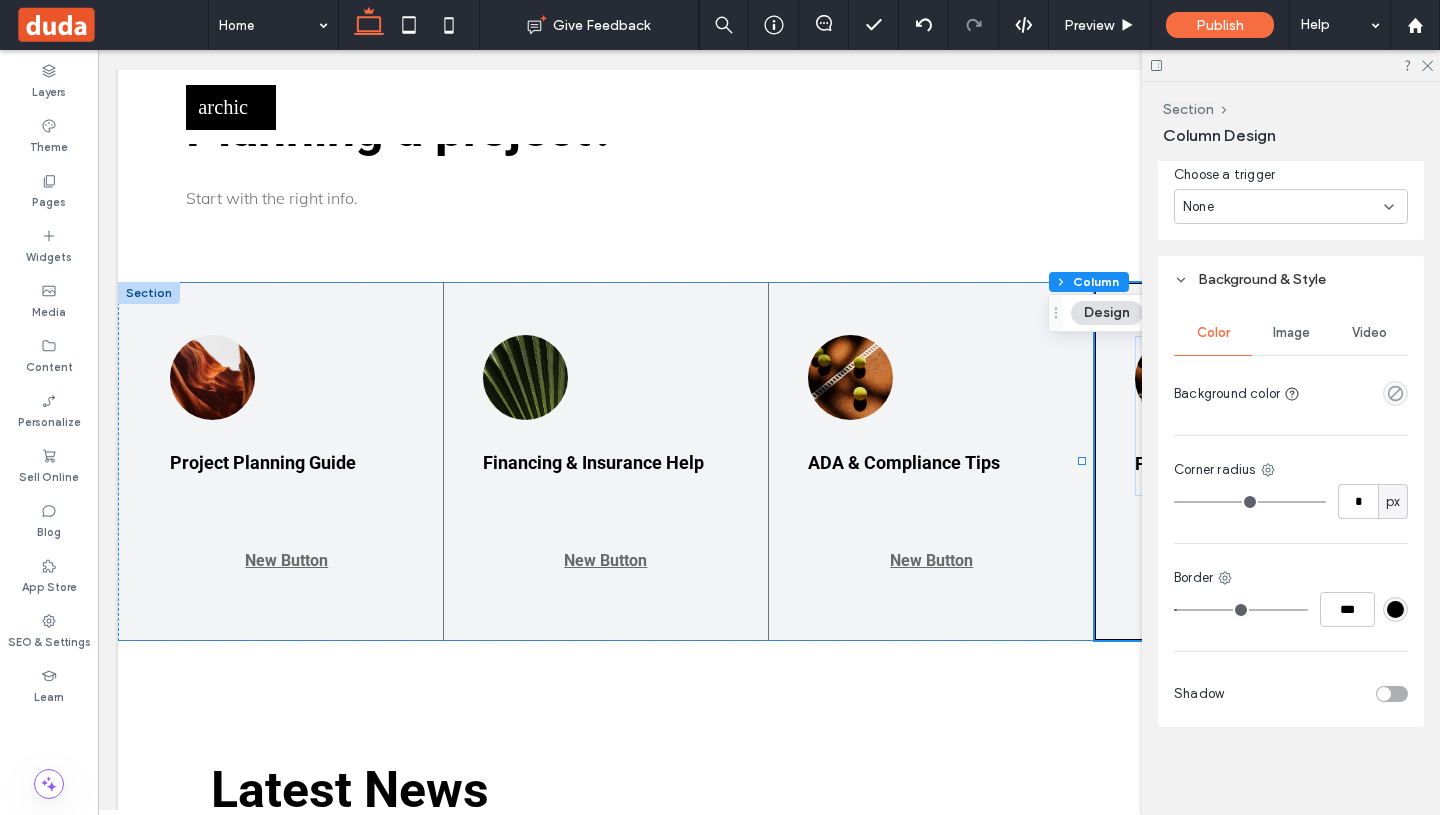 type on "*" 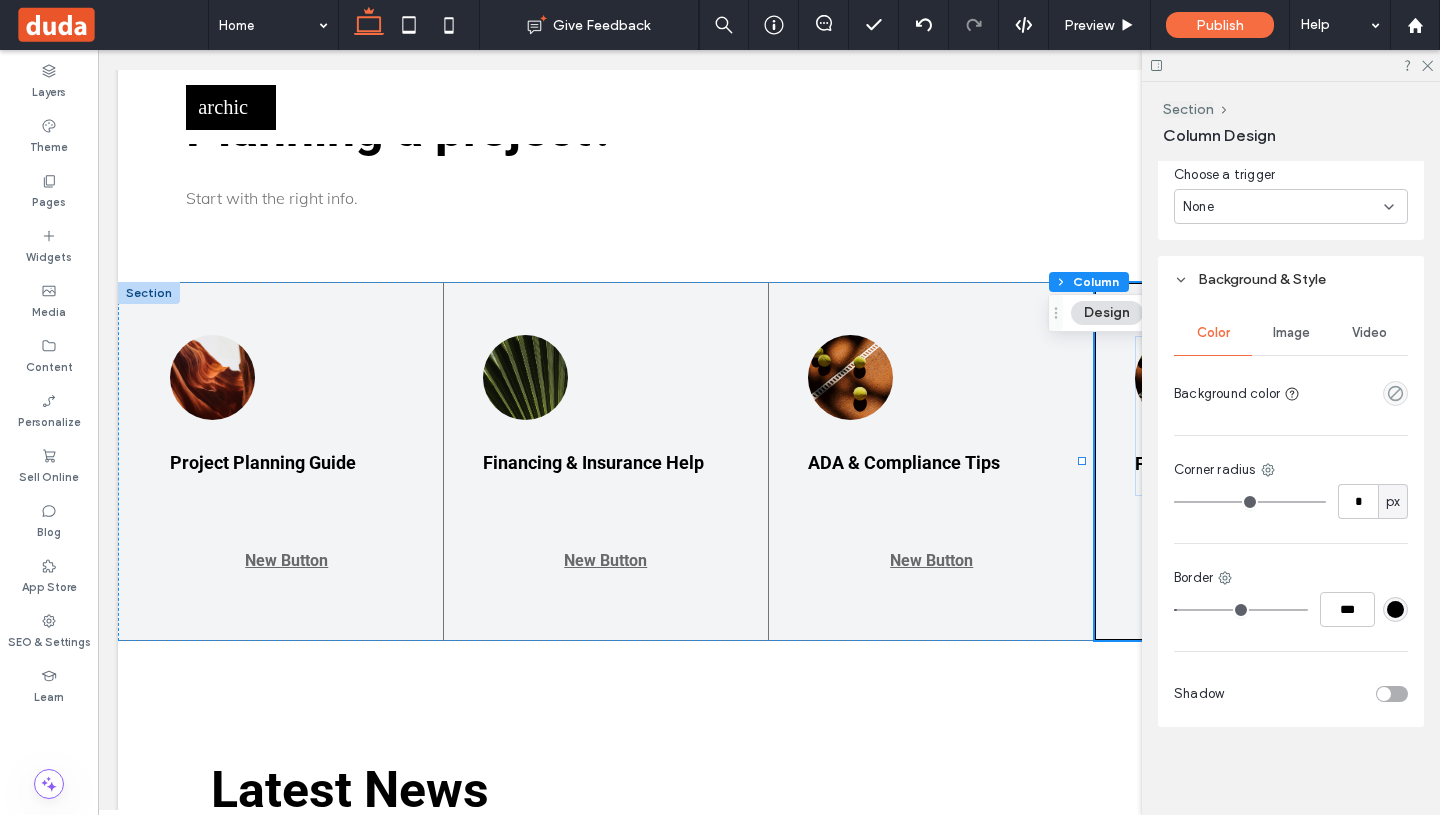 drag, startPoint x: 1183, startPoint y: 608, endPoint x: 1107, endPoint y: 608, distance: 76 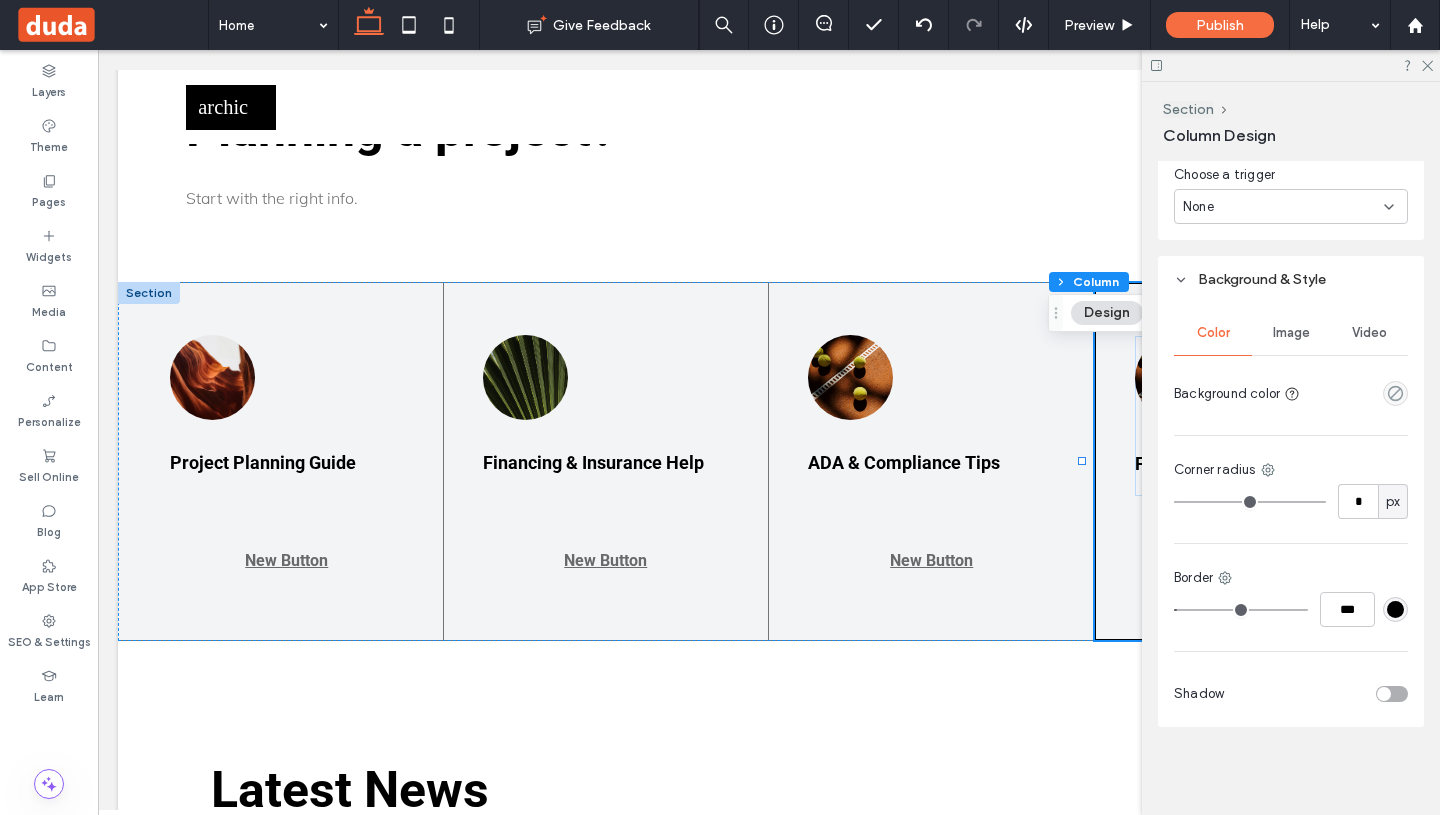 type on "*" 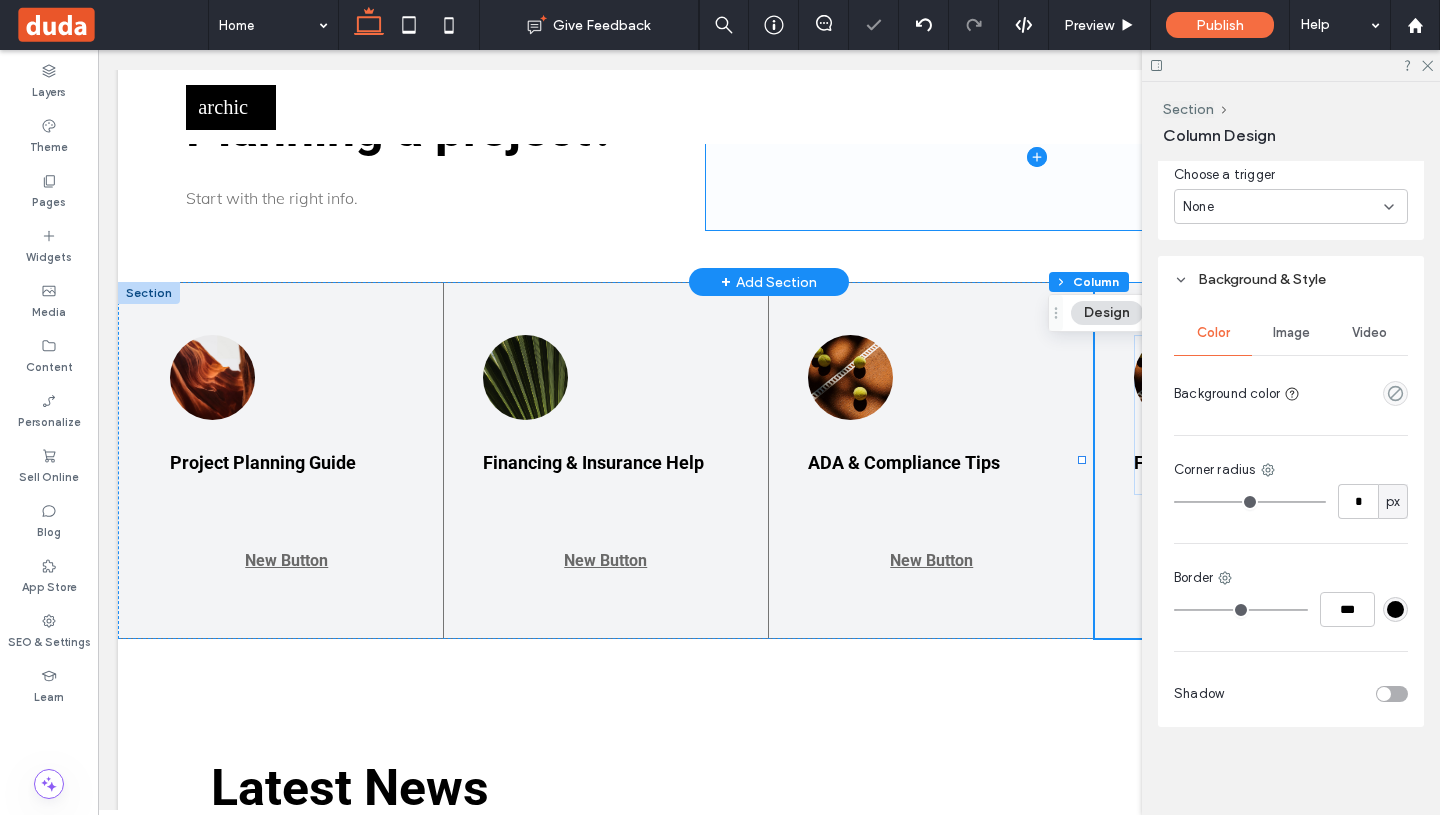click at bounding box center [1037, 157] 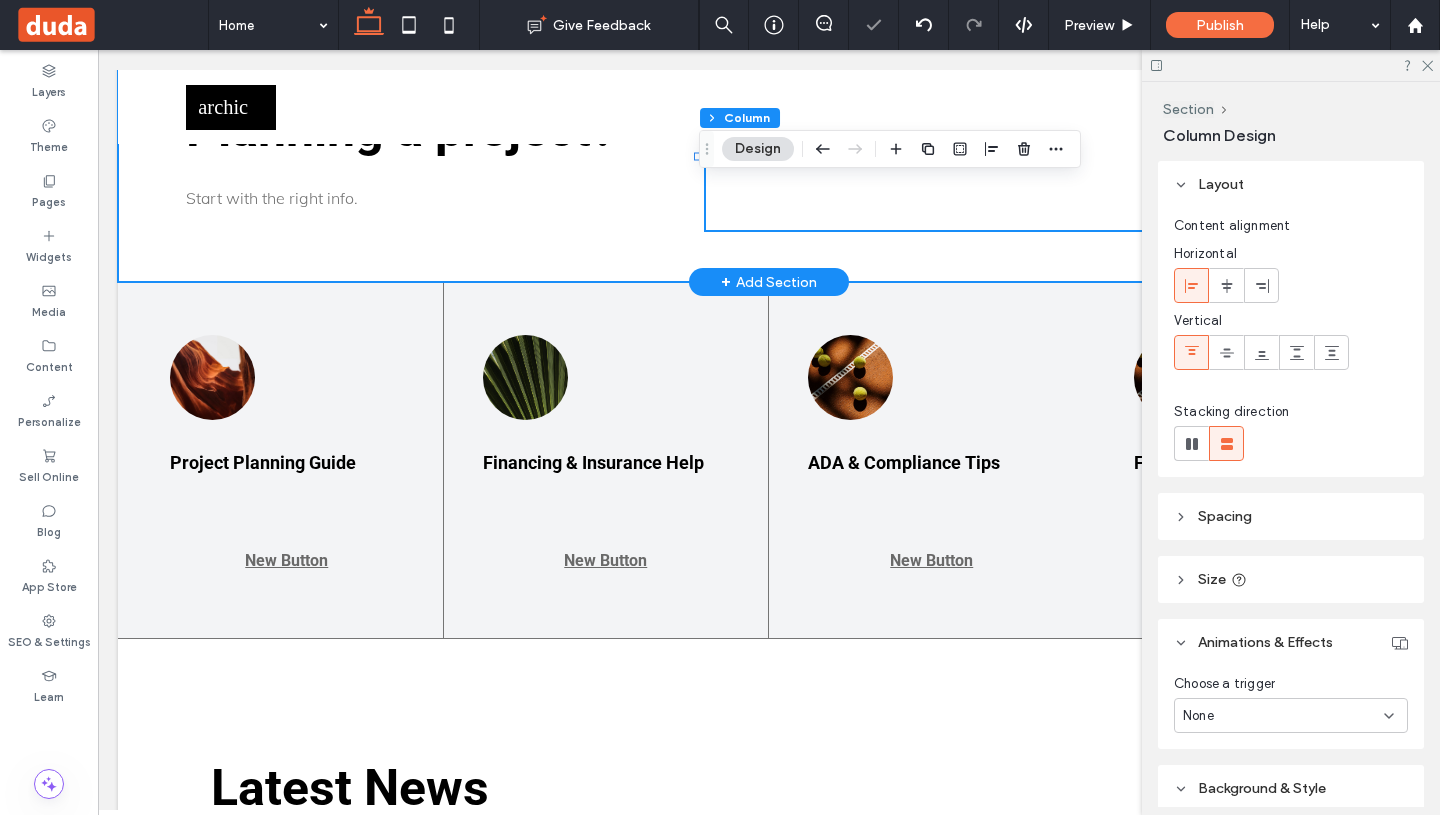 click on "Planning a project?
Start with the right info." at bounding box center [769, 157] 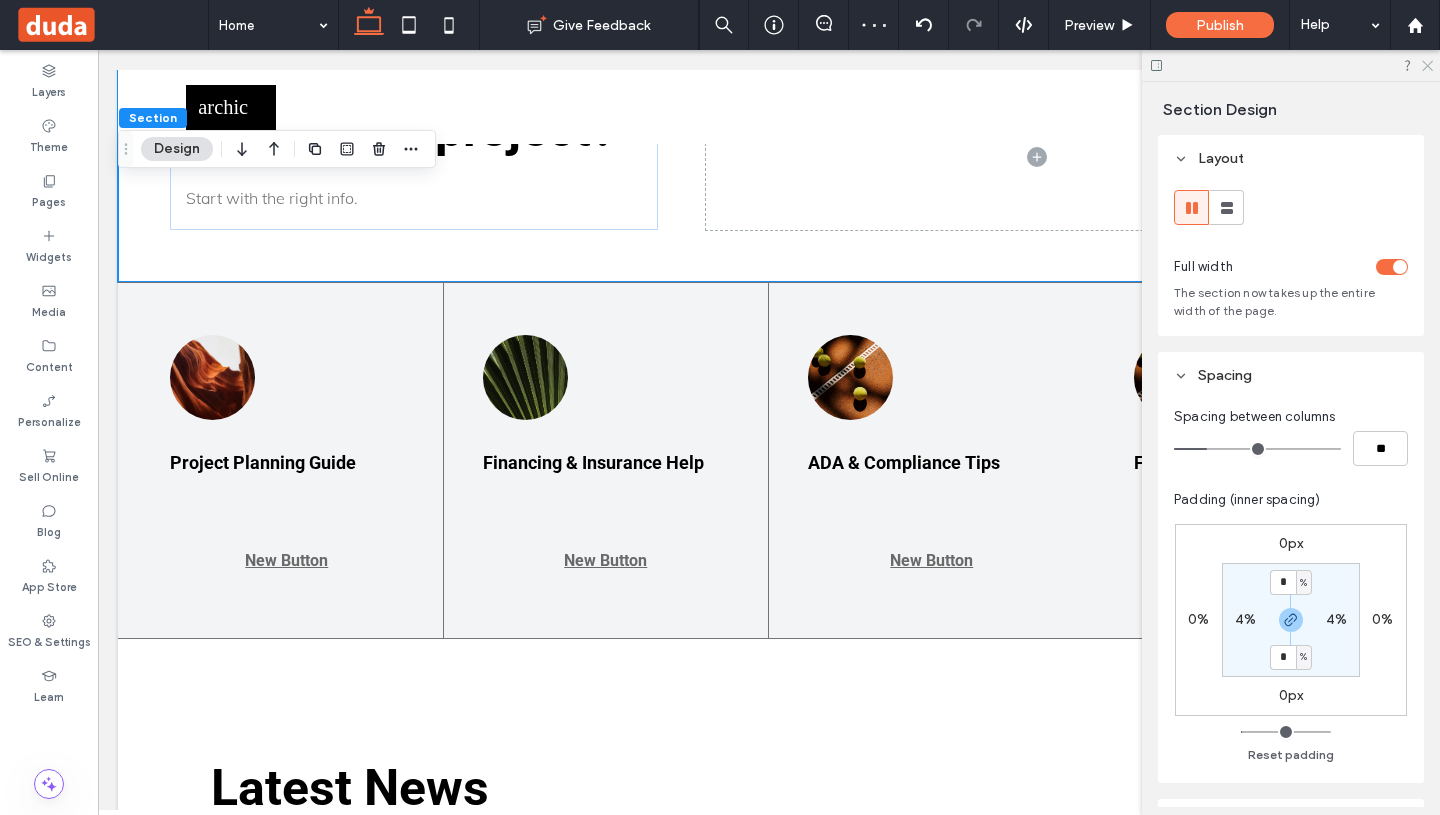 click 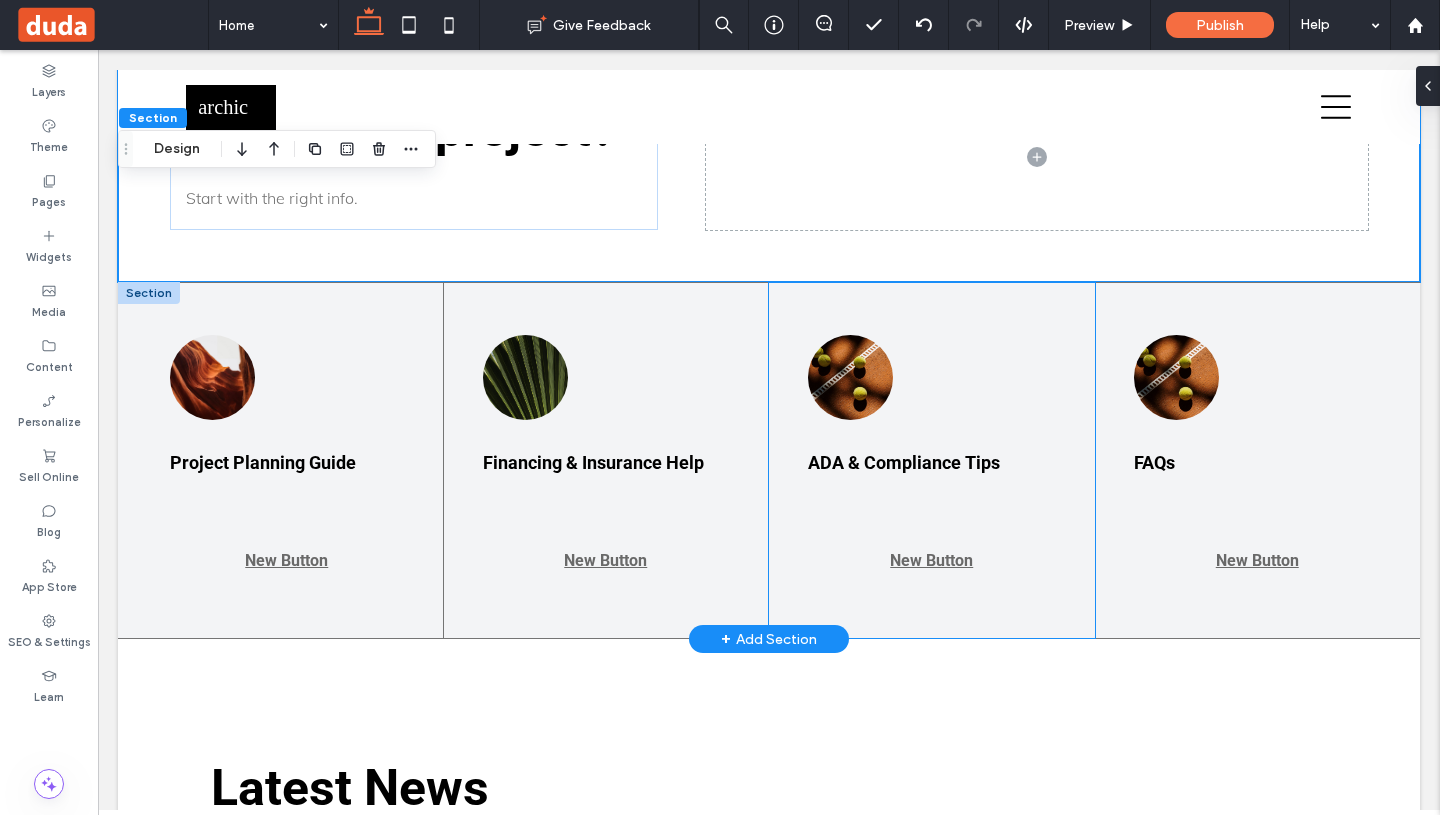 click on "ADA & Compliance Tips
New Button" at bounding box center (932, 460) 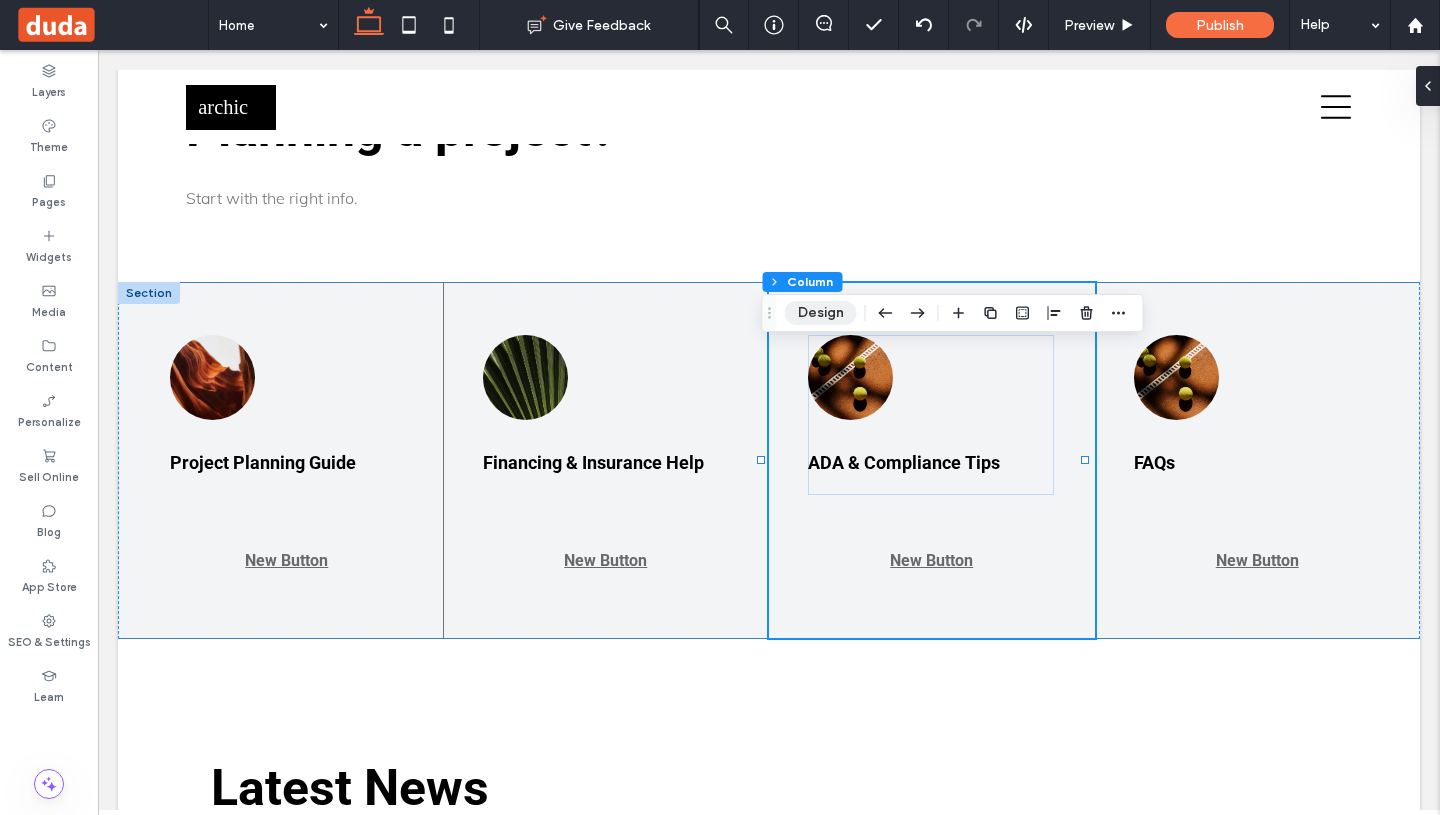 click on "Design" at bounding box center [821, 313] 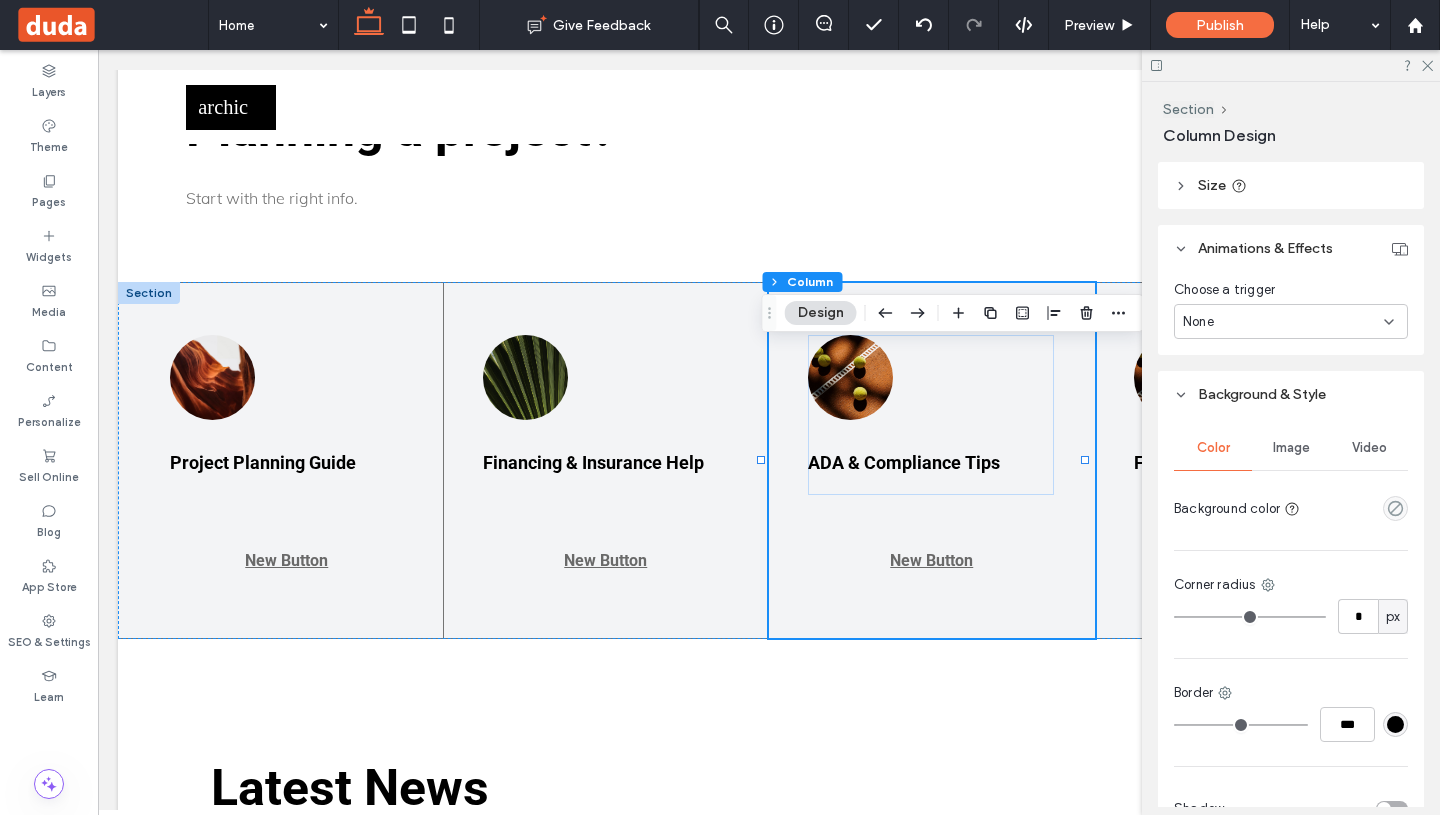 scroll, scrollTop: 442, scrollLeft: 0, axis: vertical 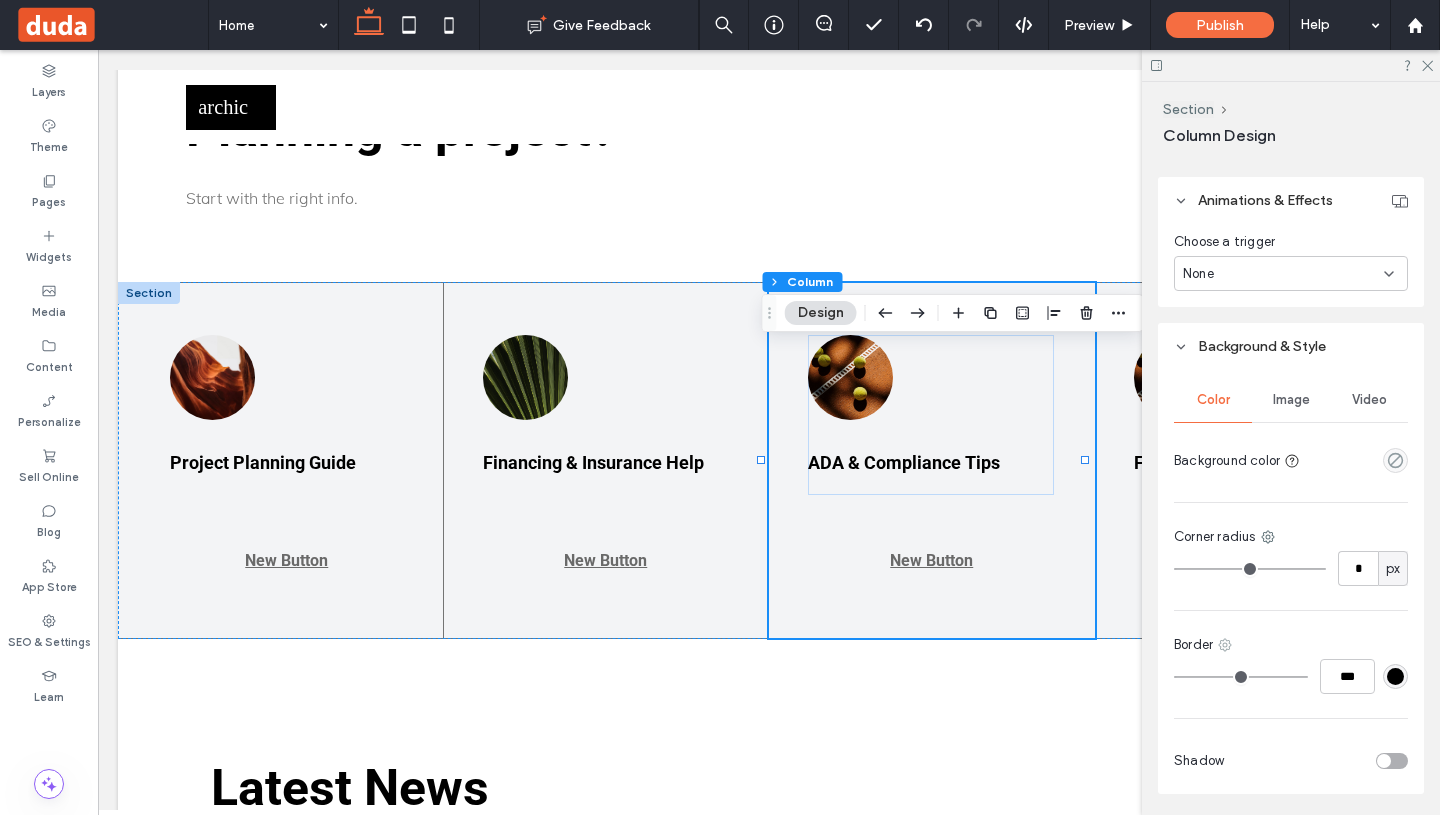click 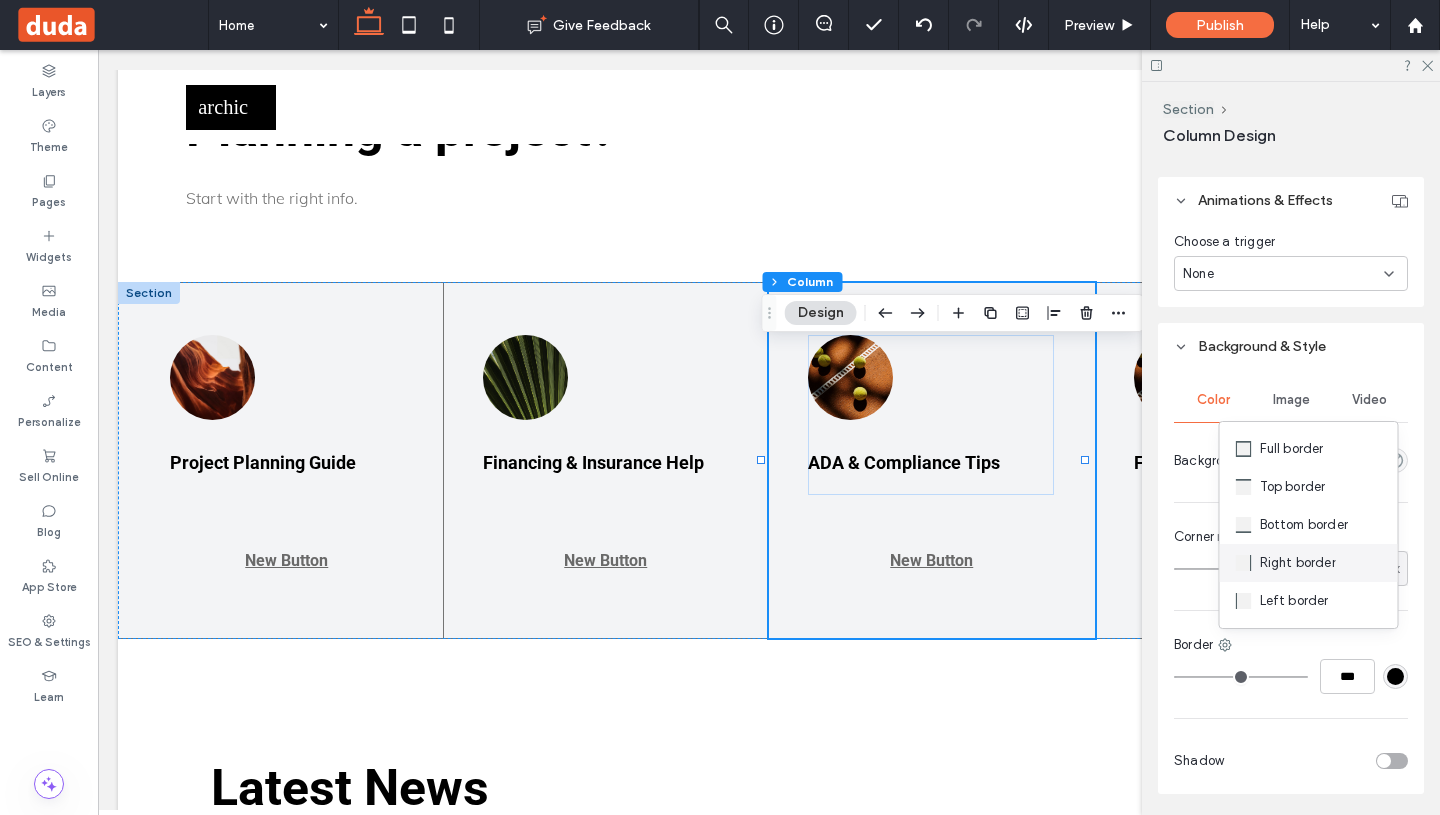 click on "Right border" at bounding box center [1298, 563] 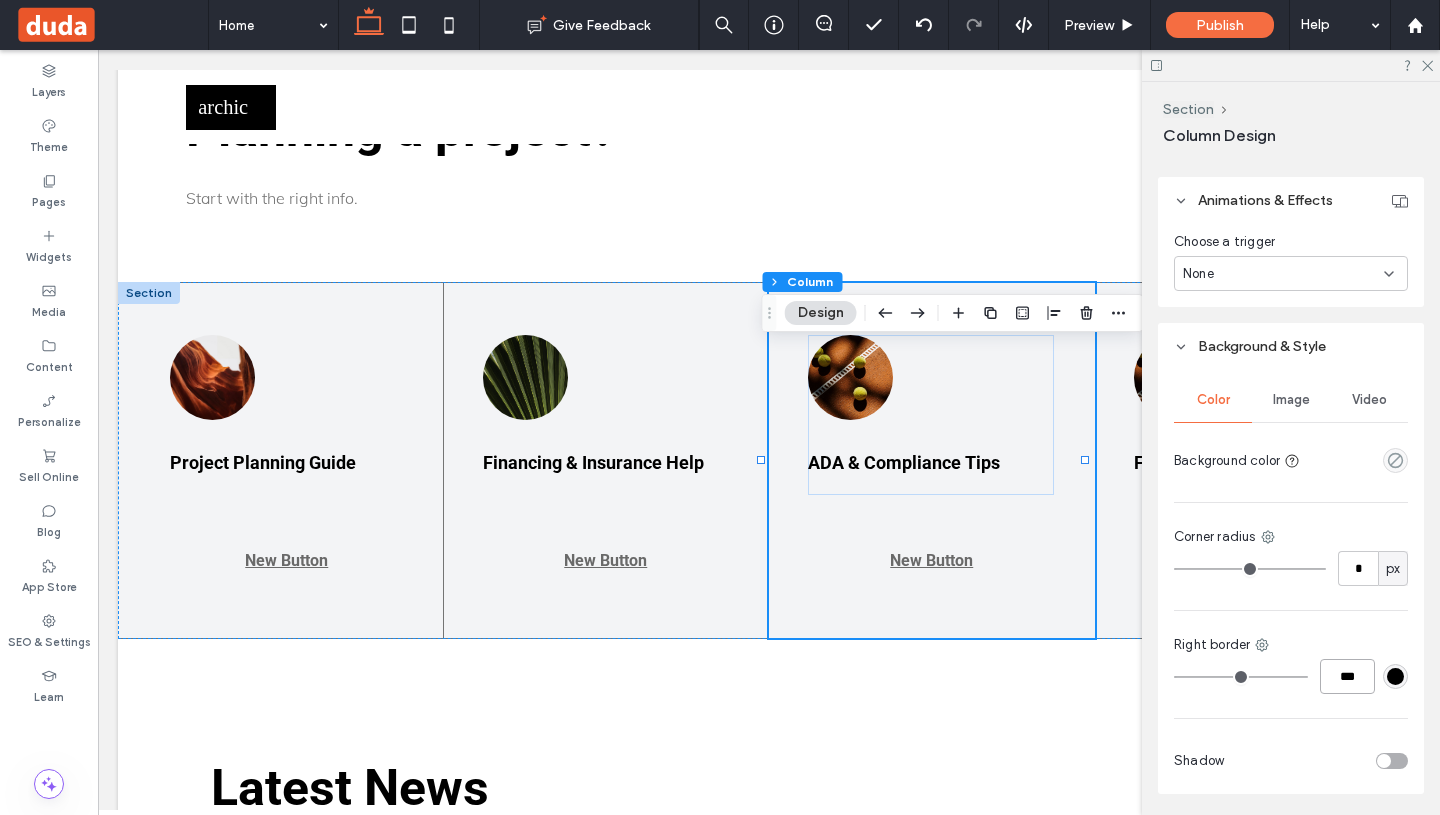 click on "***" at bounding box center [1347, 676] 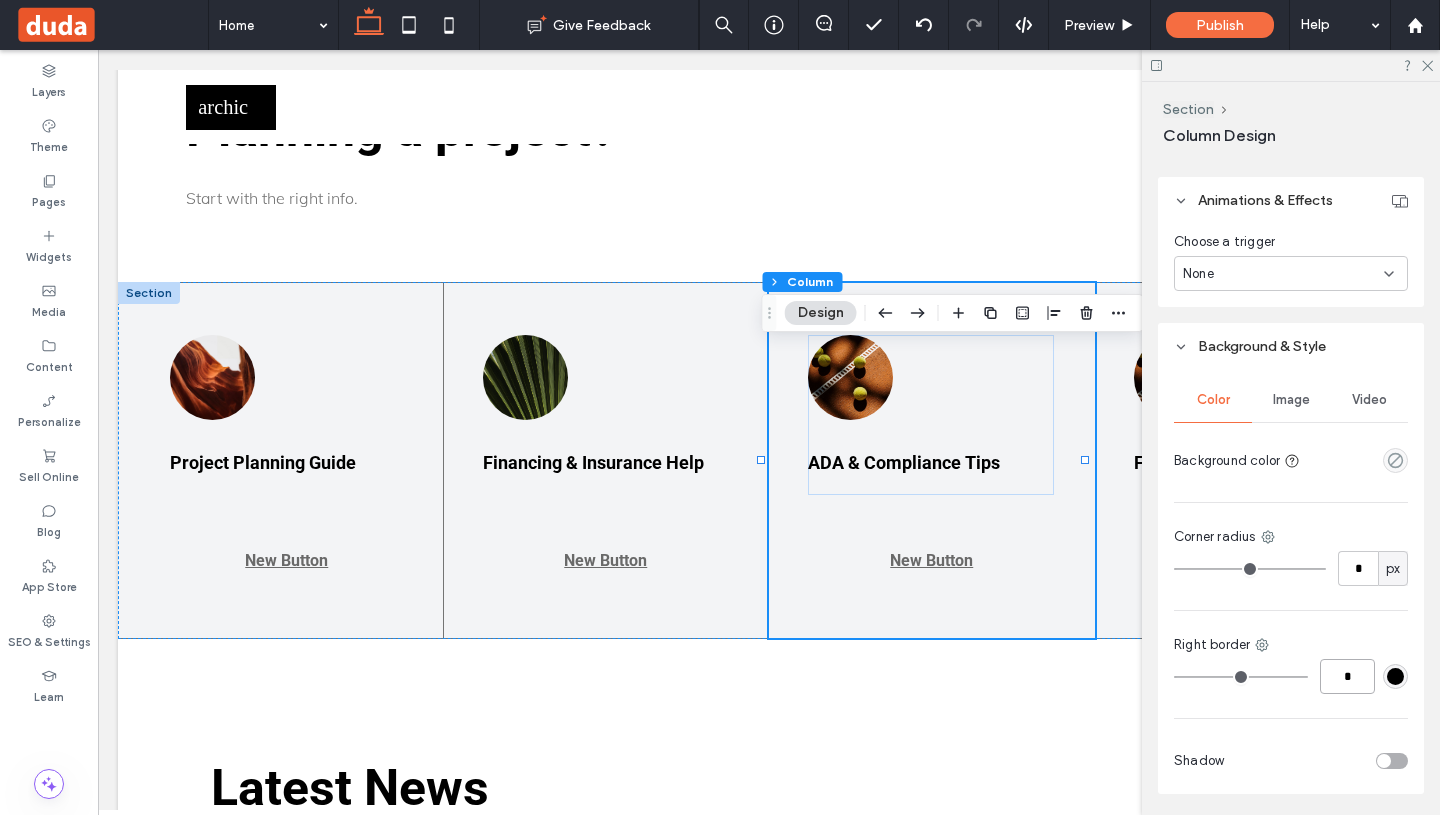 type on "*" 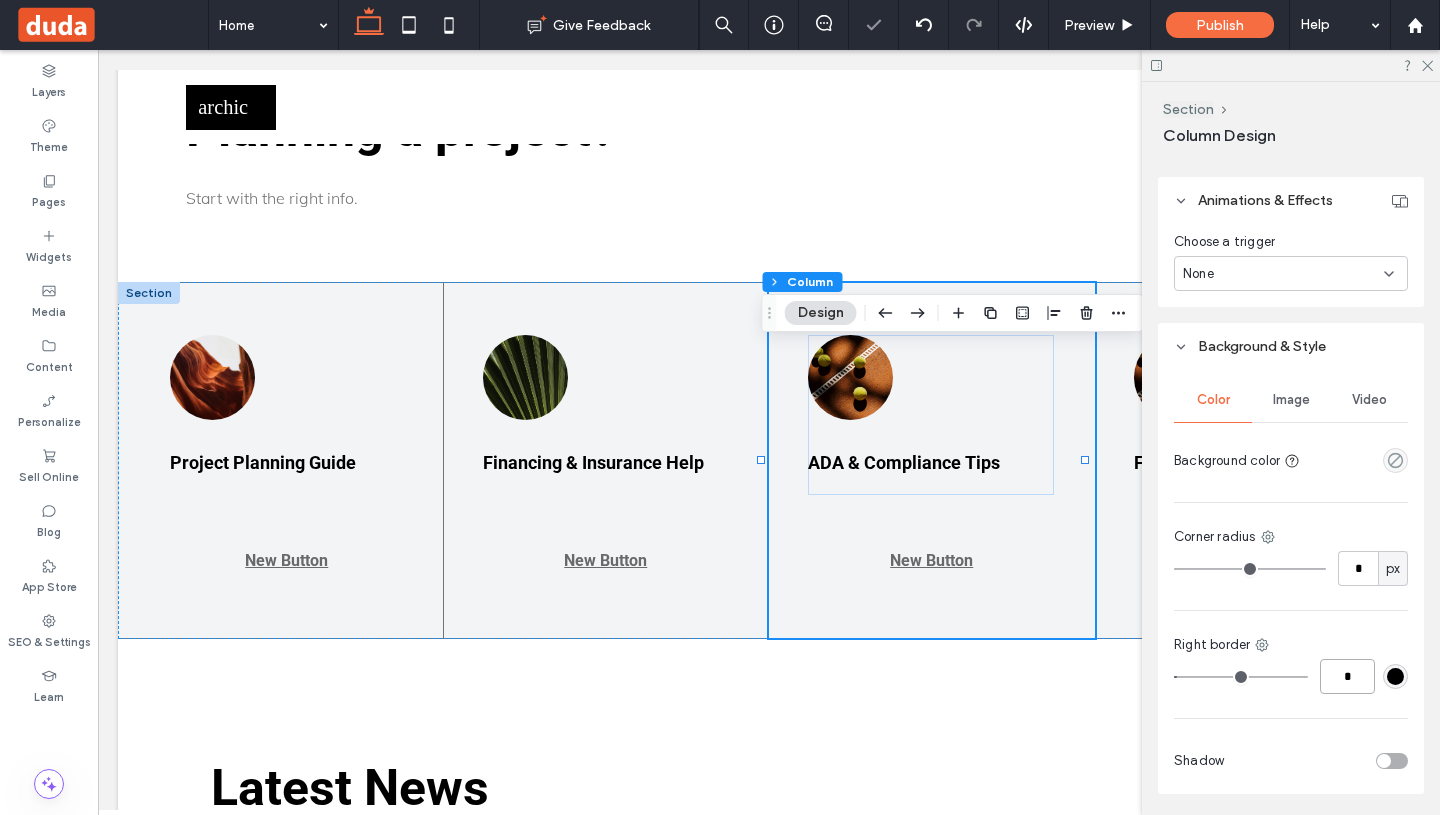 type on "*" 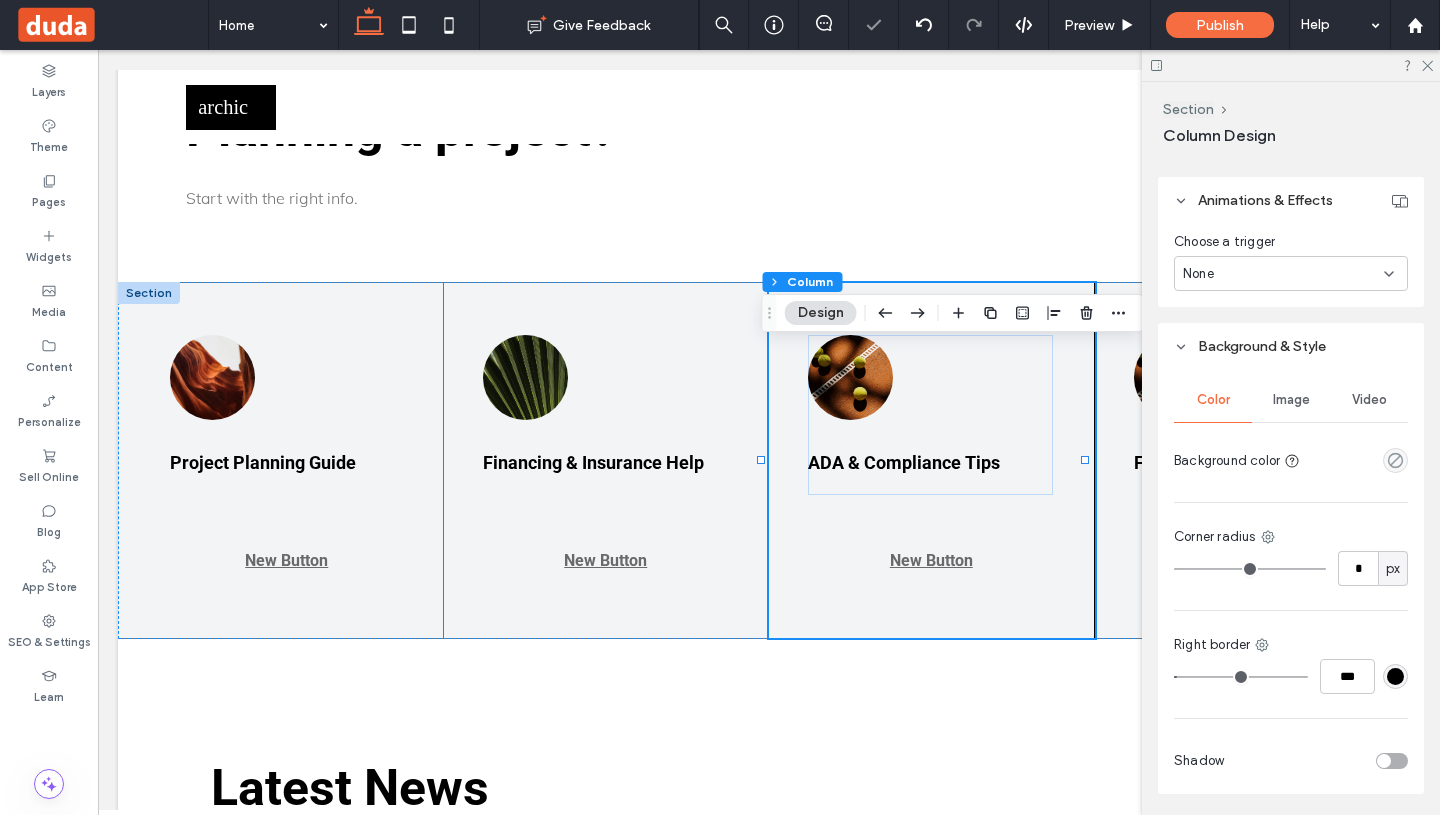 click at bounding box center (1320, 760) 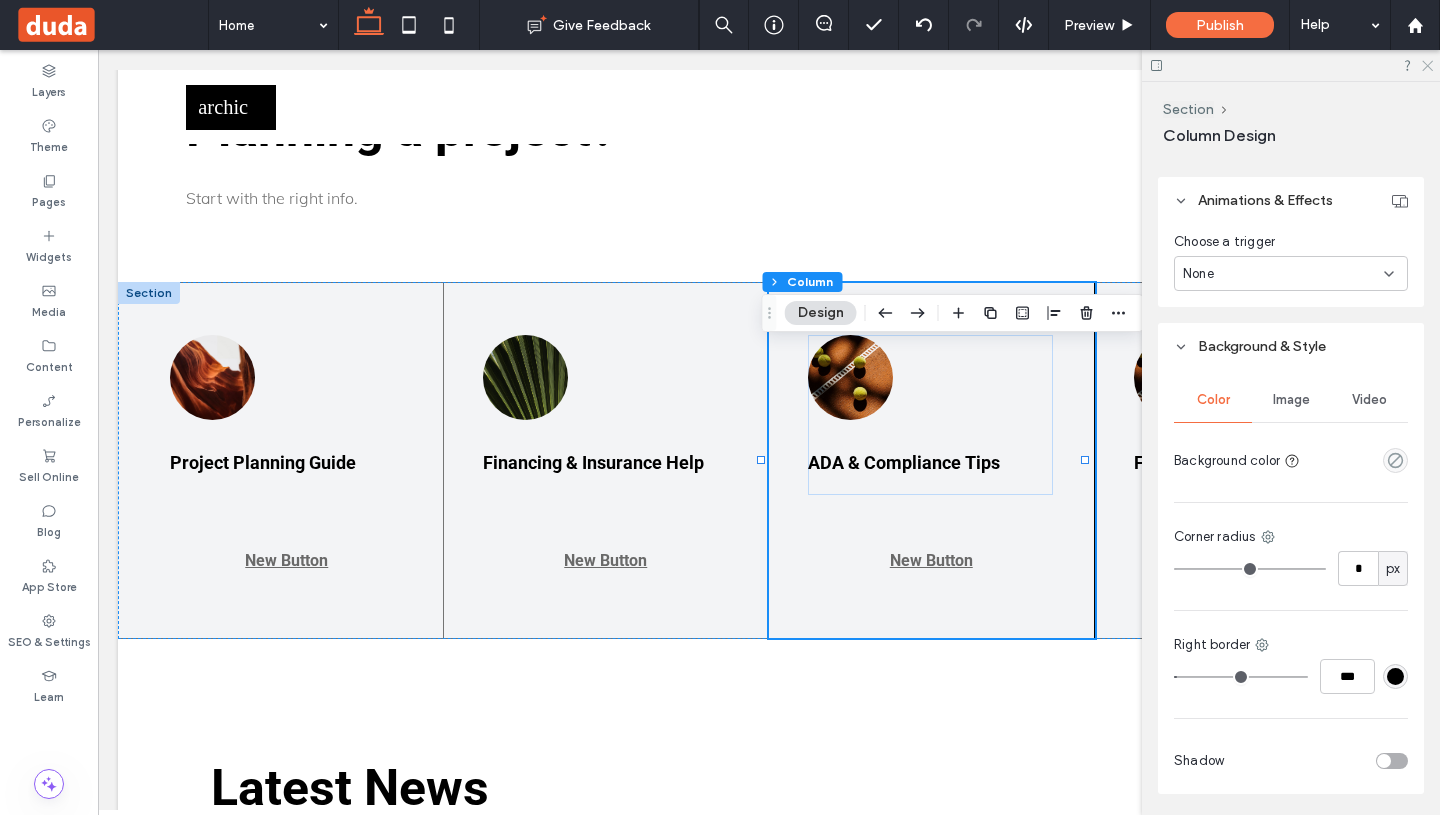 click 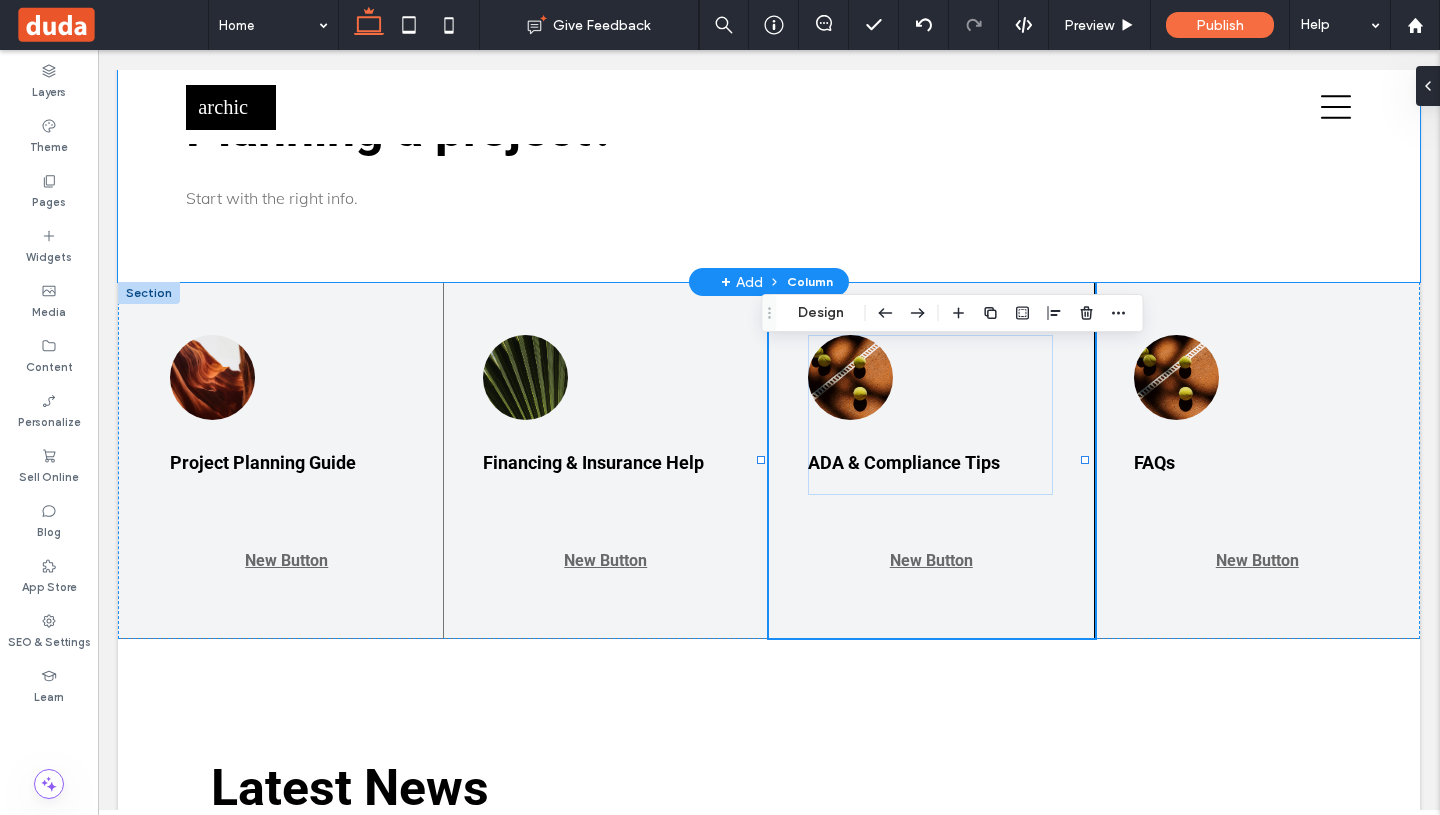 click on "Planning a project?
Start with the right info." at bounding box center (769, 157) 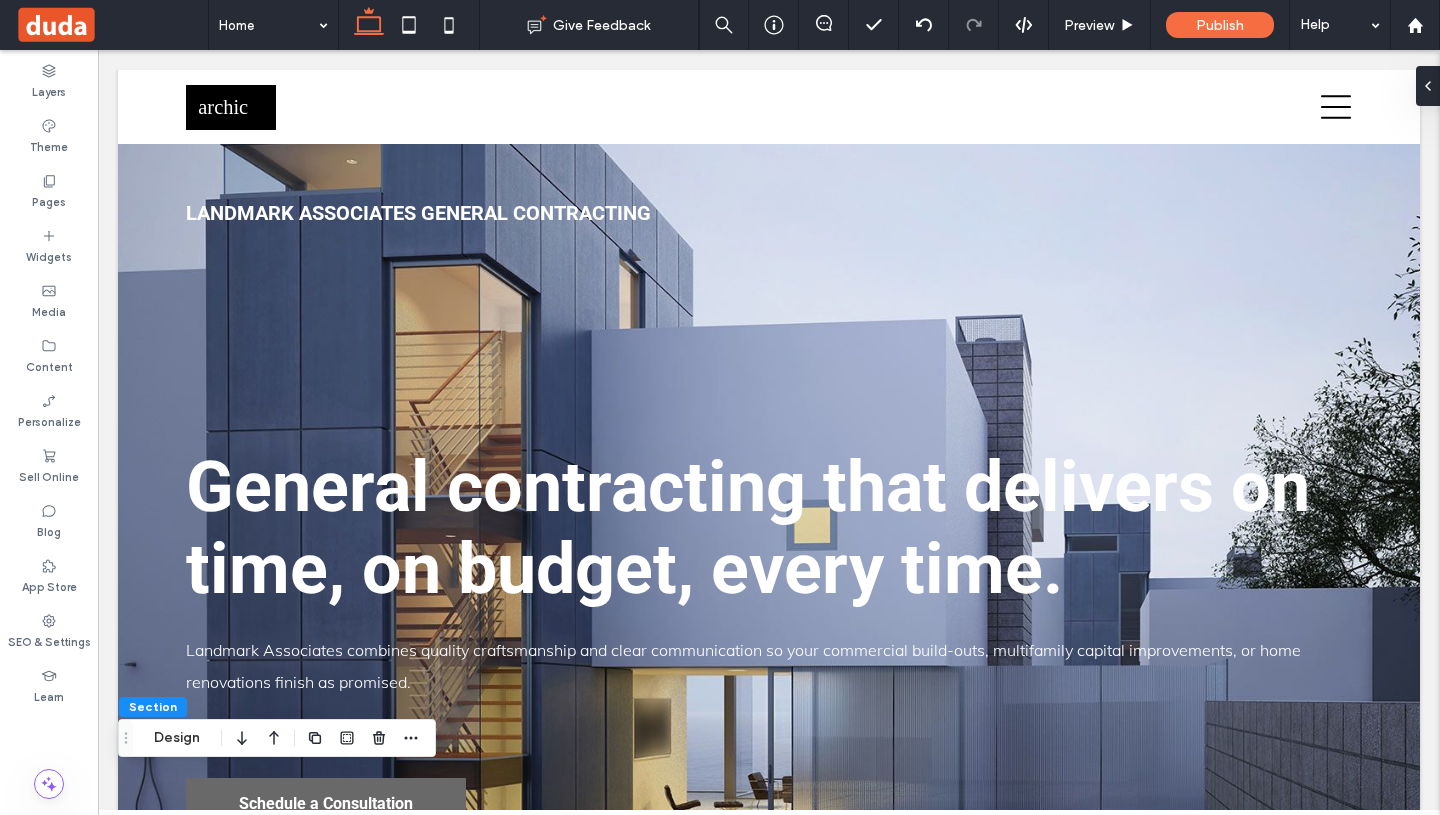 scroll, scrollTop: 0, scrollLeft: 0, axis: both 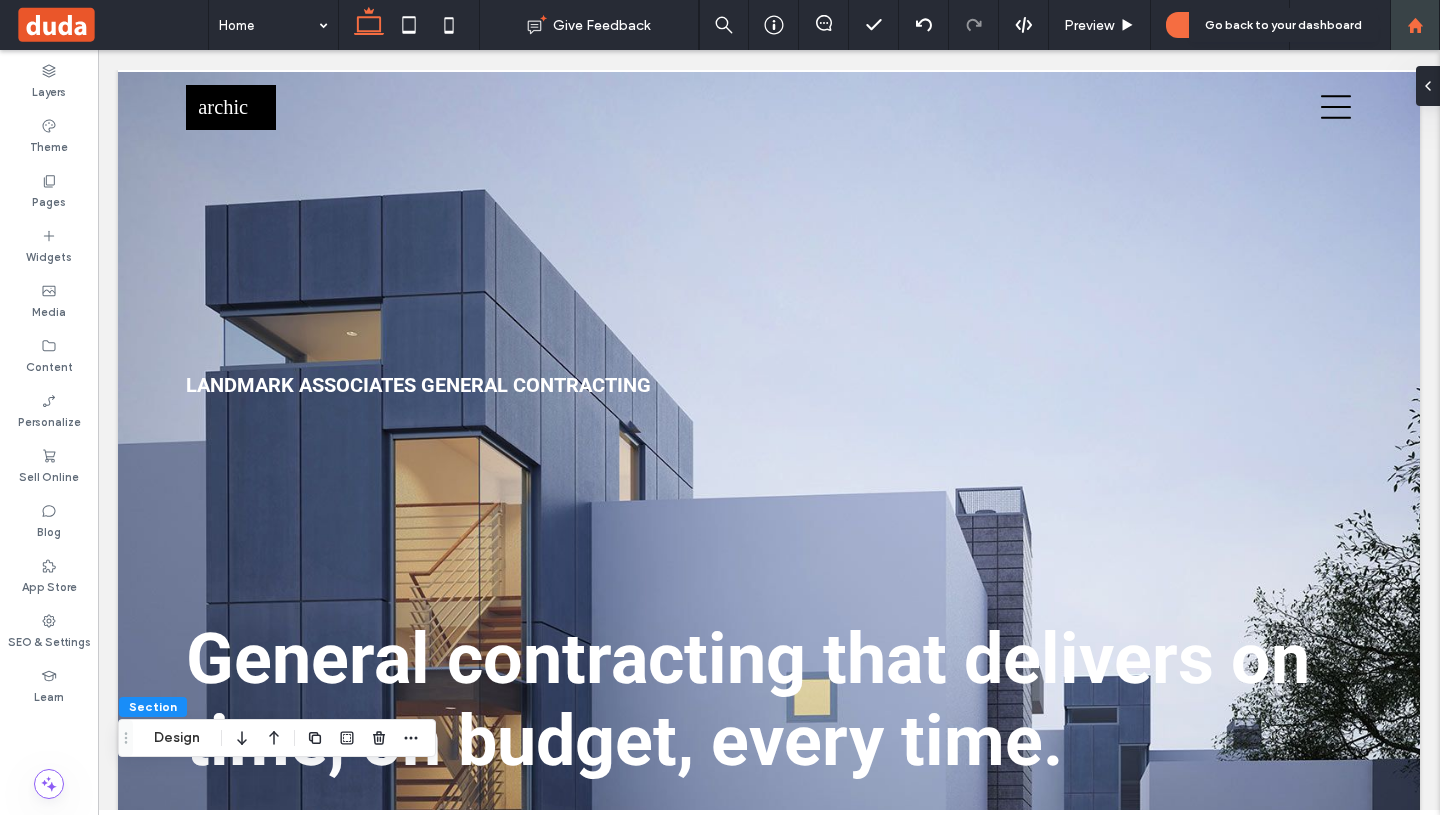 click 